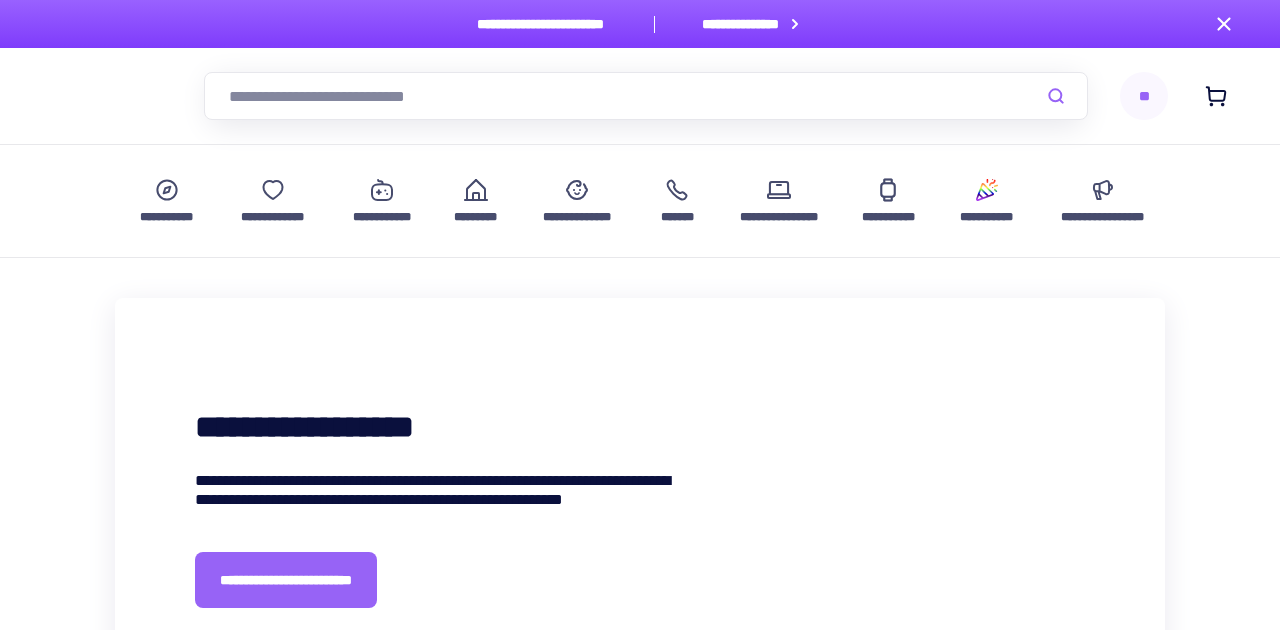 scroll, scrollTop: 1085, scrollLeft: 0, axis: vertical 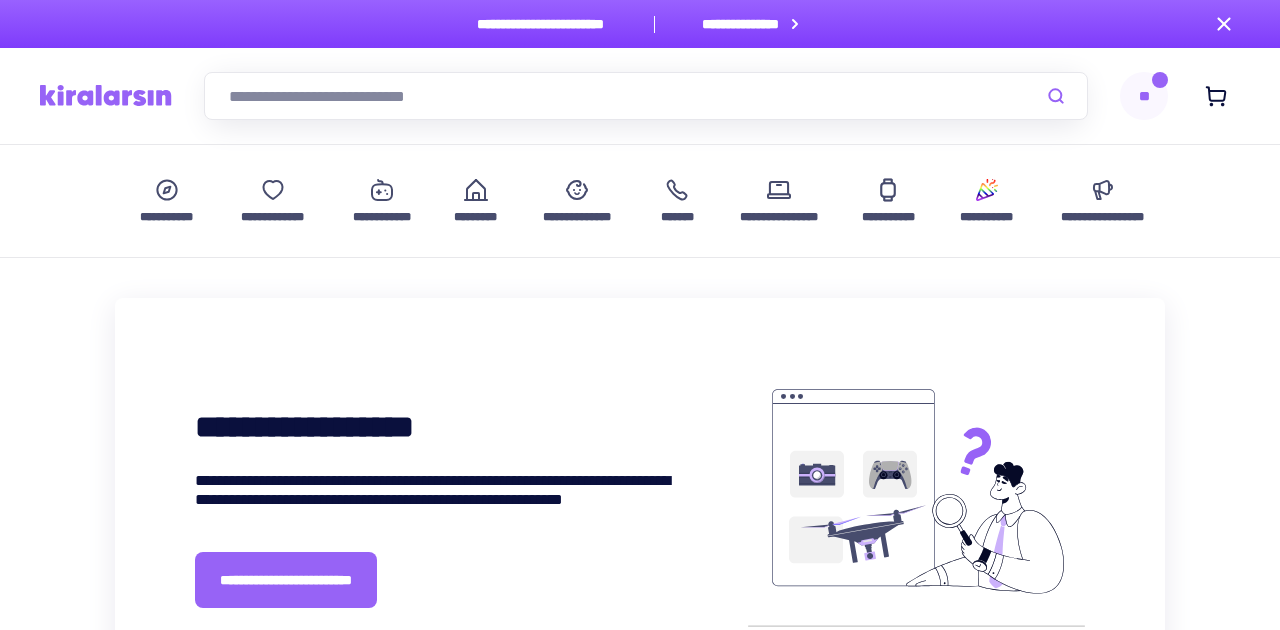click at bounding box center [106, 95] 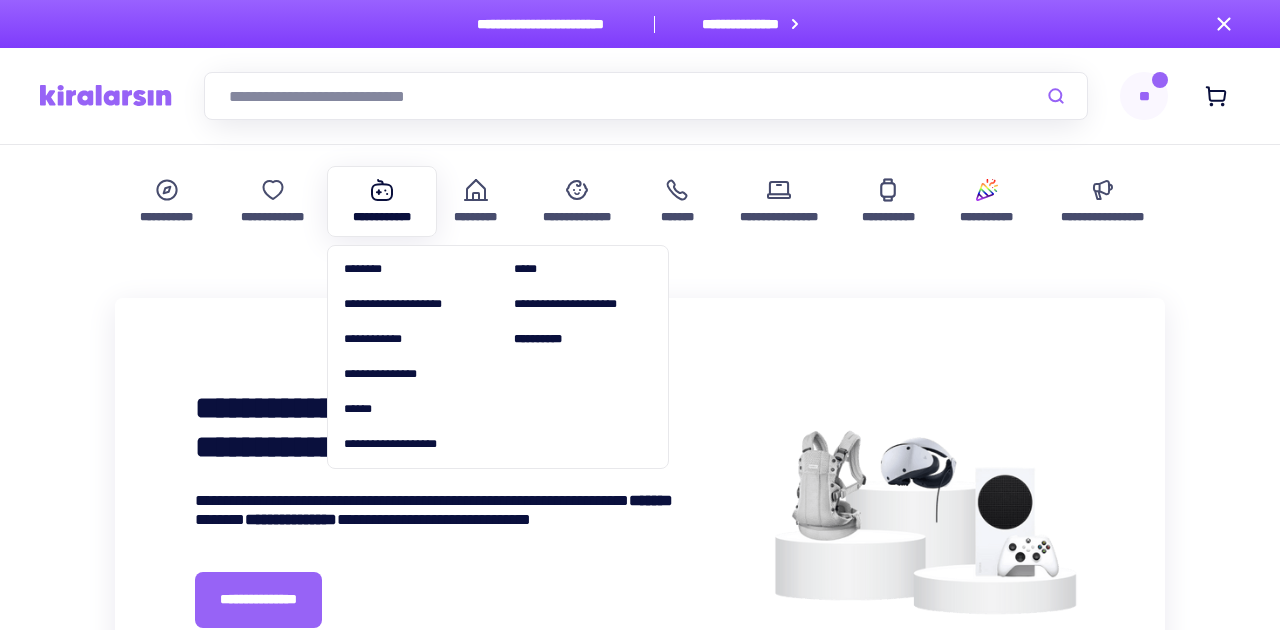 click 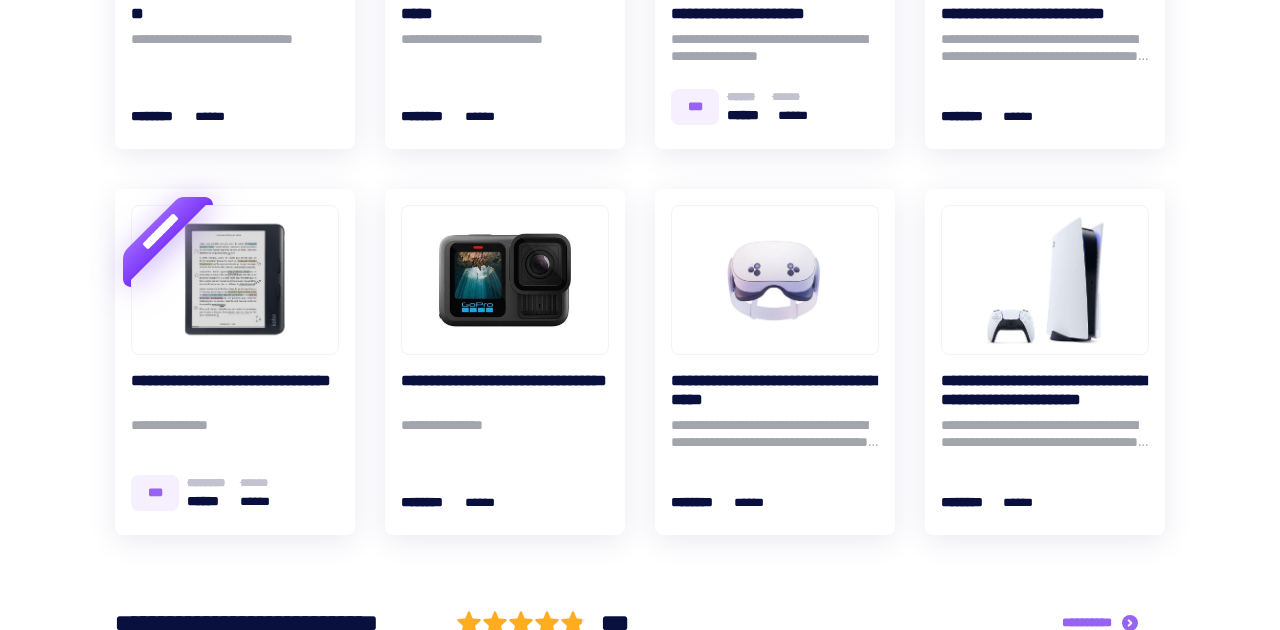 scroll, scrollTop: 676, scrollLeft: 0, axis: vertical 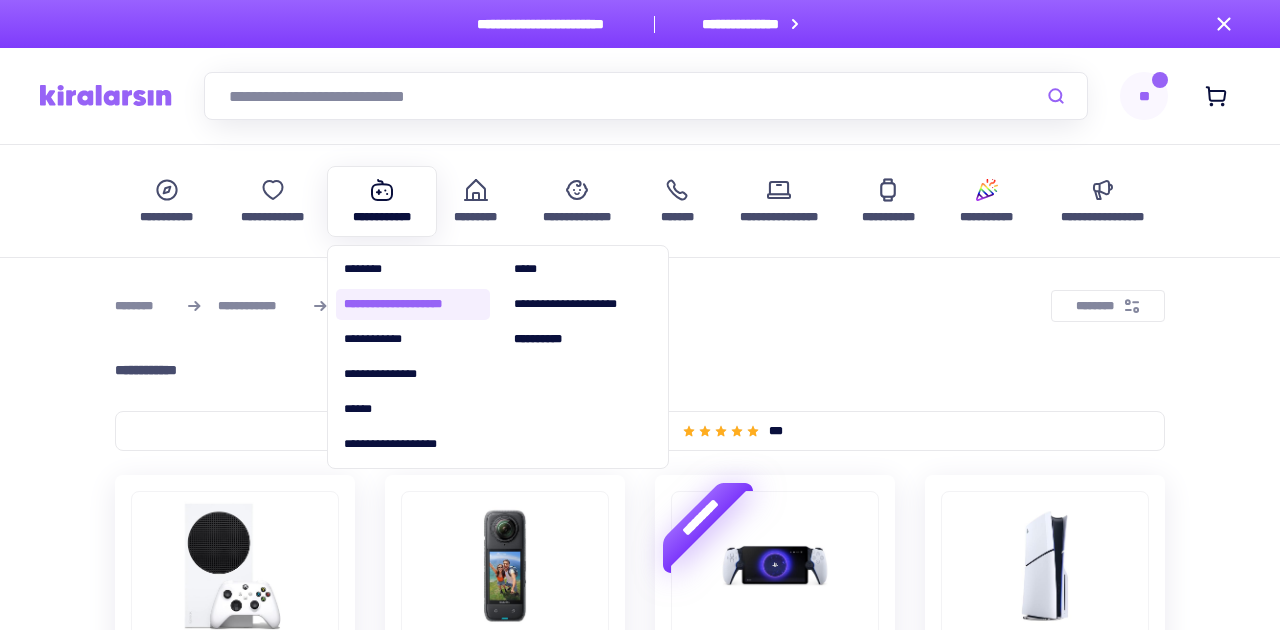 click on "**********" at bounding box center (413, 304) 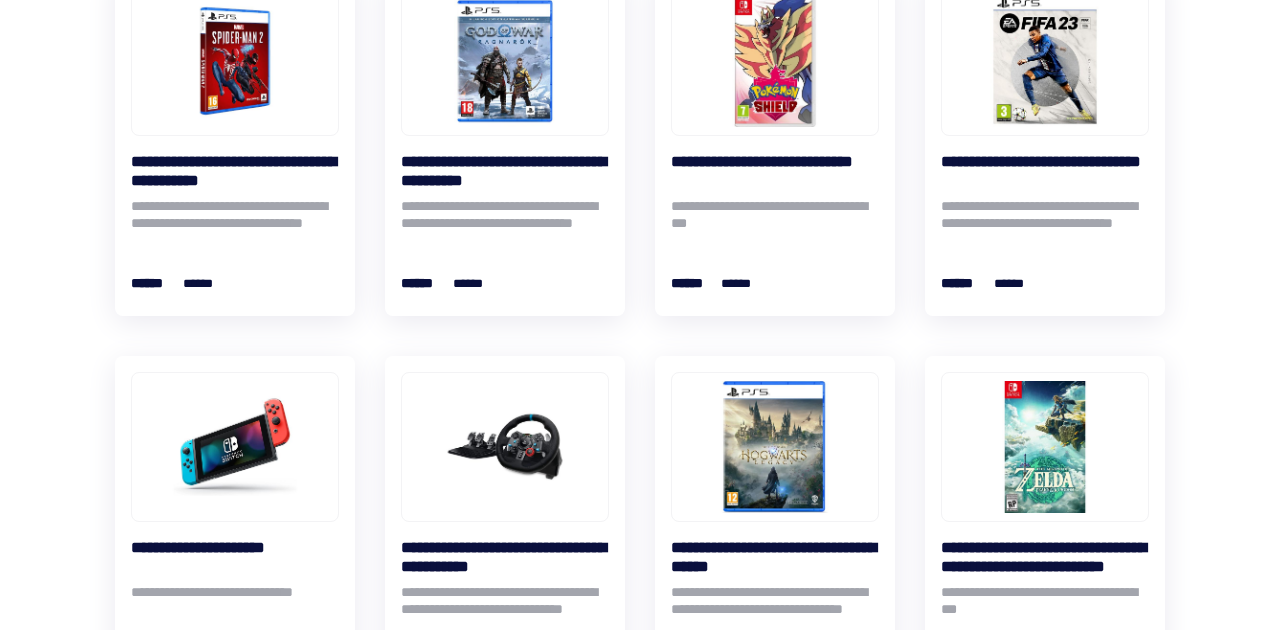 scroll, scrollTop: 892, scrollLeft: 0, axis: vertical 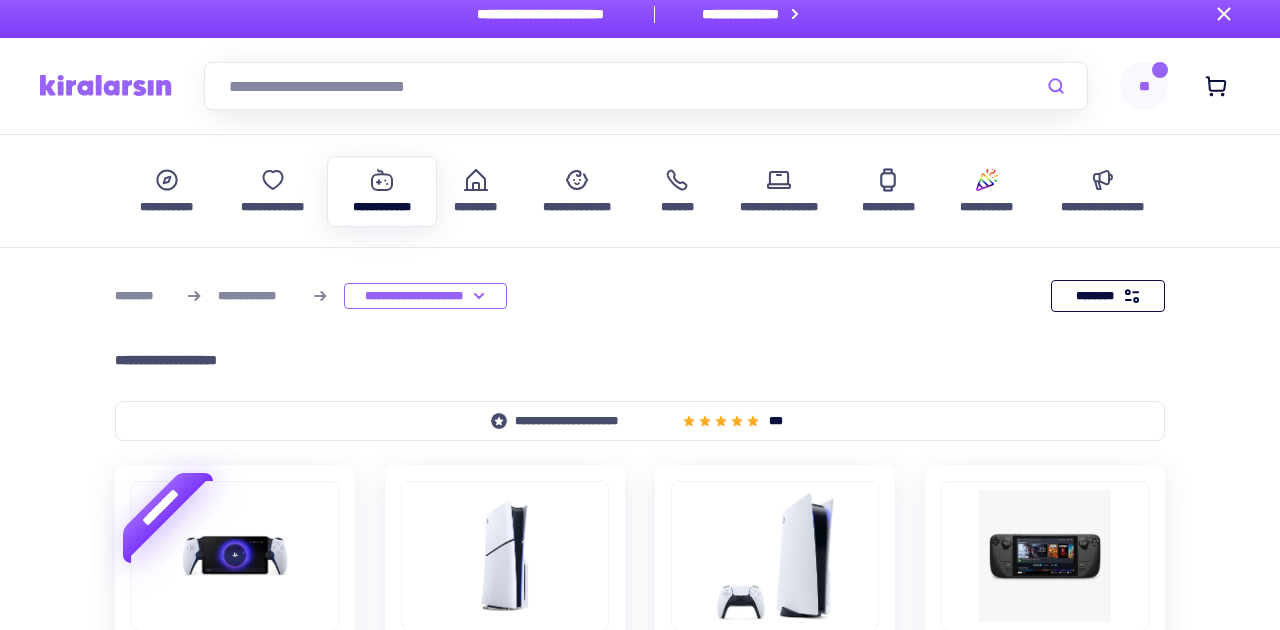 click on "********" at bounding box center [1108, 296] 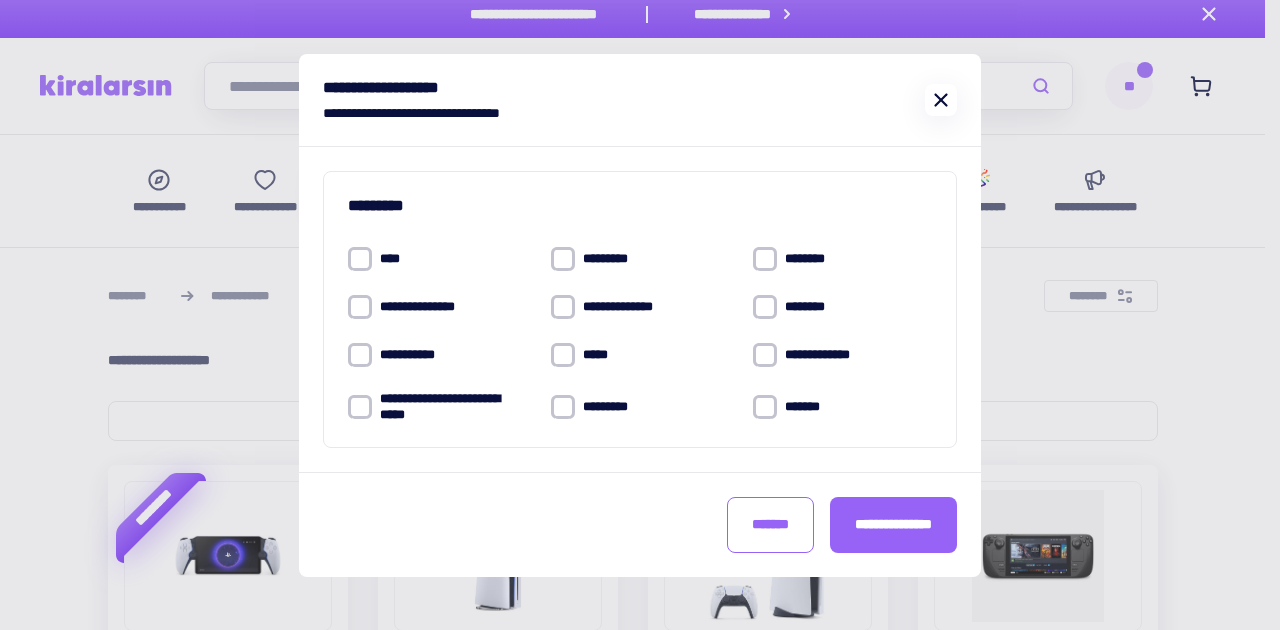 click 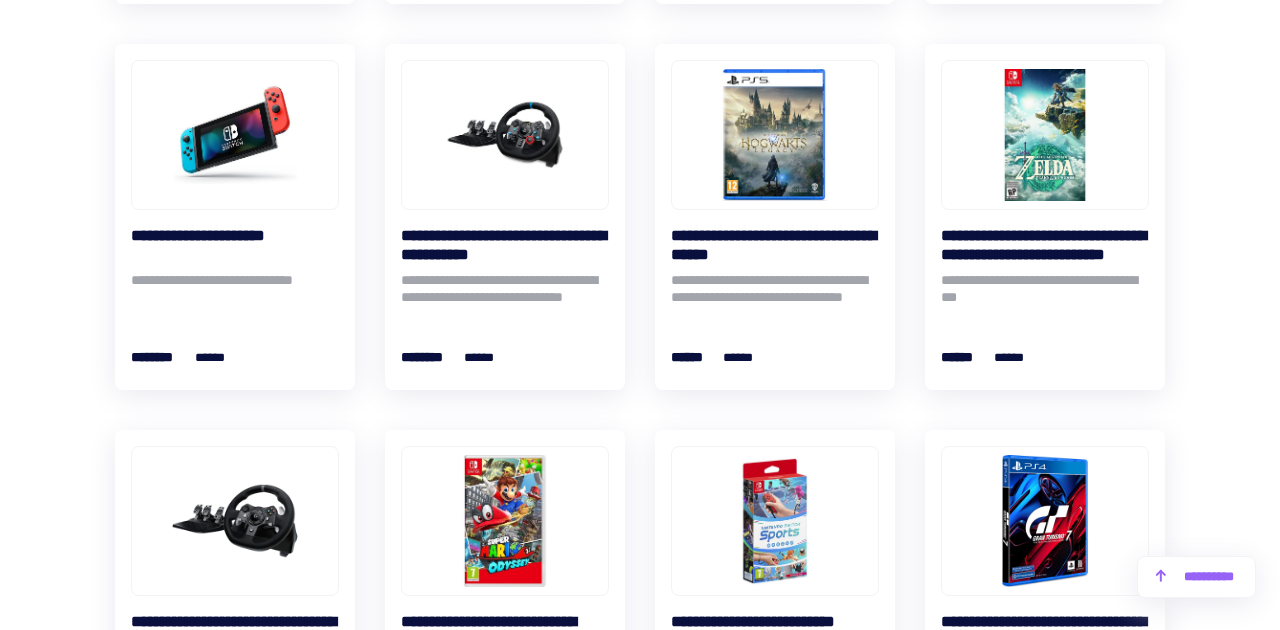scroll, scrollTop: 1244, scrollLeft: 0, axis: vertical 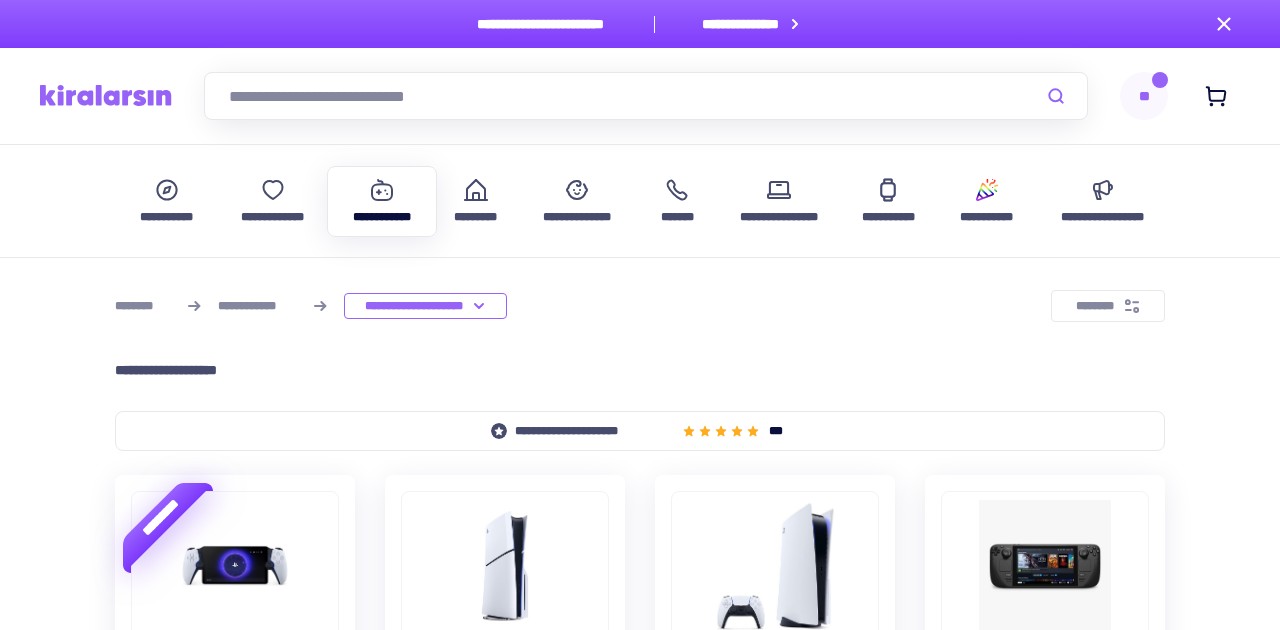 click at bounding box center (106, 95) 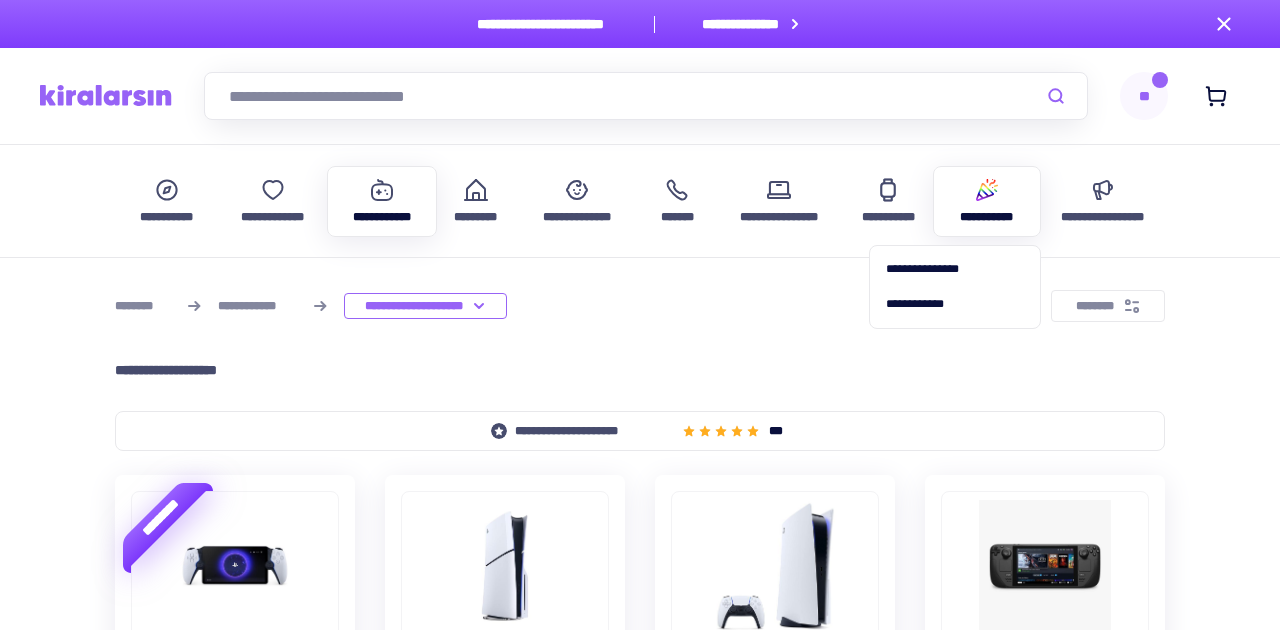 click at bounding box center (987, 190) 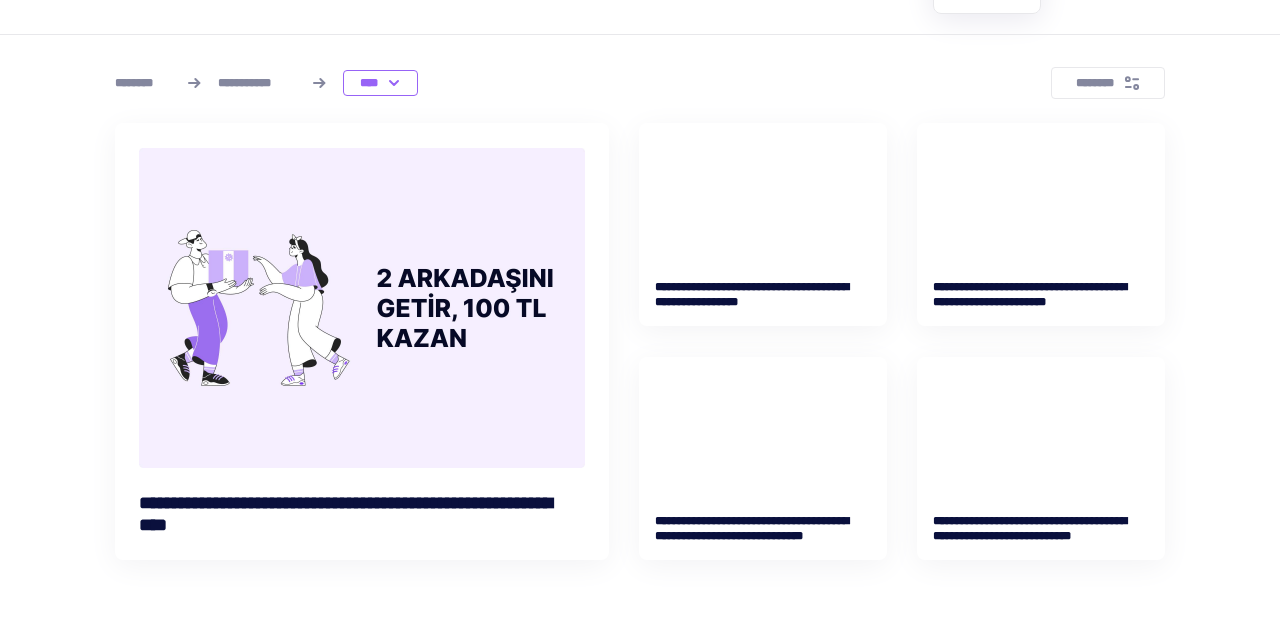 scroll, scrollTop: 224, scrollLeft: 0, axis: vertical 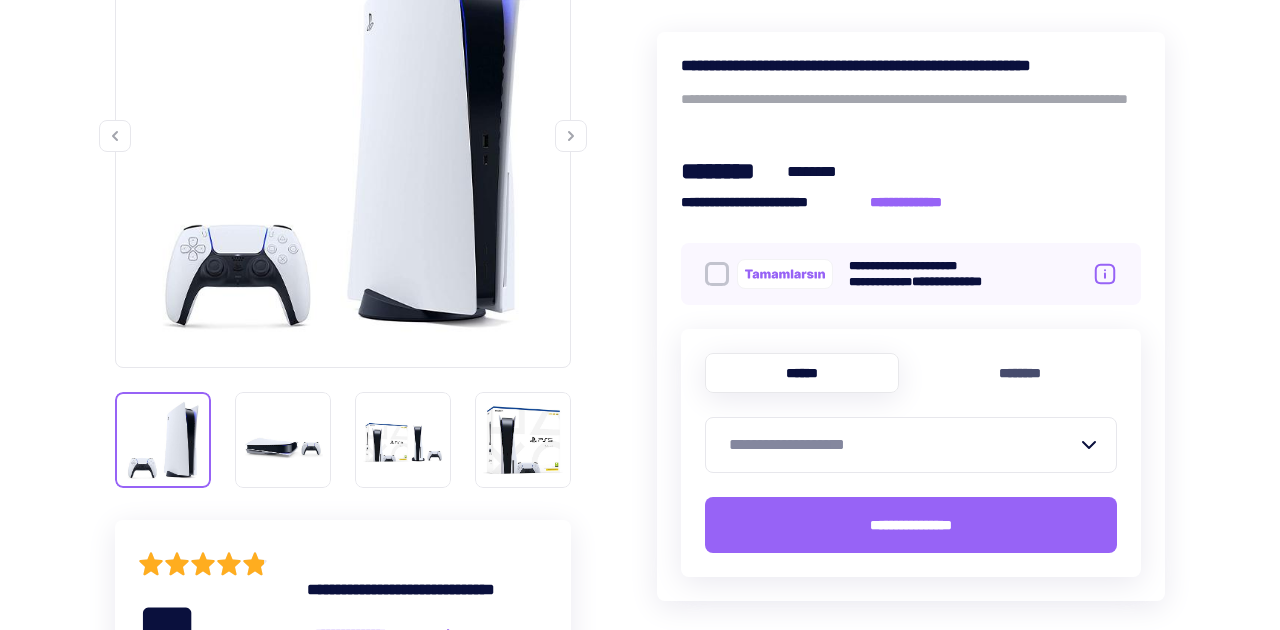 click on "**********" at bounding box center [940, 274] 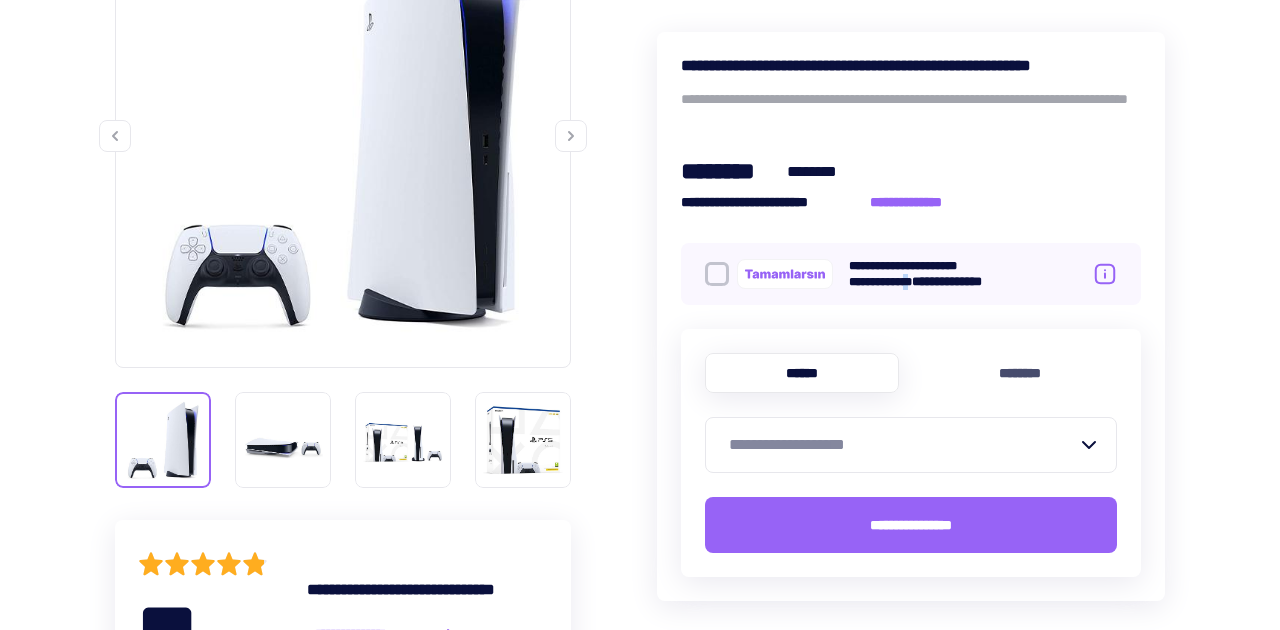 click on "**********" at bounding box center [940, 274] 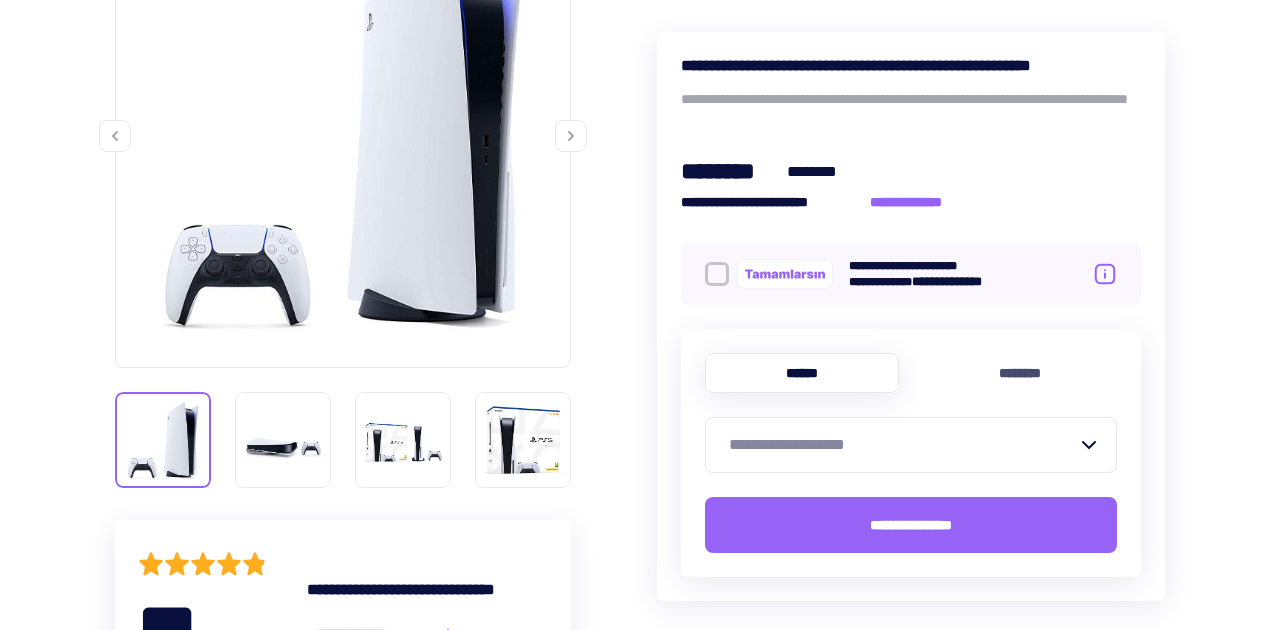 click 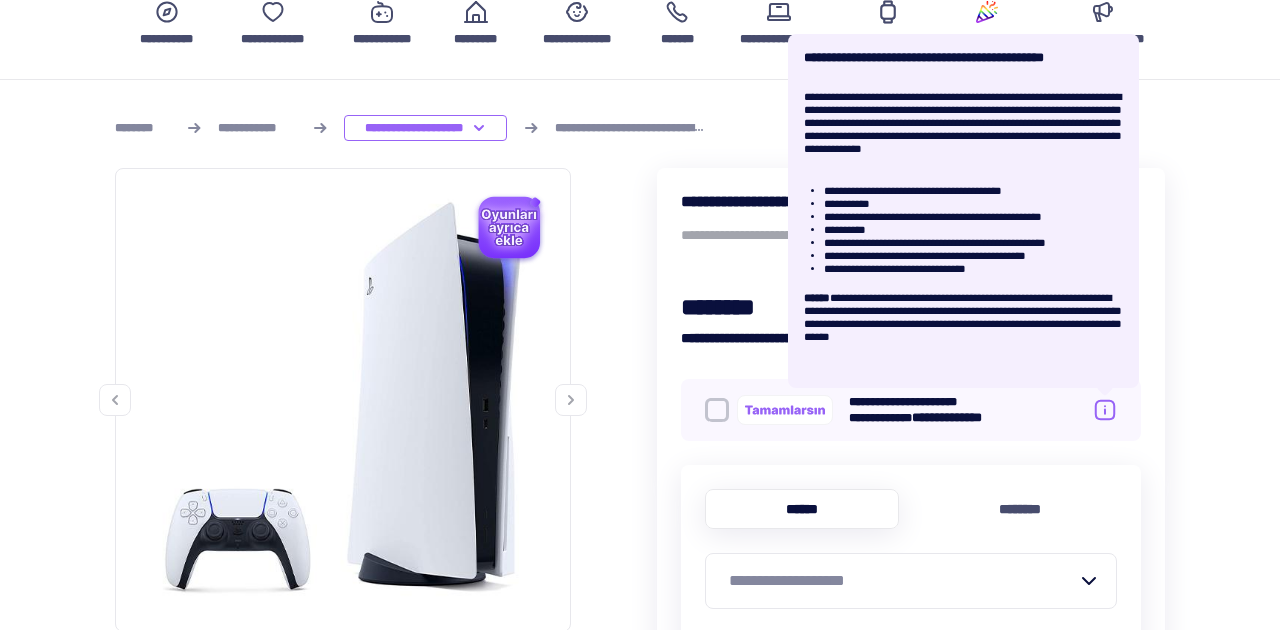 scroll, scrollTop: 175, scrollLeft: 0, axis: vertical 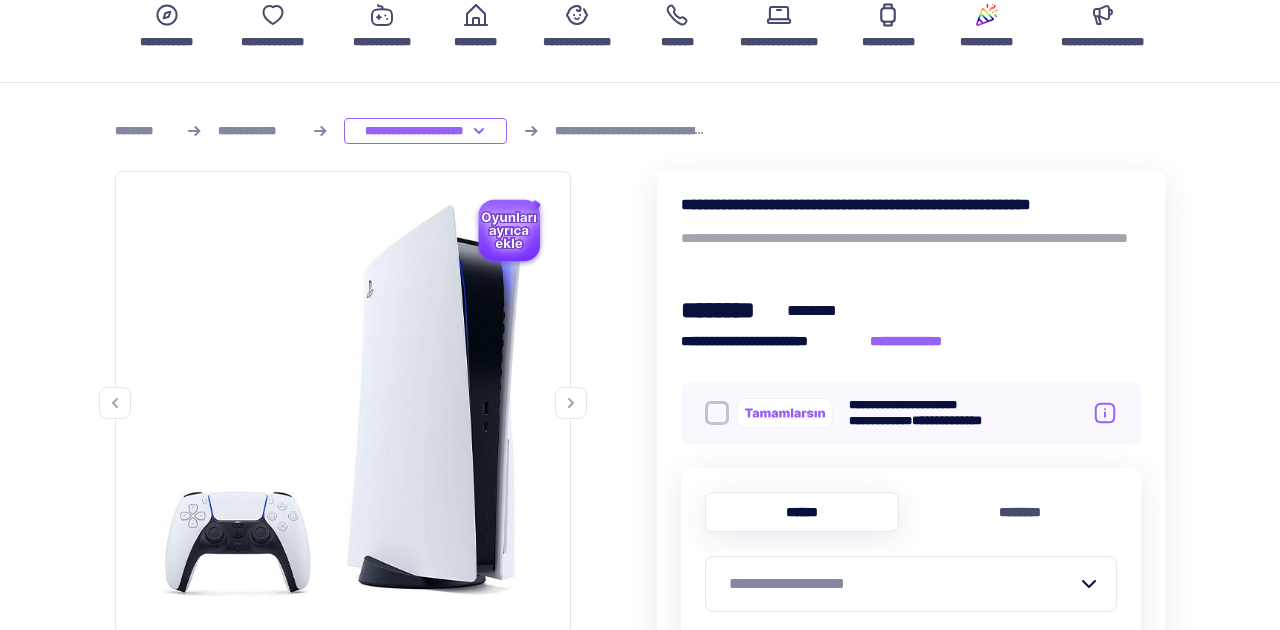 click on "**********" at bounding box center (640, 1476) 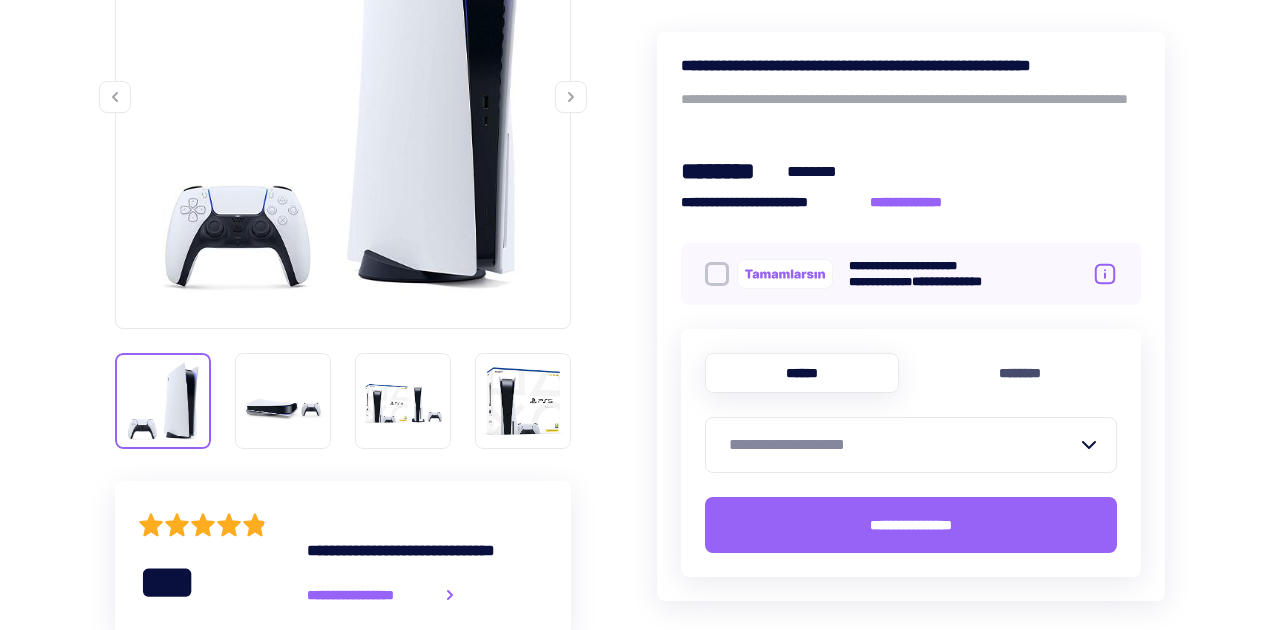 scroll, scrollTop: 478, scrollLeft: 0, axis: vertical 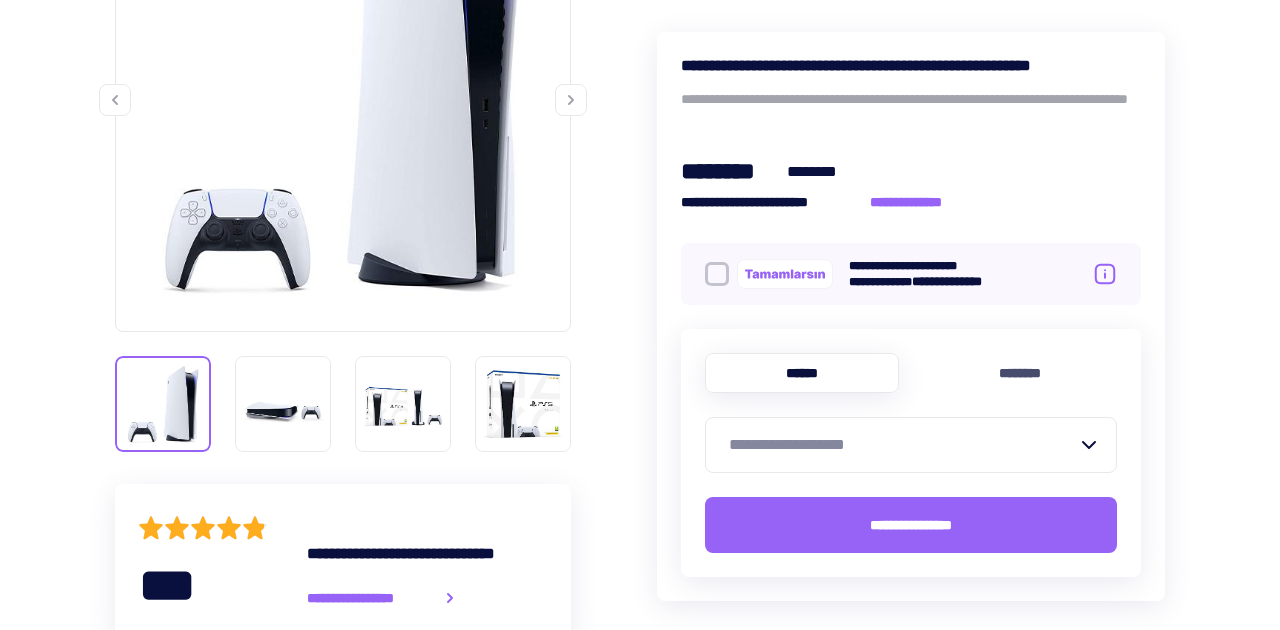click on "**********" at bounding box center (903, 445) 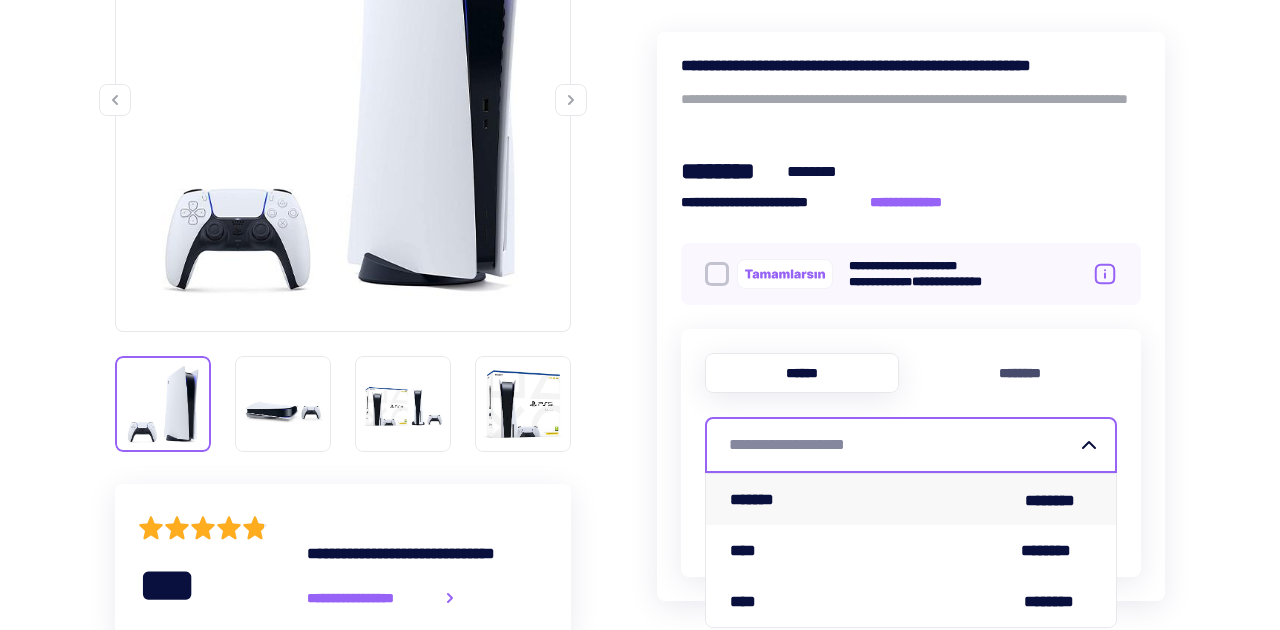 click on "******* ********" at bounding box center (911, 499) 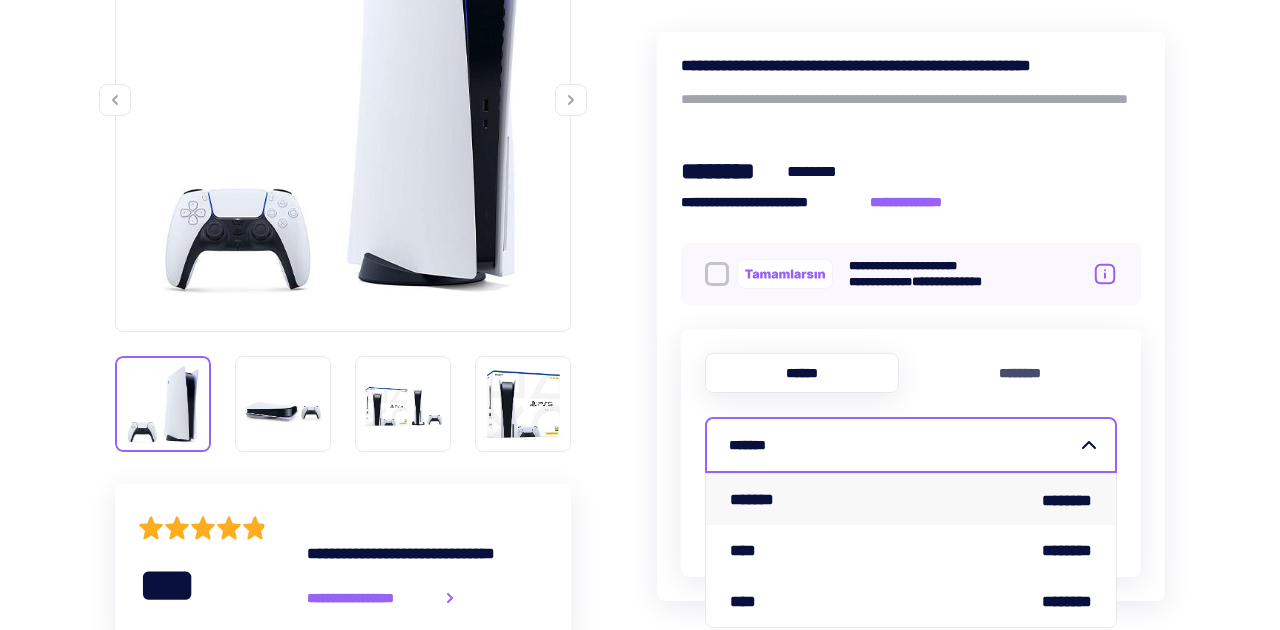click on "*******" at bounding box center (903, 445) 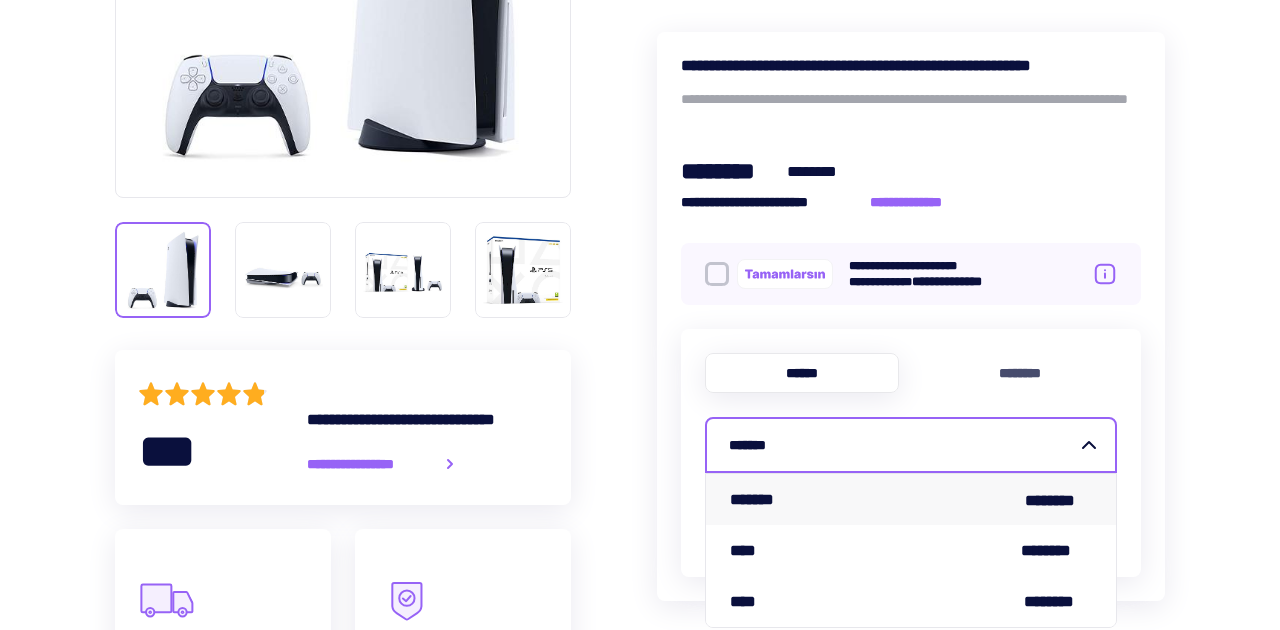 scroll, scrollTop: 615, scrollLeft: 0, axis: vertical 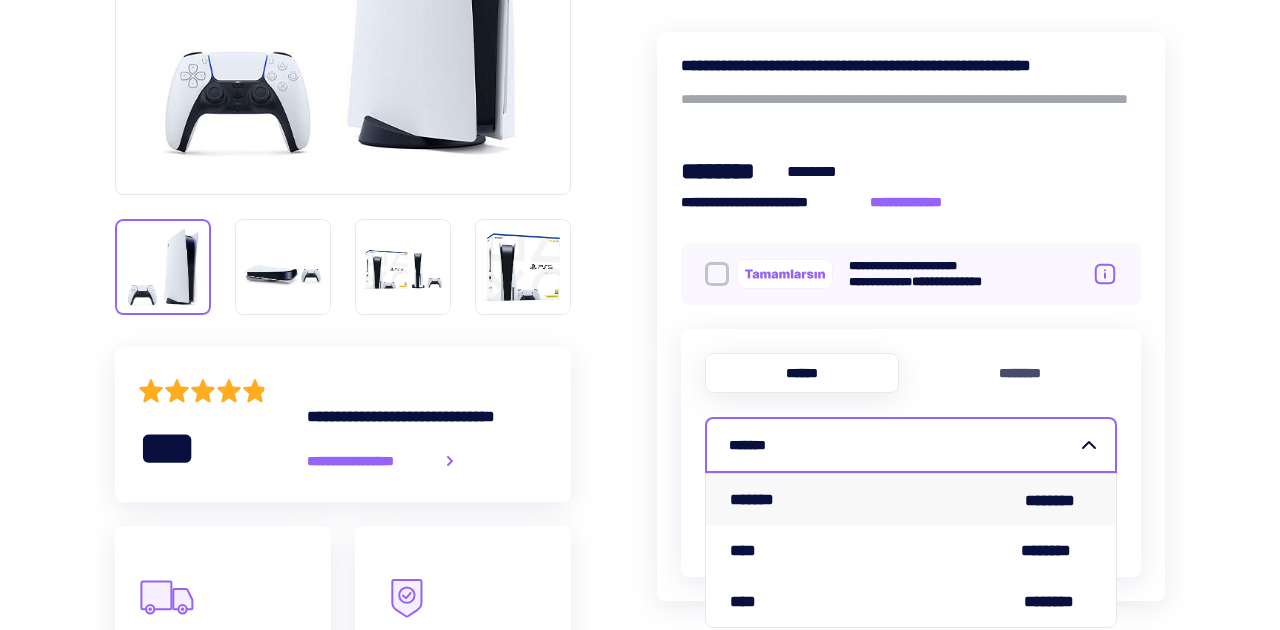click on "**********" at bounding box center (640, 1036) 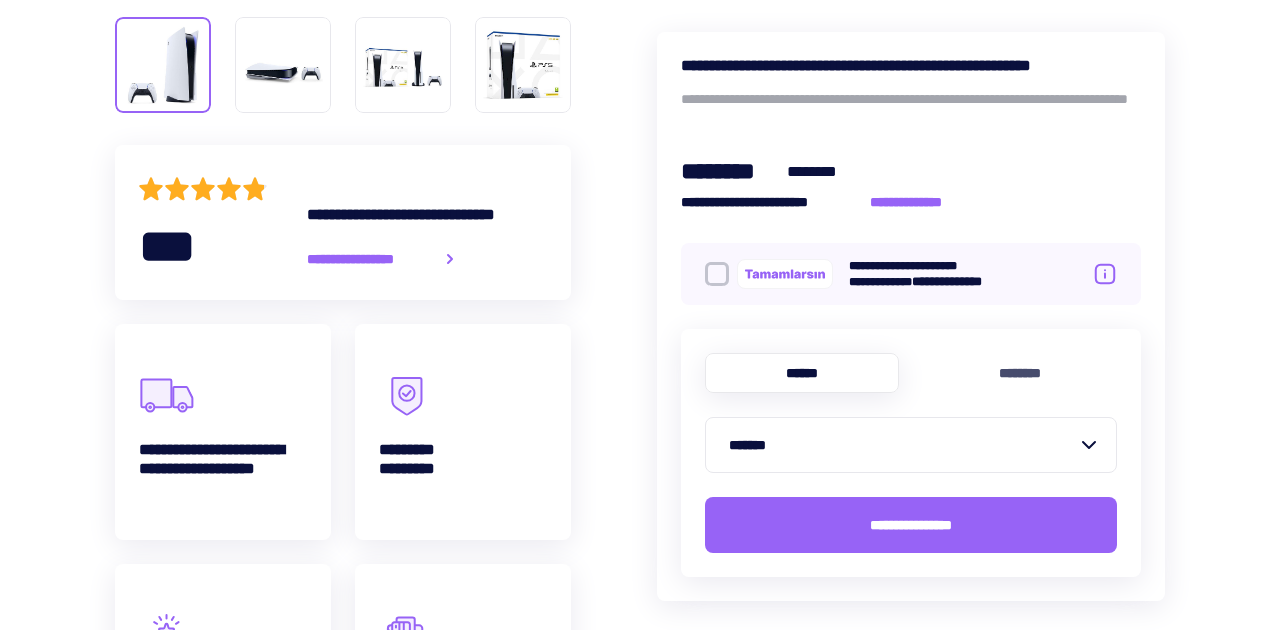scroll, scrollTop: 818, scrollLeft: 0, axis: vertical 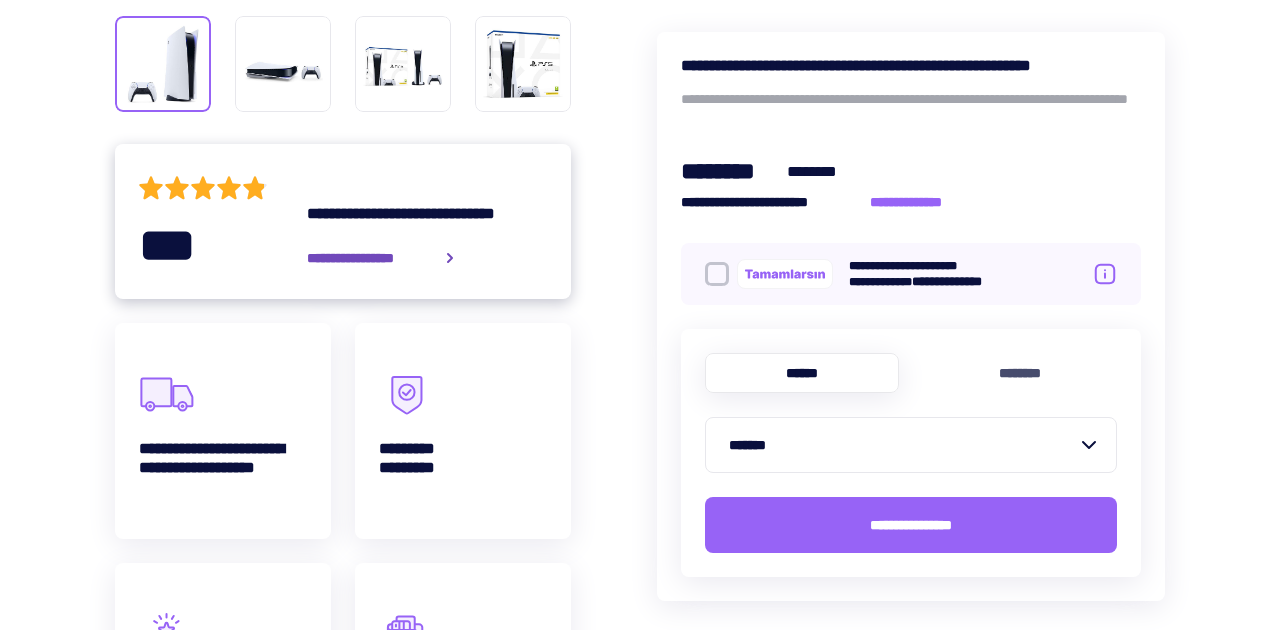click on "**********" at bounding box center [370, 258] 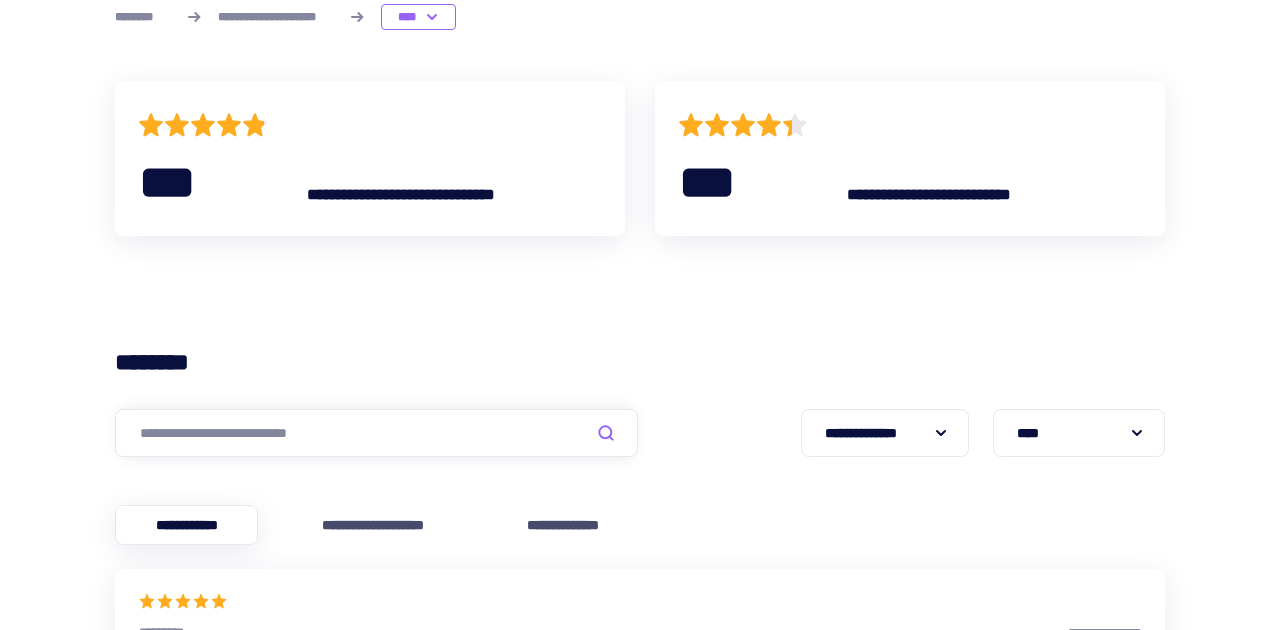 scroll, scrollTop: 341, scrollLeft: 0, axis: vertical 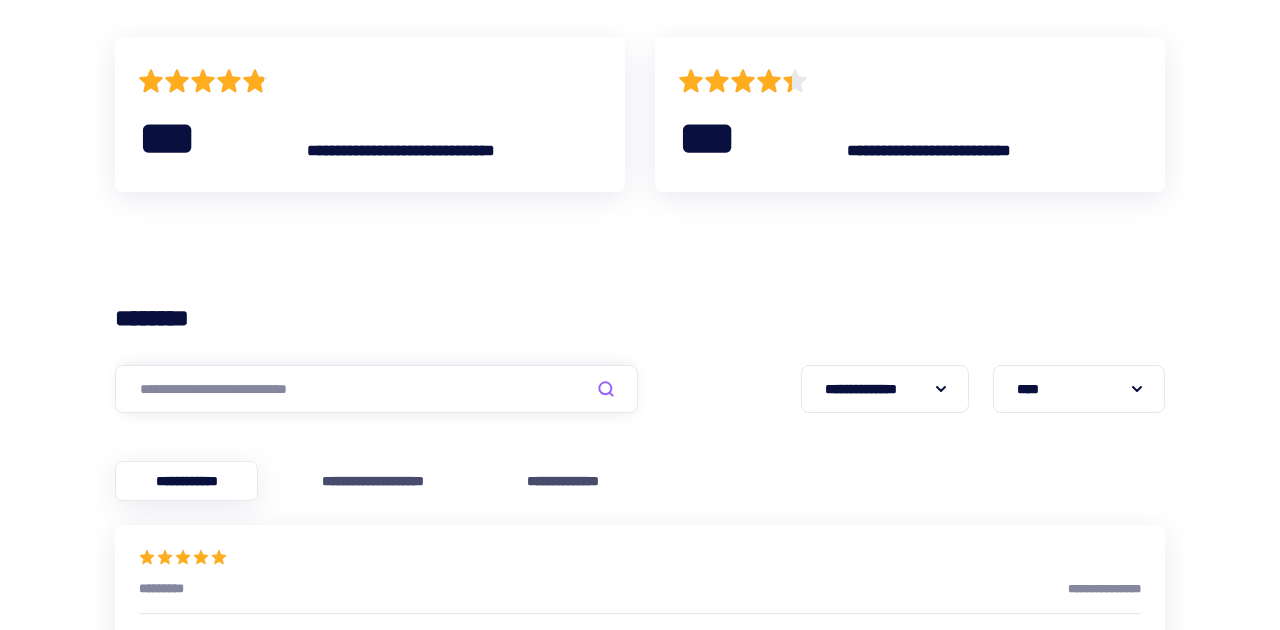 click at bounding box center [376, 389] 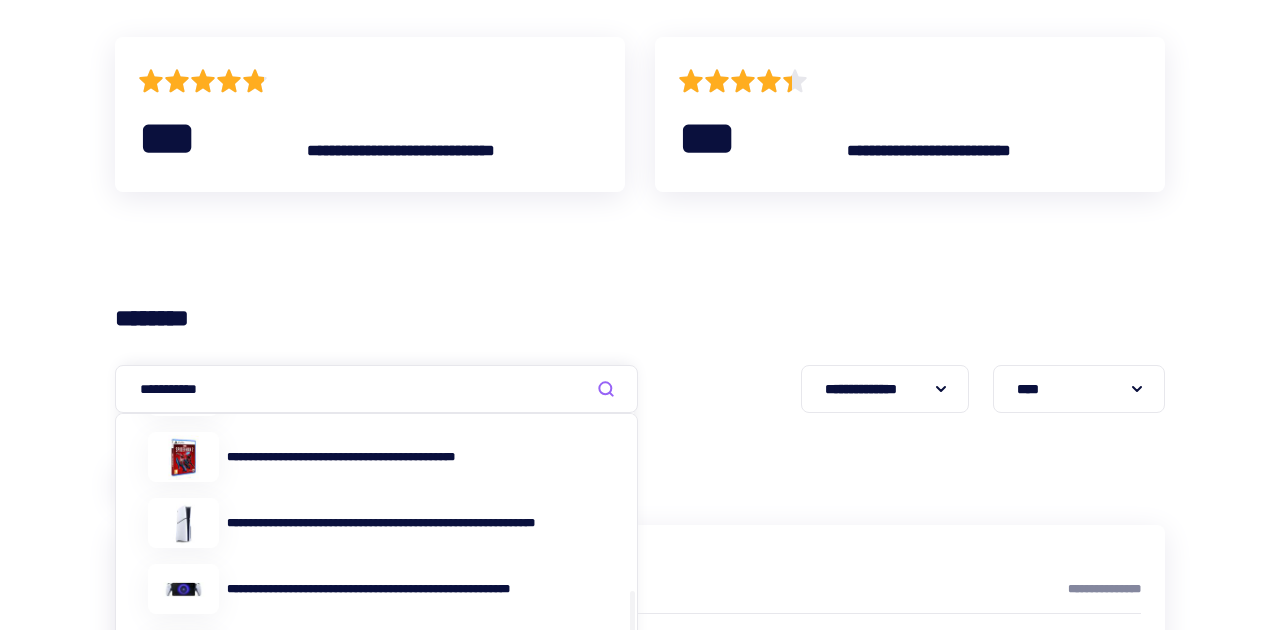scroll, scrollTop: 559, scrollLeft: 0, axis: vertical 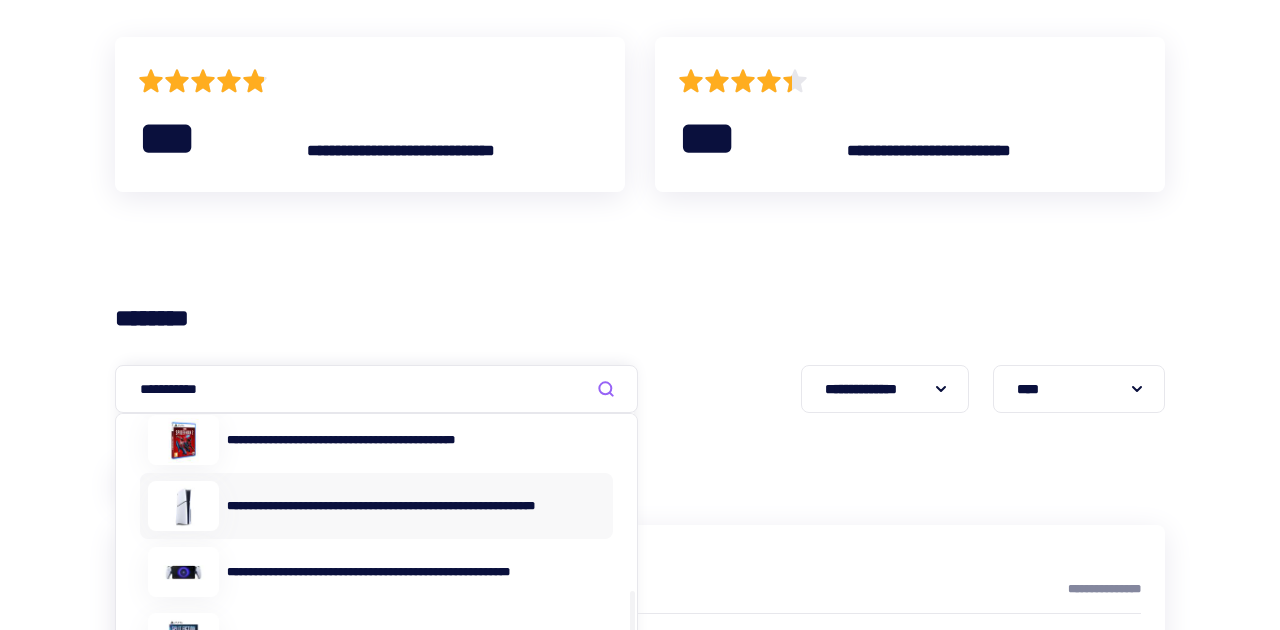 click on "**********" at bounding box center (376, 506) 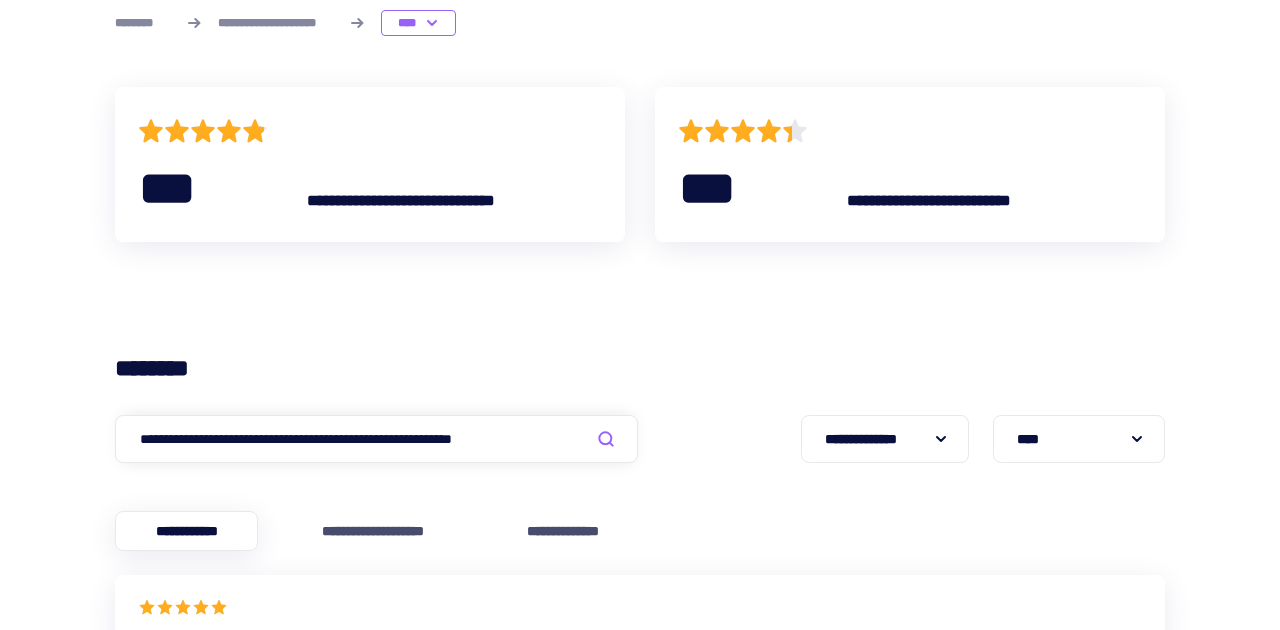 scroll, scrollTop: 0, scrollLeft: 0, axis: both 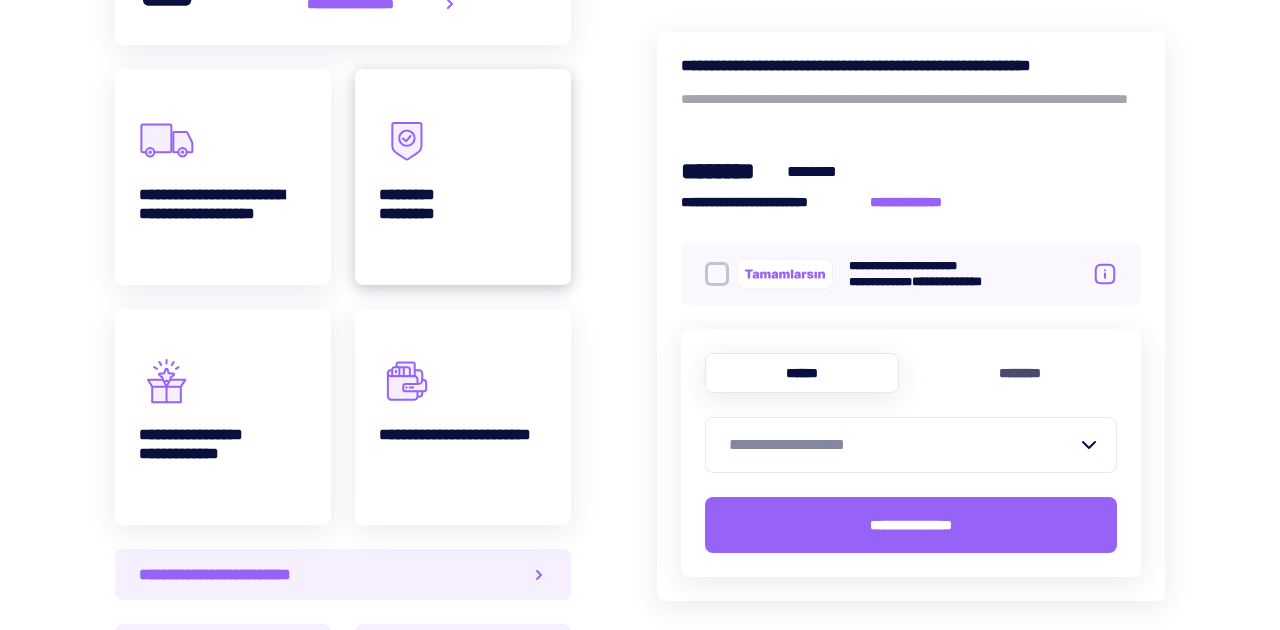 click on "********* *********" at bounding box center (420, 213) 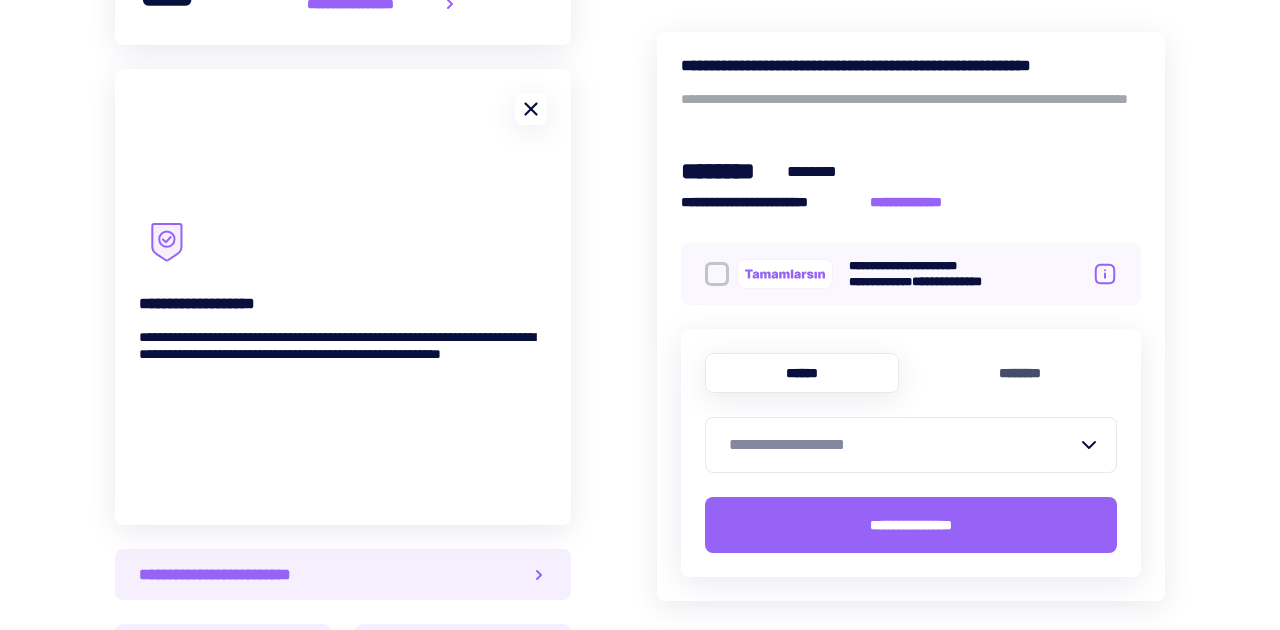 click 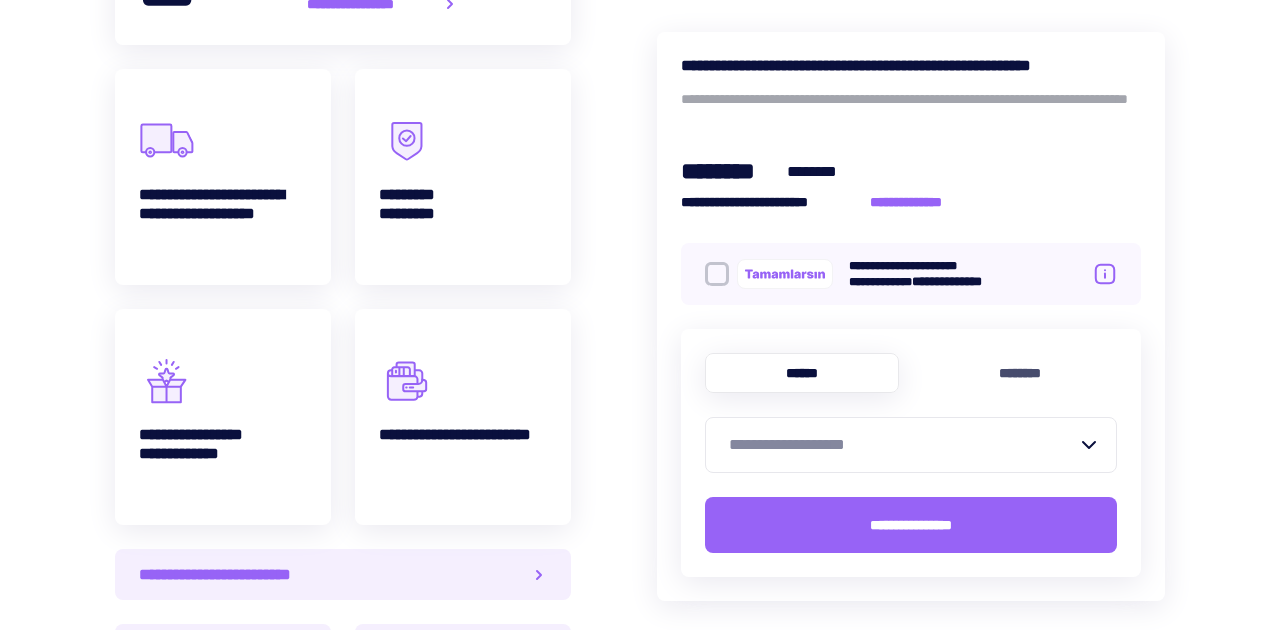 scroll, scrollTop: 1120, scrollLeft: 0, axis: vertical 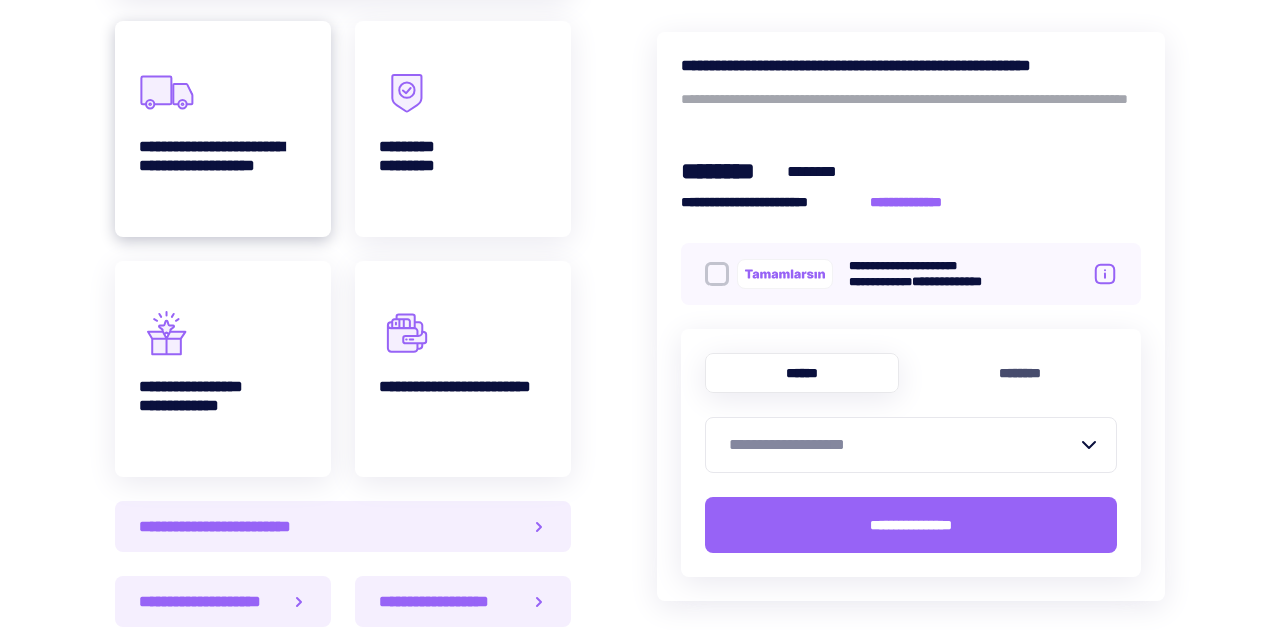 click on "**********" at bounding box center (223, 165) 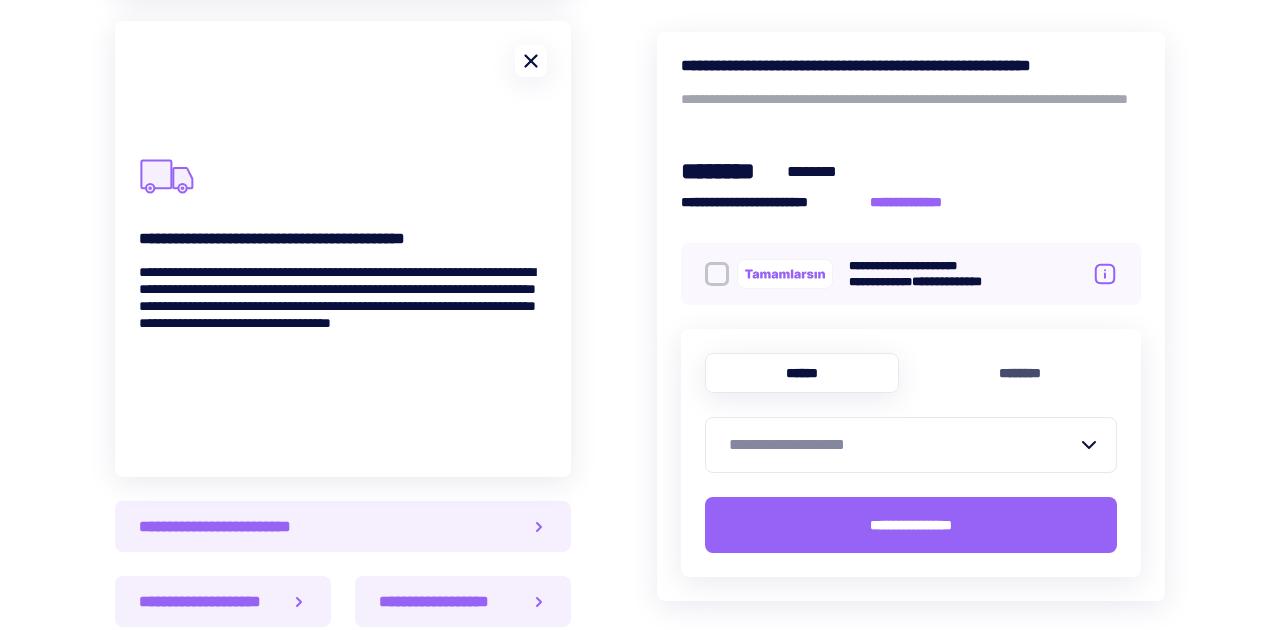 click 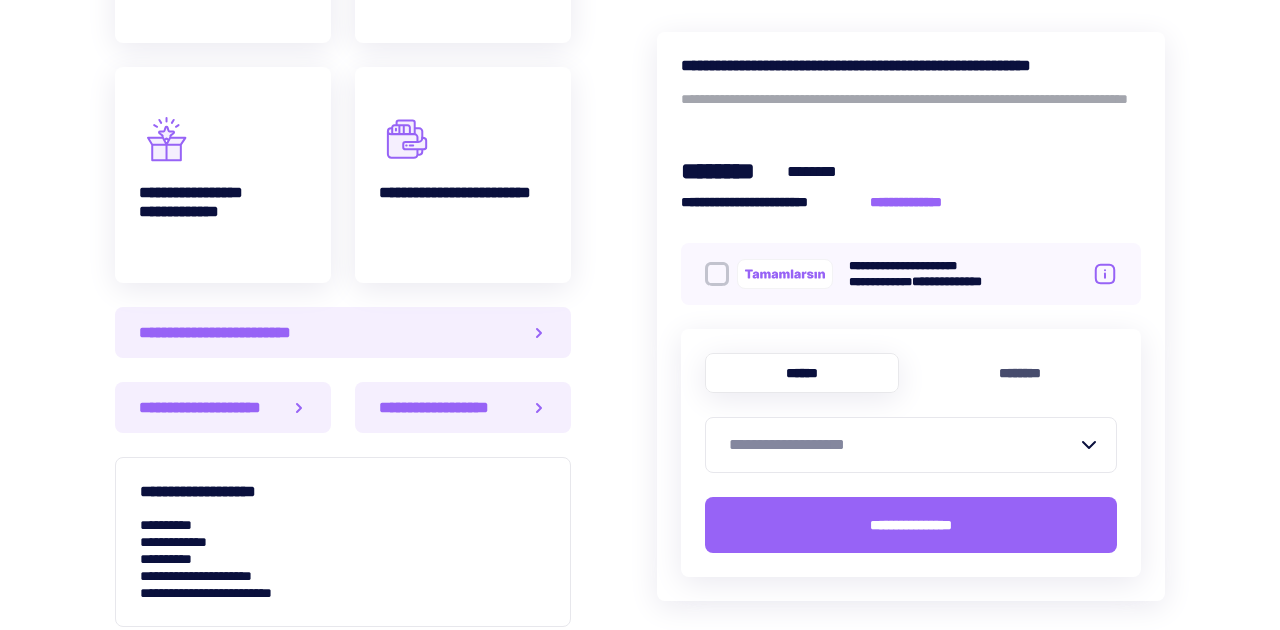 scroll, scrollTop: 1315, scrollLeft: 0, axis: vertical 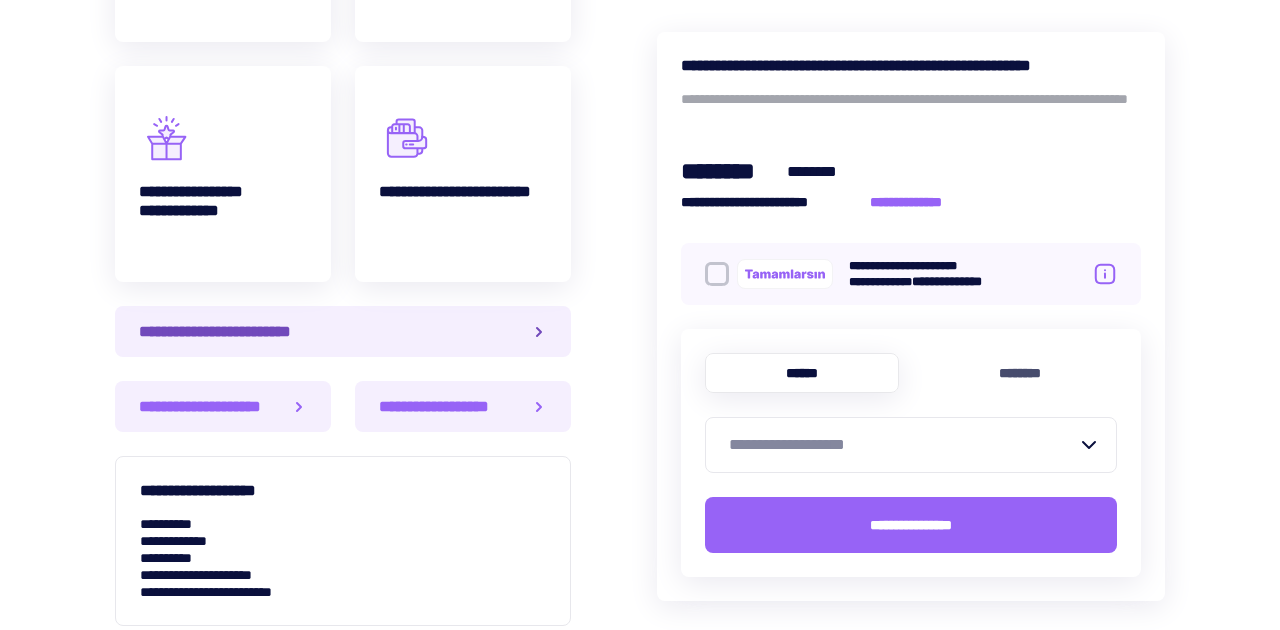 click on "**********" at bounding box center [343, 331] 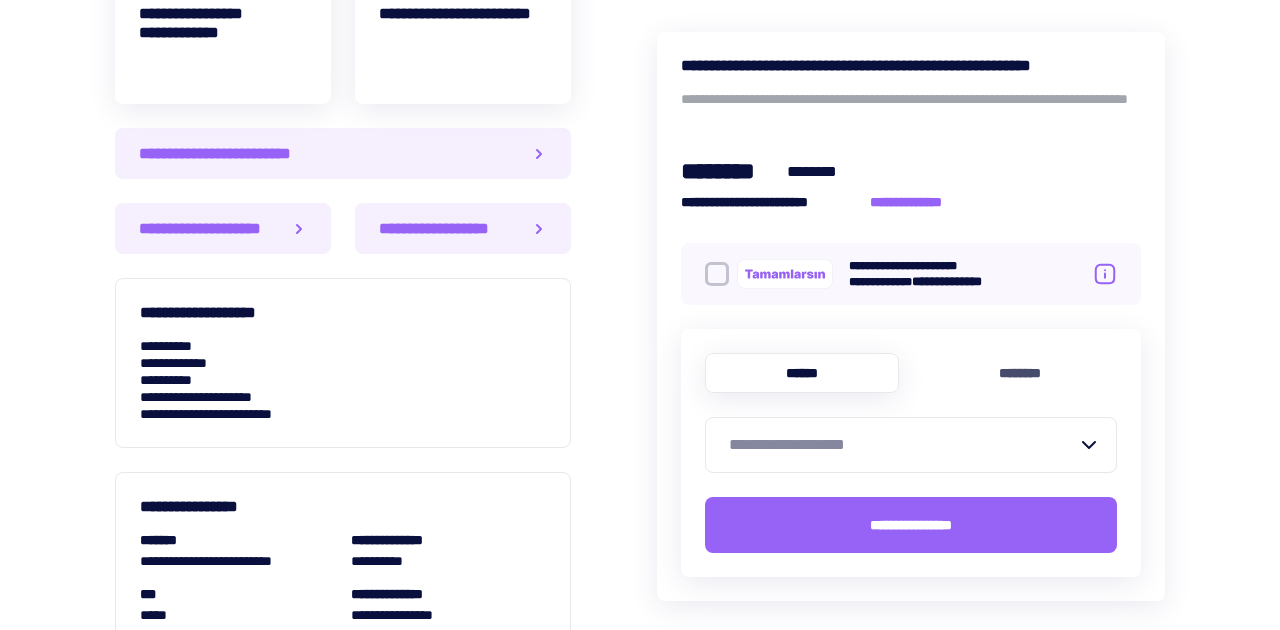 scroll, scrollTop: 1540, scrollLeft: 0, axis: vertical 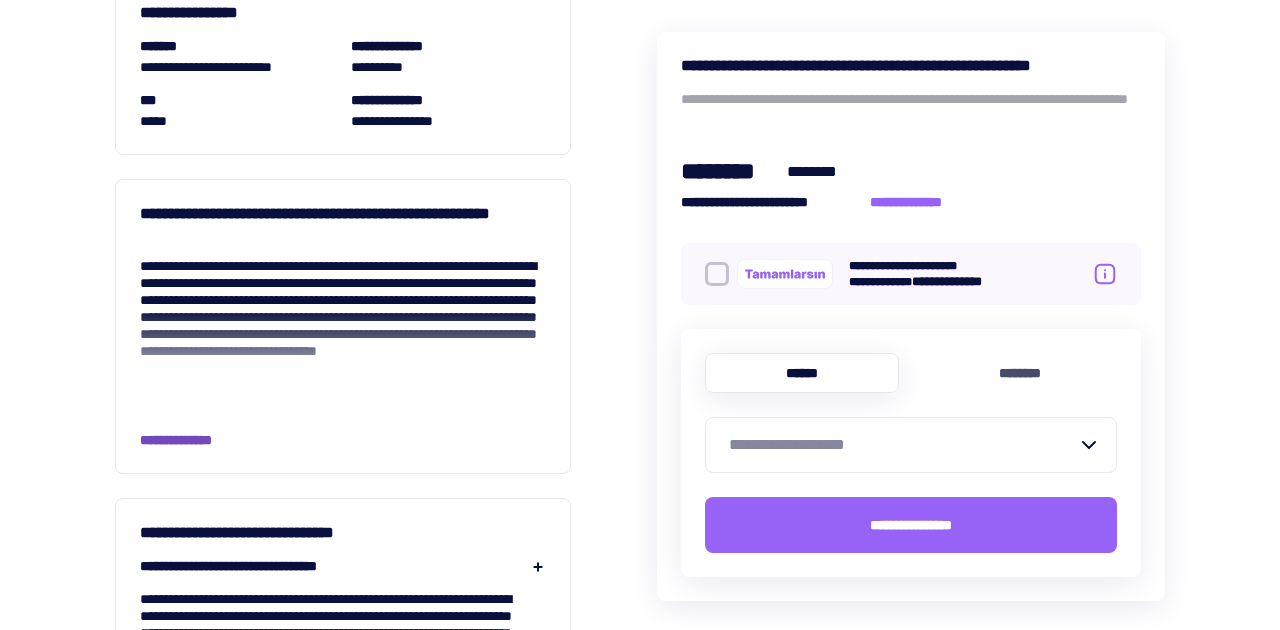 click on "**********" at bounding box center [191, 440] 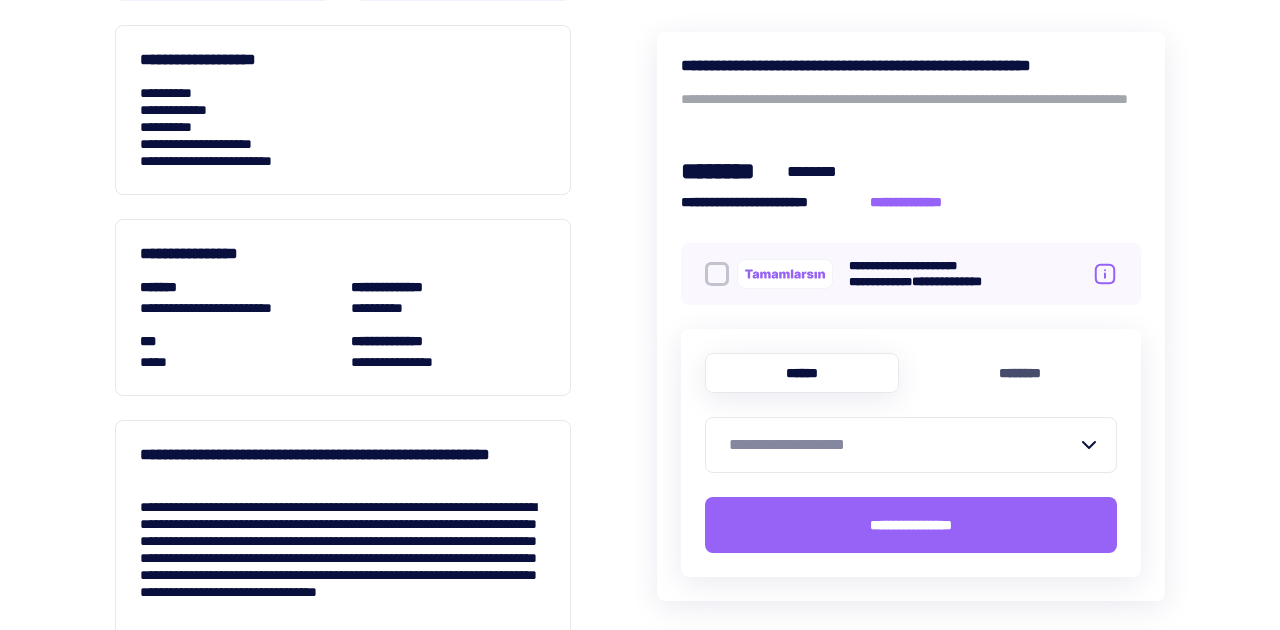 scroll, scrollTop: 1743, scrollLeft: 0, axis: vertical 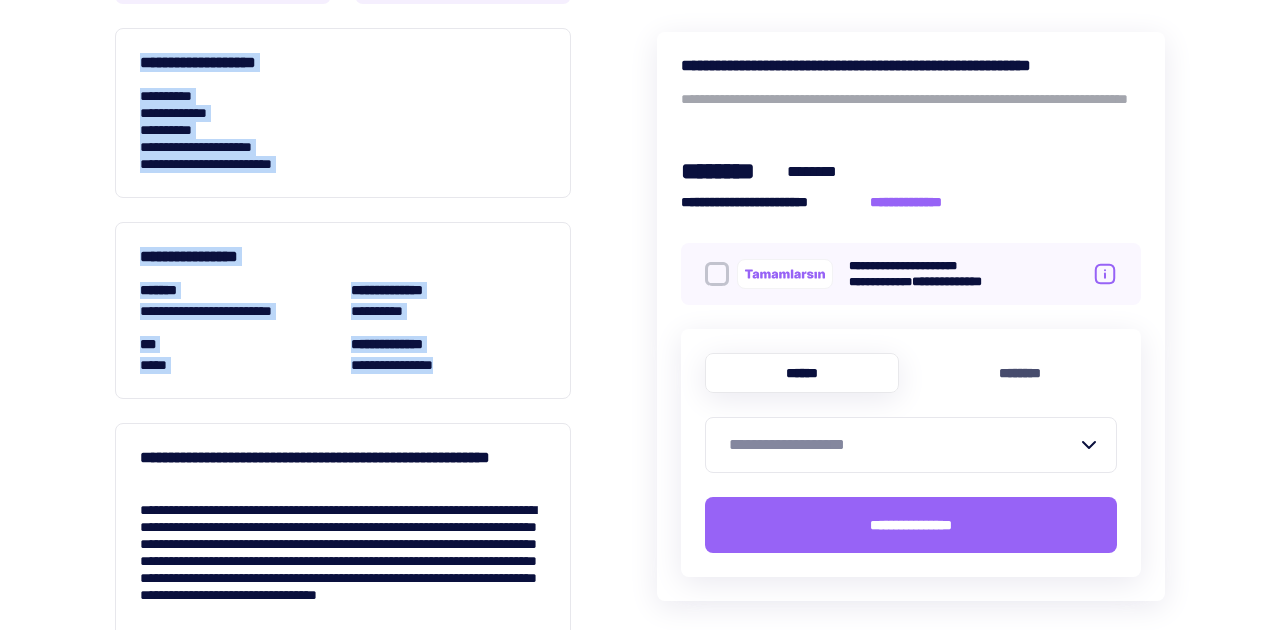 drag, startPoint x: 141, startPoint y: 58, endPoint x: 522, endPoint y: 404, distance: 514.66205 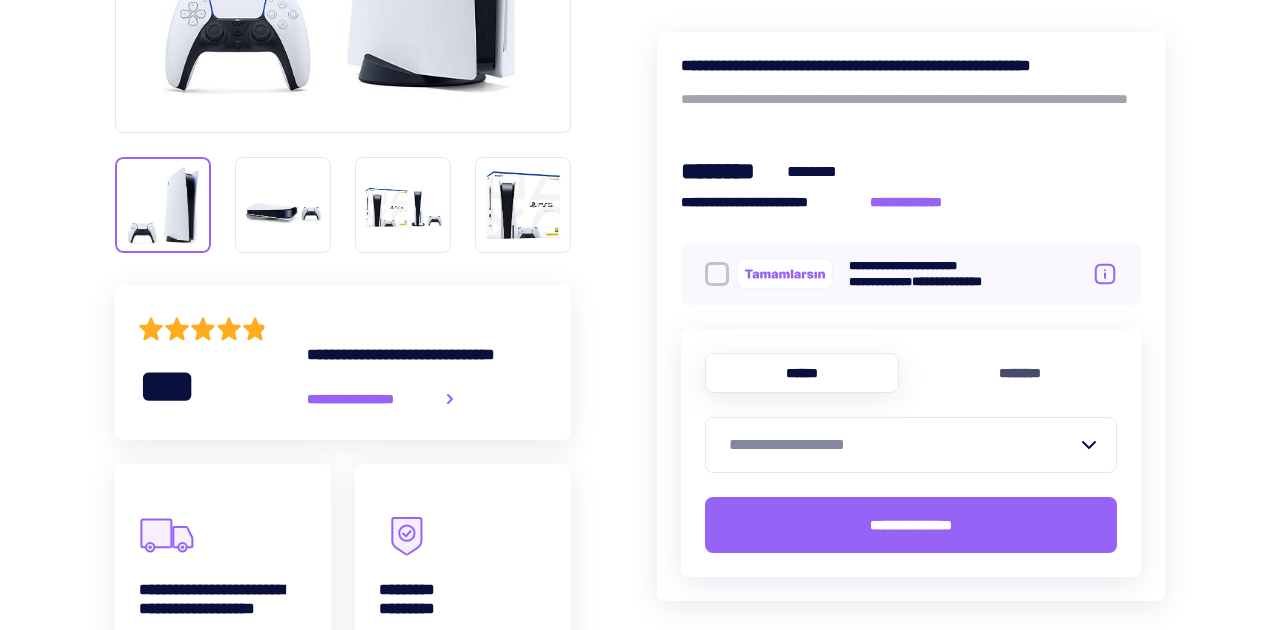 scroll, scrollTop: 670, scrollLeft: 0, axis: vertical 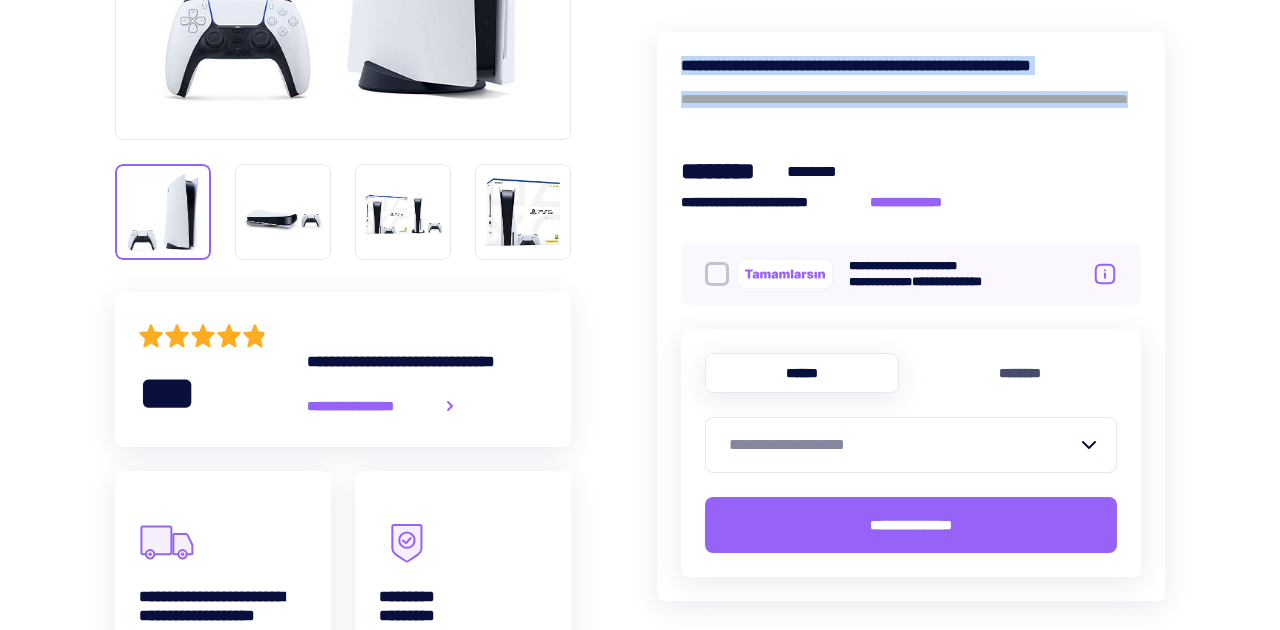 drag, startPoint x: 682, startPoint y: 65, endPoint x: 809, endPoint y: 117, distance: 137.23338 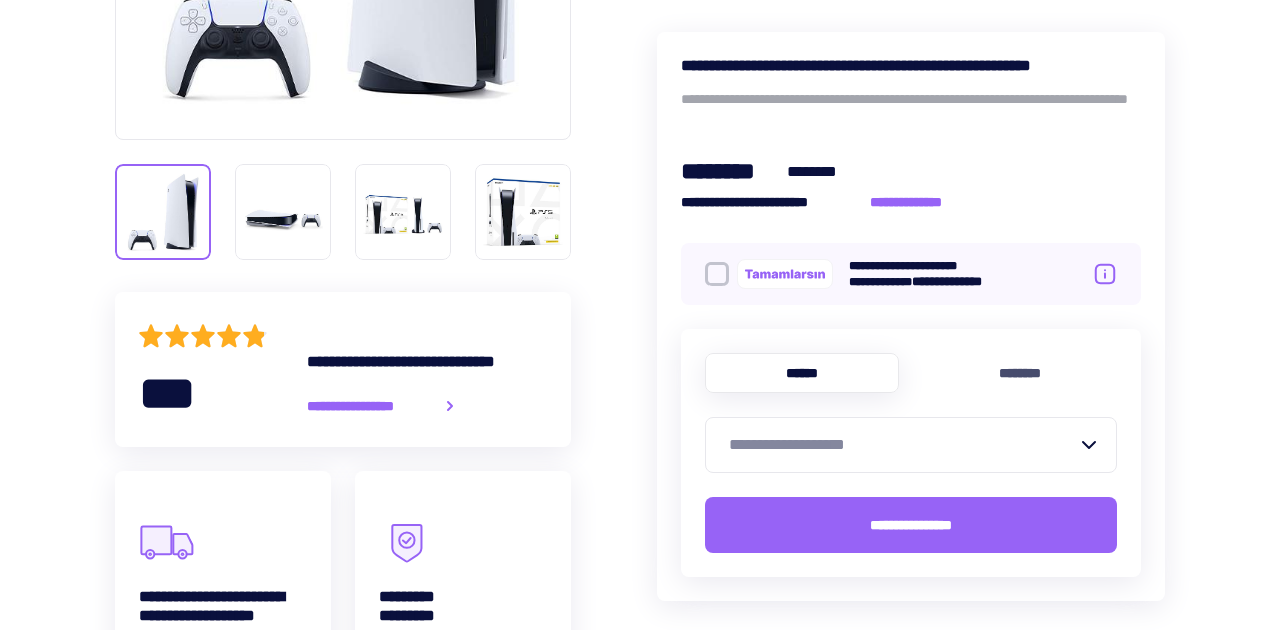 click on "**********" at bounding box center [903, 445] 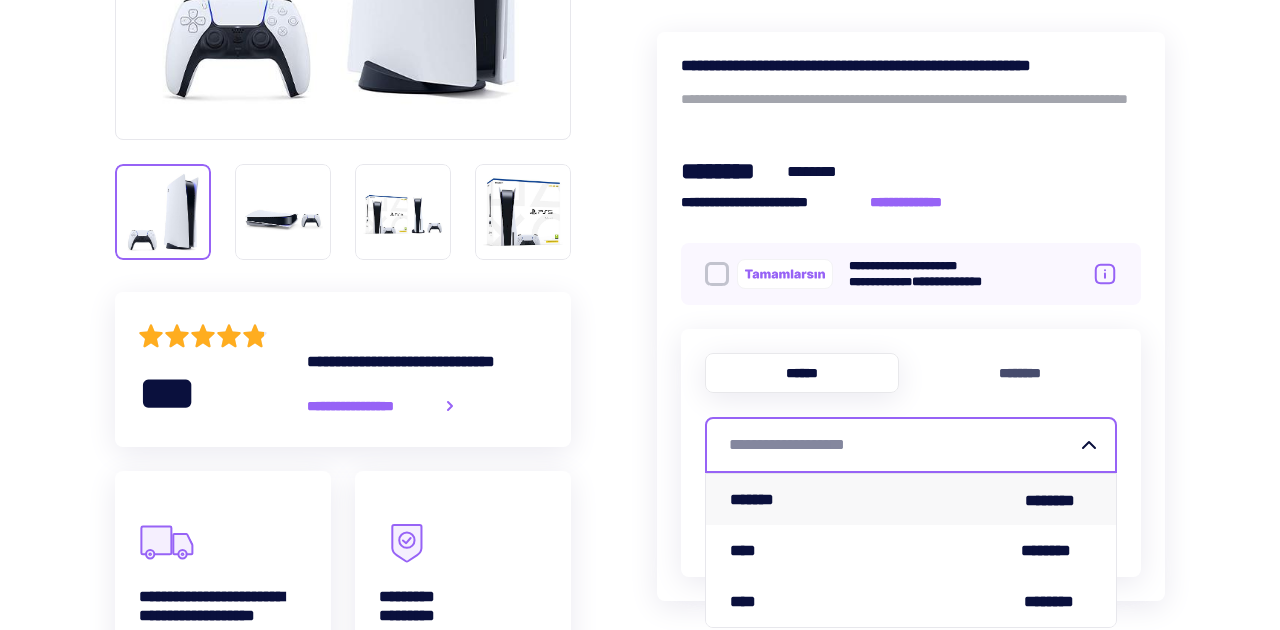 click on "*******" at bounding box center (756, 499) 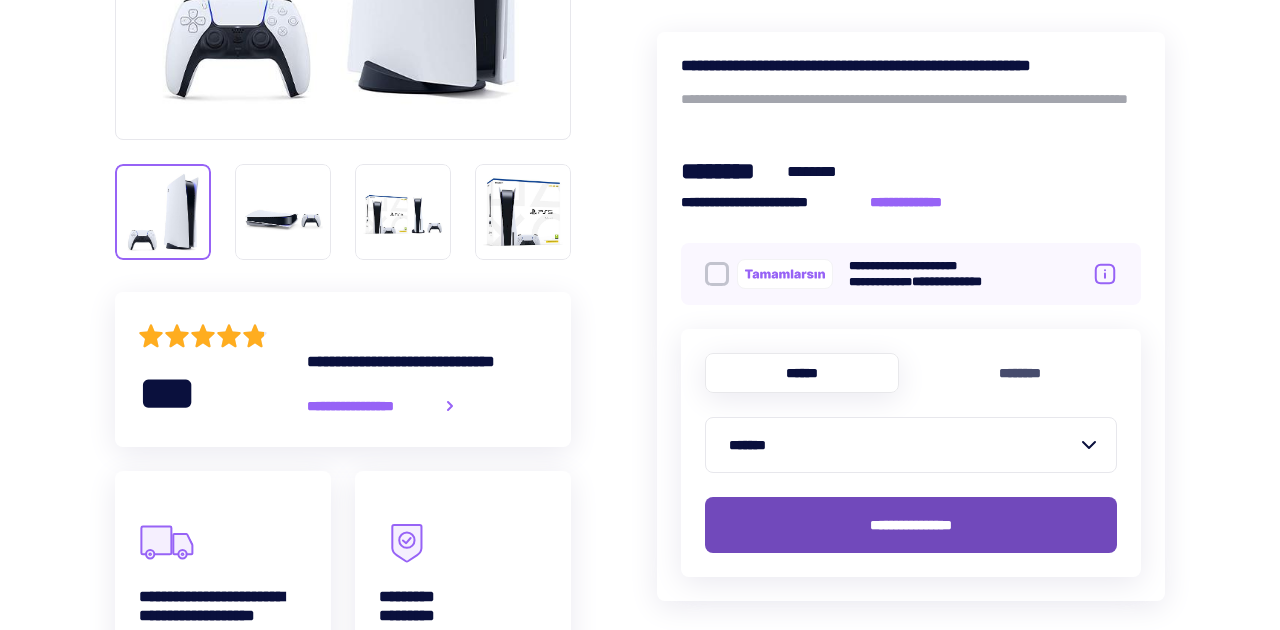 click on "**********" at bounding box center [911, 525] 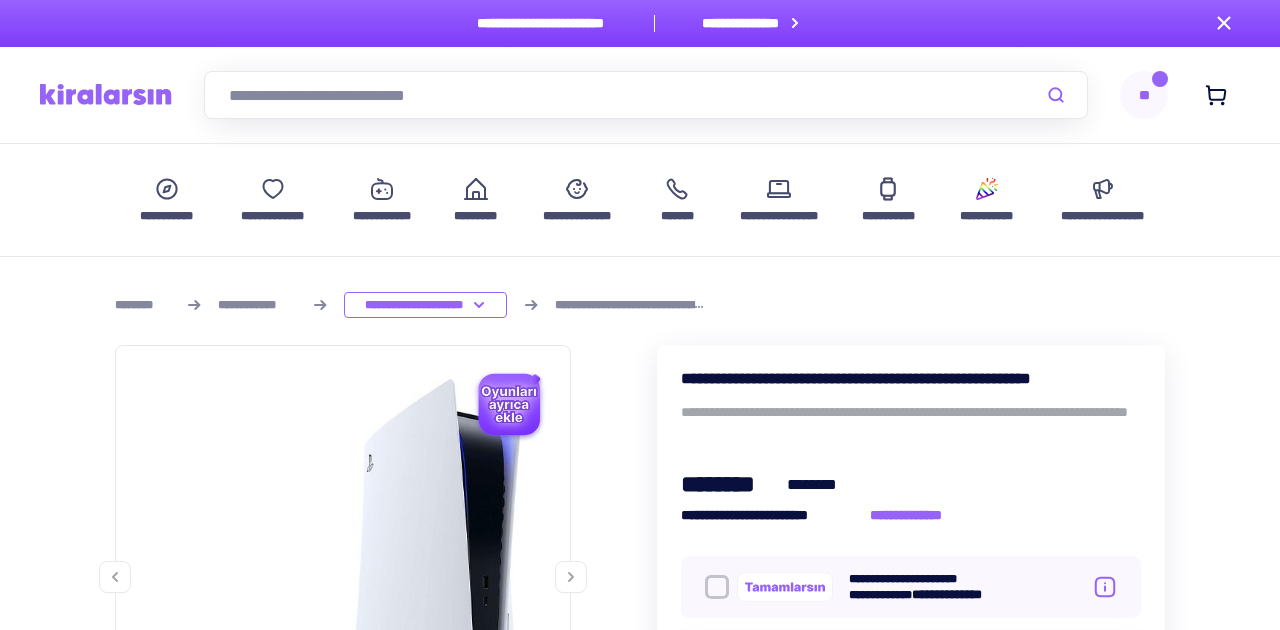 scroll, scrollTop: 0, scrollLeft: 0, axis: both 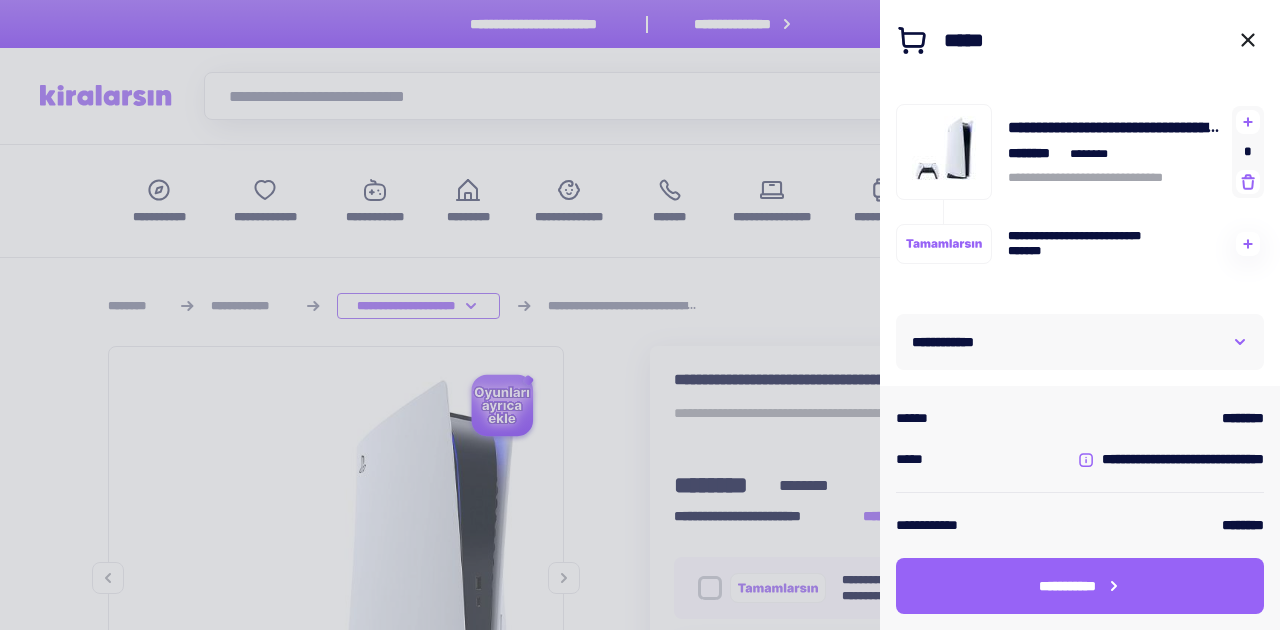 click on "**********" at bounding box center (1080, 152) 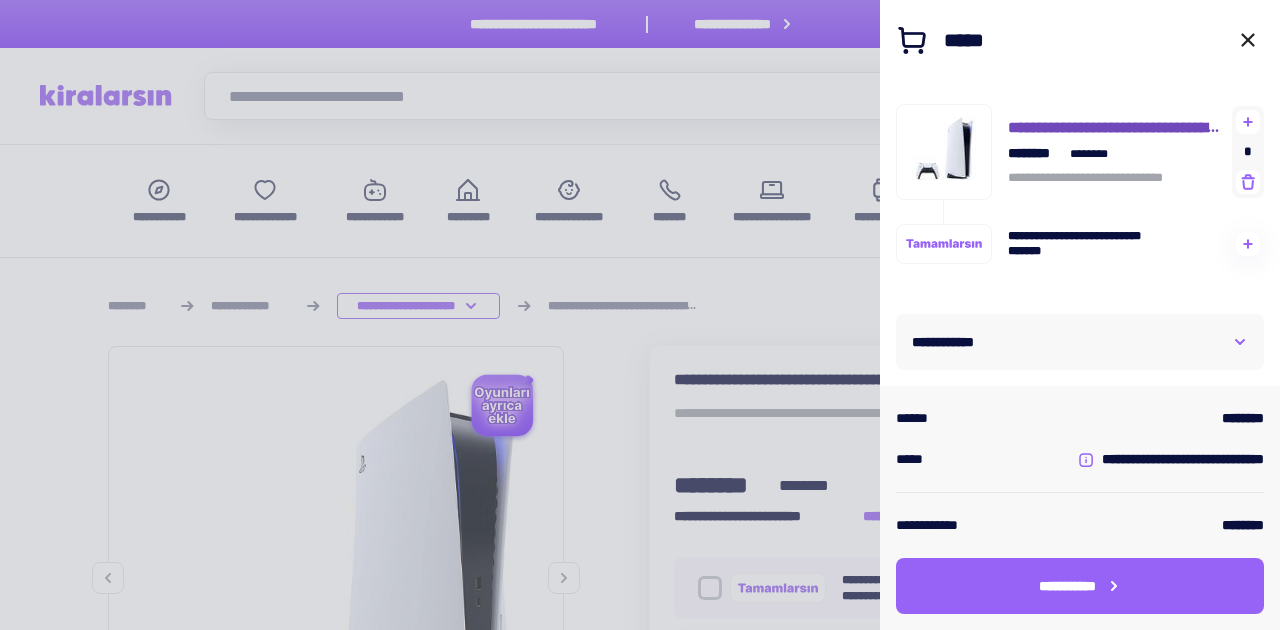 click on "**********" at bounding box center (1116, 127) 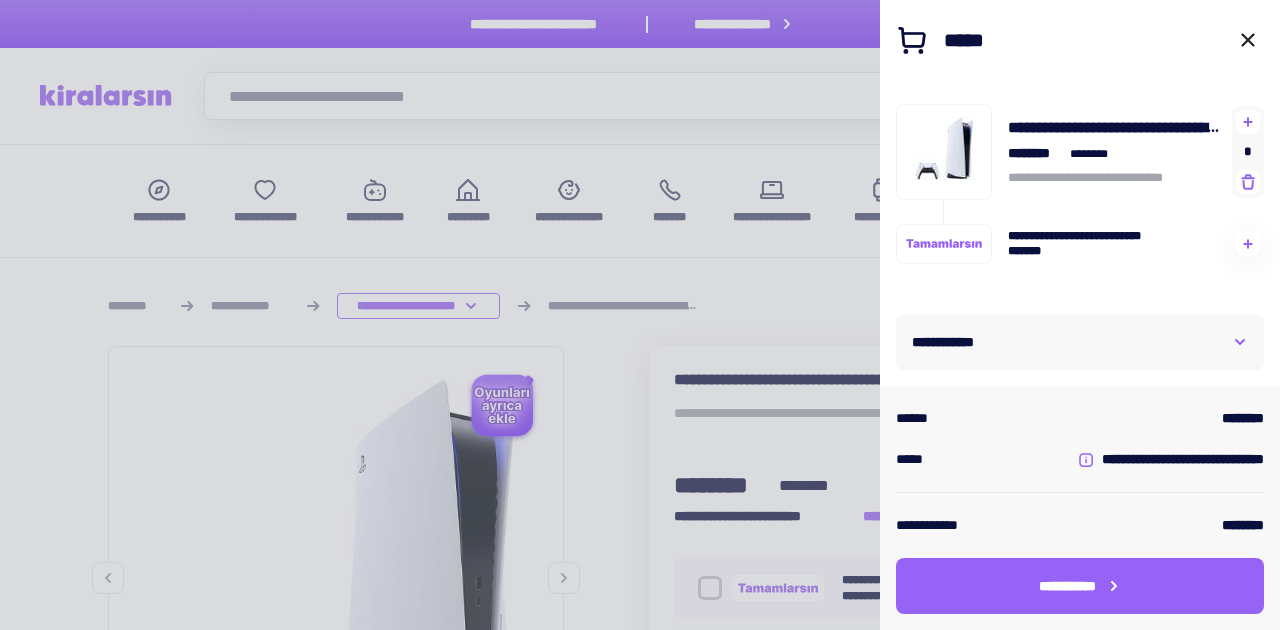 click on "*****" at bounding box center (948, 40) 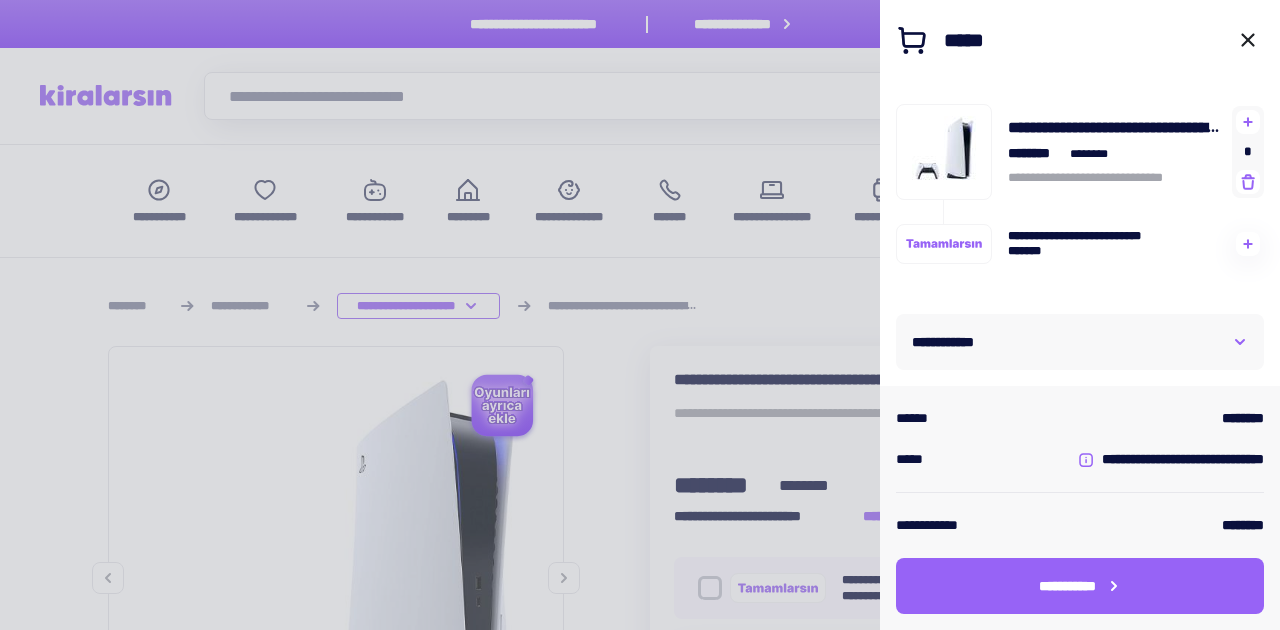 click on "**********" at bounding box center (1080, 342) 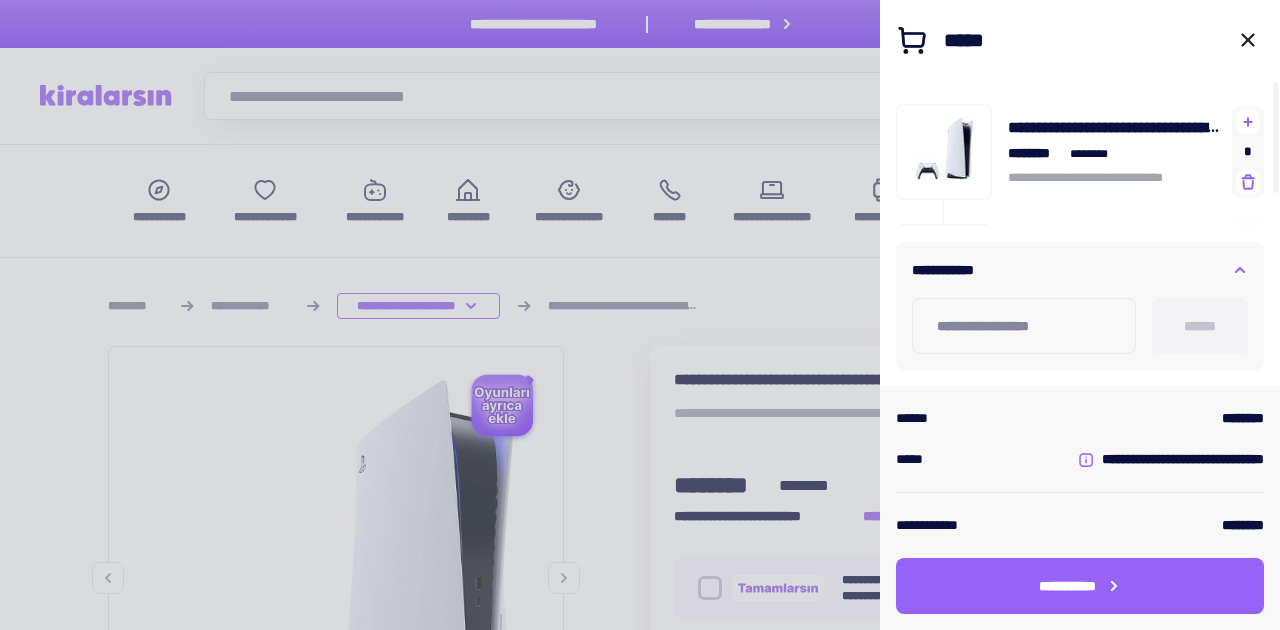 click on "**********" at bounding box center (1080, 270) 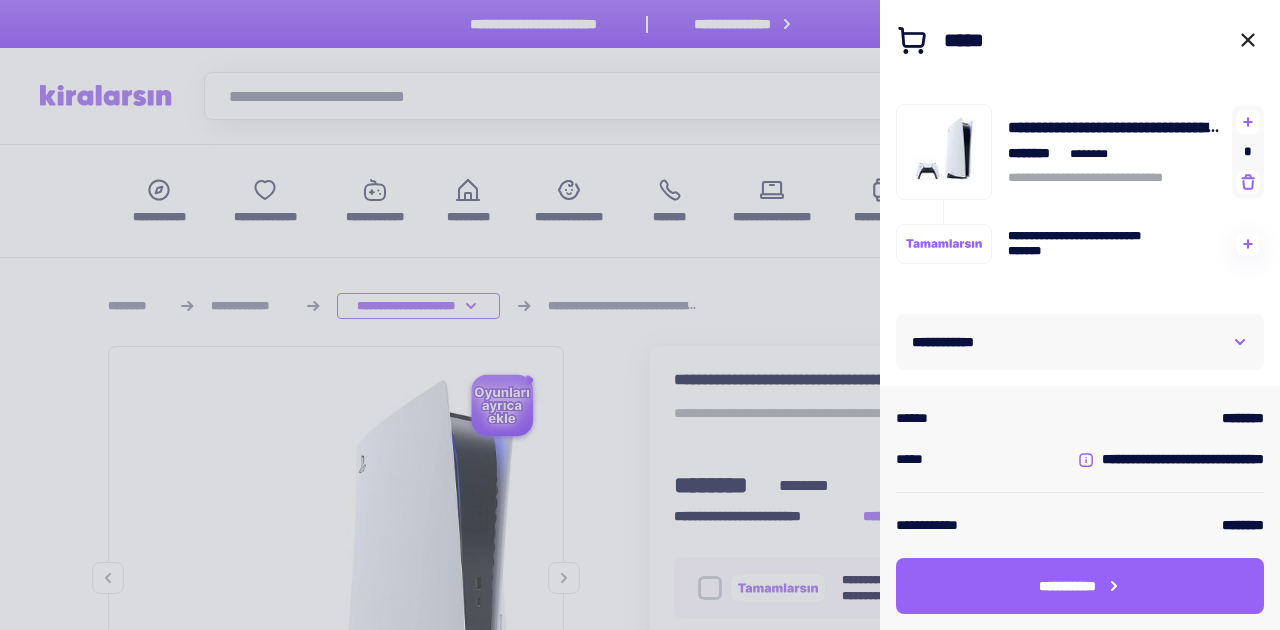 click at bounding box center (640, 315) 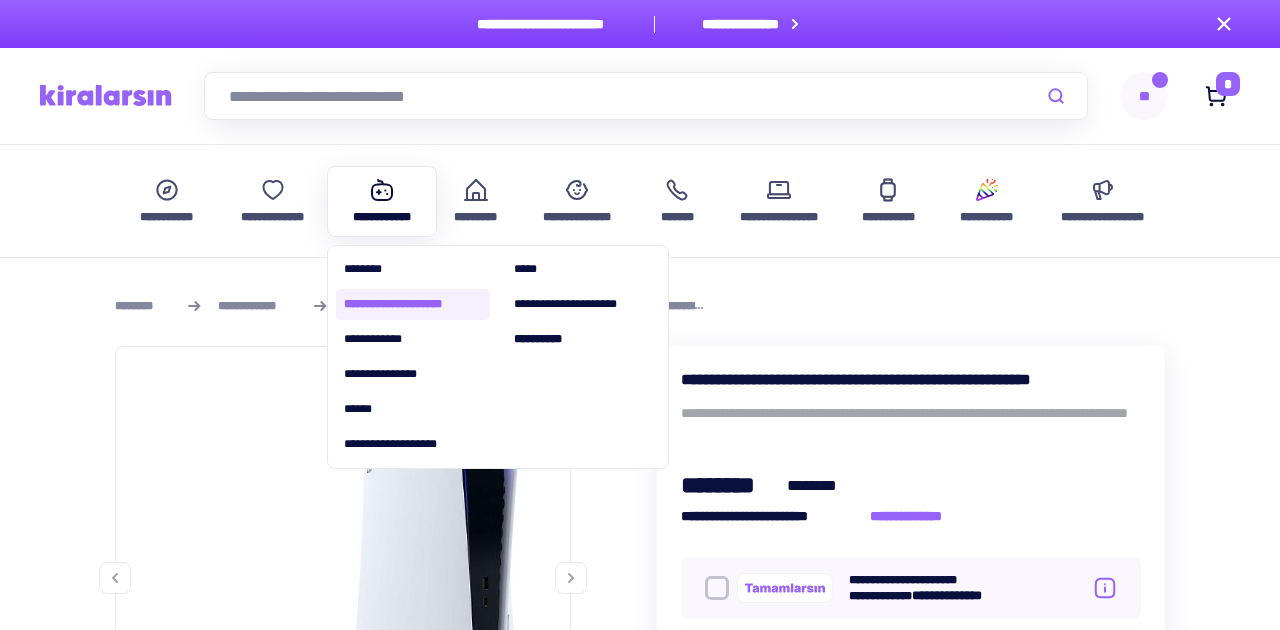 click on "**********" at bounding box center [413, 304] 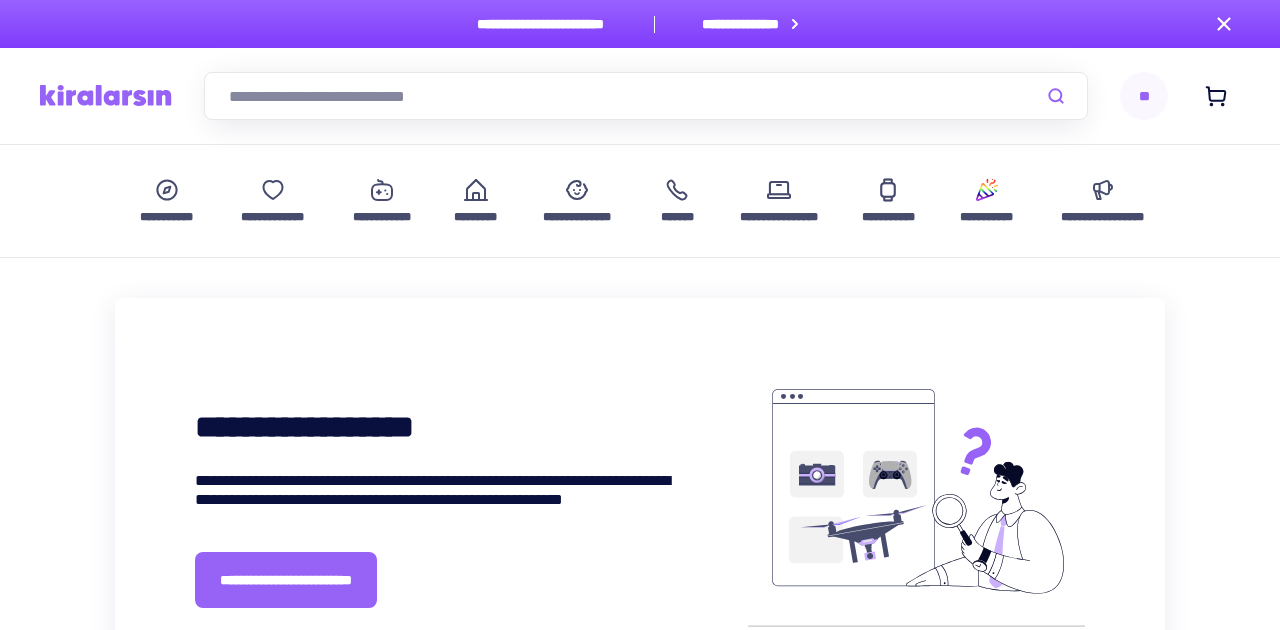 scroll, scrollTop: 0, scrollLeft: 0, axis: both 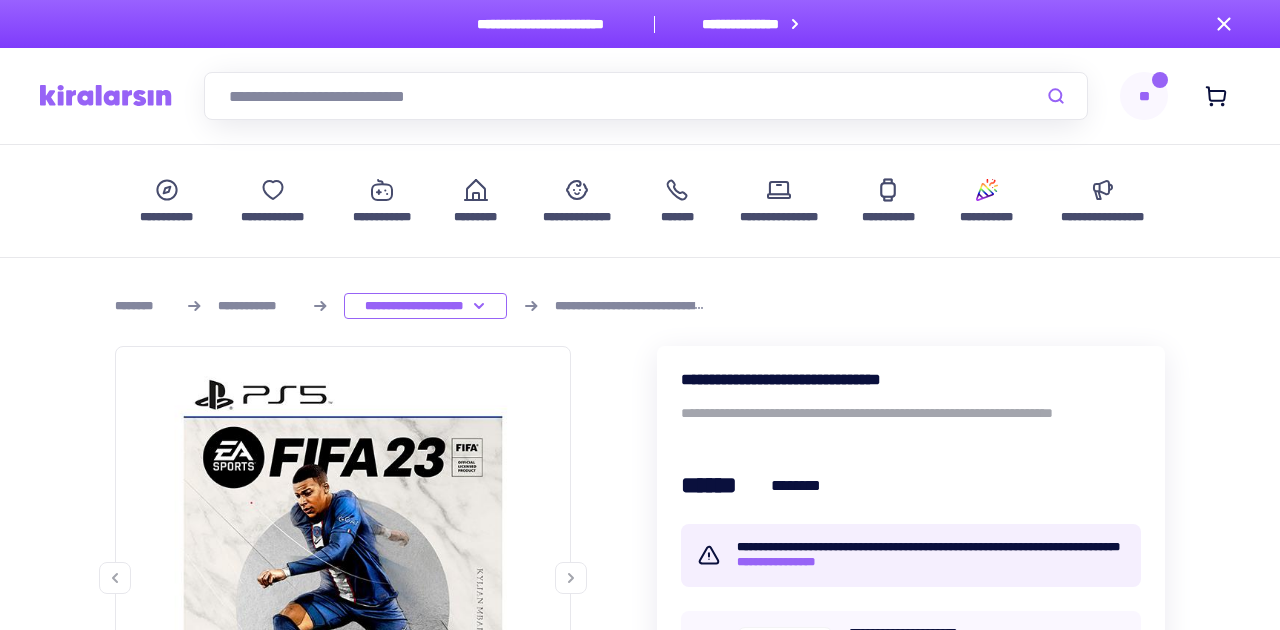 drag, startPoint x: 948, startPoint y: 363, endPoint x: 692, endPoint y: 371, distance: 256.12497 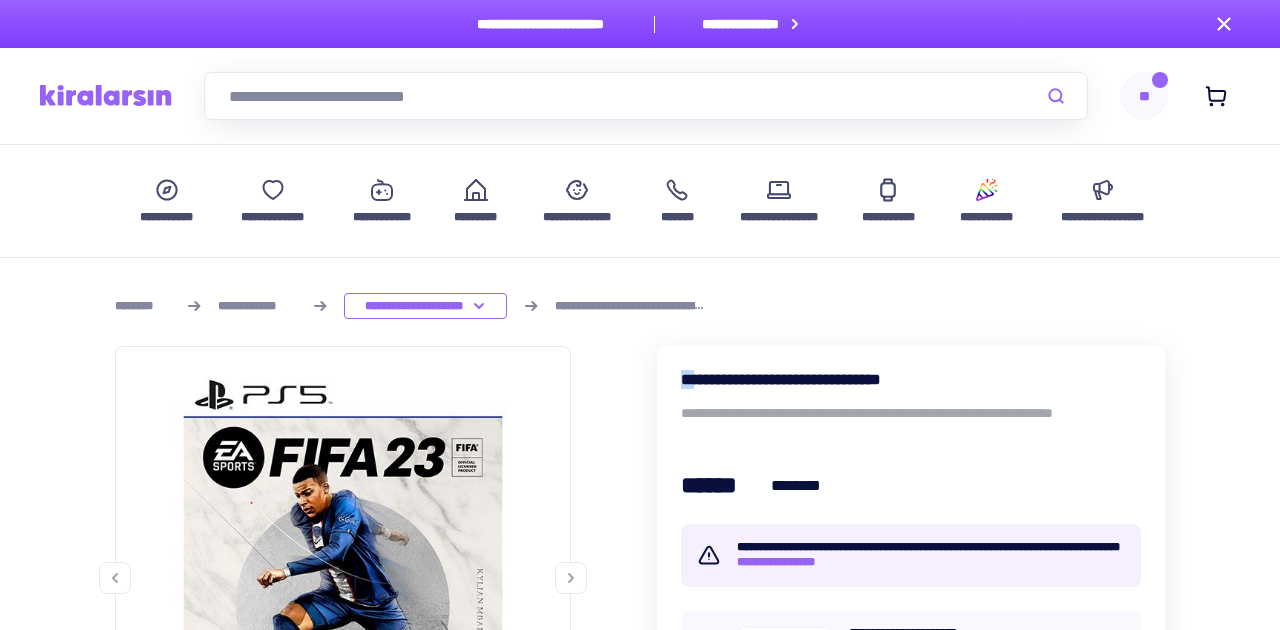 click on "**********" at bounding box center (911, 379) 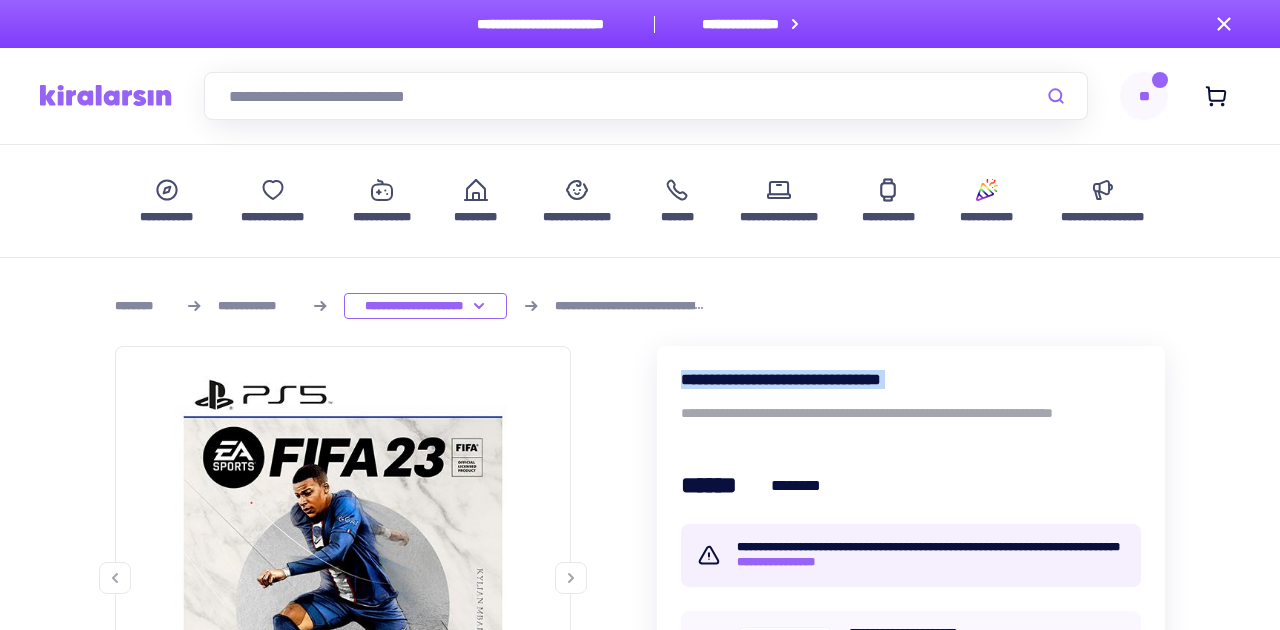 click on "**********" at bounding box center (911, 379) 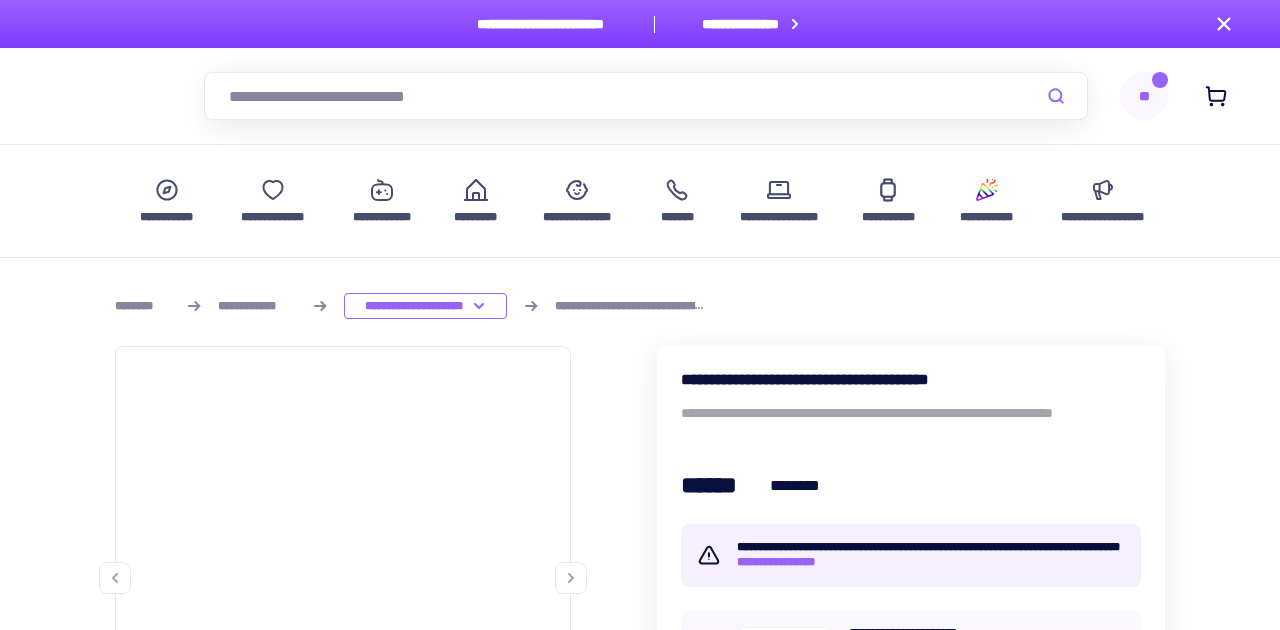 scroll, scrollTop: 0, scrollLeft: 0, axis: both 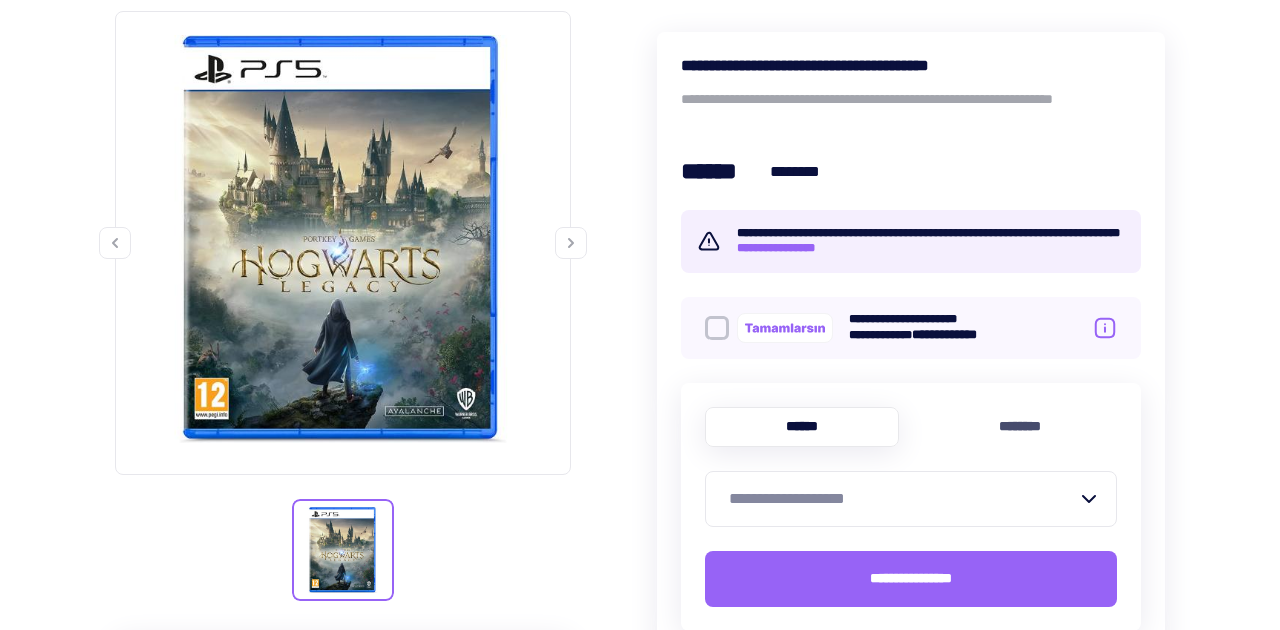 click on "**********" at bounding box center [903, 499] 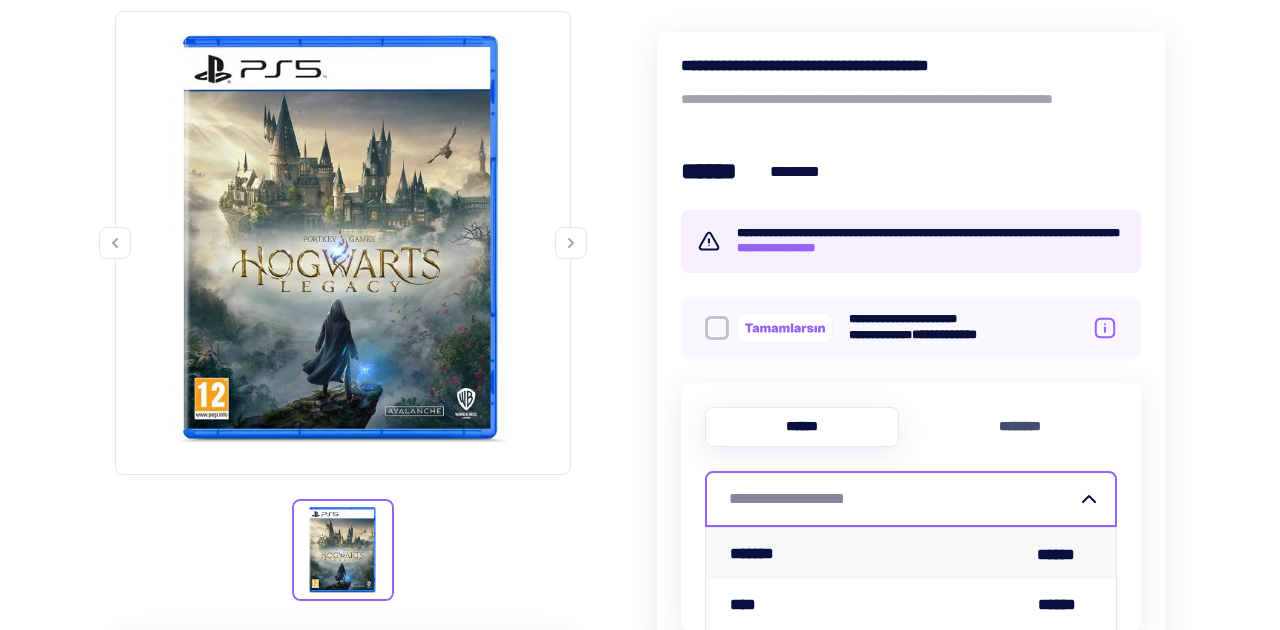 click on "******* ******" at bounding box center (911, 553) 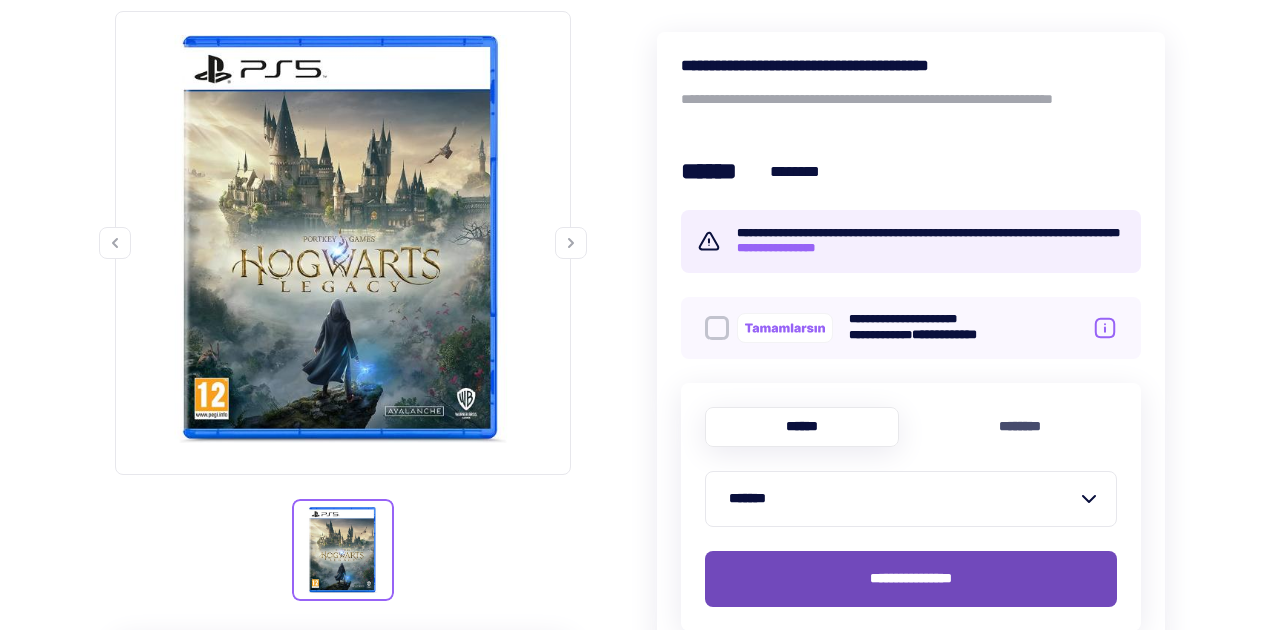 click on "**********" at bounding box center [911, 579] 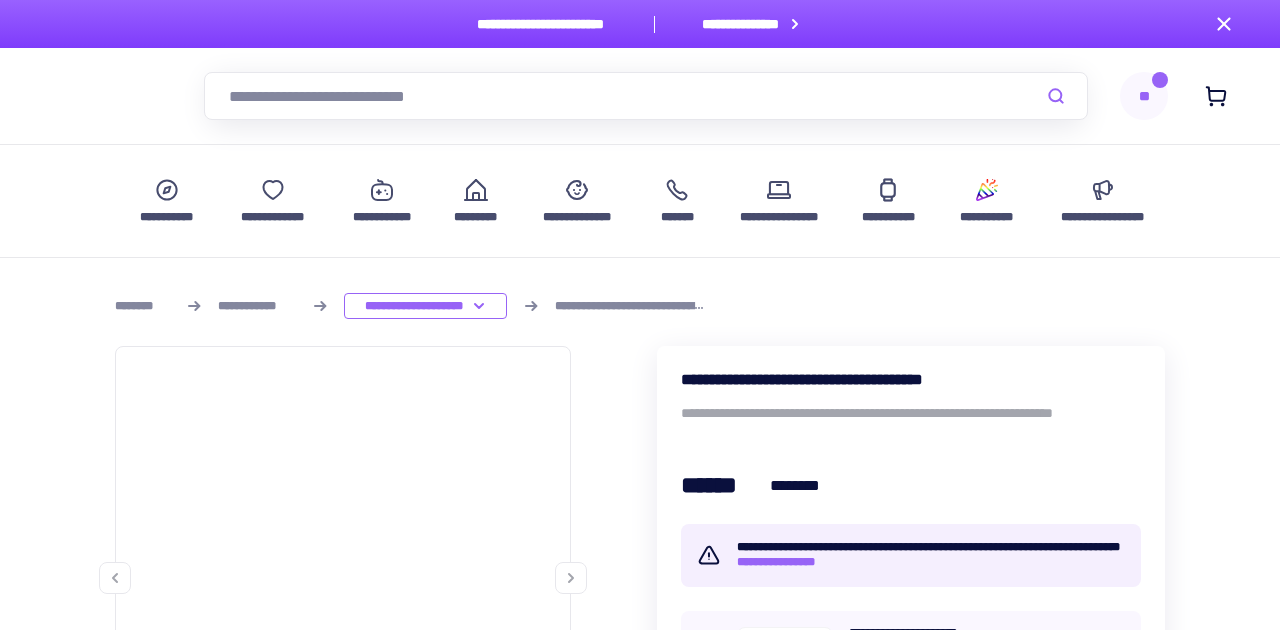 scroll, scrollTop: 0, scrollLeft: 0, axis: both 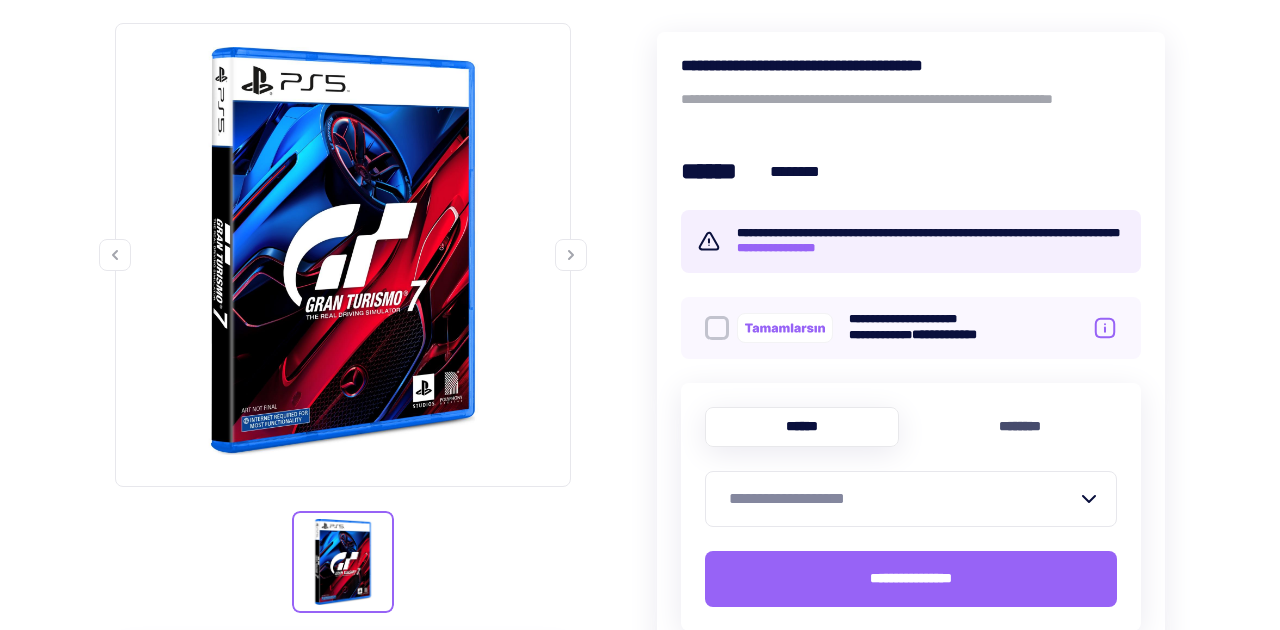 click on "**********" at bounding box center [903, 499] 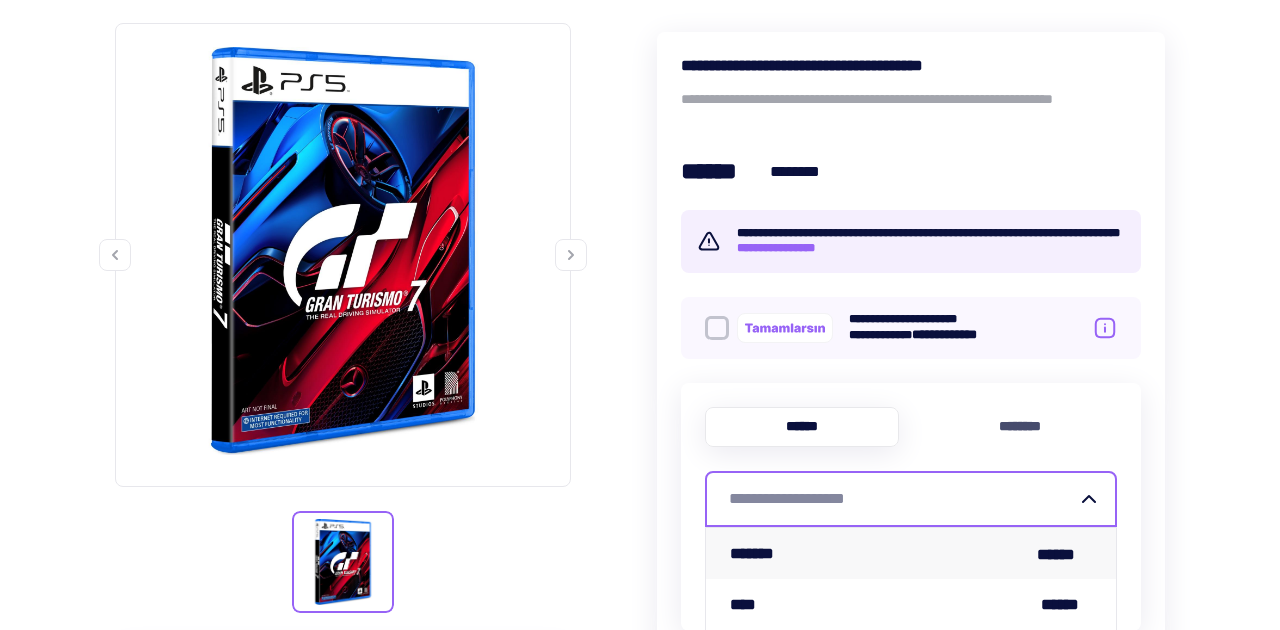 click on "******* ******" at bounding box center [911, 553] 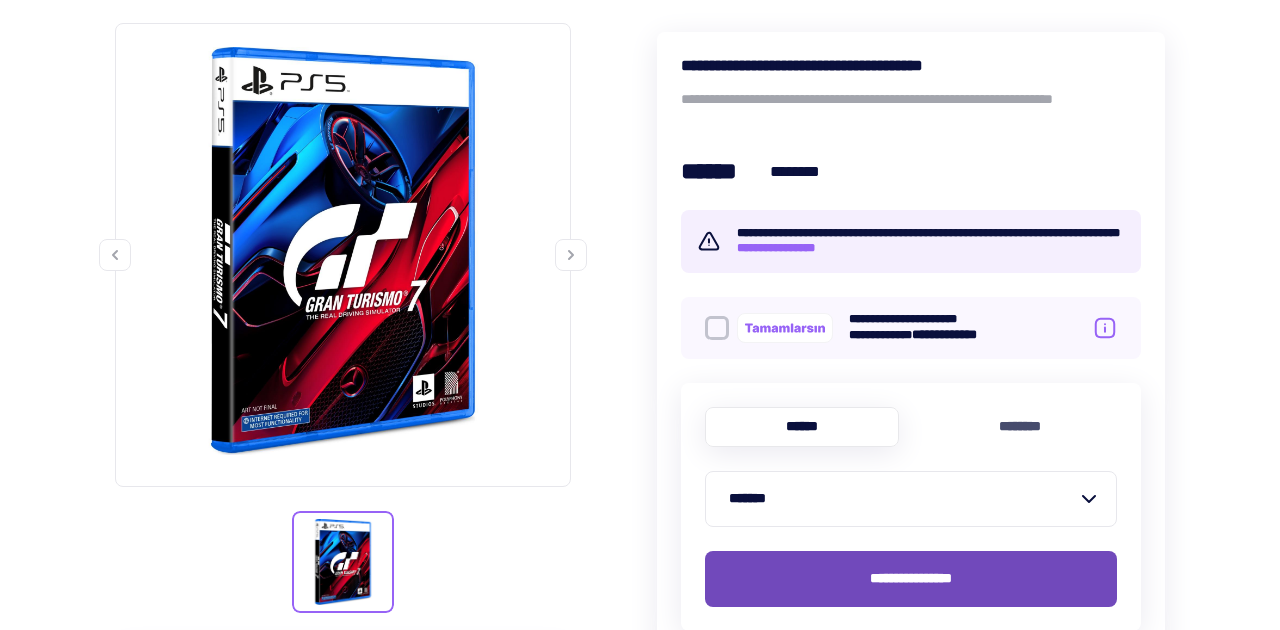 click on "**********" at bounding box center [911, 579] 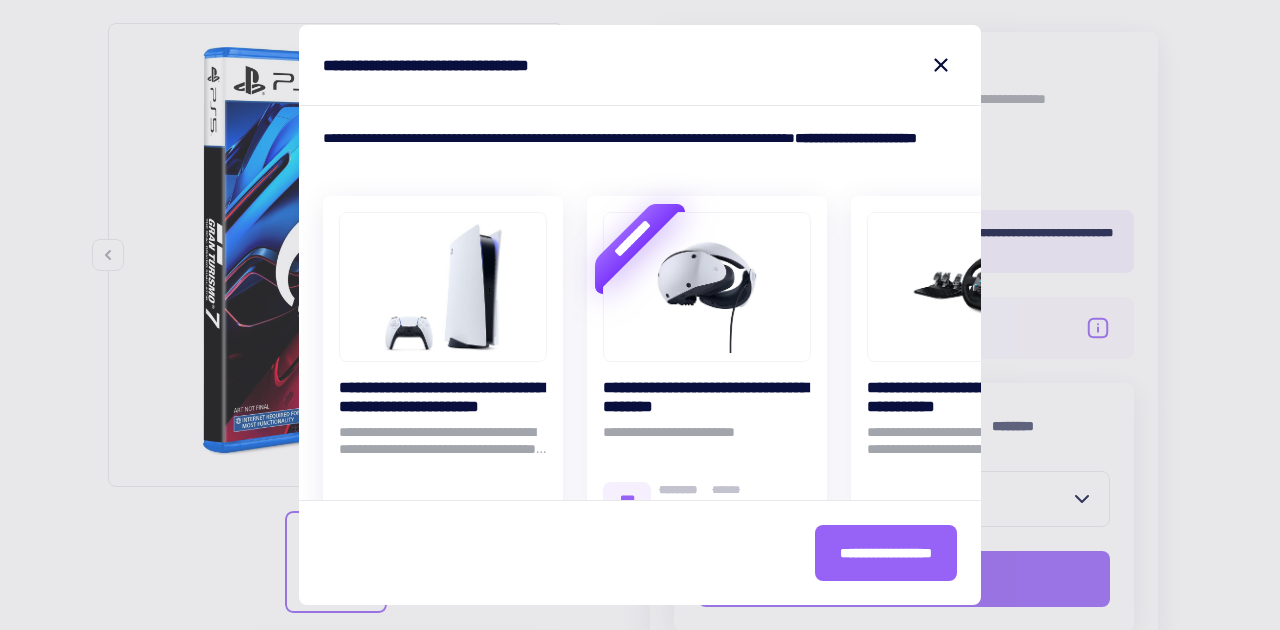 scroll, scrollTop: 66, scrollLeft: 0, axis: vertical 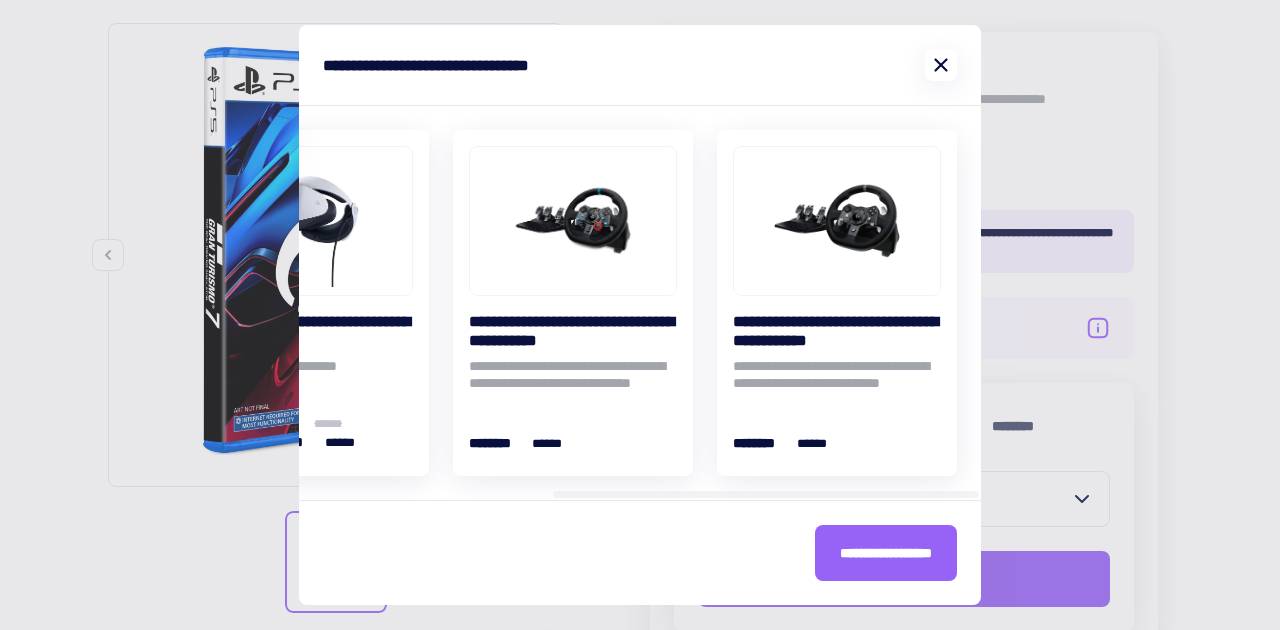 click at bounding box center (941, 65) 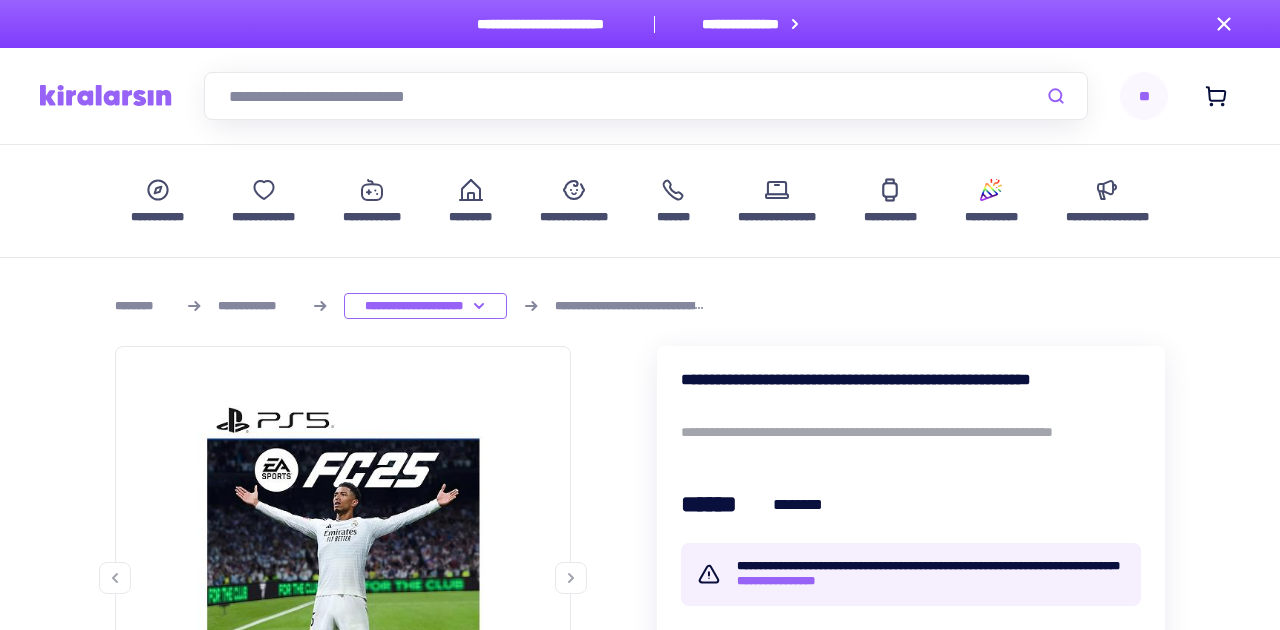 scroll, scrollTop: 216, scrollLeft: 0, axis: vertical 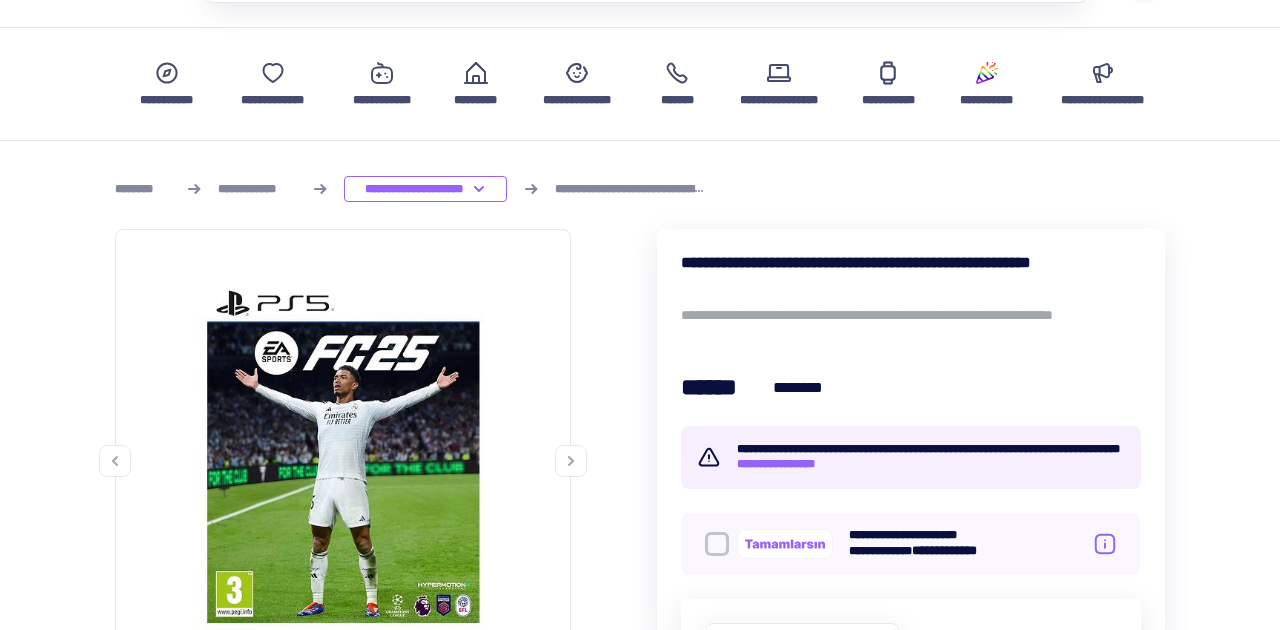 drag, startPoint x: 673, startPoint y: 260, endPoint x: 719, endPoint y: 268, distance: 46.69047 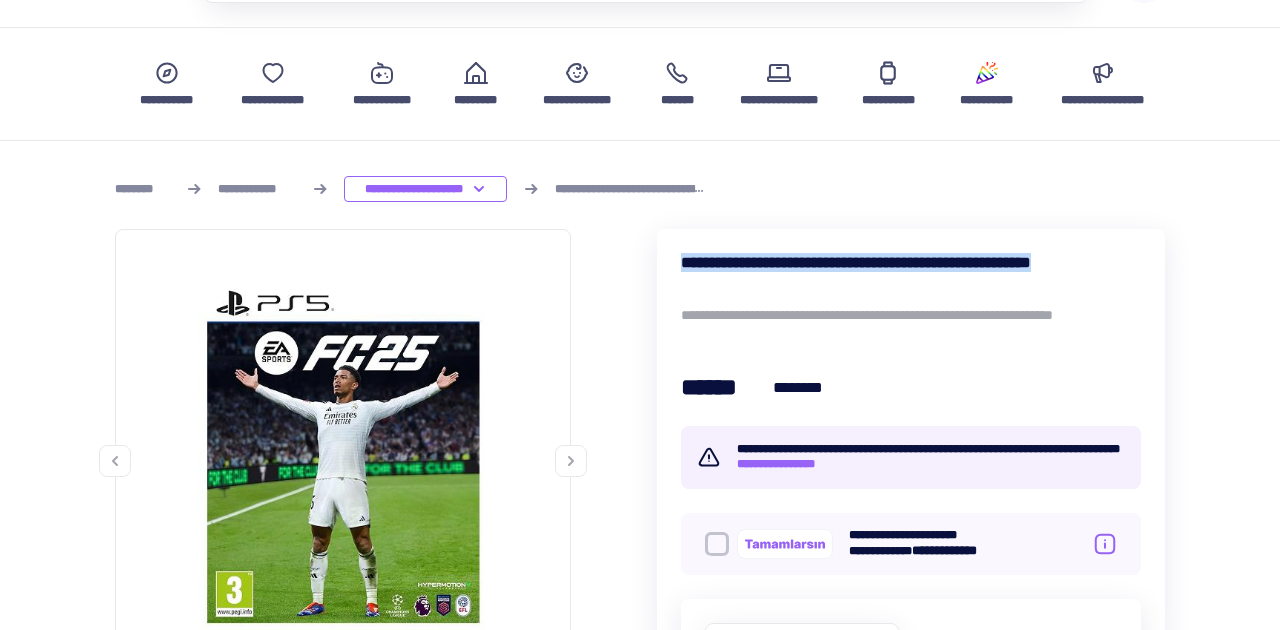 drag, startPoint x: 742, startPoint y: 278, endPoint x: 681, endPoint y: 254, distance: 65.551506 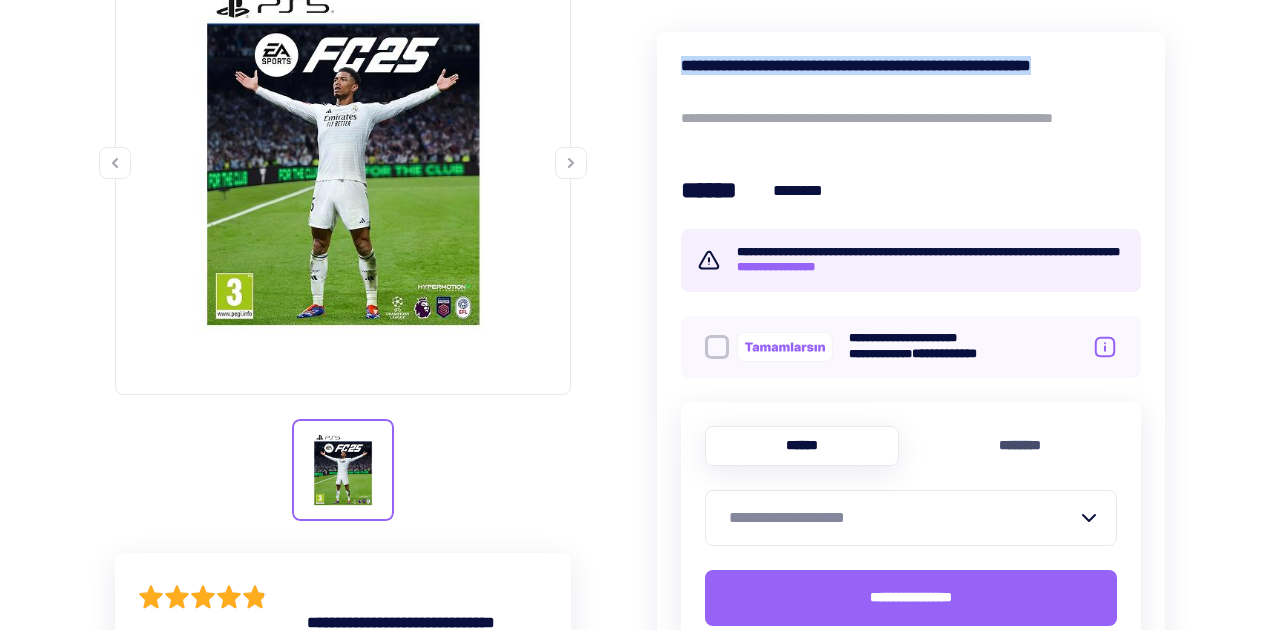 scroll, scrollTop: 434, scrollLeft: 0, axis: vertical 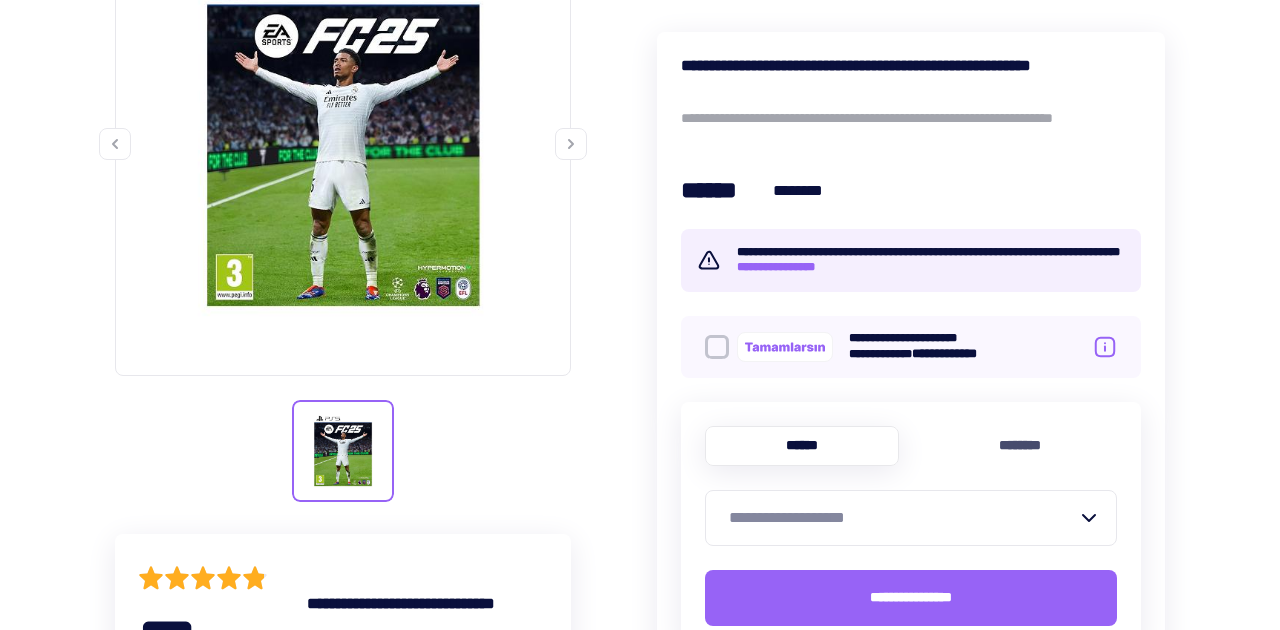 click on "**********" at bounding box center (911, 526) 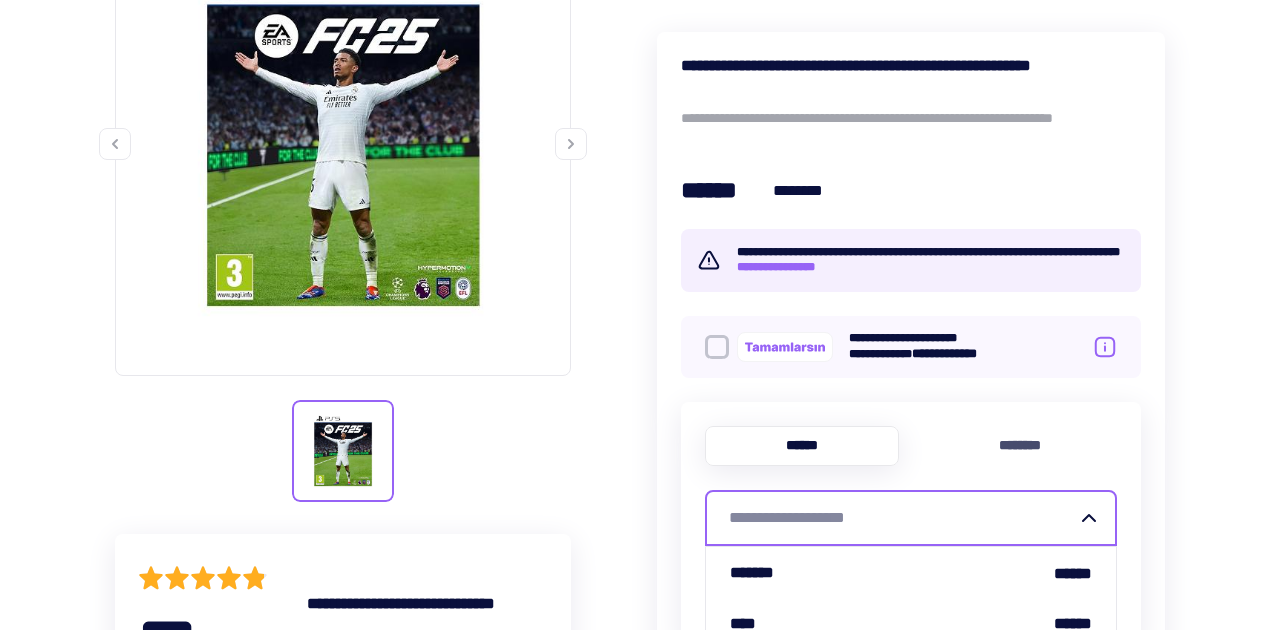 click on "**********" at bounding box center [903, 518] 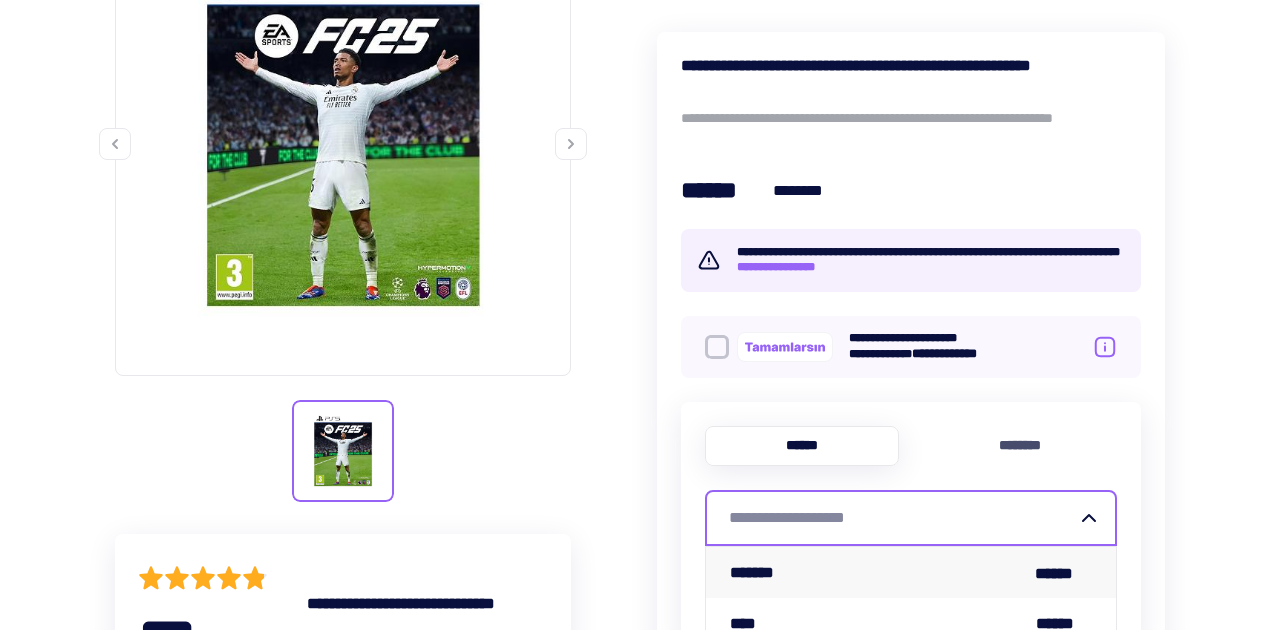 click on "*******" at bounding box center (756, 572) 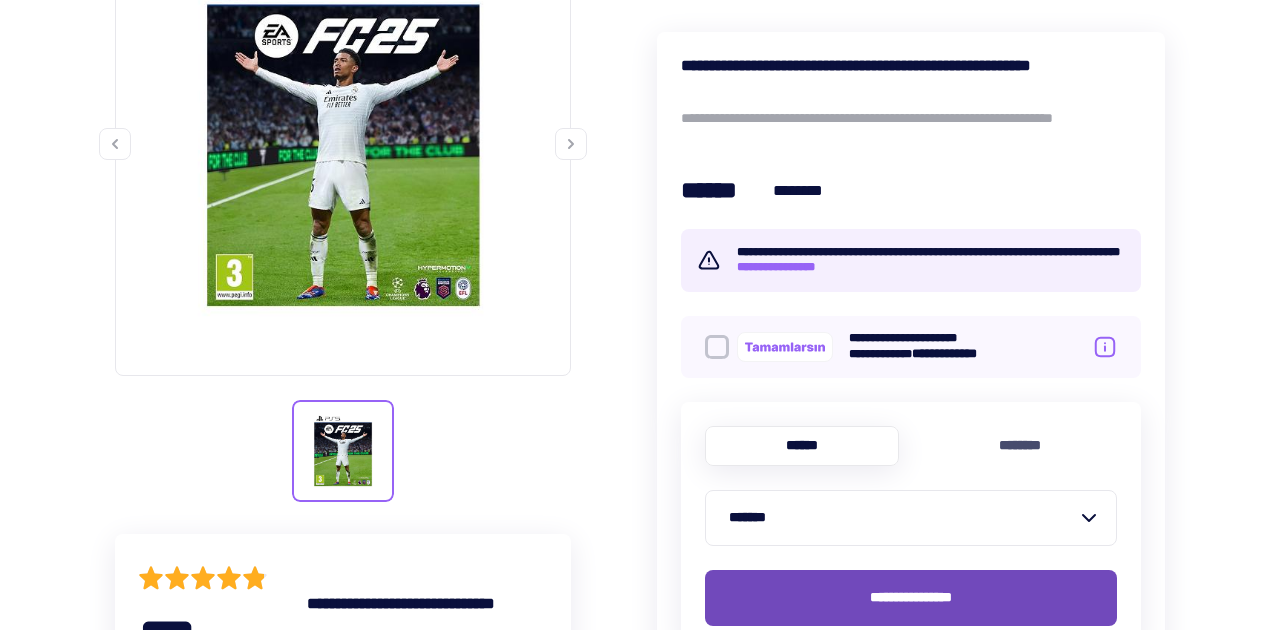 click on "**********" at bounding box center (911, 598) 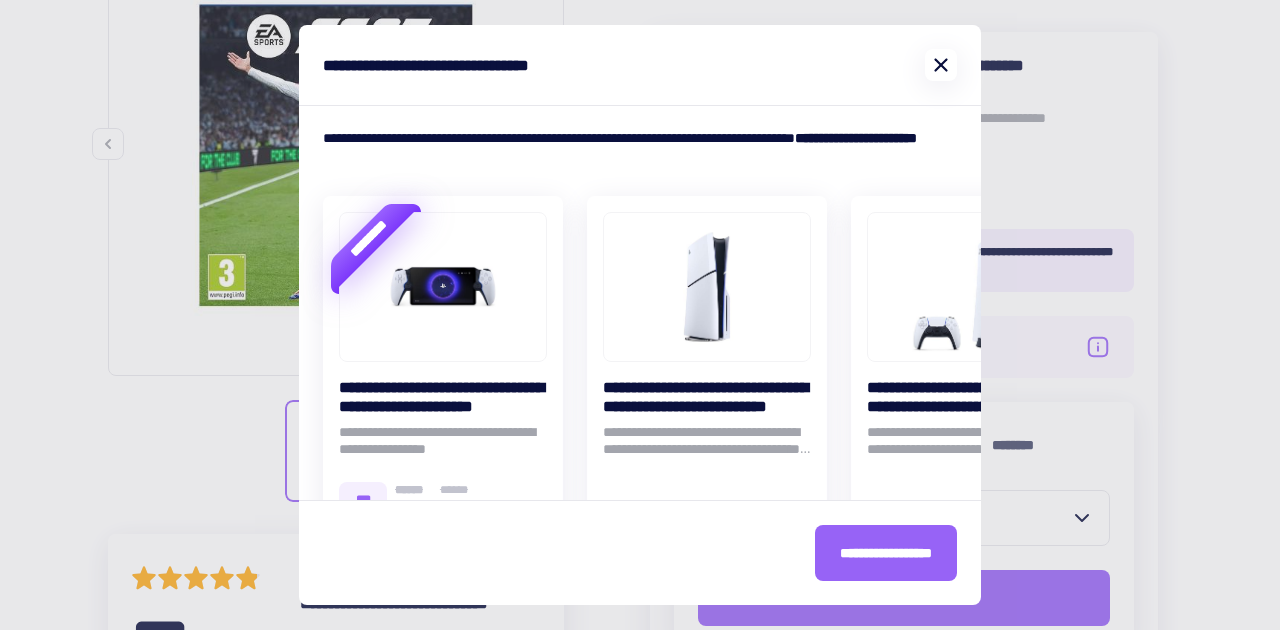 click 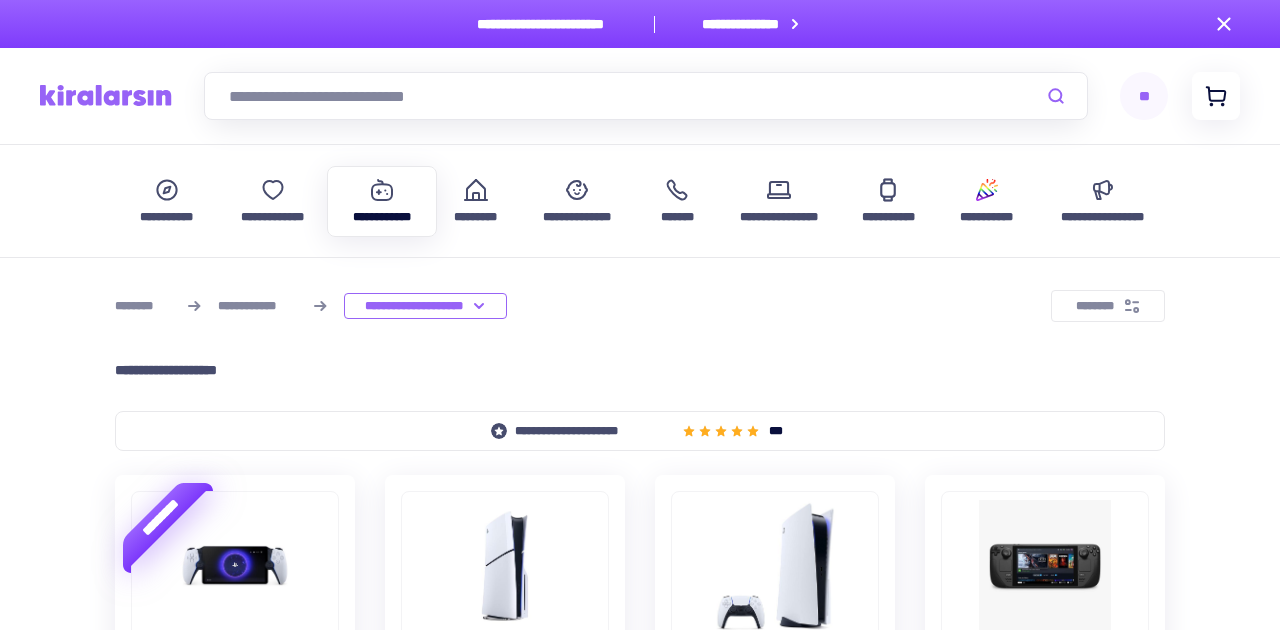scroll, scrollTop: 0, scrollLeft: 0, axis: both 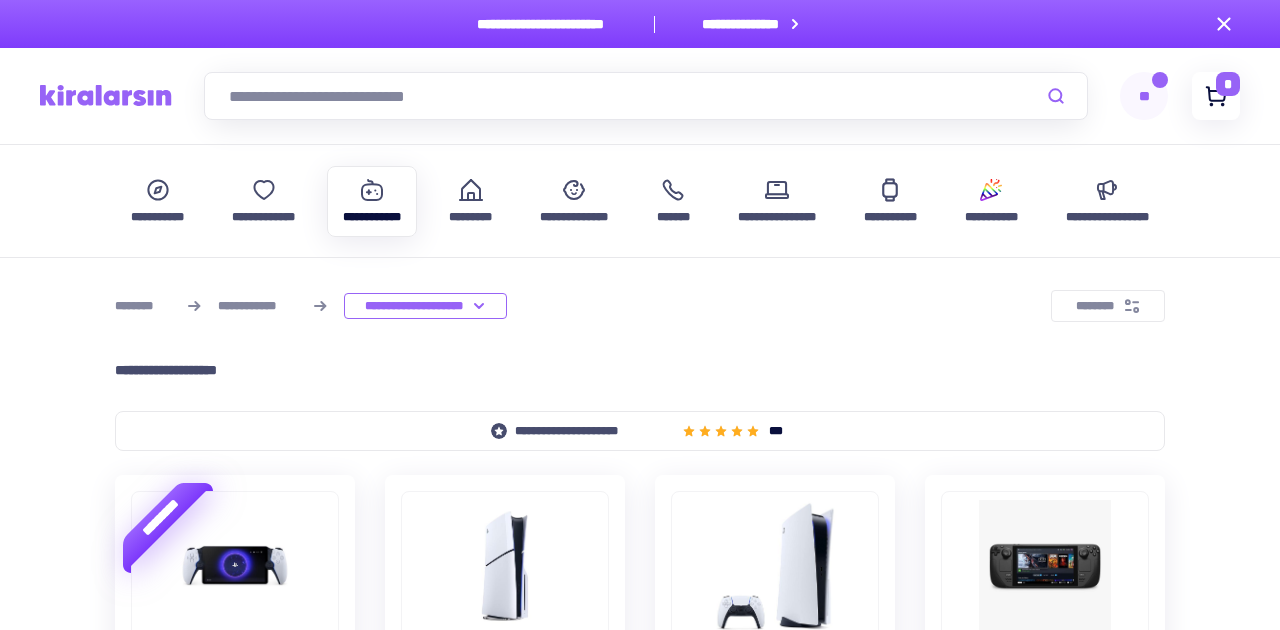 click 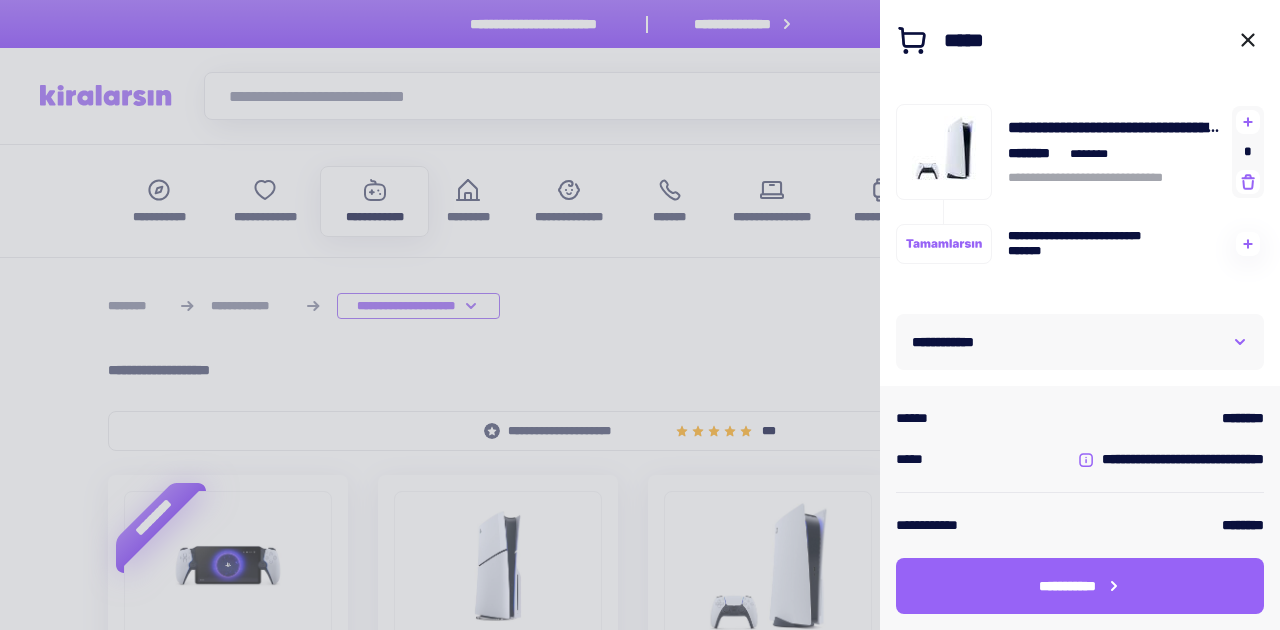 click at bounding box center [640, 315] 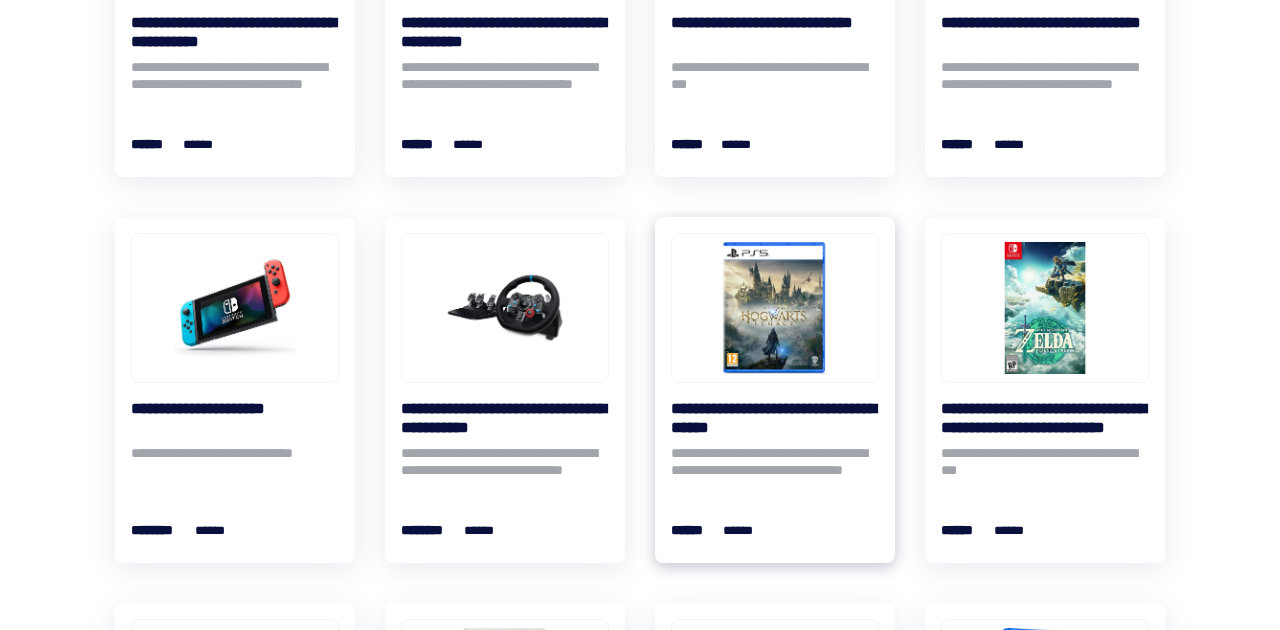 scroll, scrollTop: 1039, scrollLeft: 0, axis: vertical 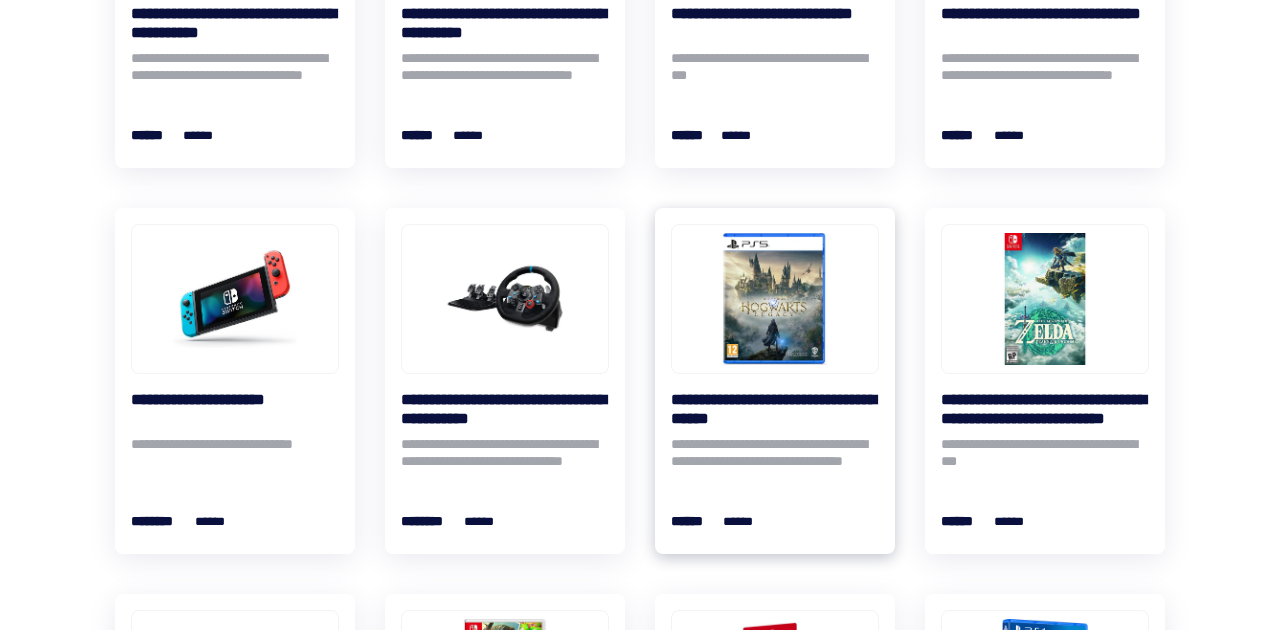 click at bounding box center [775, 299] 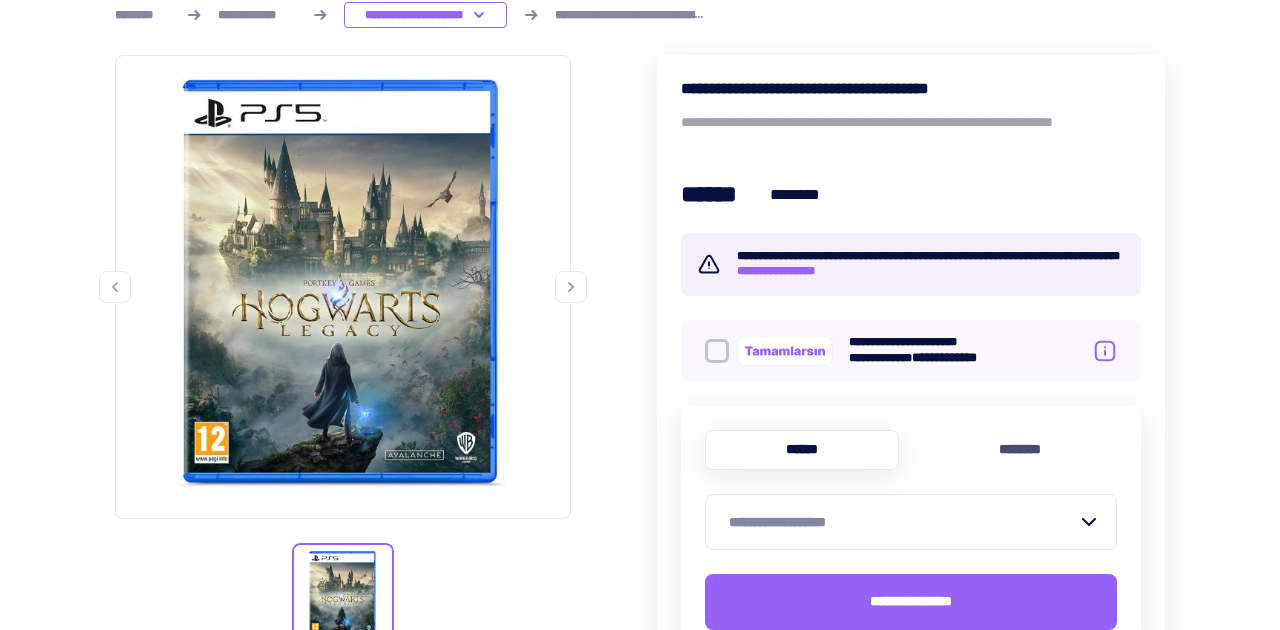 scroll, scrollTop: 307, scrollLeft: 0, axis: vertical 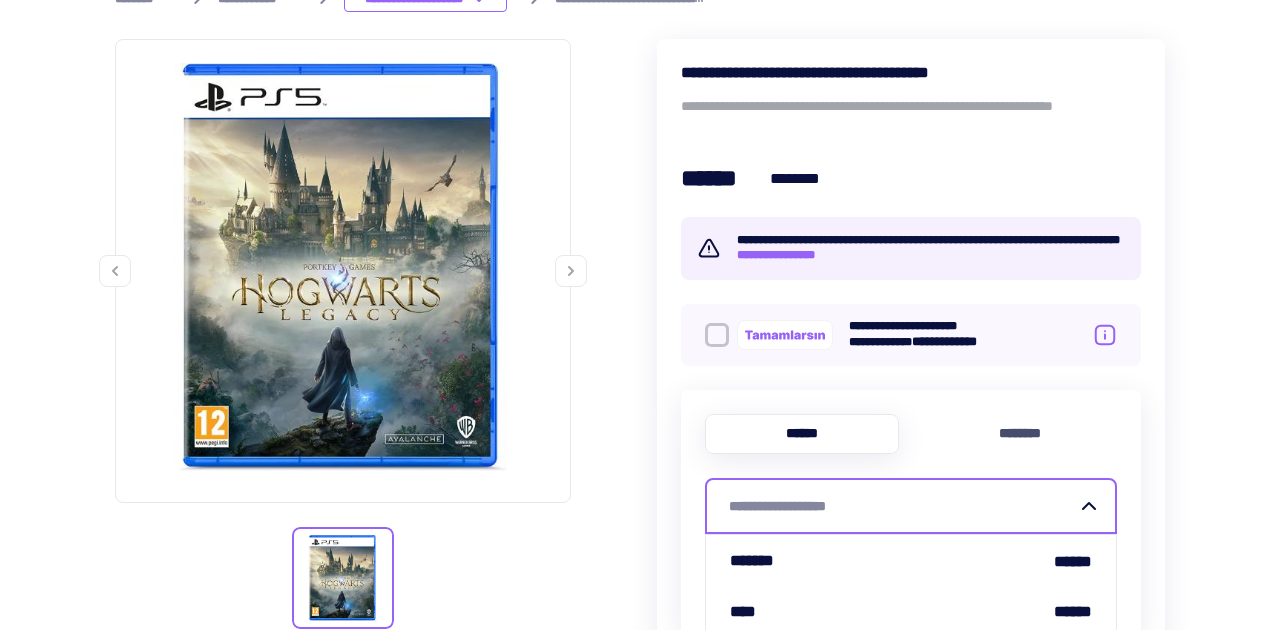 click on "**********" at bounding box center (903, 506) 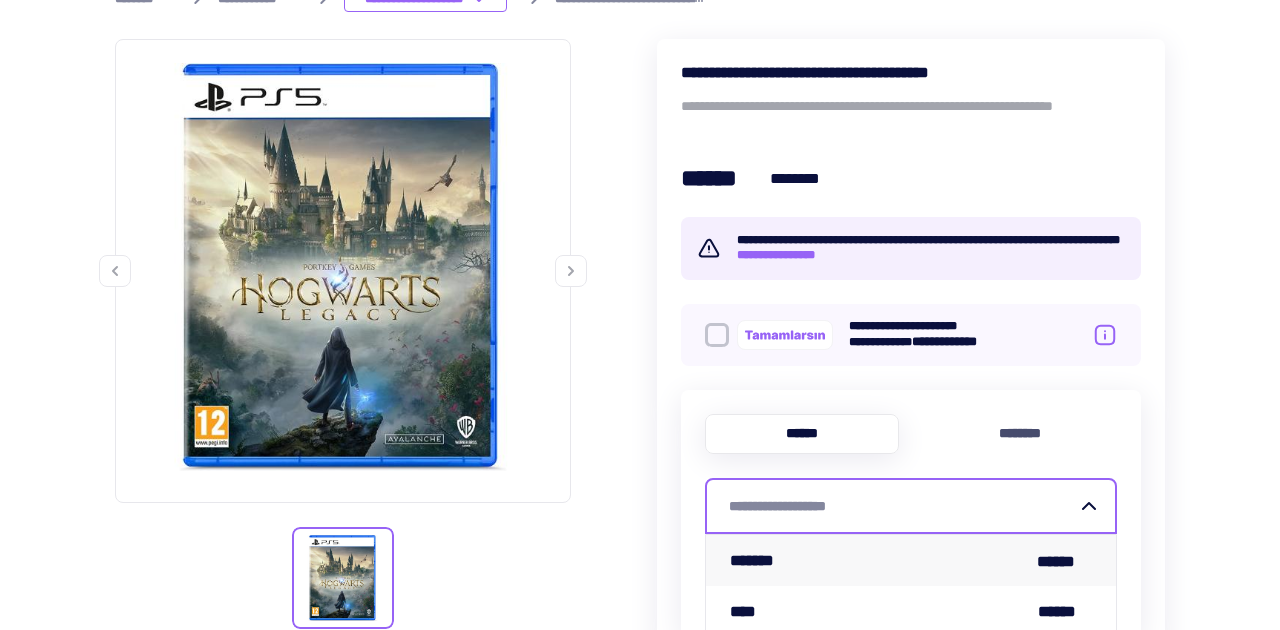 click on "******* ******" at bounding box center (911, 560) 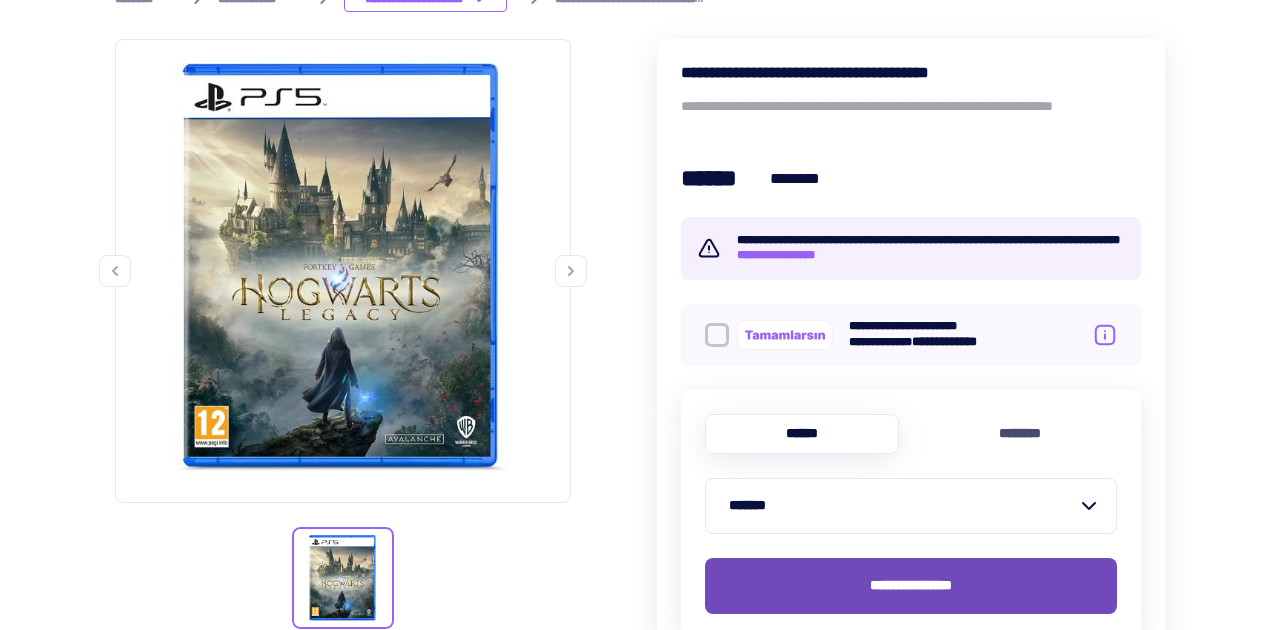 click on "**********" at bounding box center (911, 586) 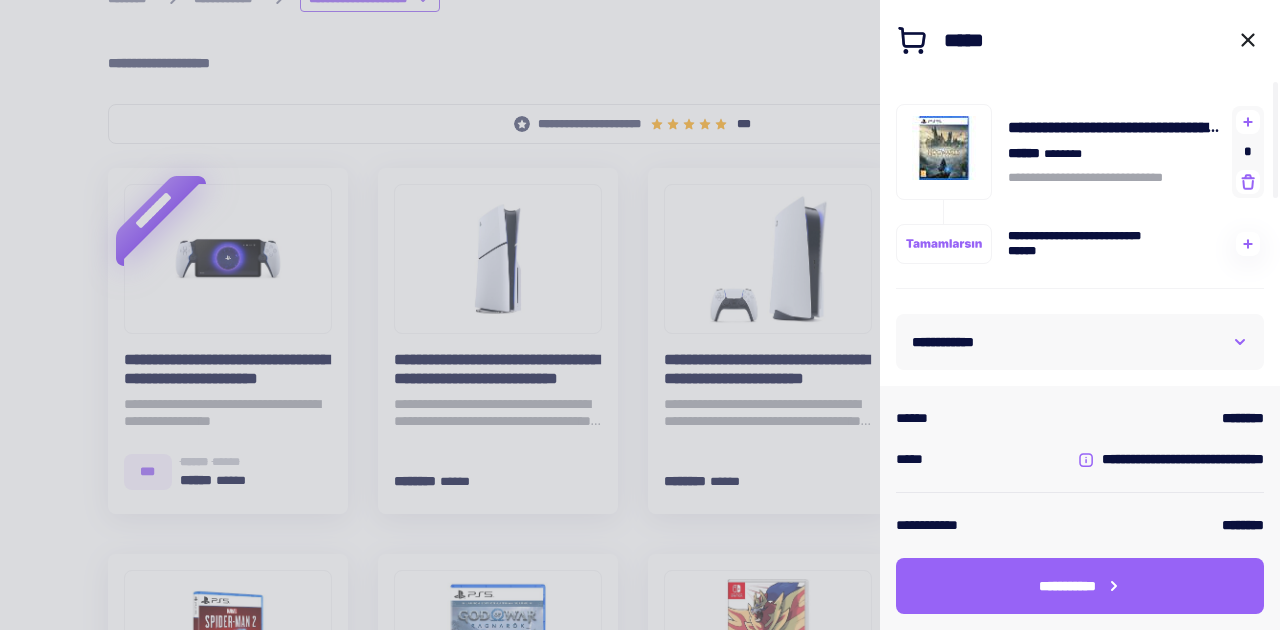 scroll, scrollTop: 1039, scrollLeft: 0, axis: vertical 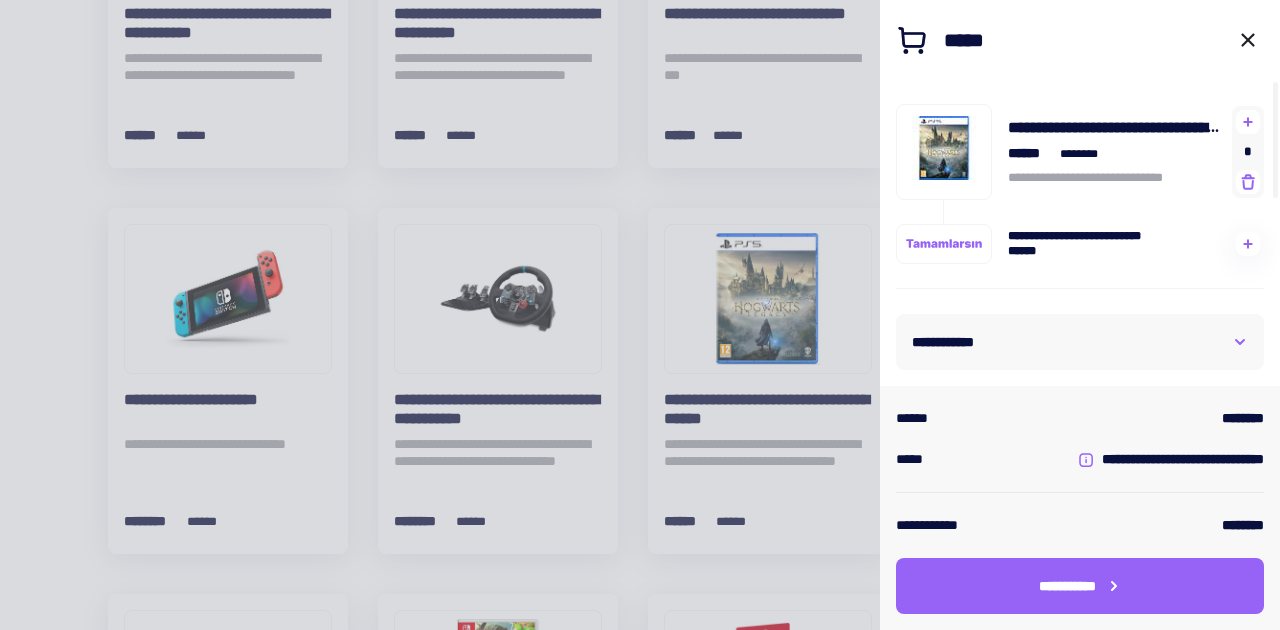 click at bounding box center [640, 315] 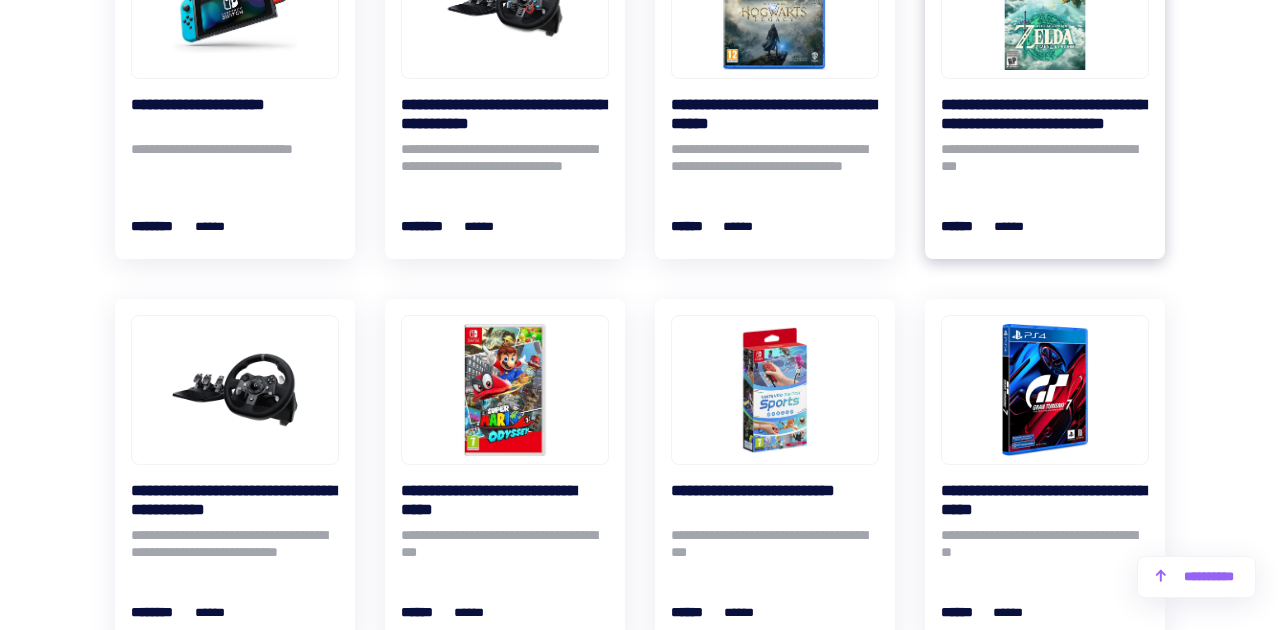 scroll, scrollTop: 1335, scrollLeft: 0, axis: vertical 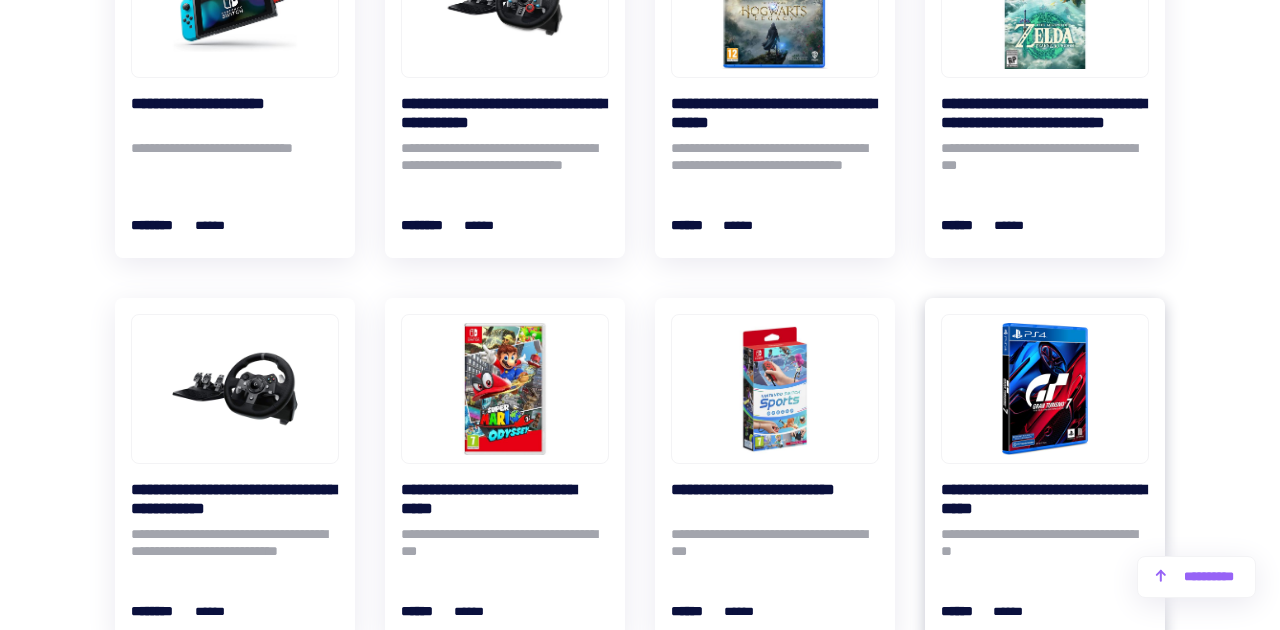 click at bounding box center [1045, 389] 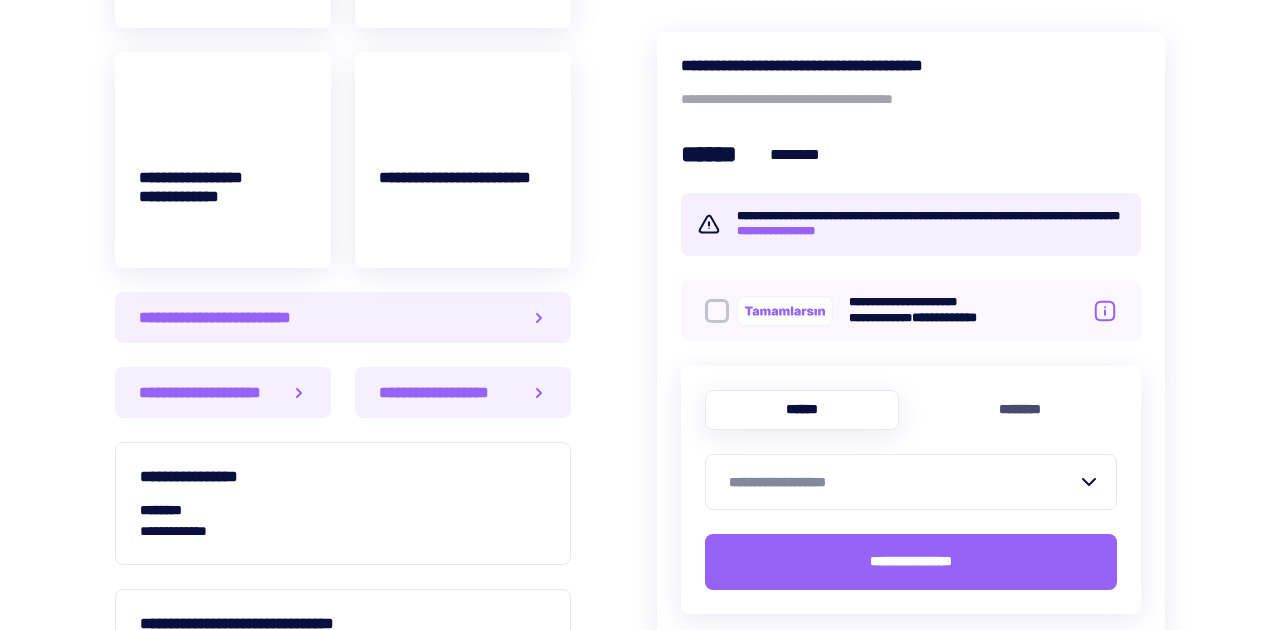 scroll, scrollTop: 0, scrollLeft: 0, axis: both 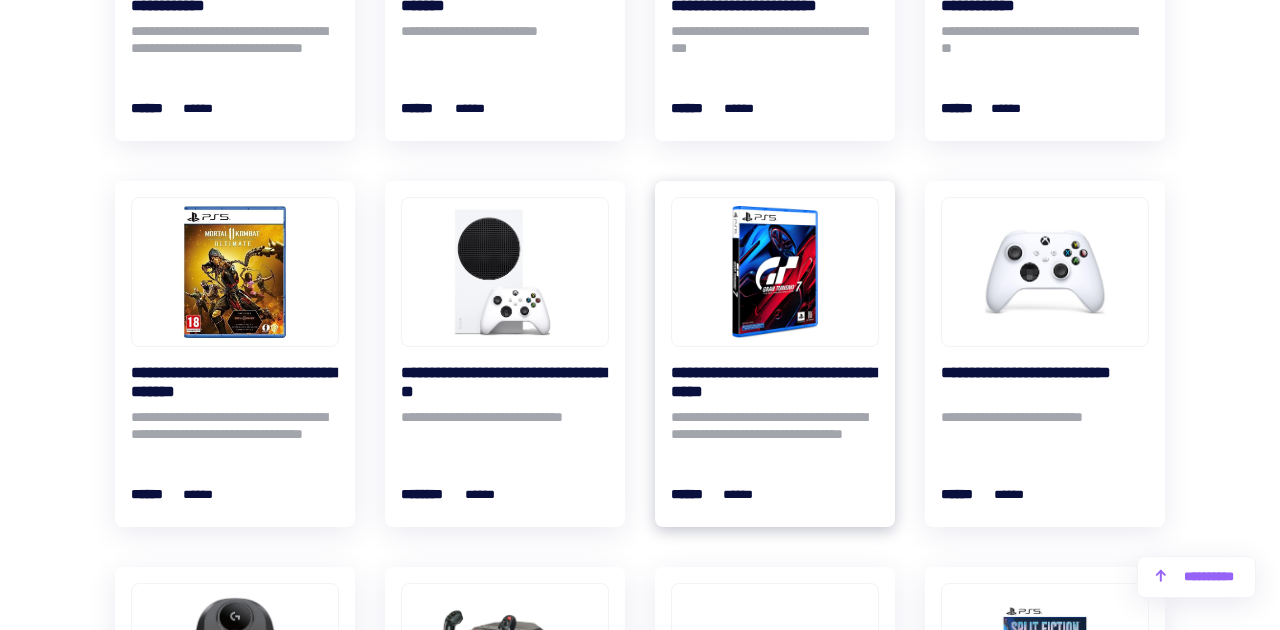 click at bounding box center [775, 272] 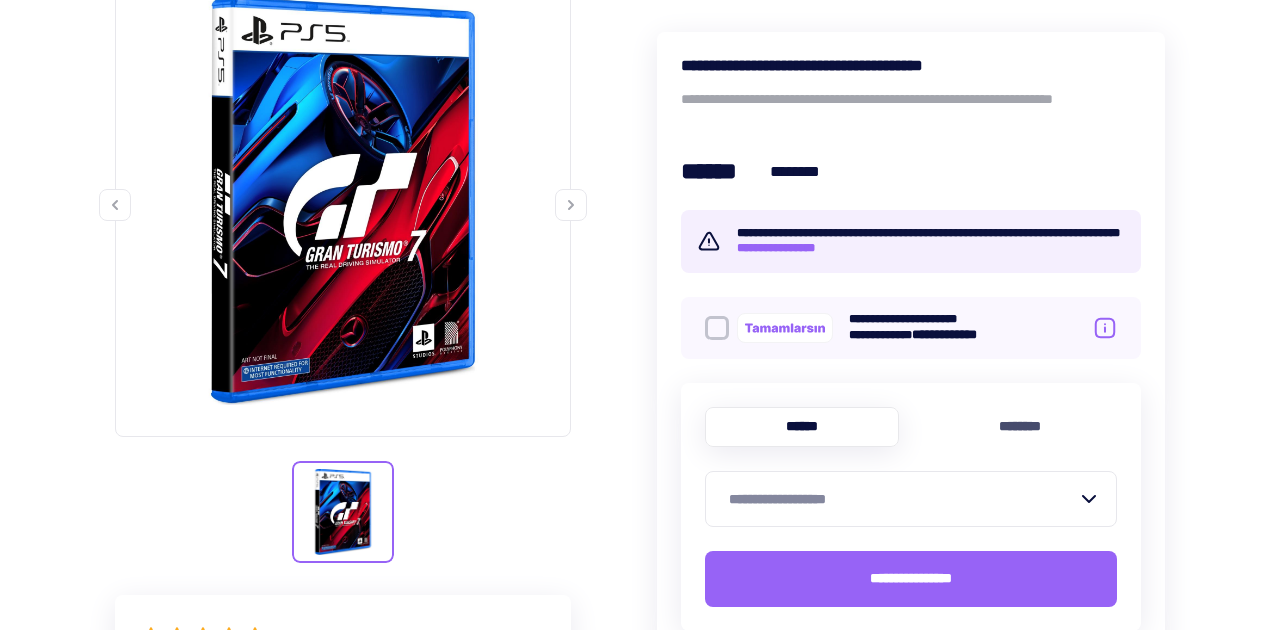scroll, scrollTop: 402, scrollLeft: 0, axis: vertical 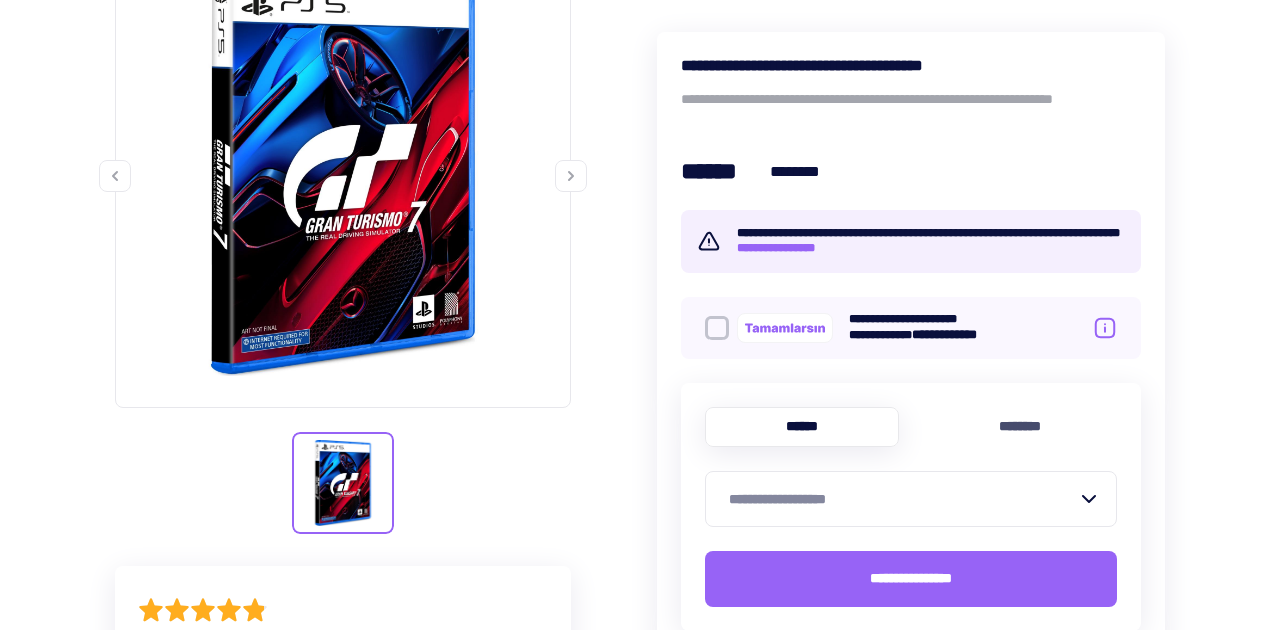 click on "**********" at bounding box center [911, 487] 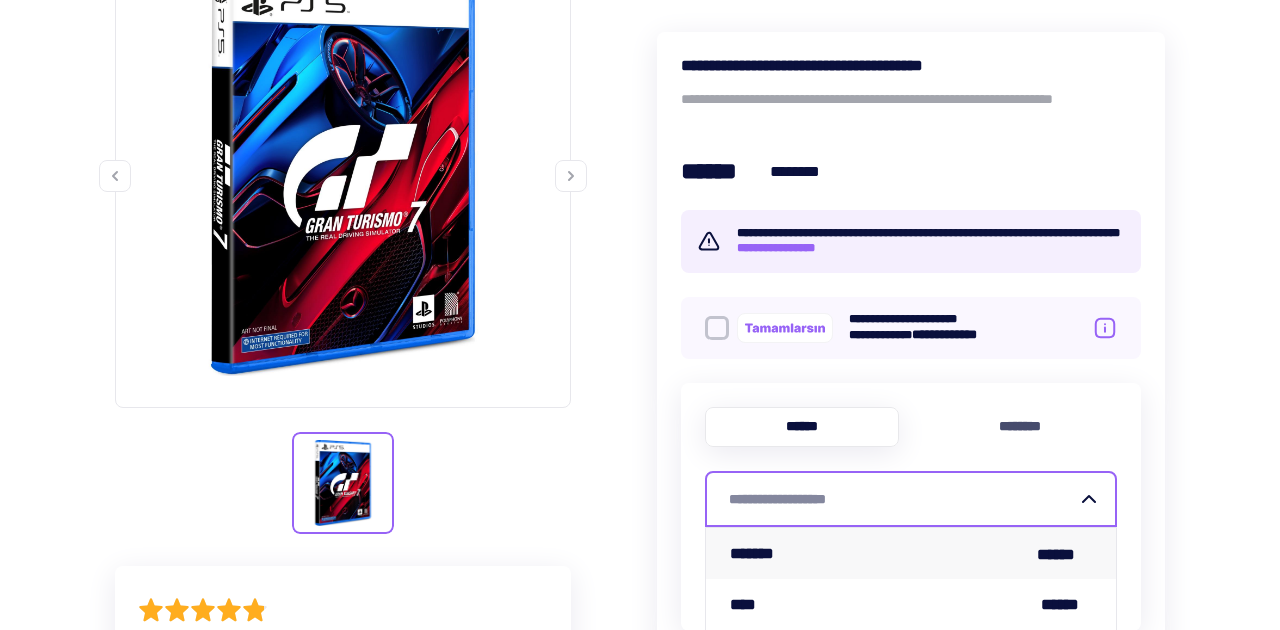 click on "******* ******" at bounding box center [911, 553] 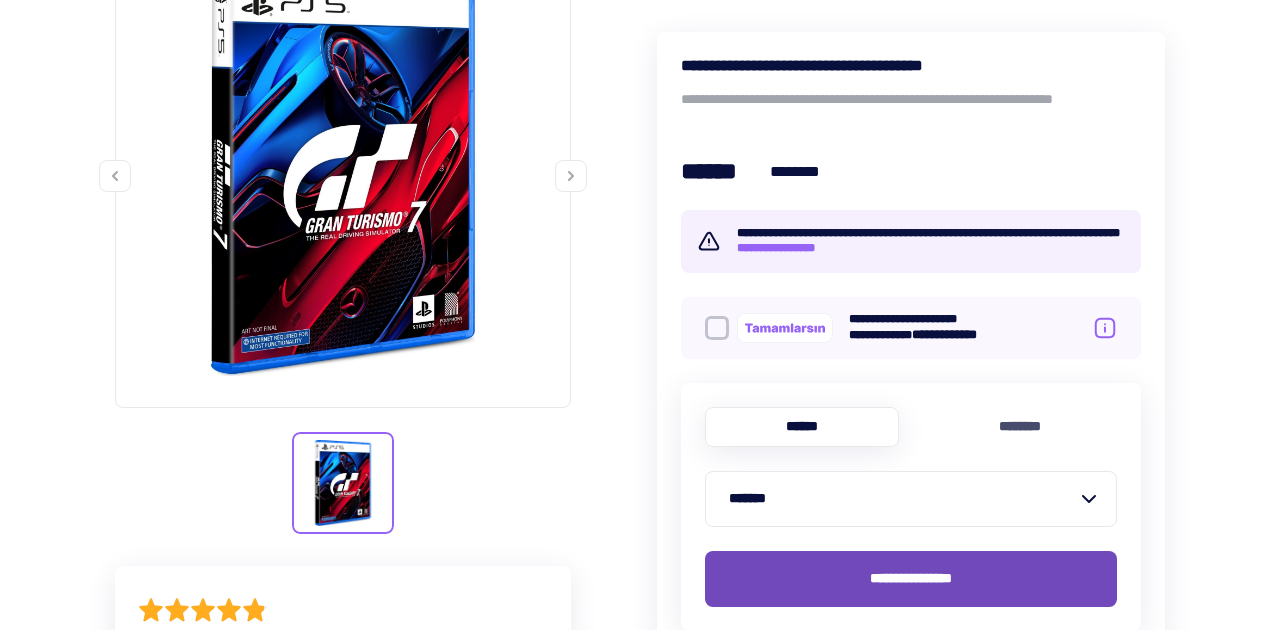 click on "**********" at bounding box center (911, 579) 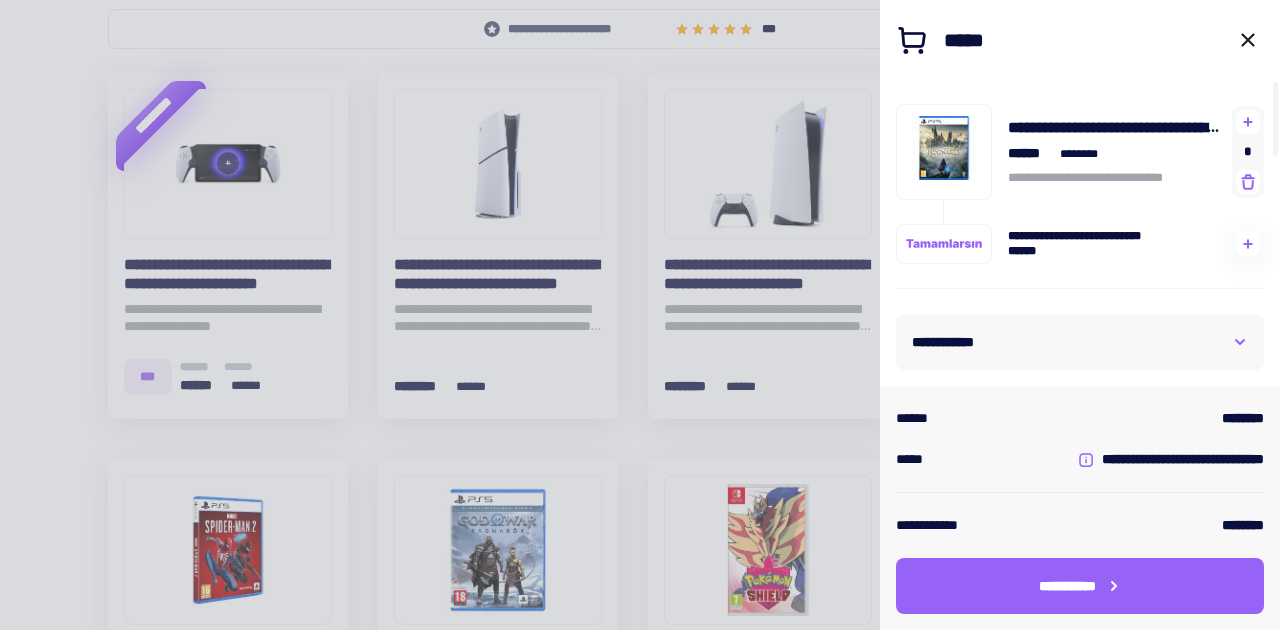 scroll, scrollTop: 2224, scrollLeft: 0, axis: vertical 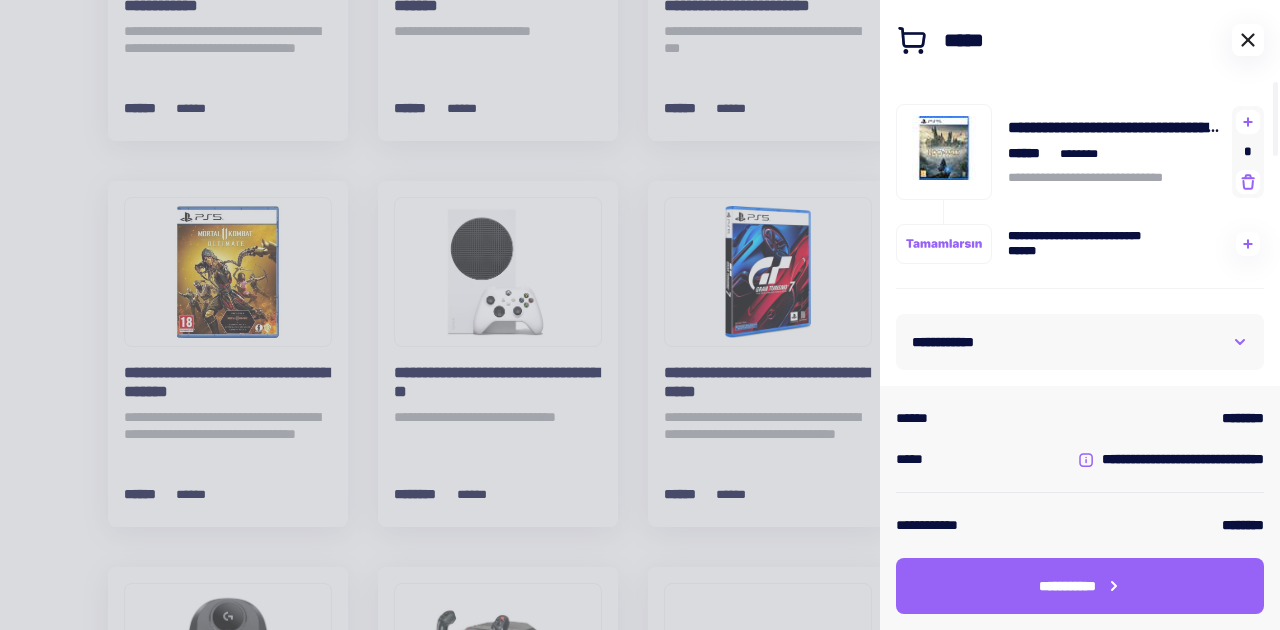 click 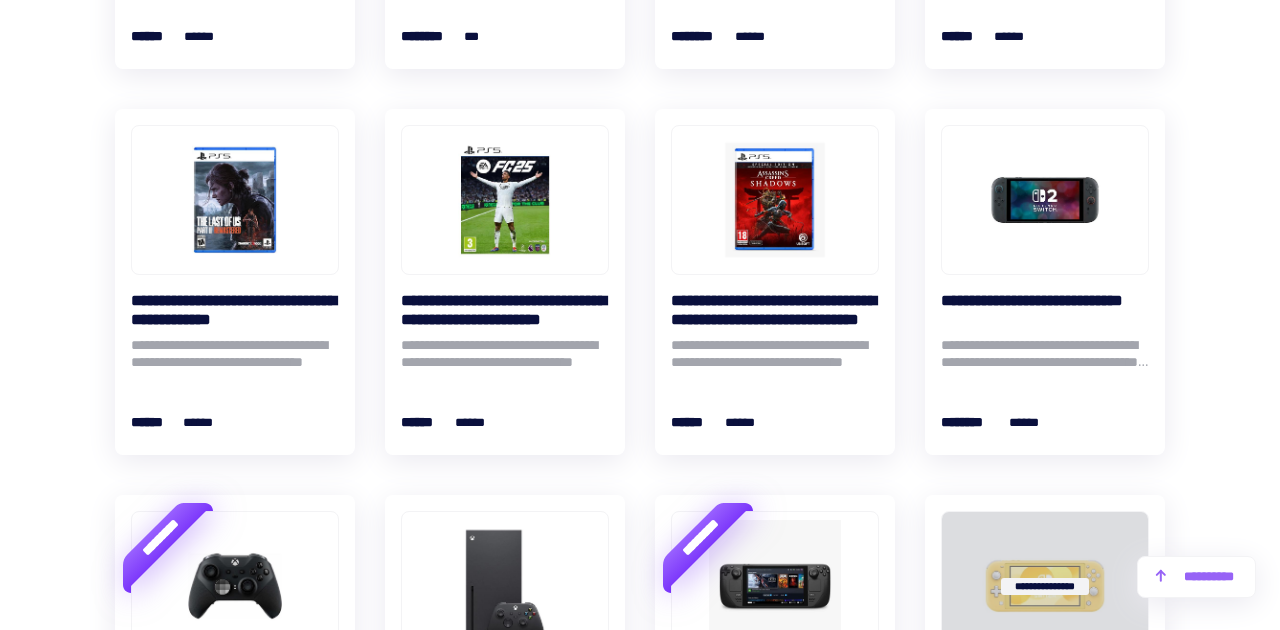scroll, scrollTop: 3072, scrollLeft: 0, axis: vertical 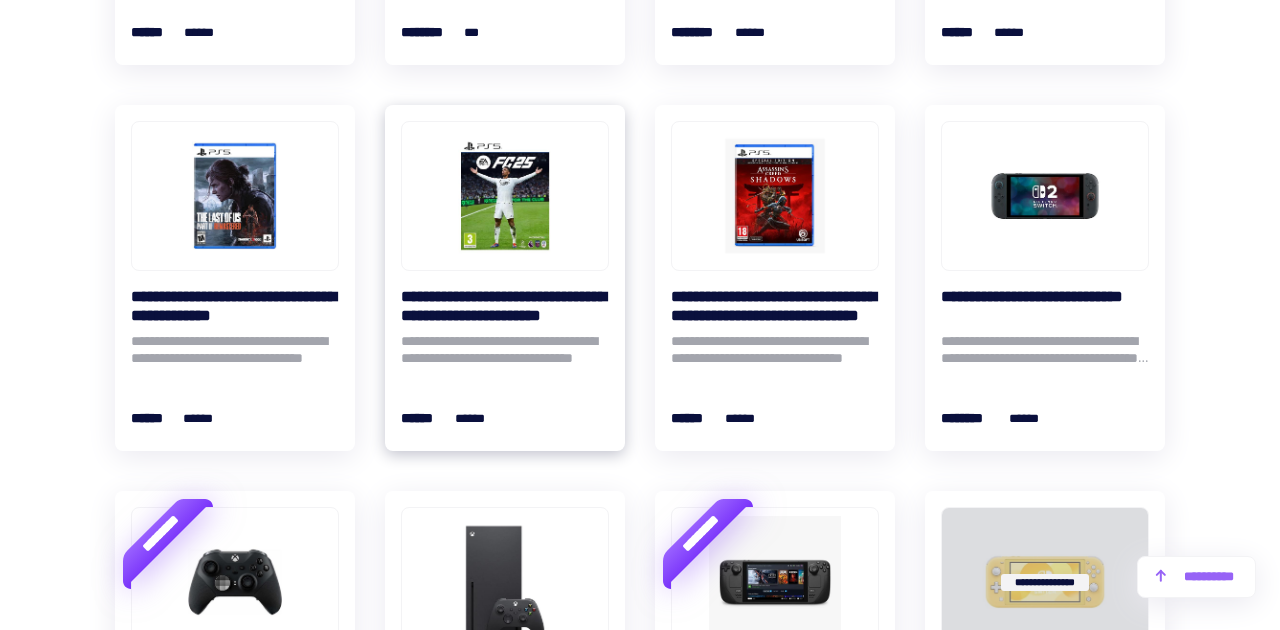 click at bounding box center (505, 196) 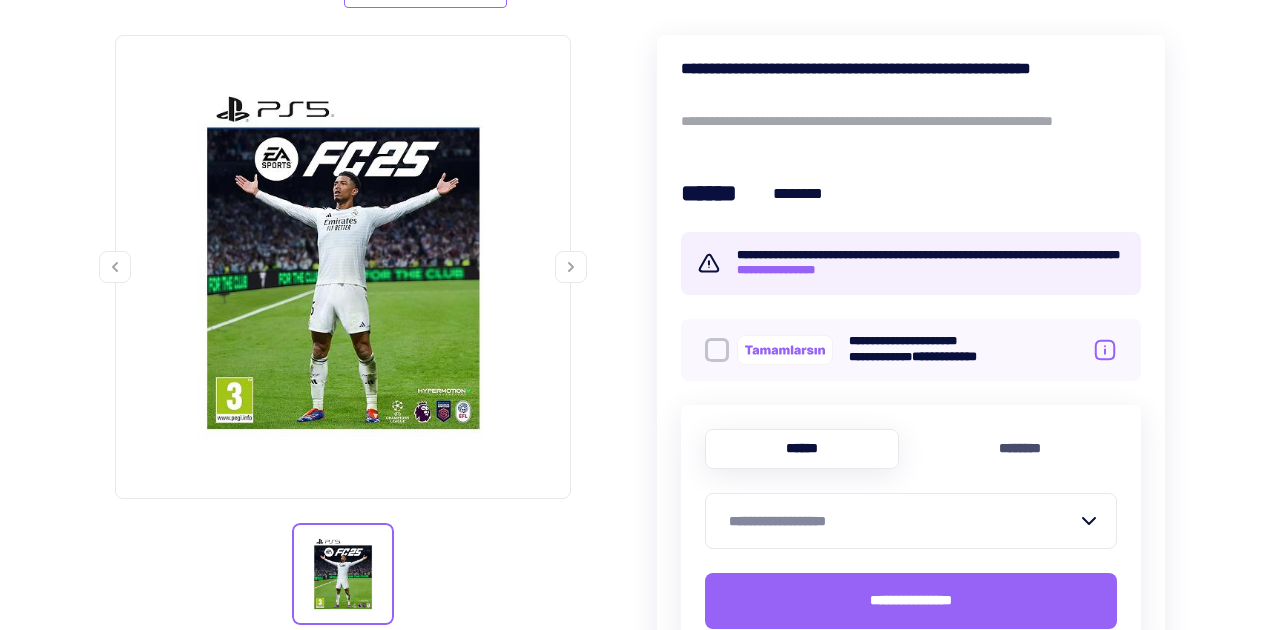 scroll, scrollTop: 332, scrollLeft: 0, axis: vertical 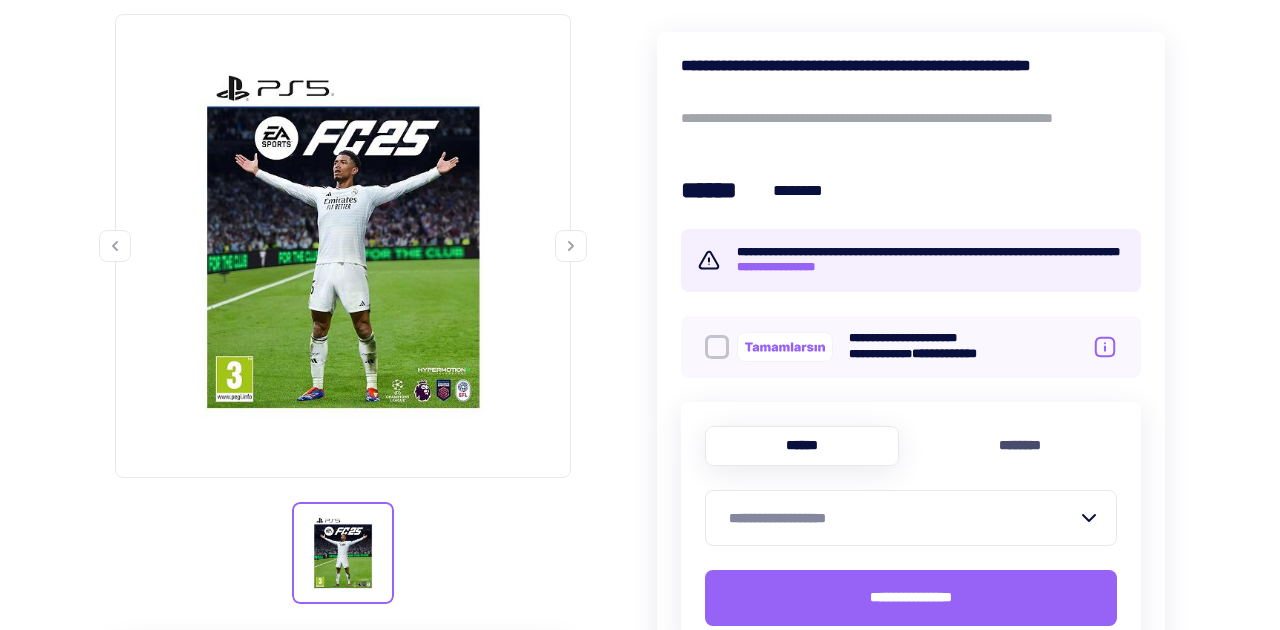 click on "**********" at bounding box center (903, 518) 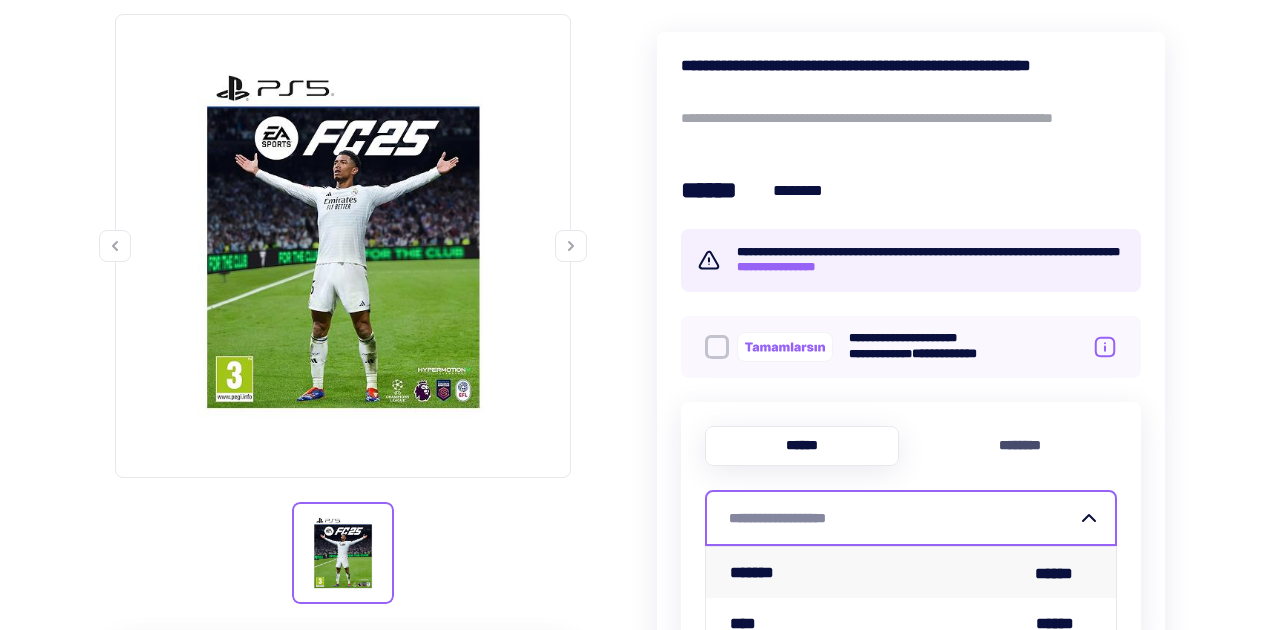 click on "*******" at bounding box center (756, 572) 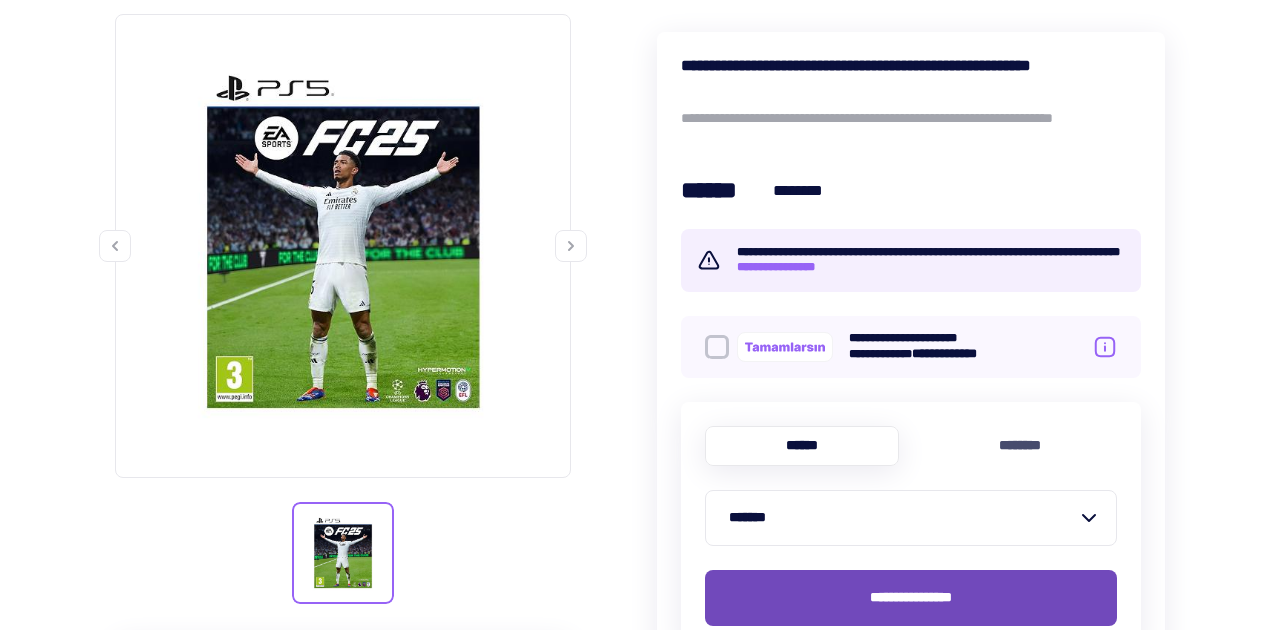 click on "**********" at bounding box center [911, 598] 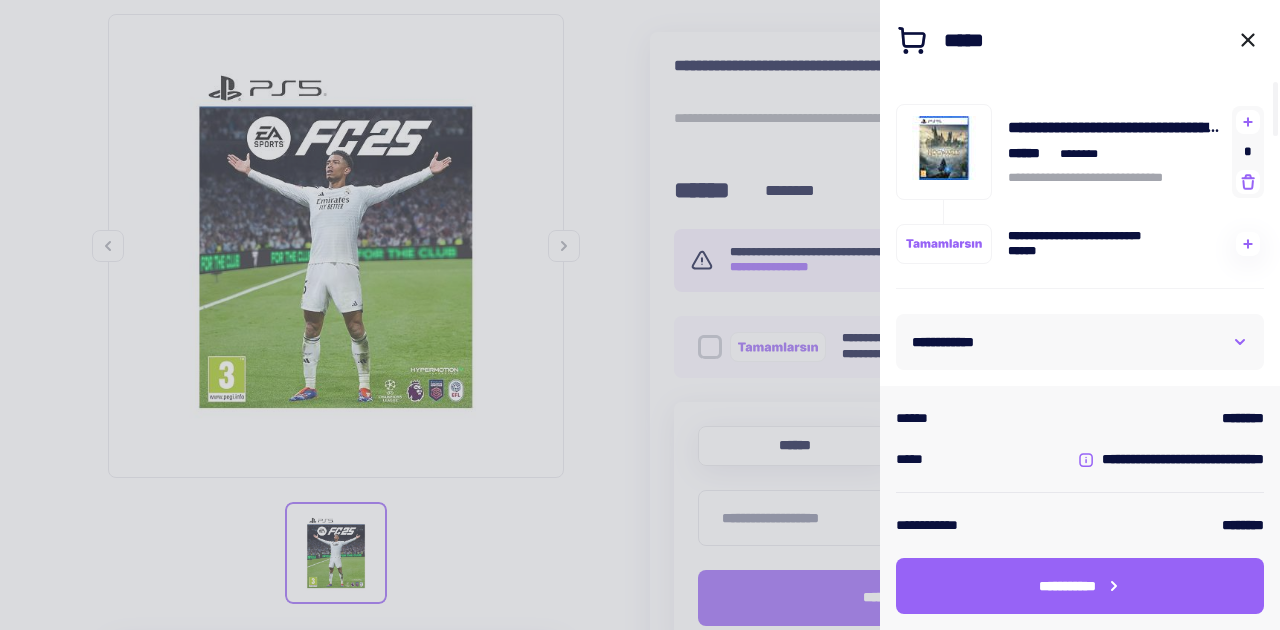 click on "**********" at bounding box center (1080, 342) 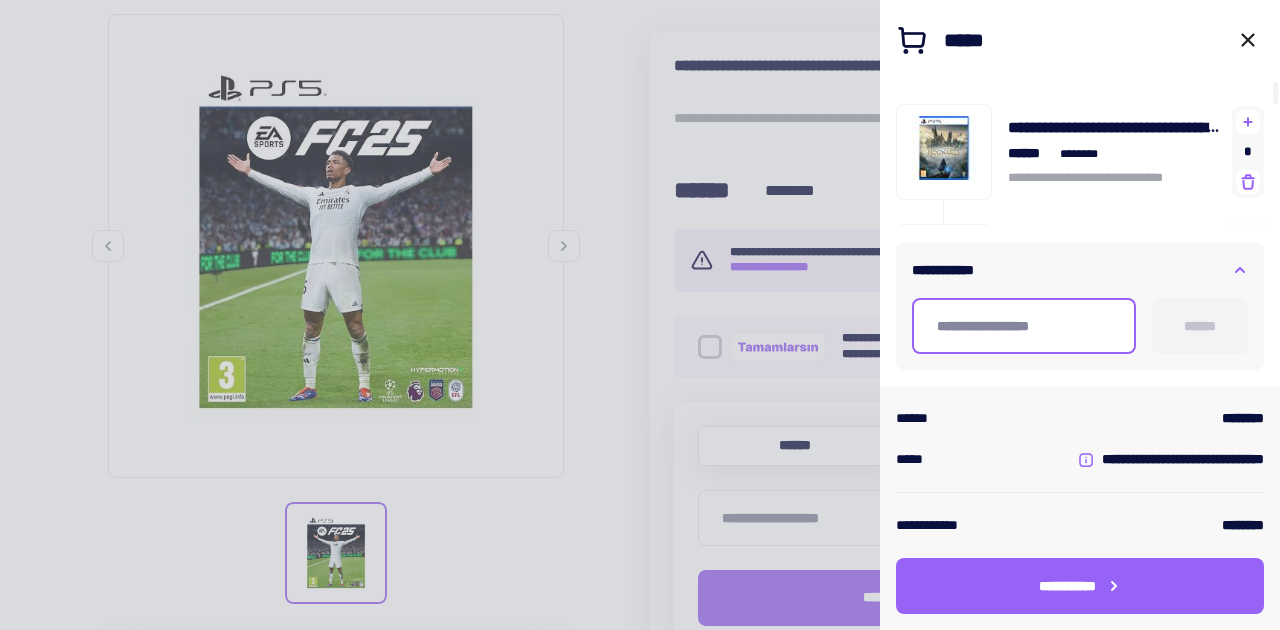 click at bounding box center (1024, 326) 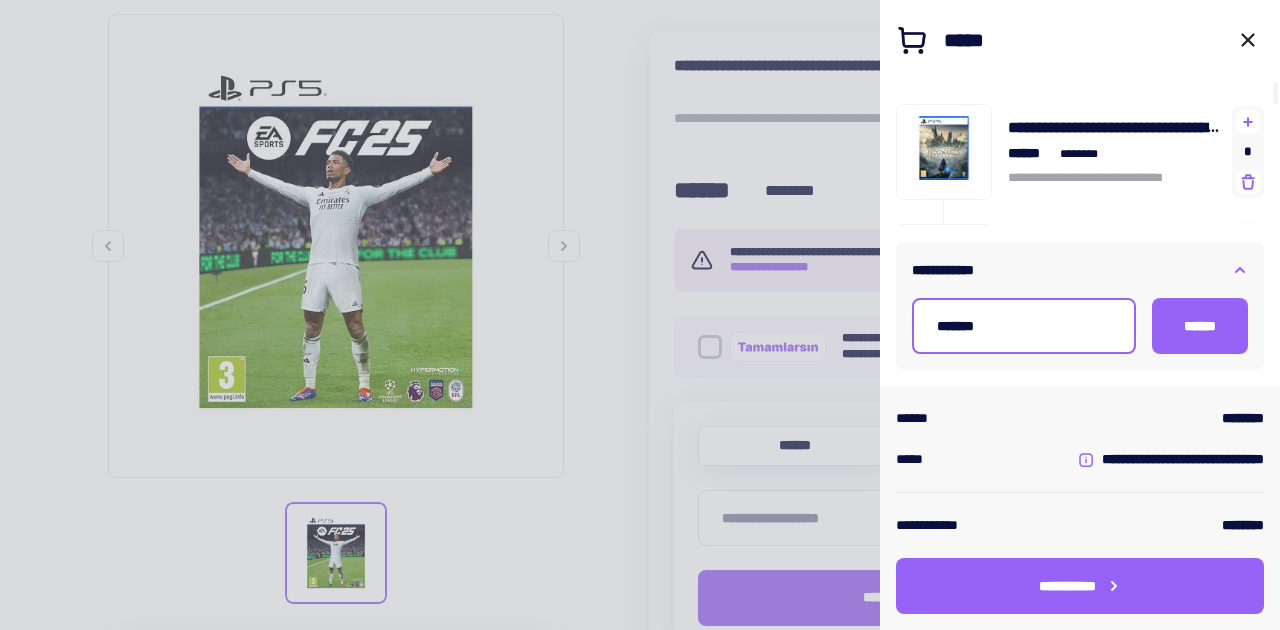 type on "********" 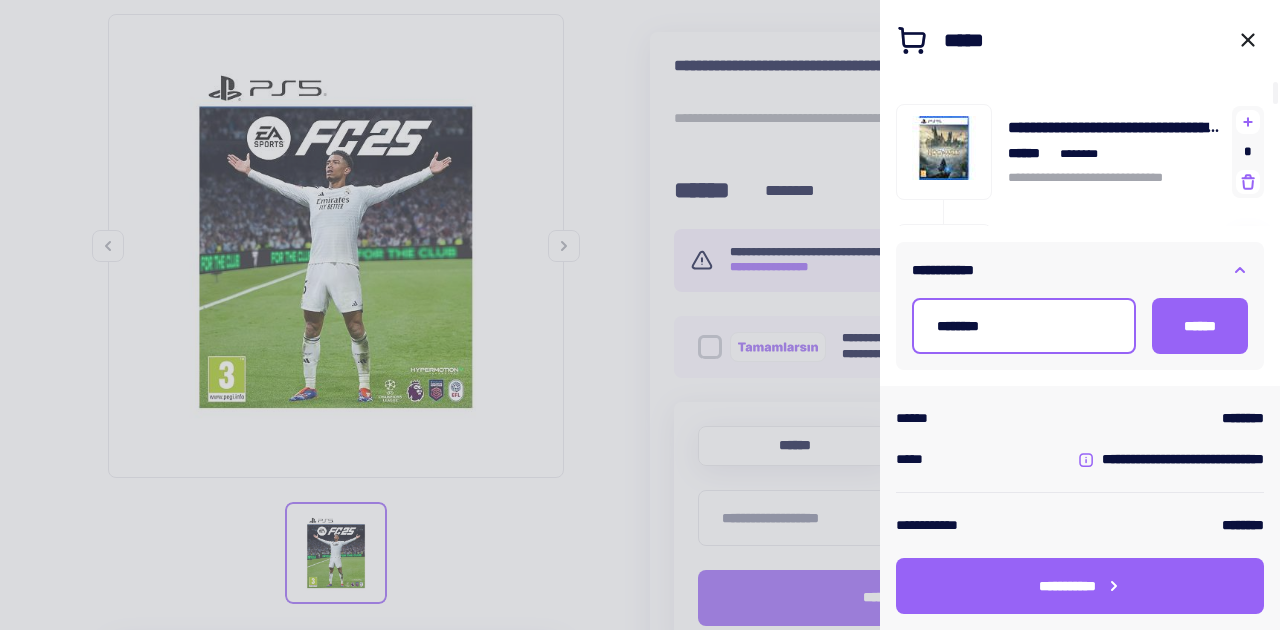 click on "******" at bounding box center (1200, 326) 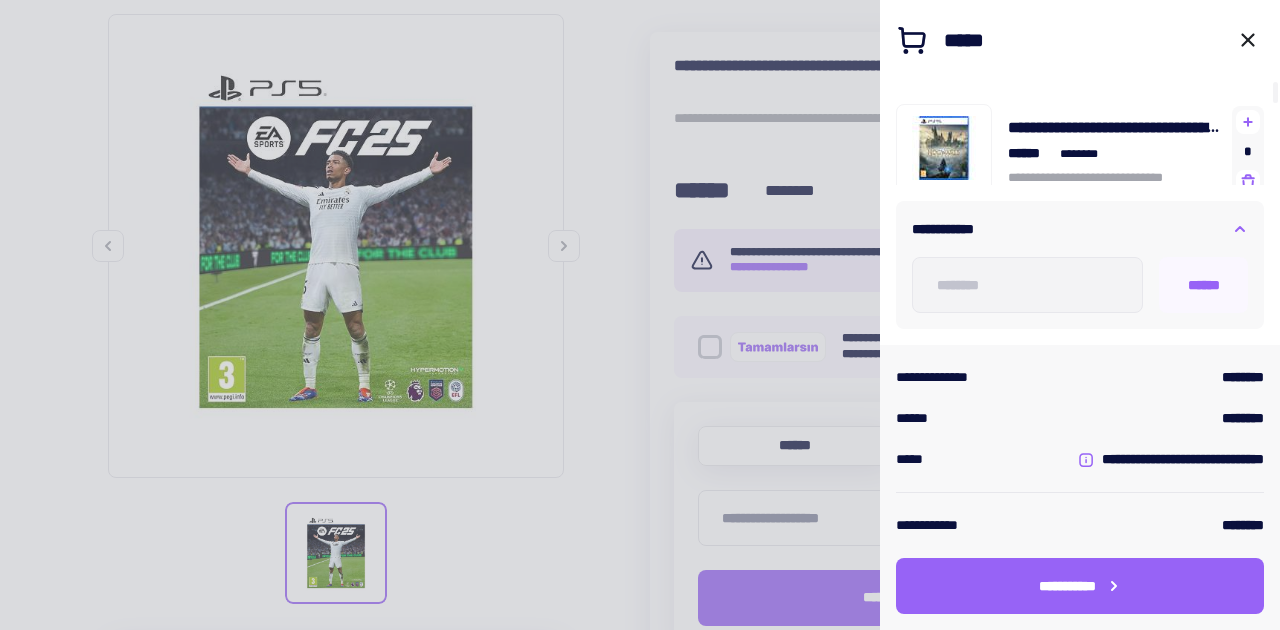 click on "**********" at bounding box center (1080, 229) 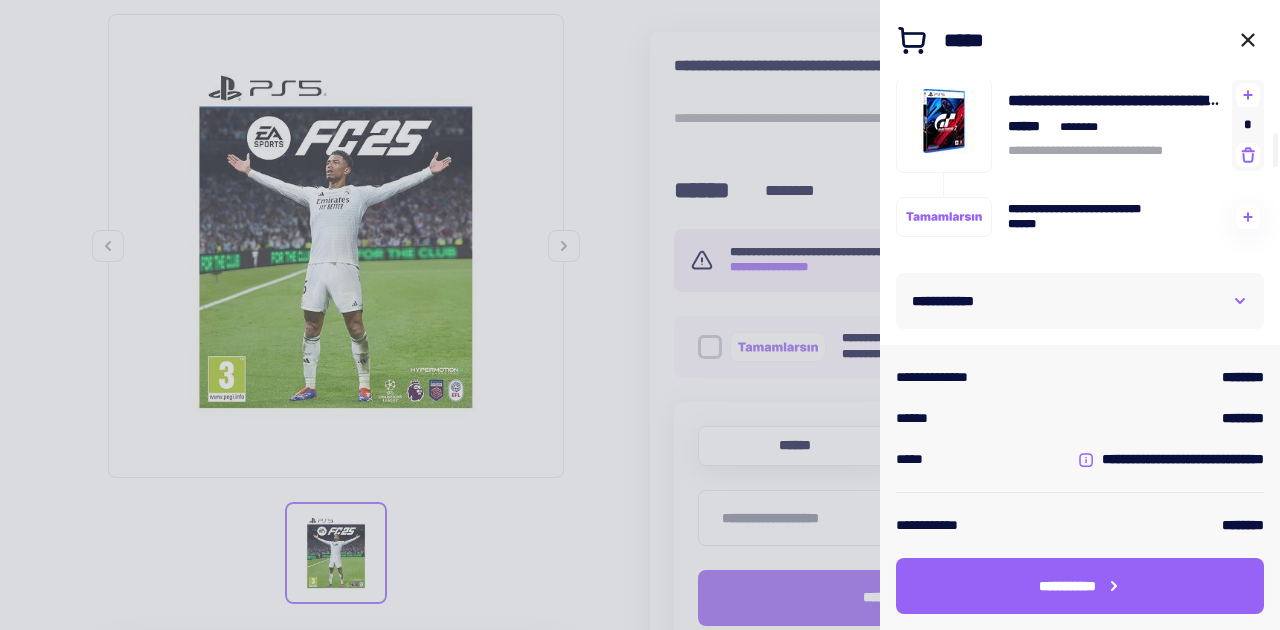 scroll, scrollTop: 237, scrollLeft: 0, axis: vertical 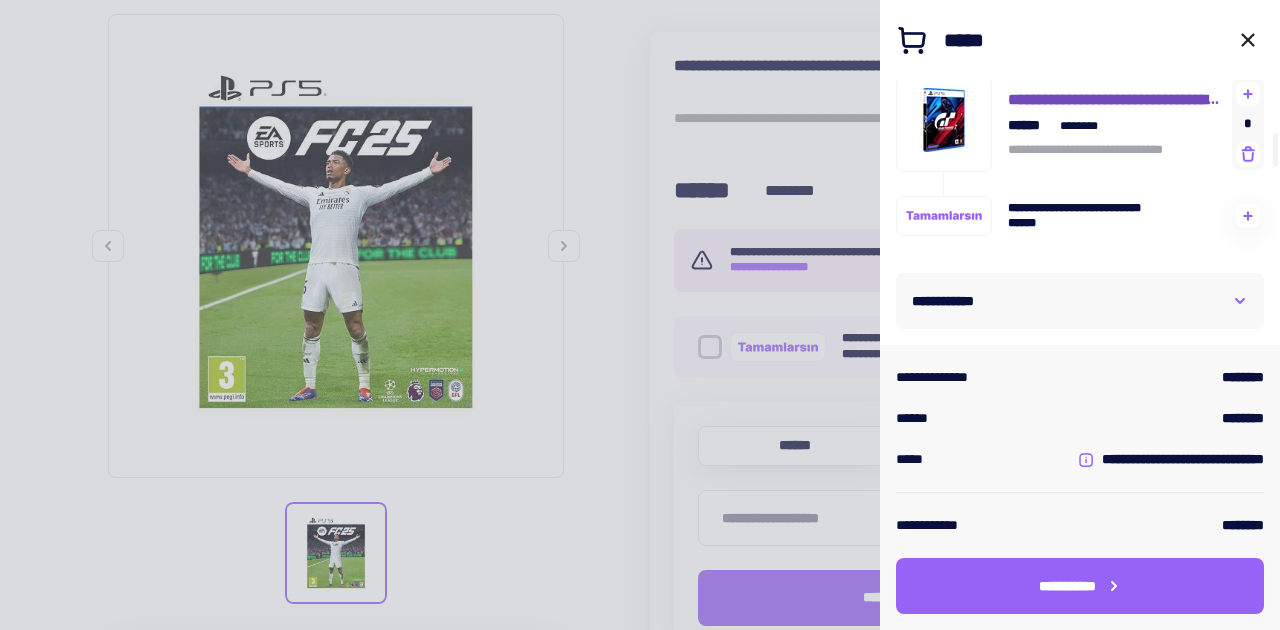click on "**********" at bounding box center (1116, 99) 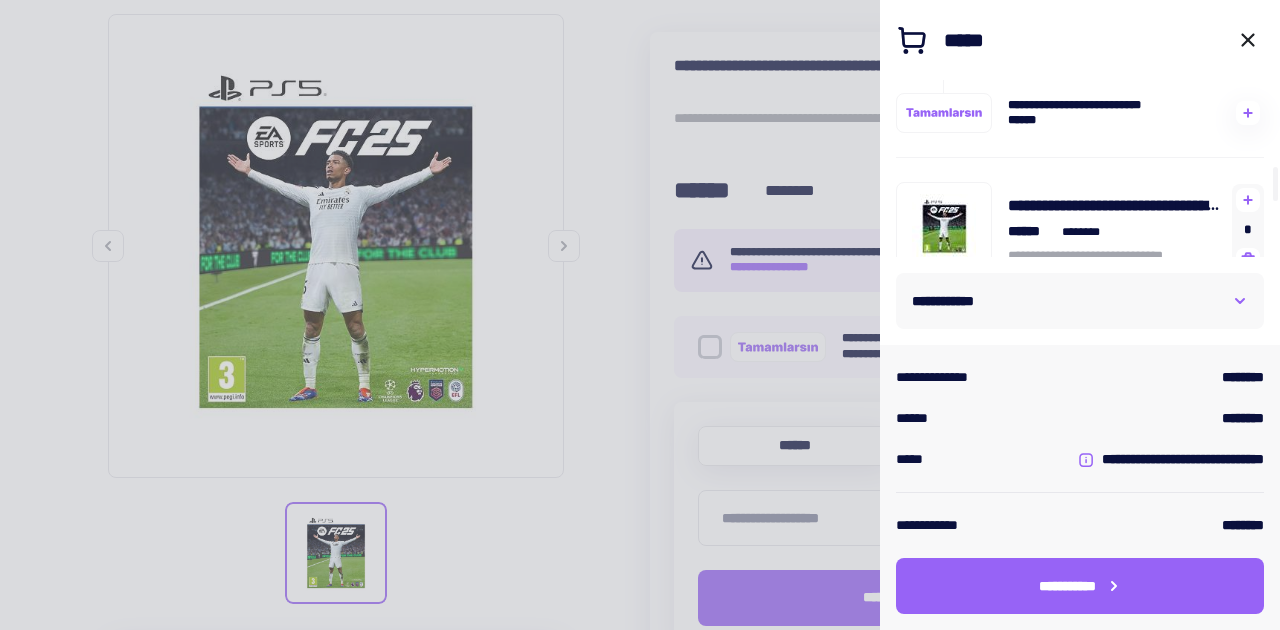 scroll, scrollTop: 394, scrollLeft: 0, axis: vertical 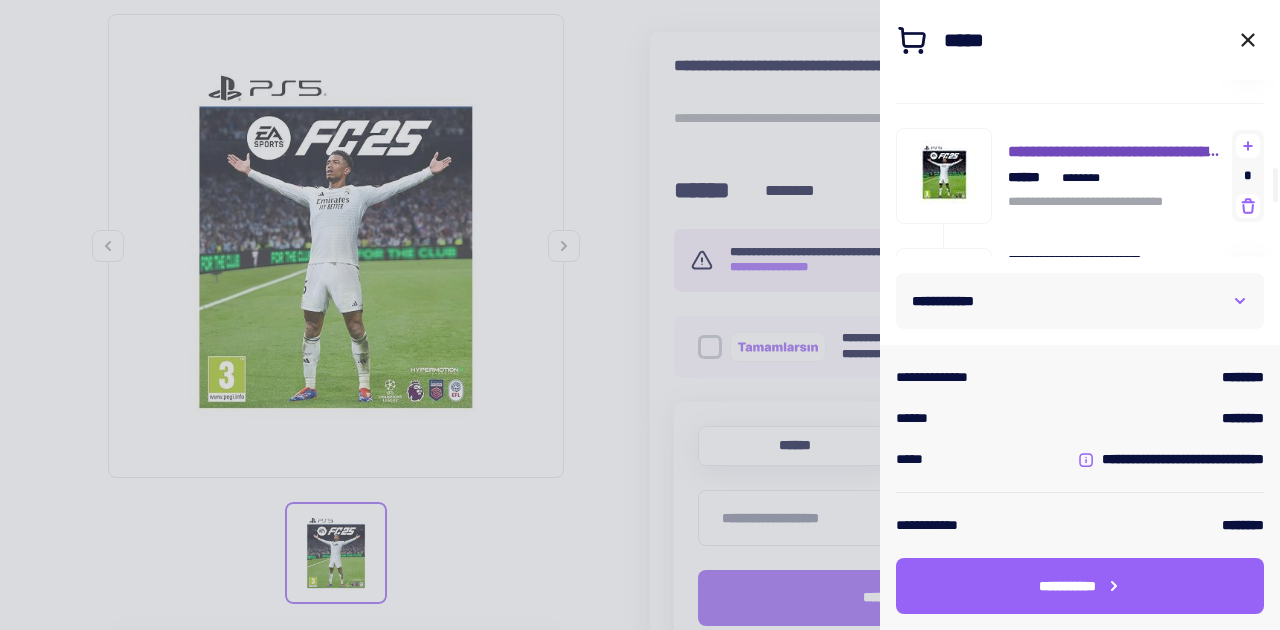 click on "**********" at bounding box center (1116, 151) 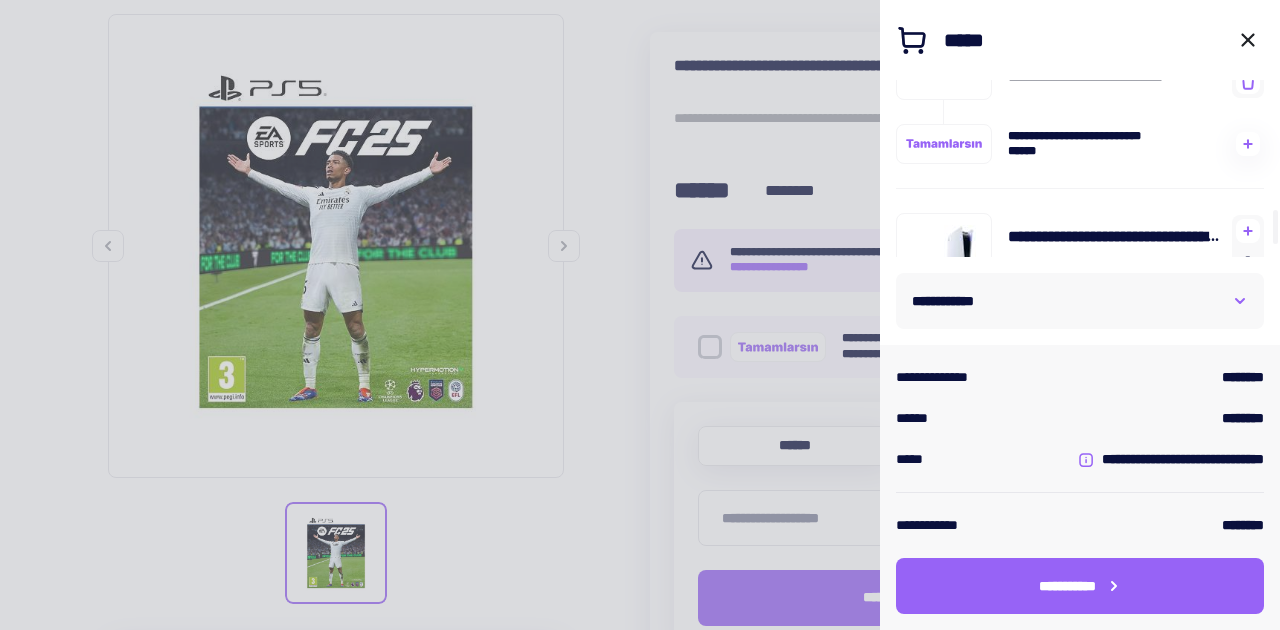 scroll, scrollTop: 634, scrollLeft: 0, axis: vertical 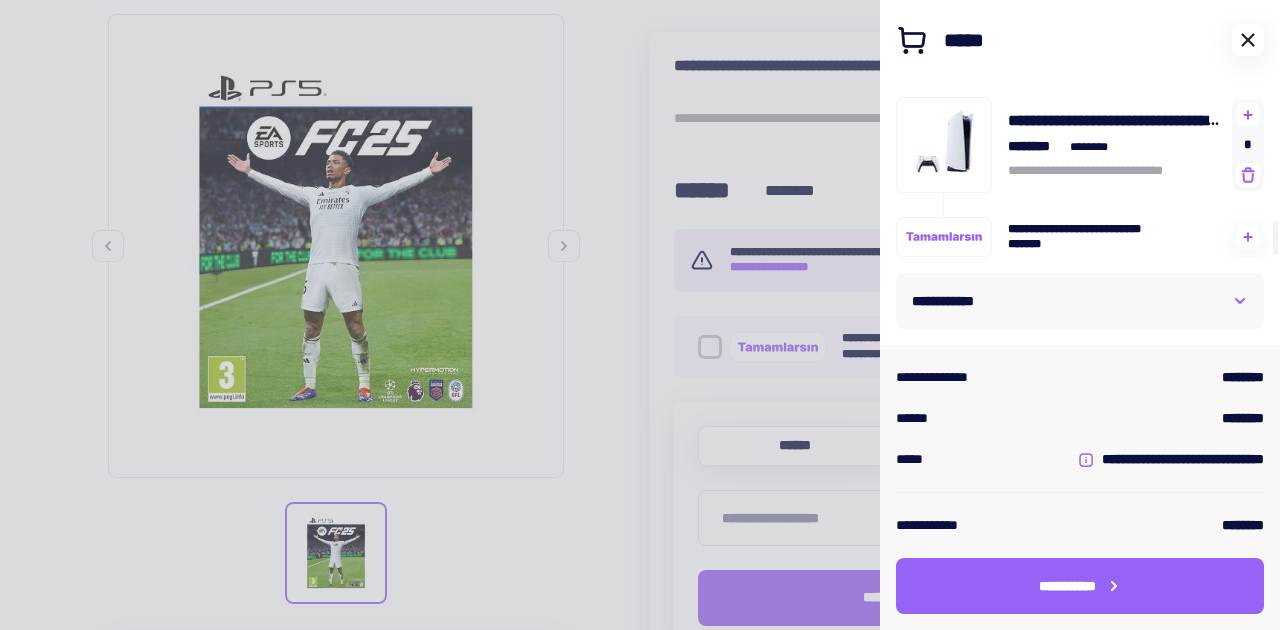 click 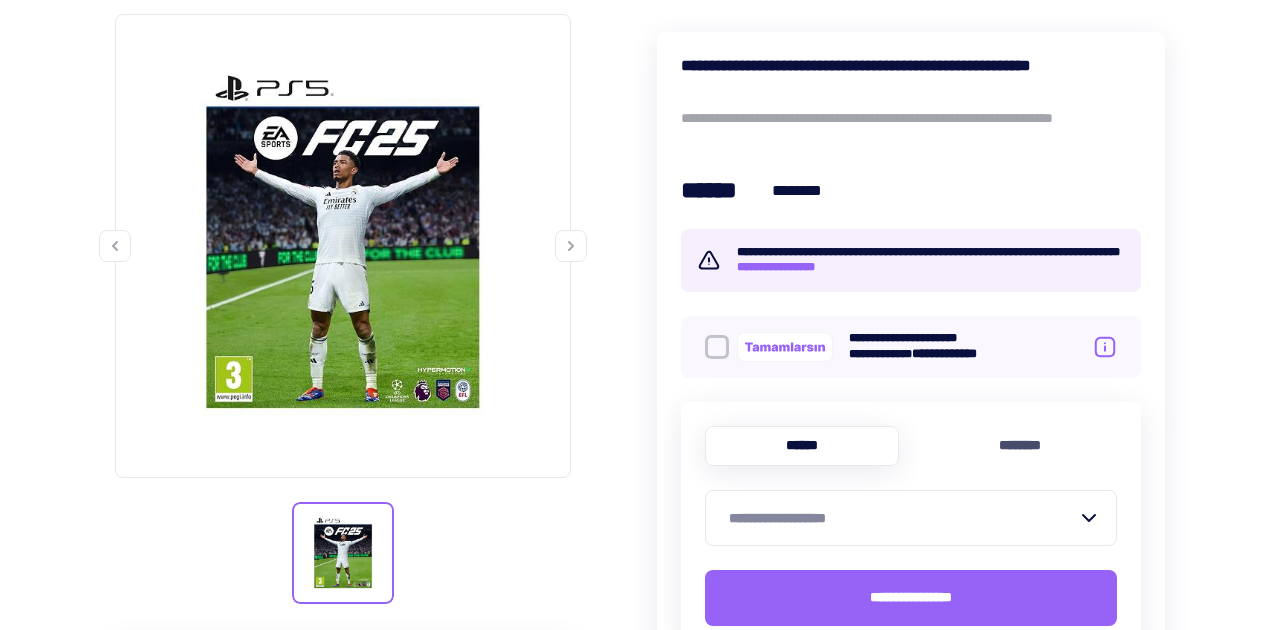 scroll, scrollTop: 0, scrollLeft: 0, axis: both 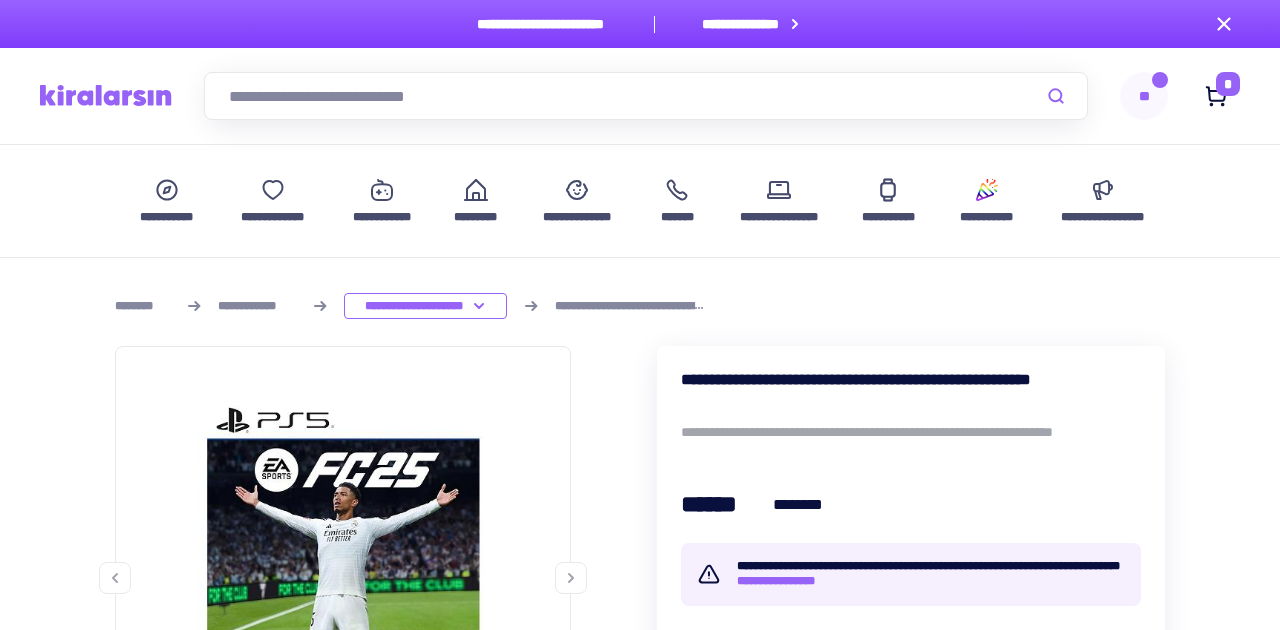 click at bounding box center [106, 96] 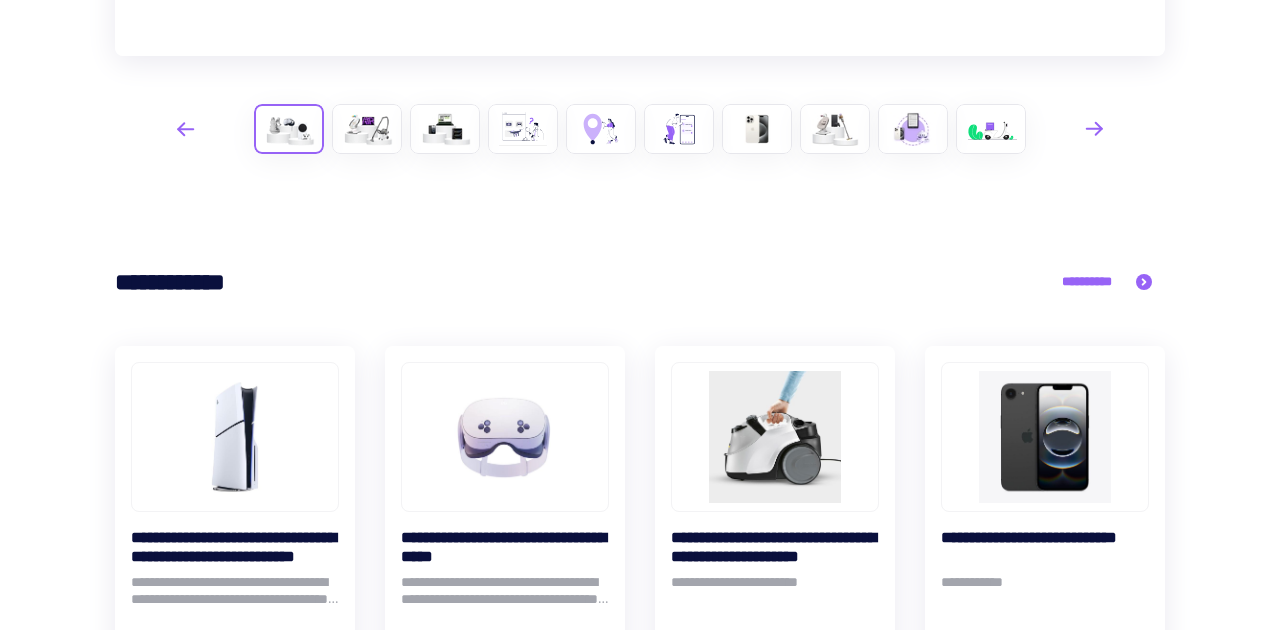 scroll, scrollTop: 848, scrollLeft: 0, axis: vertical 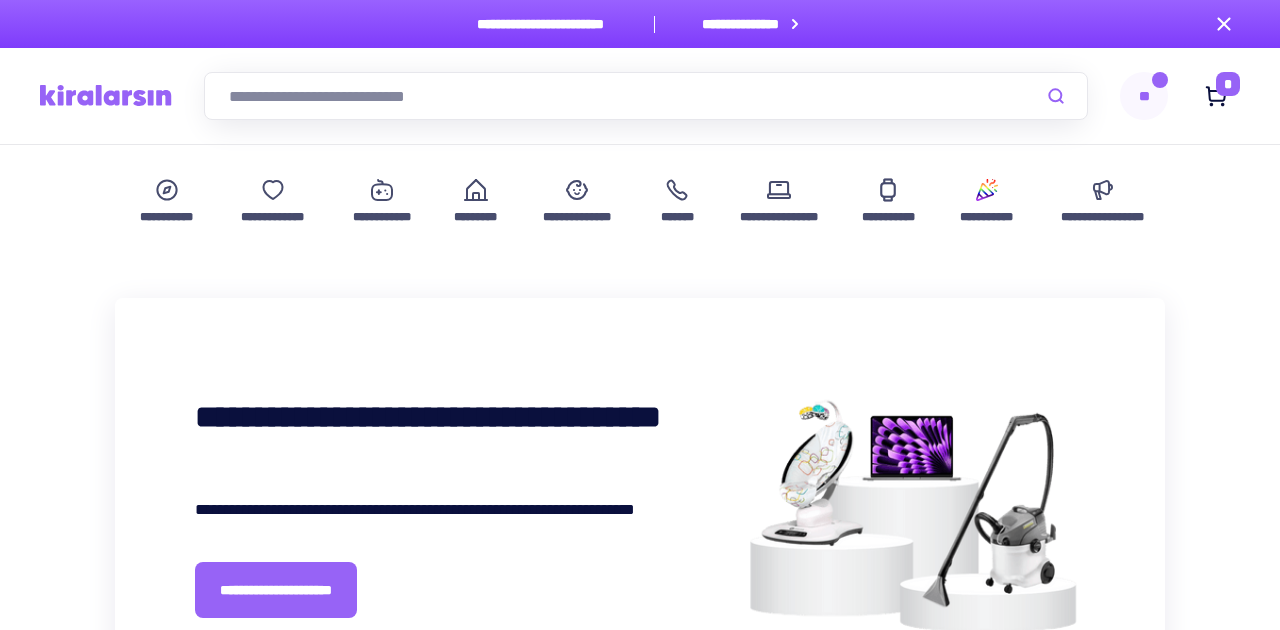 click at bounding box center [106, 95] 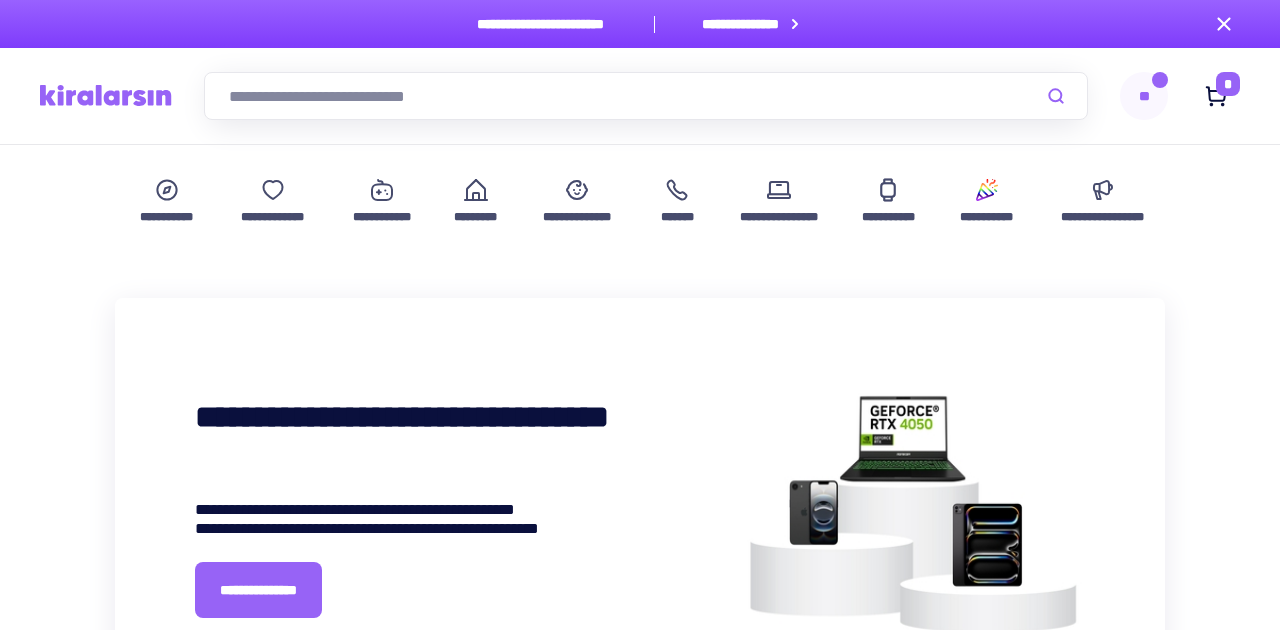 click on "**********" at bounding box center (640, 96) 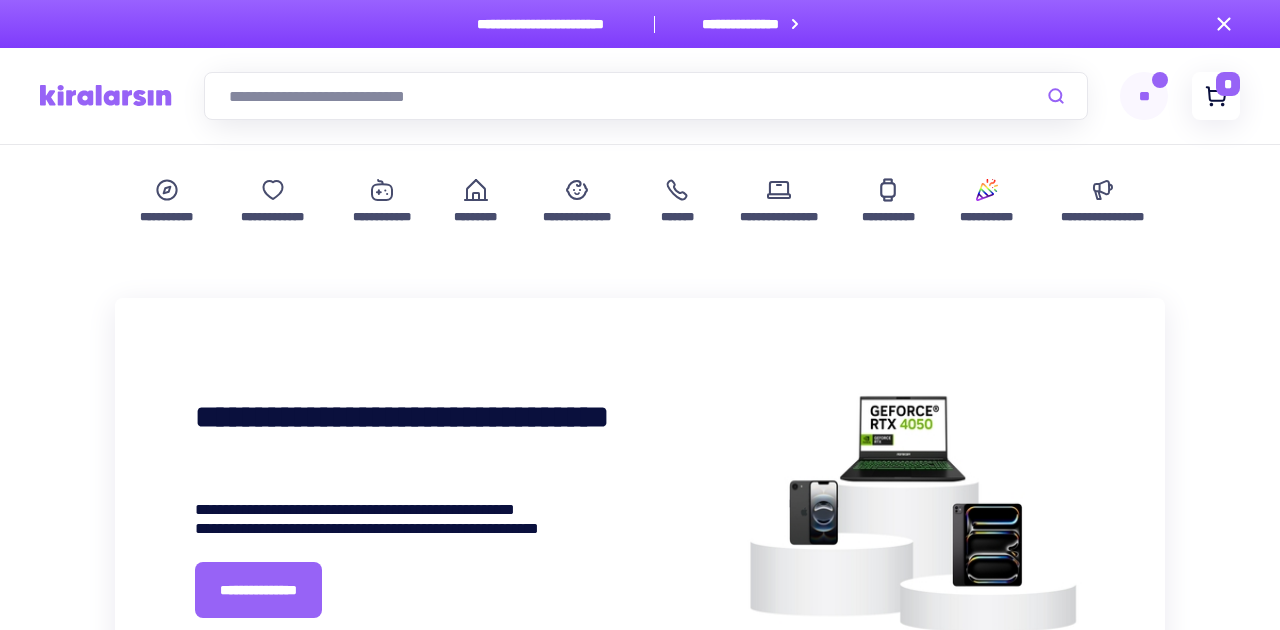 click 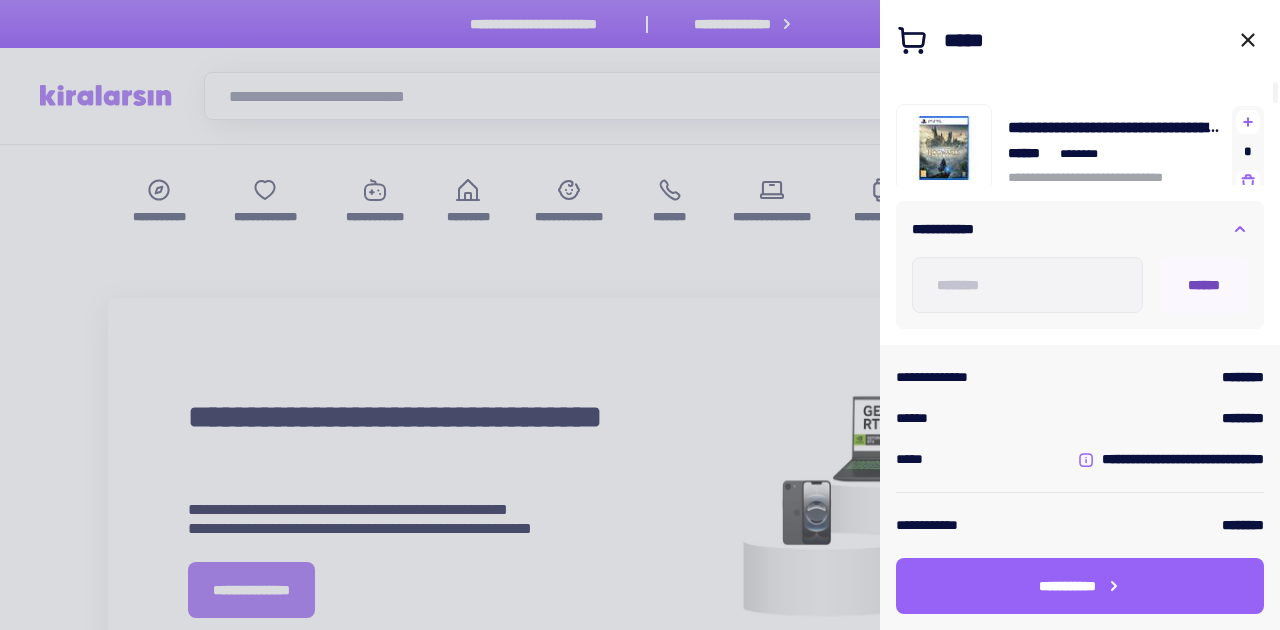 click on "******" at bounding box center (1203, 285) 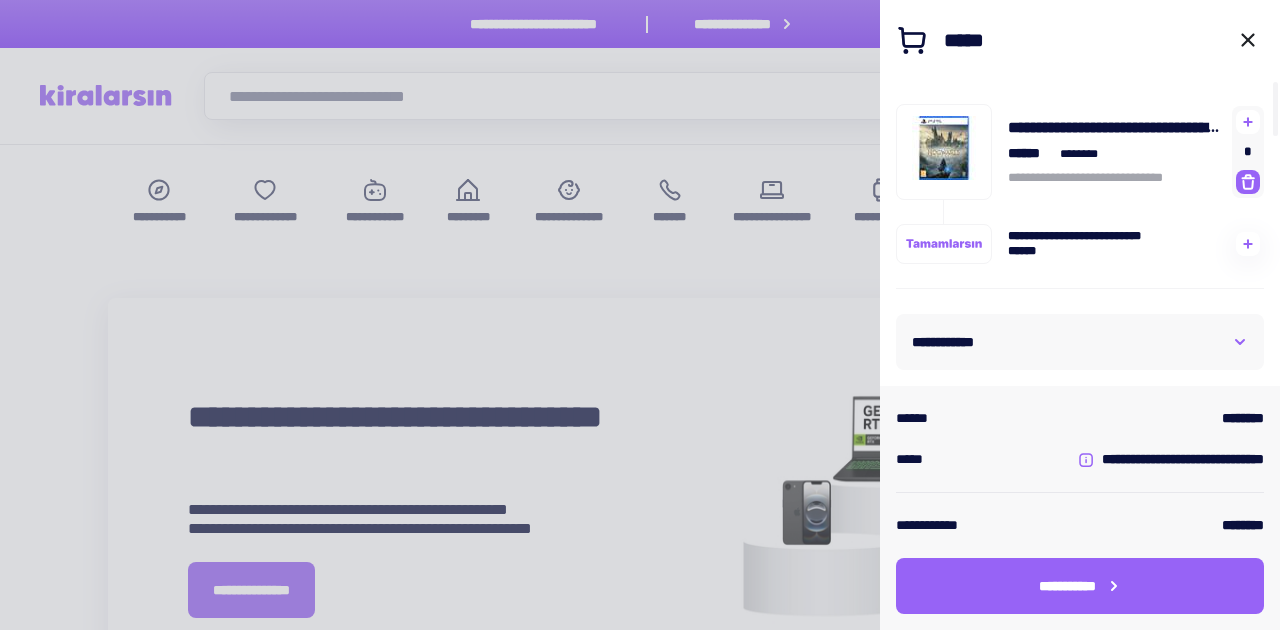 click at bounding box center [1248, 182] 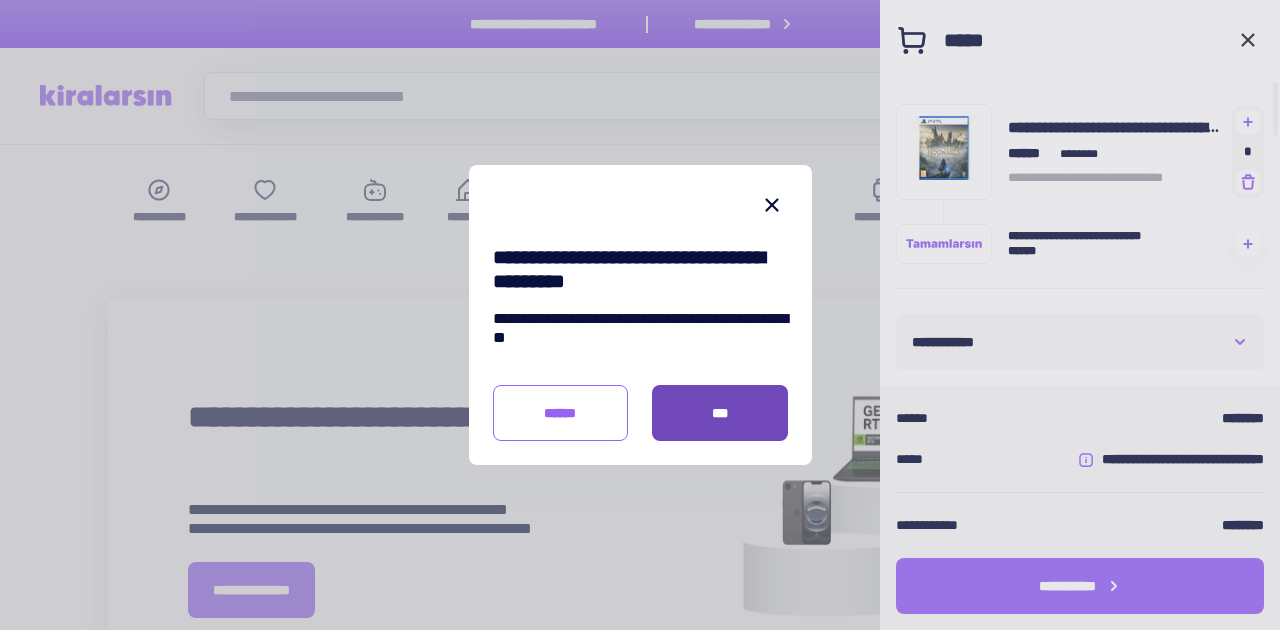 click on "***" at bounding box center (720, 413) 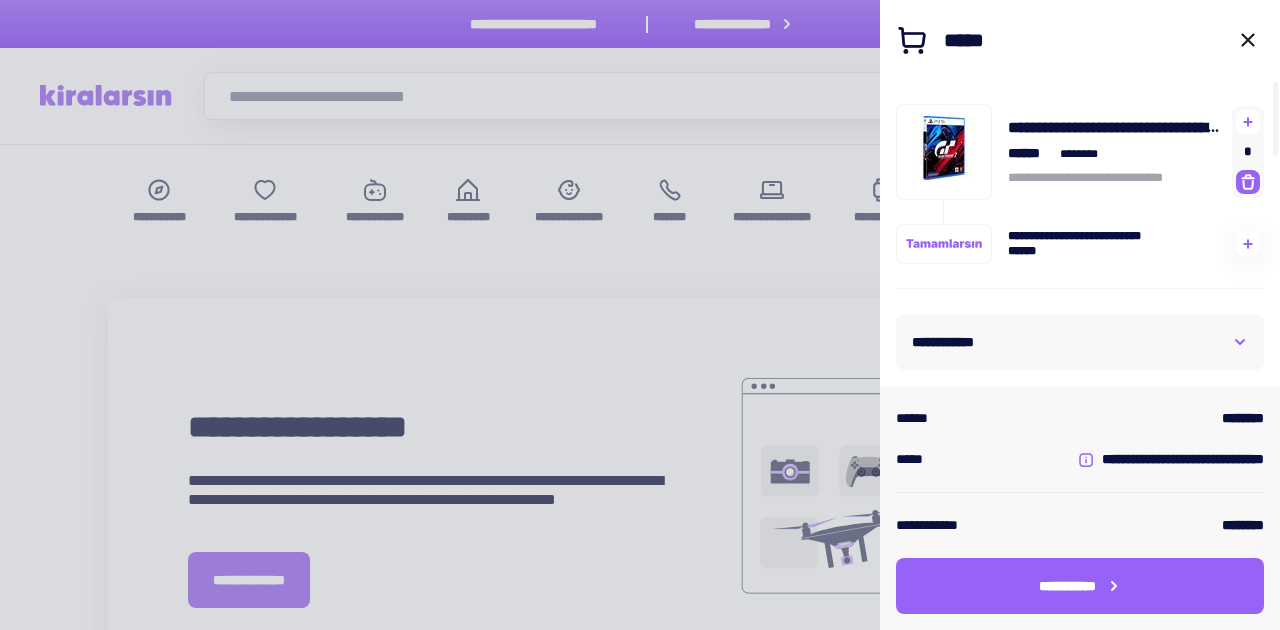 click on "*" at bounding box center [1248, 152] 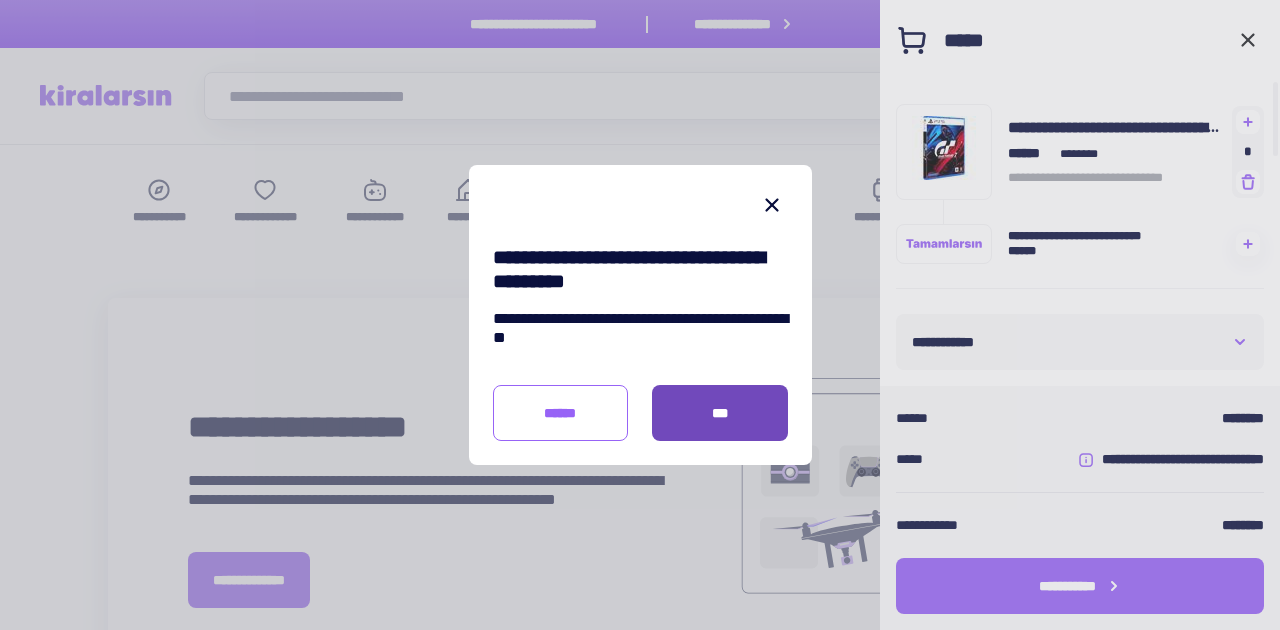 click on "***" at bounding box center [720, 413] 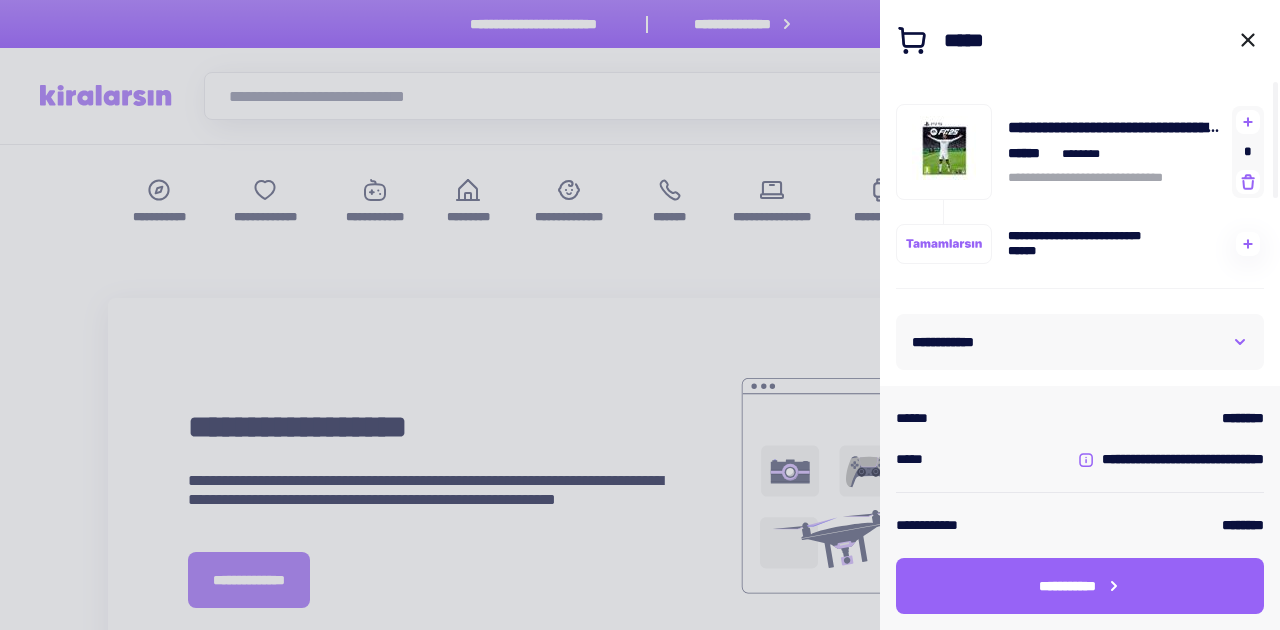 click on "*" at bounding box center (1248, 152) 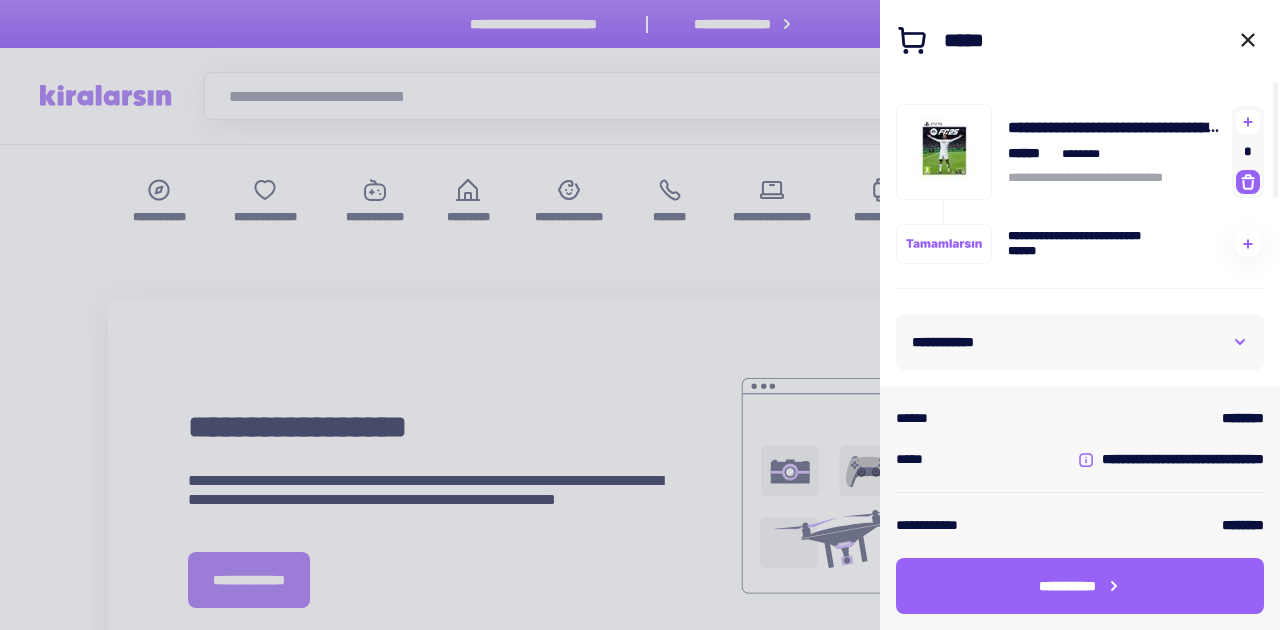 click 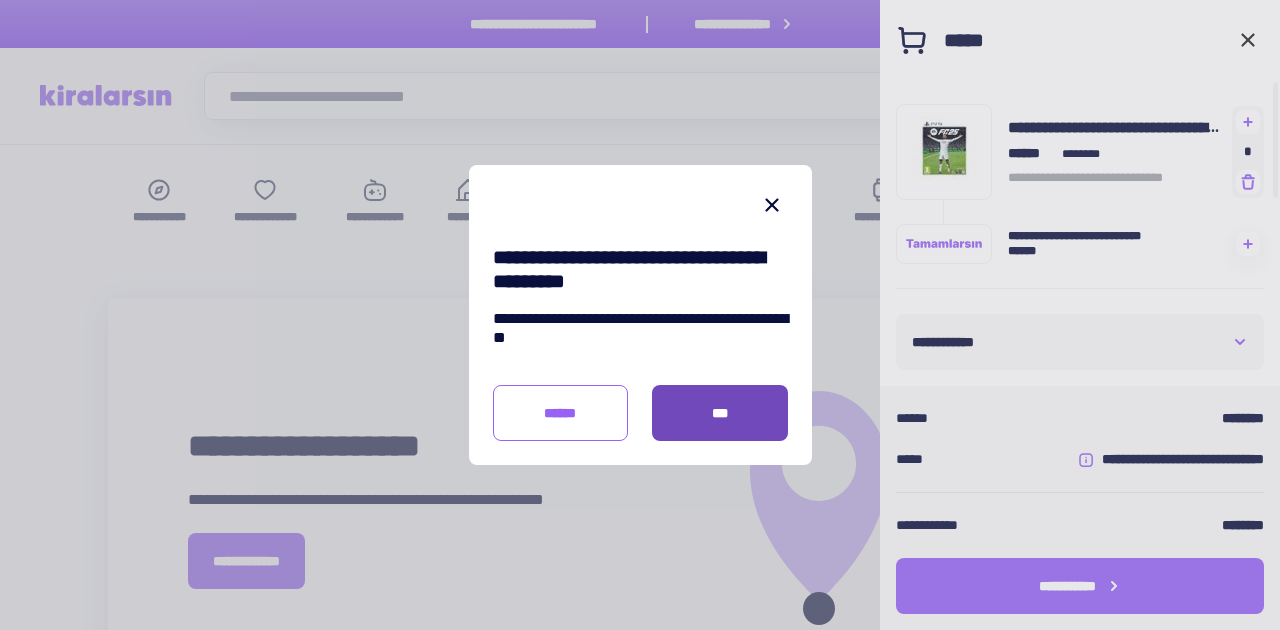 click on "***" at bounding box center (720, 413) 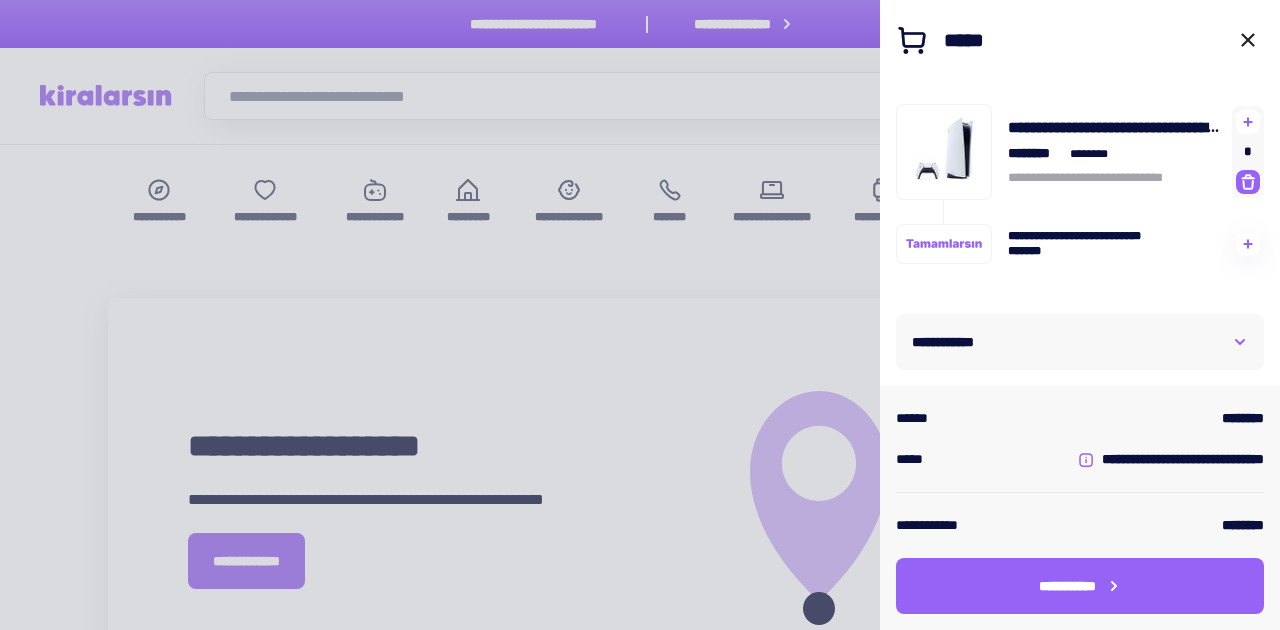 click 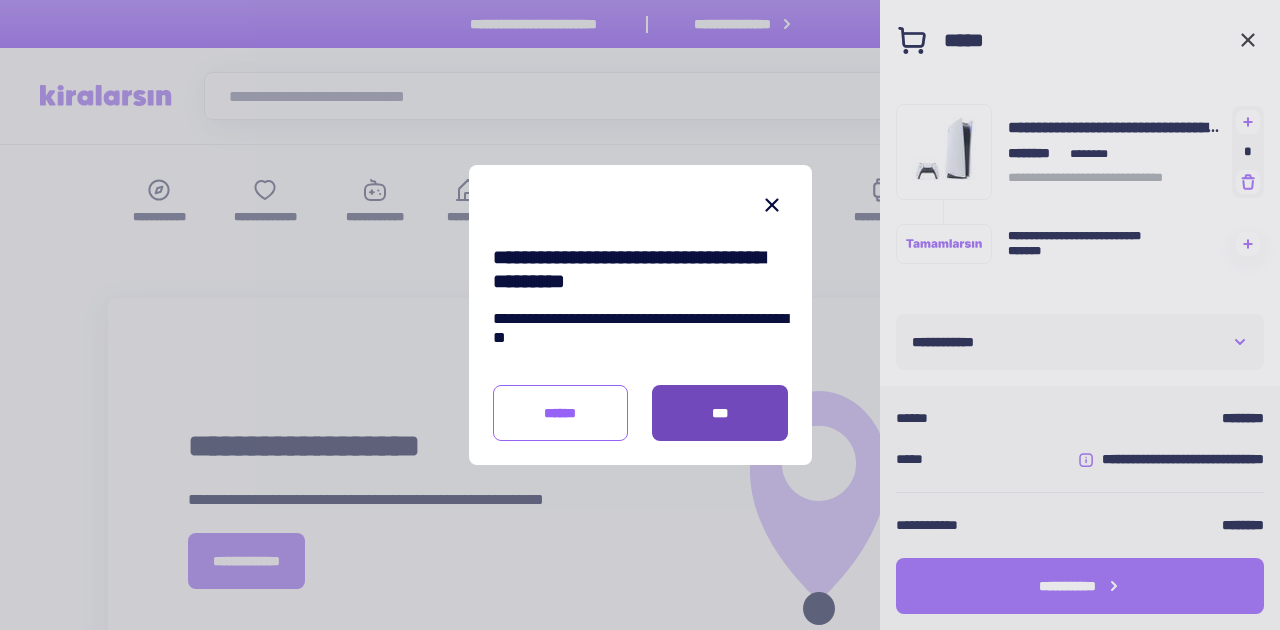 click on "***" at bounding box center [720, 413] 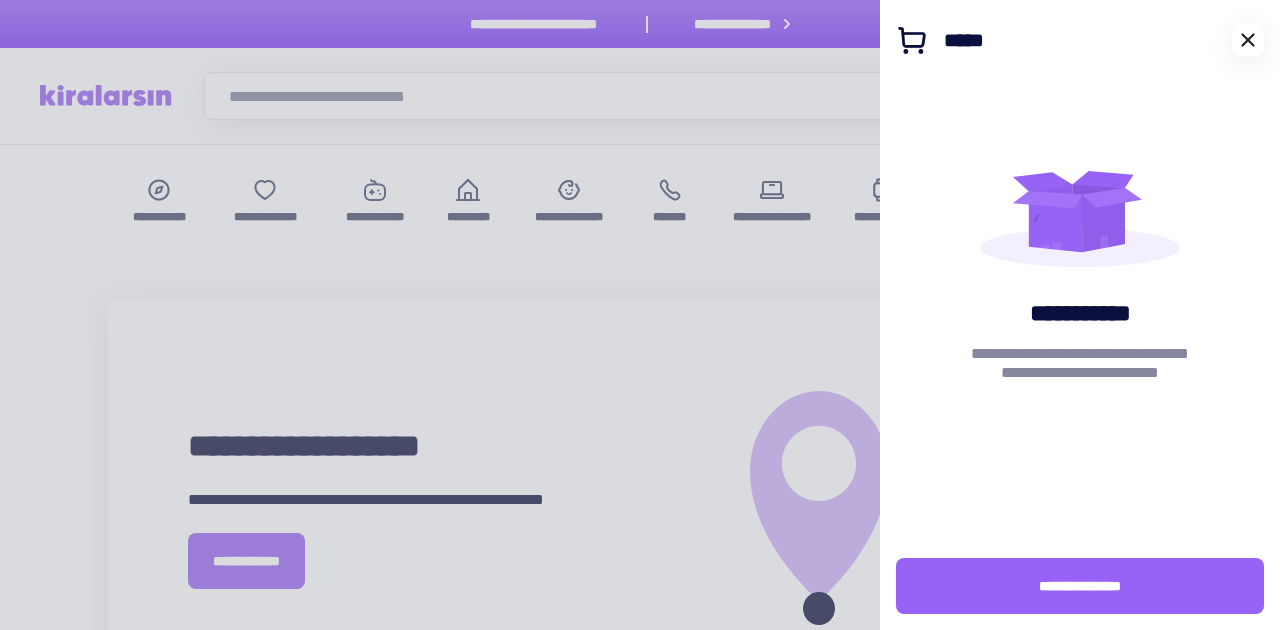 click 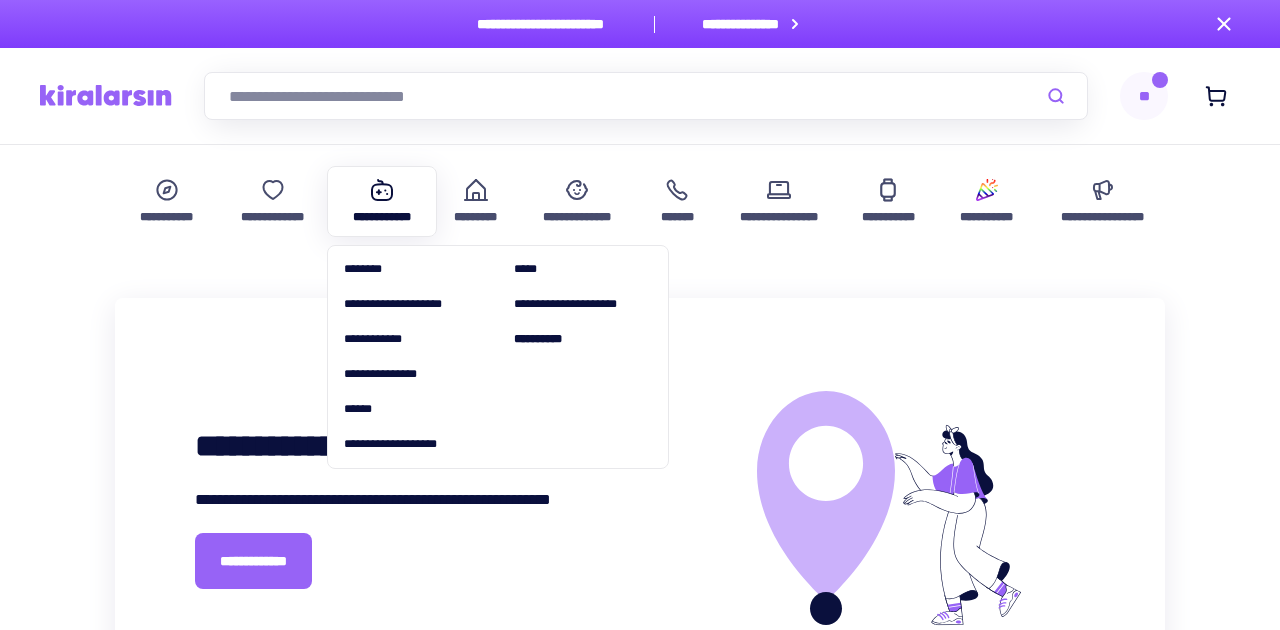 click at bounding box center (382, 190) 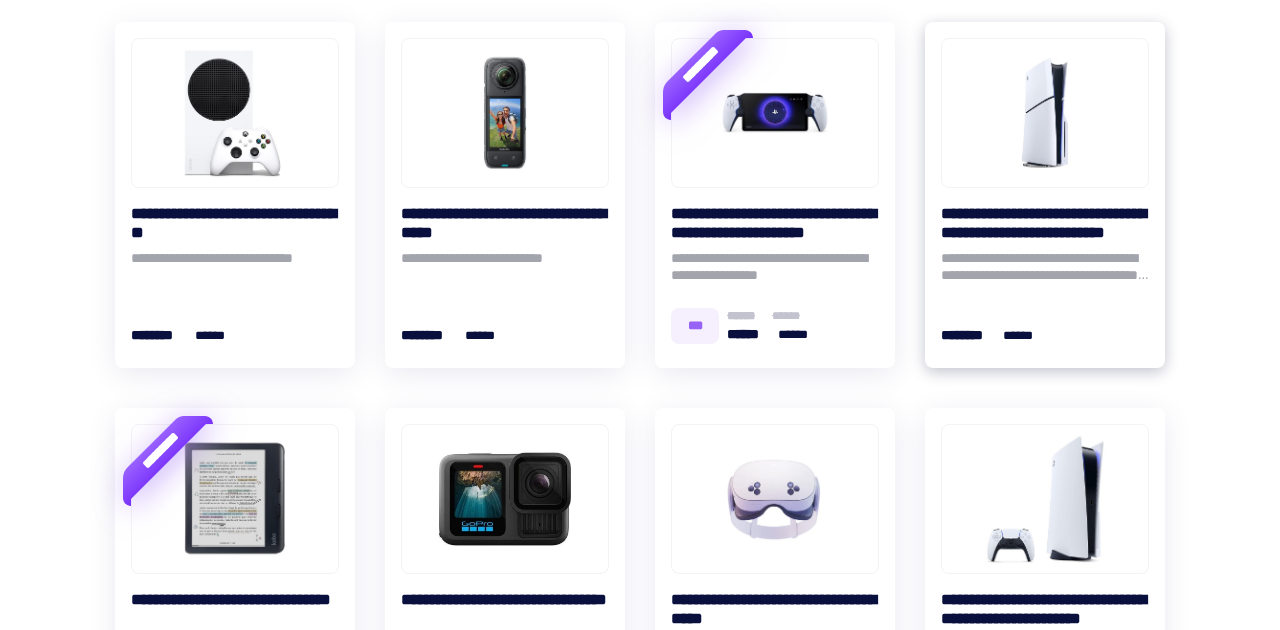 scroll, scrollTop: 439, scrollLeft: 0, axis: vertical 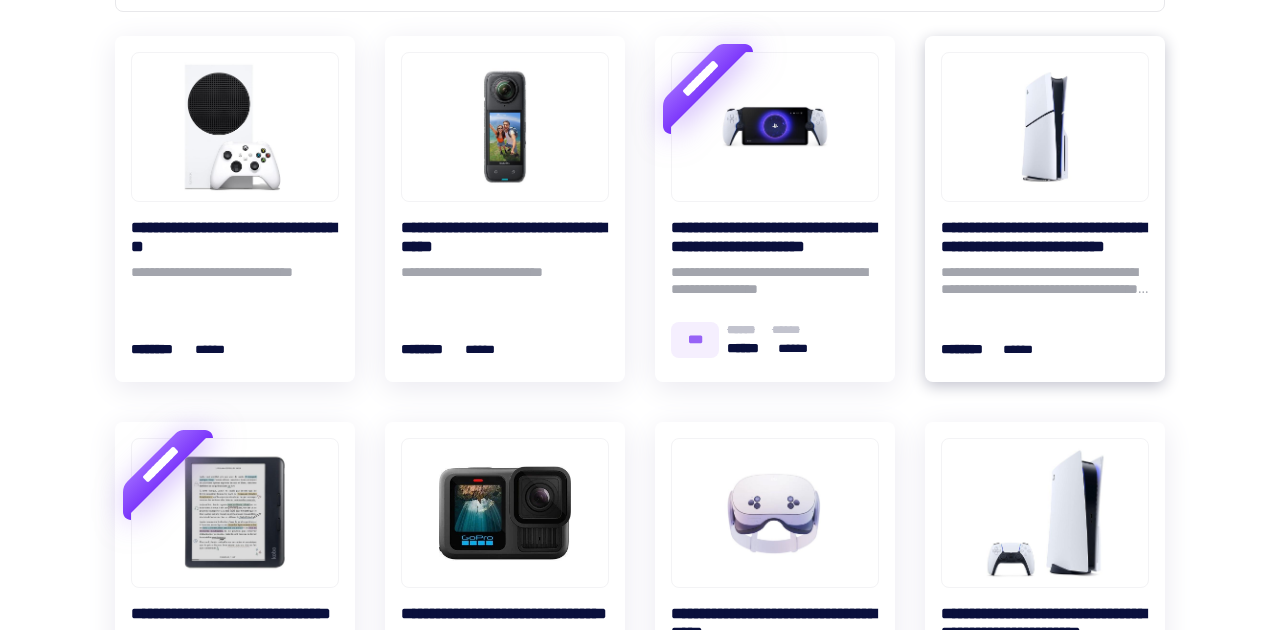 click on "**********" at bounding box center [1045, 237] 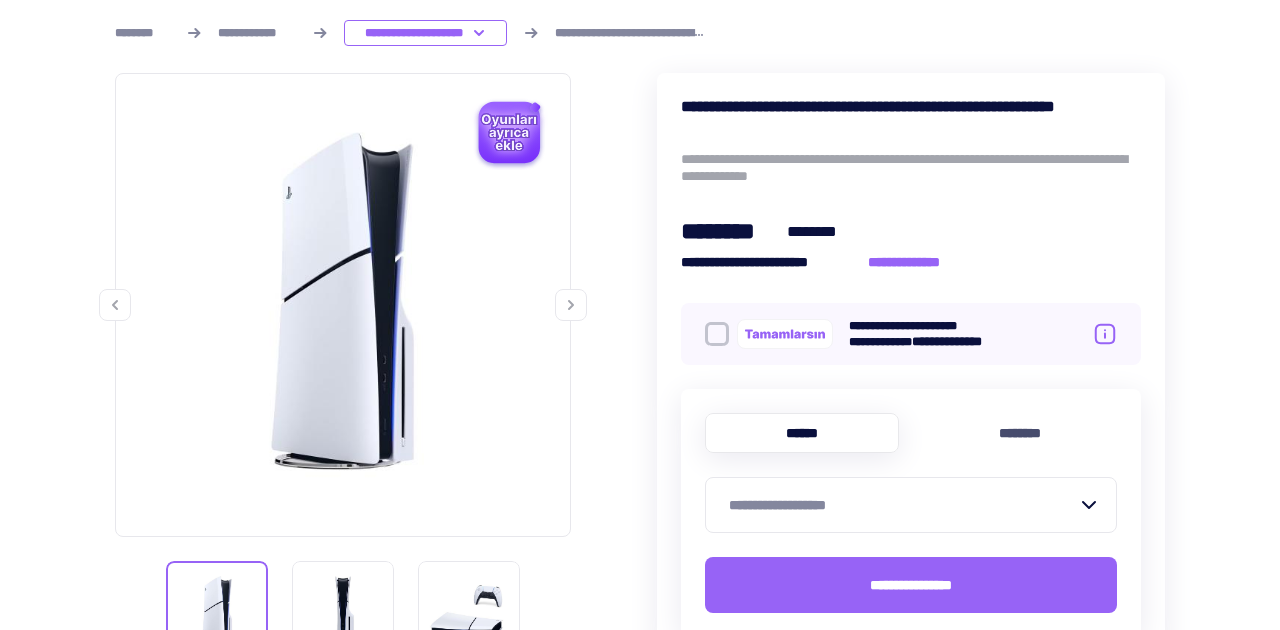 scroll, scrollTop: 280, scrollLeft: 0, axis: vertical 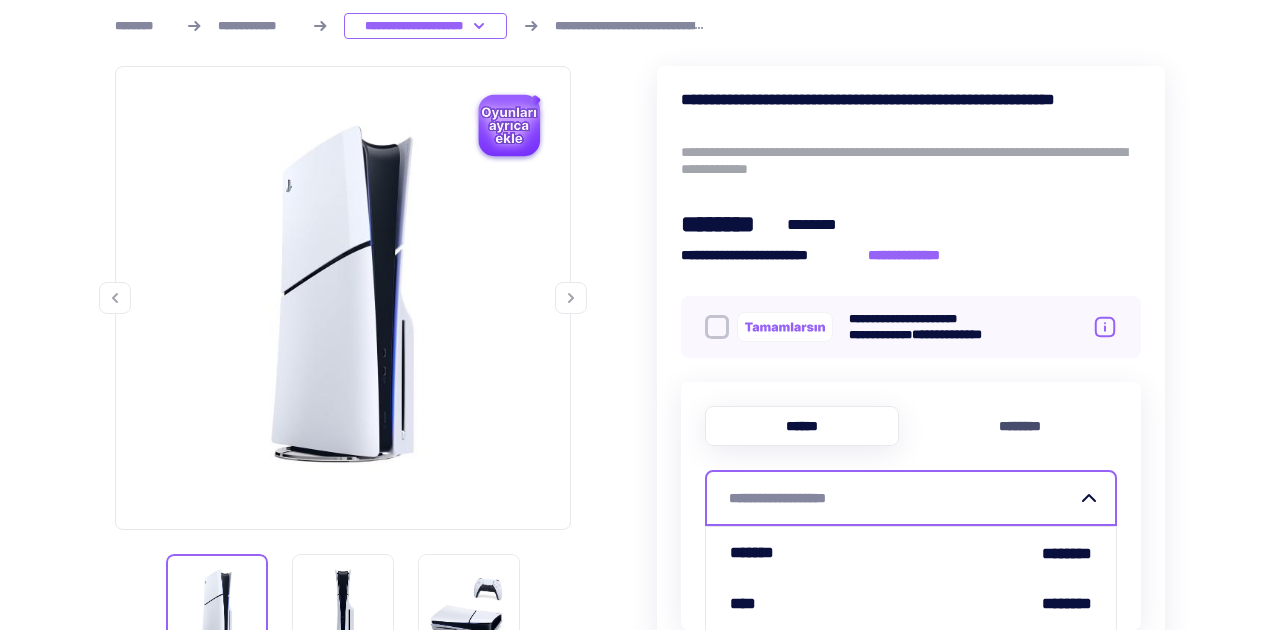 click on "**********" at bounding box center (903, 498) 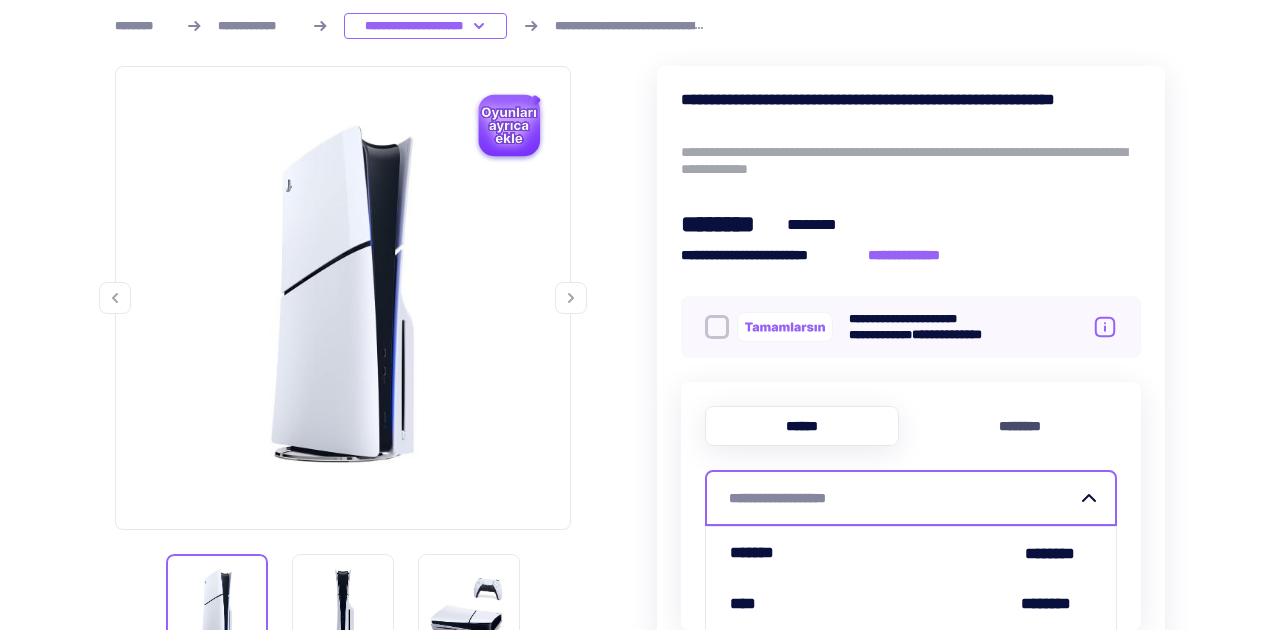 click on "*******" at bounding box center [756, 552] 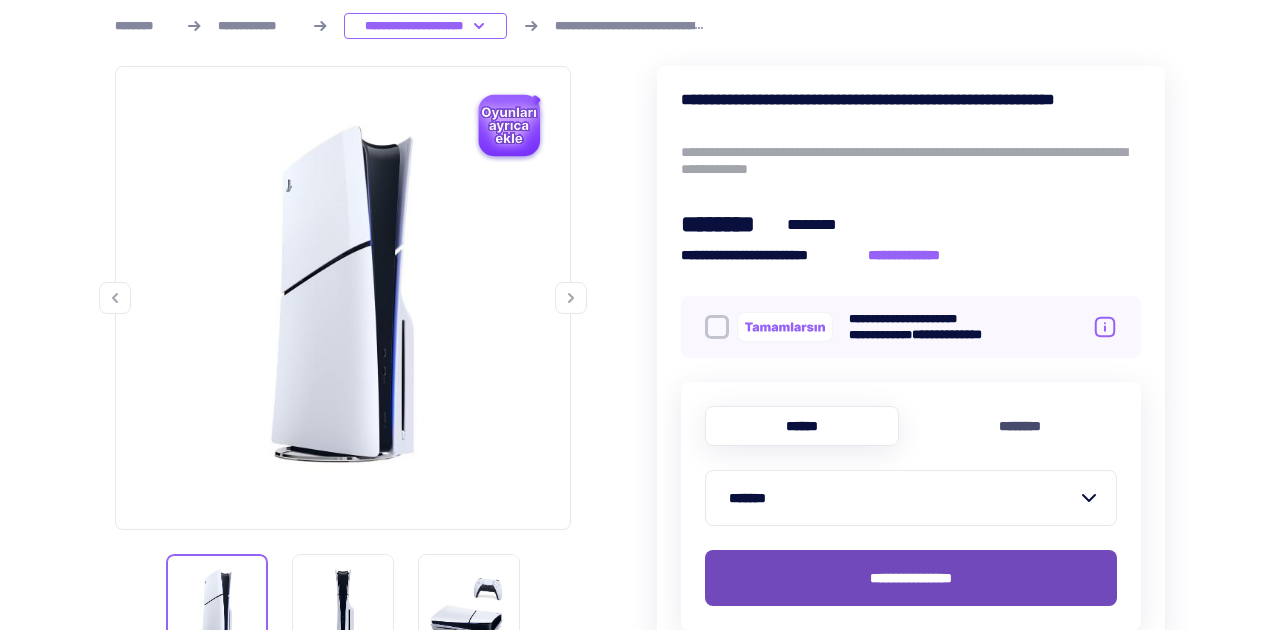 click on "**********" at bounding box center (911, 578) 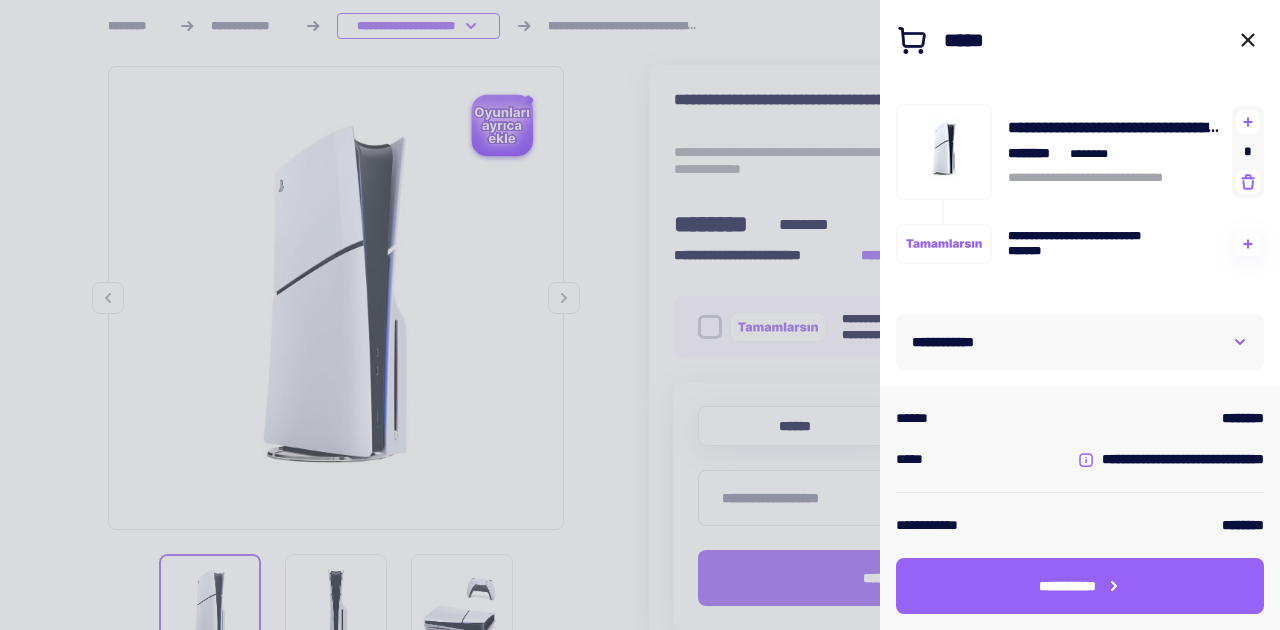 click on "**********" at bounding box center [1080, 342] 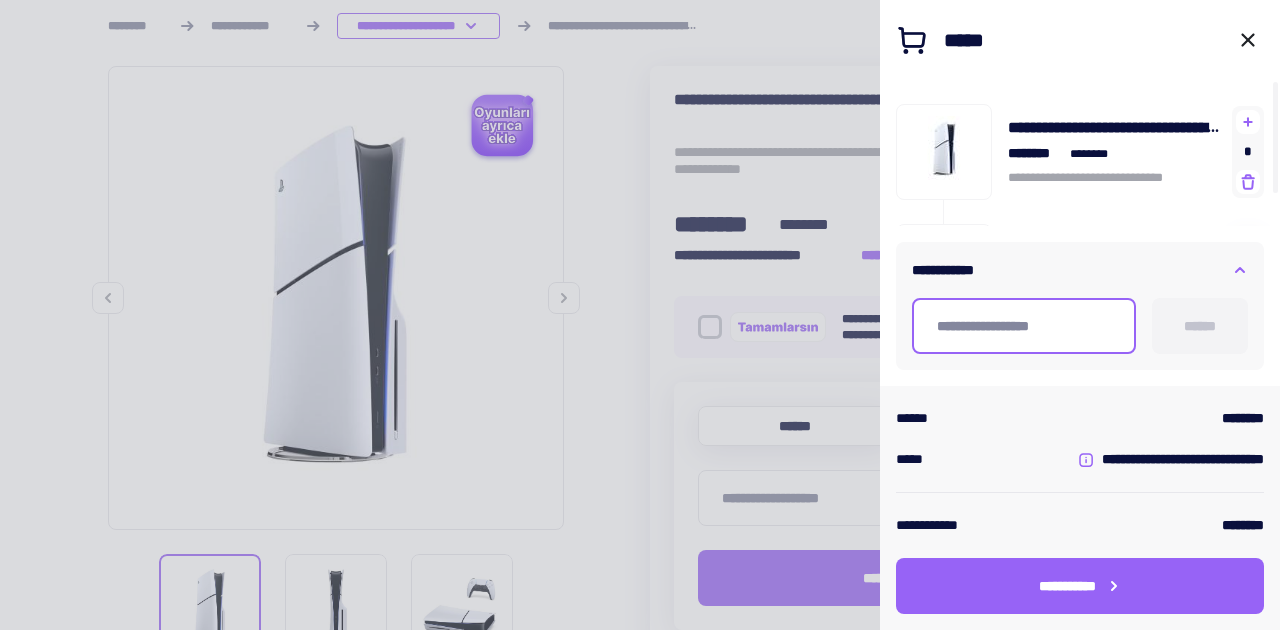 click at bounding box center (1024, 326) 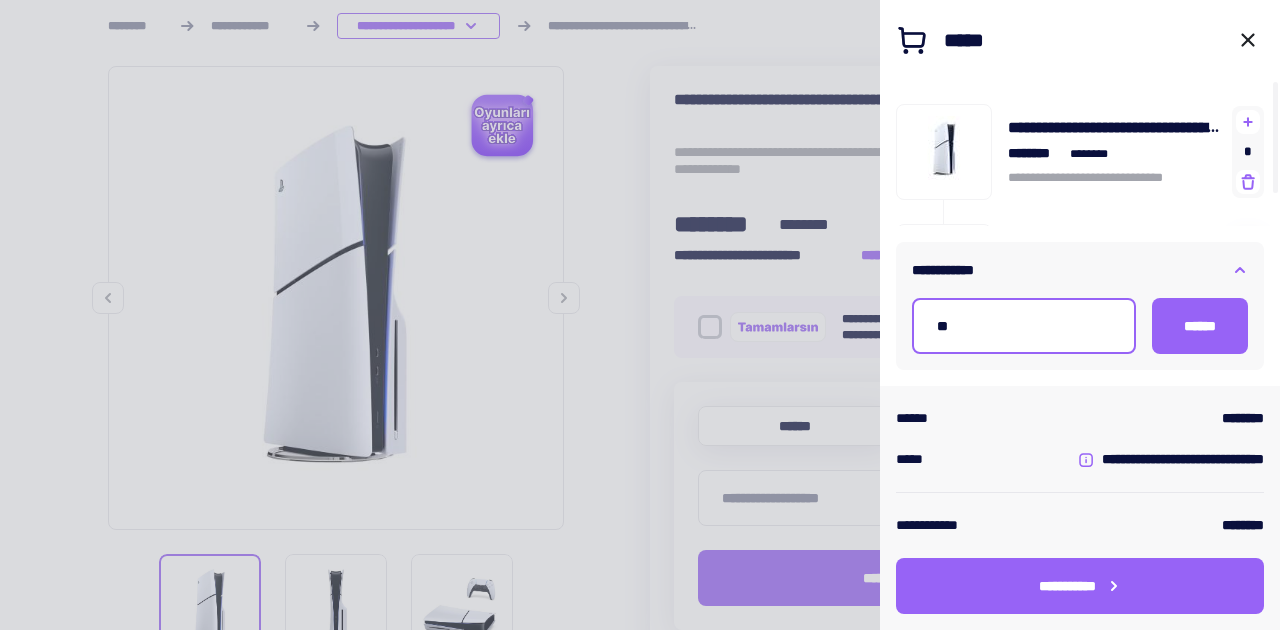 type on "*" 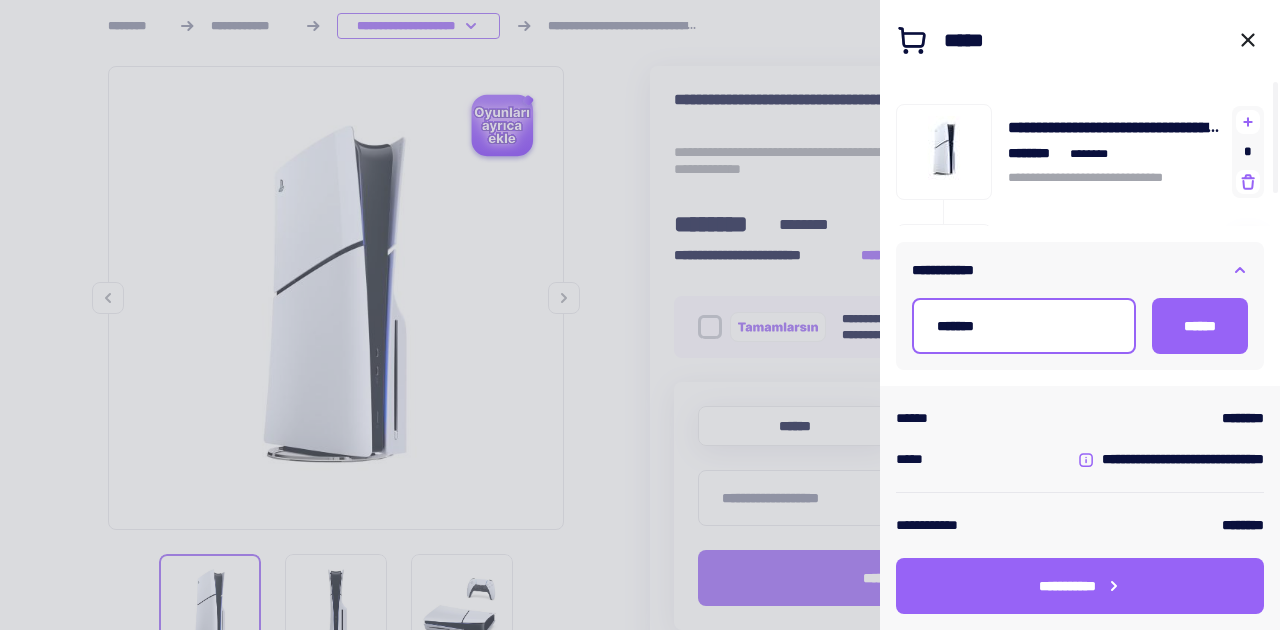 type on "********" 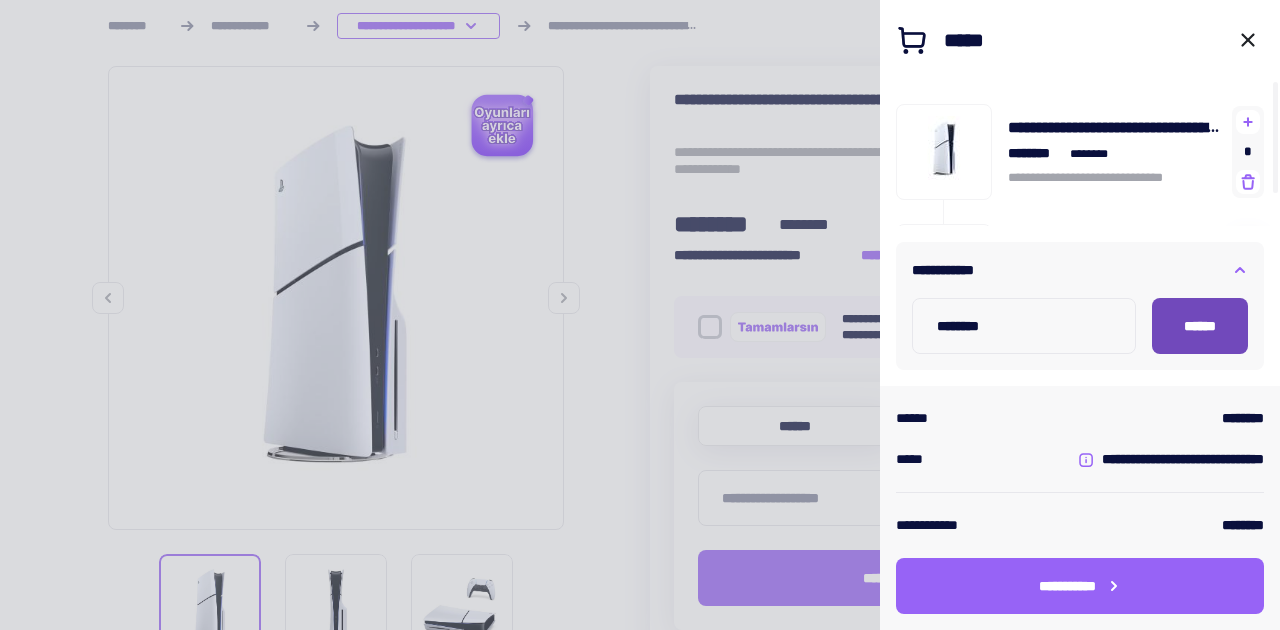 click on "******" at bounding box center (1200, 326) 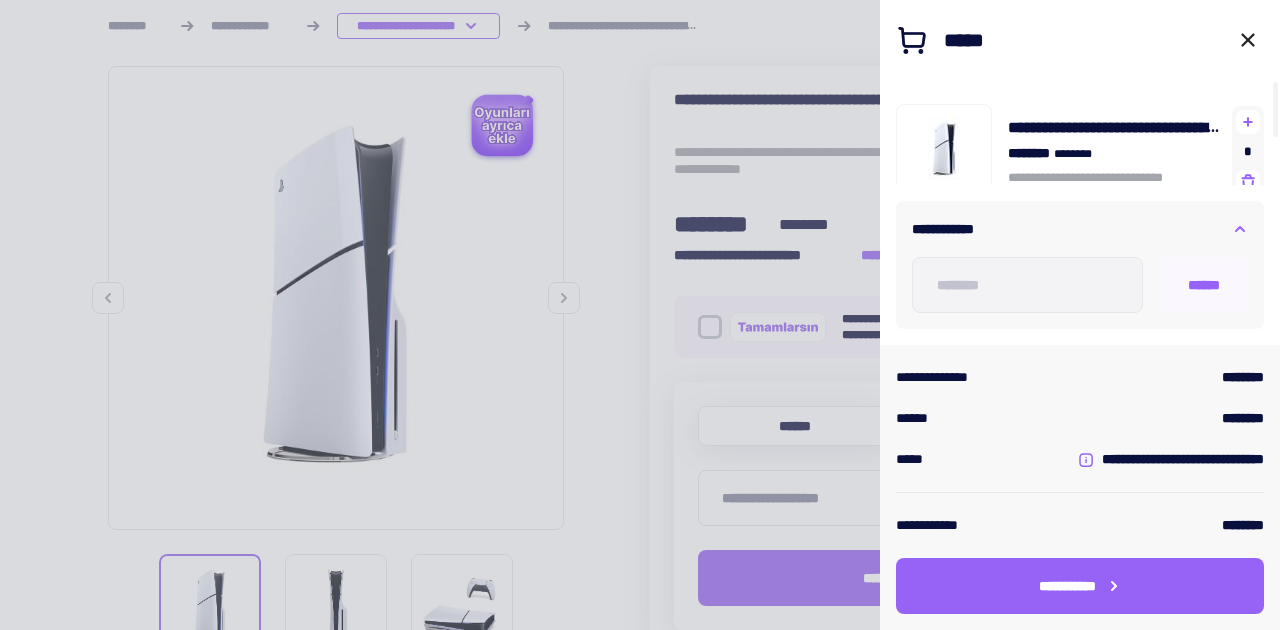 click on "**********" at bounding box center [1080, 265] 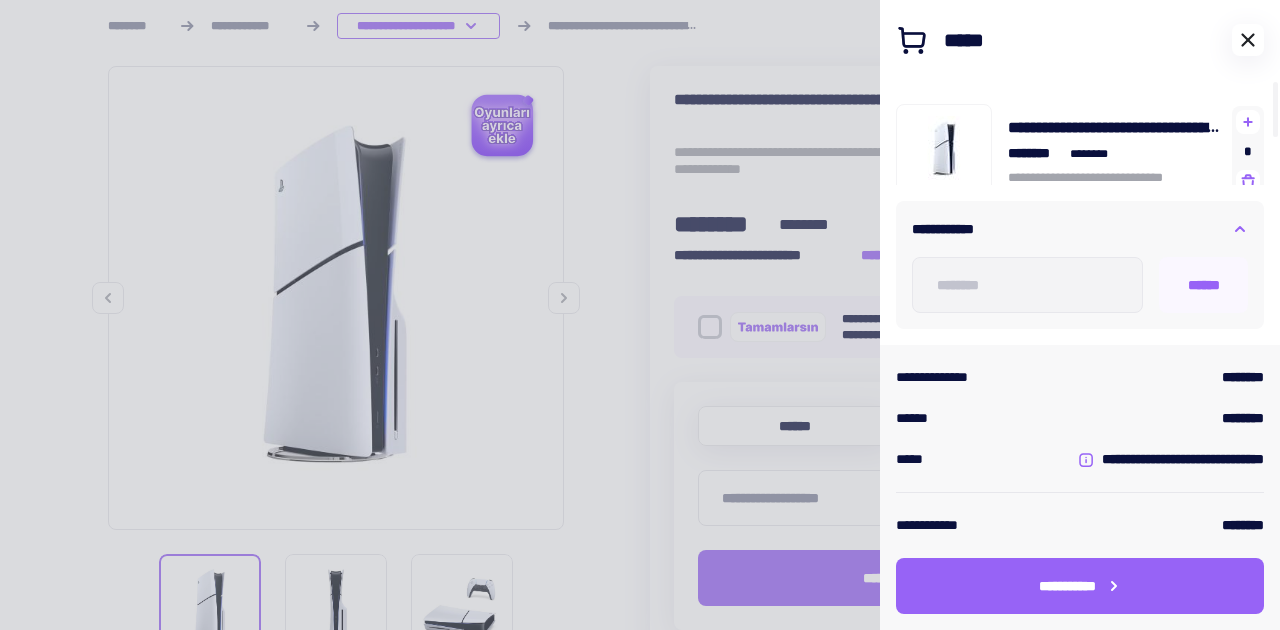 click 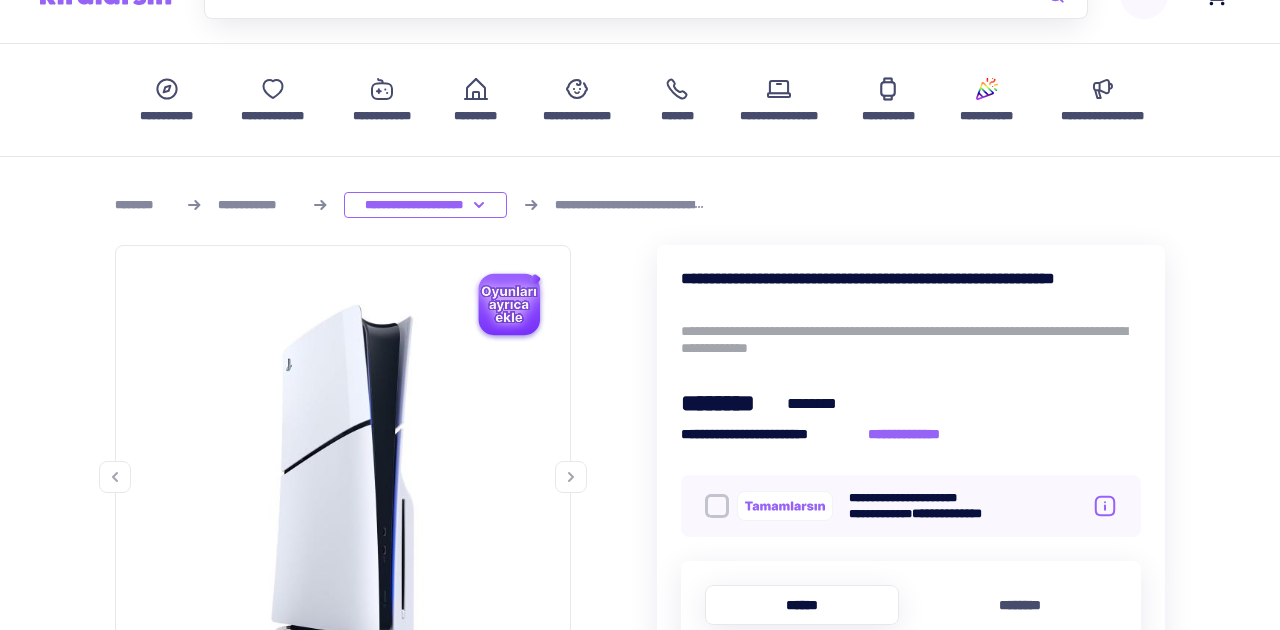 scroll, scrollTop: 0, scrollLeft: 0, axis: both 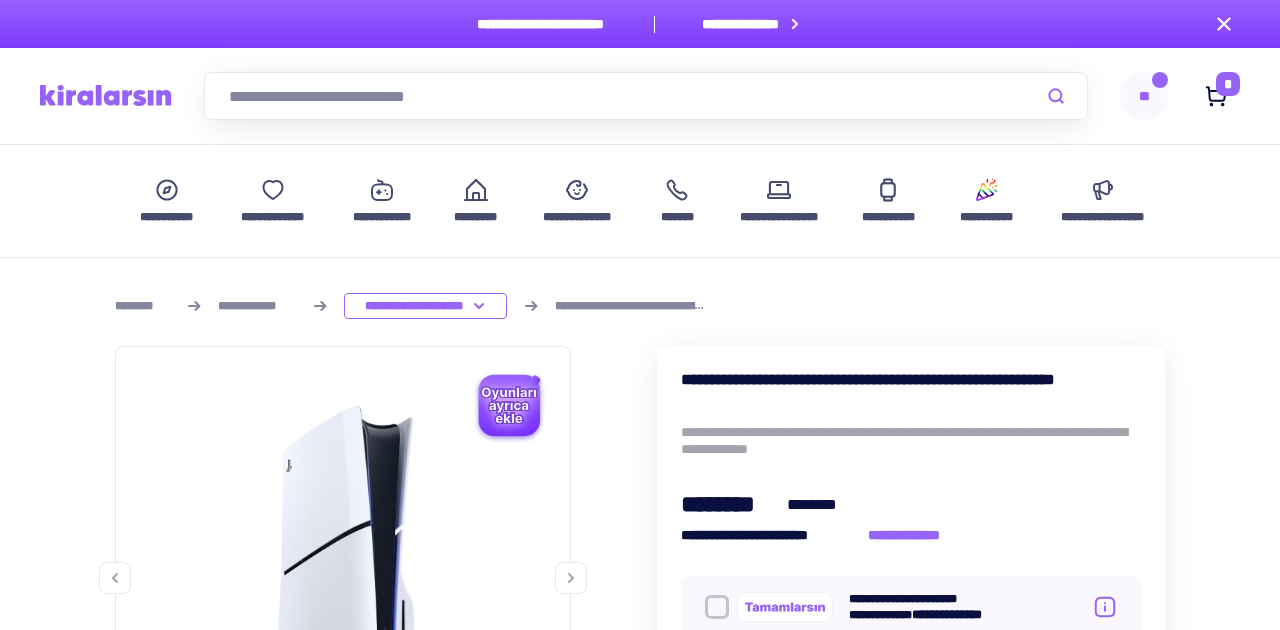 click at bounding box center (507, 405) 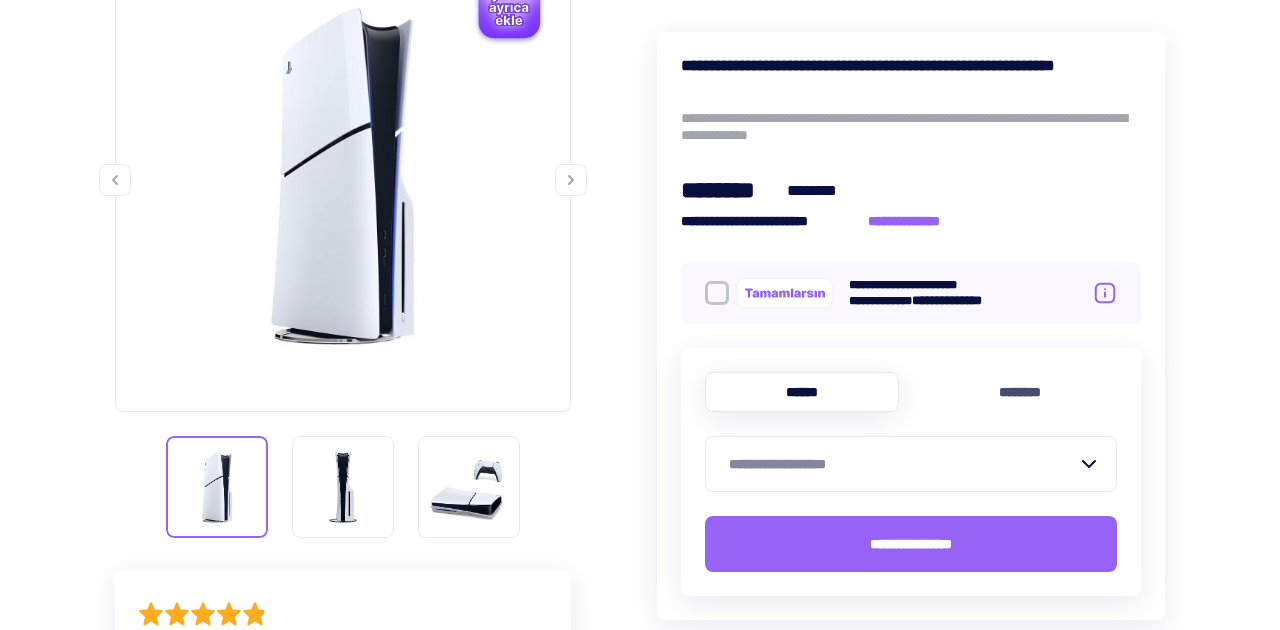 scroll, scrollTop: 0, scrollLeft: 0, axis: both 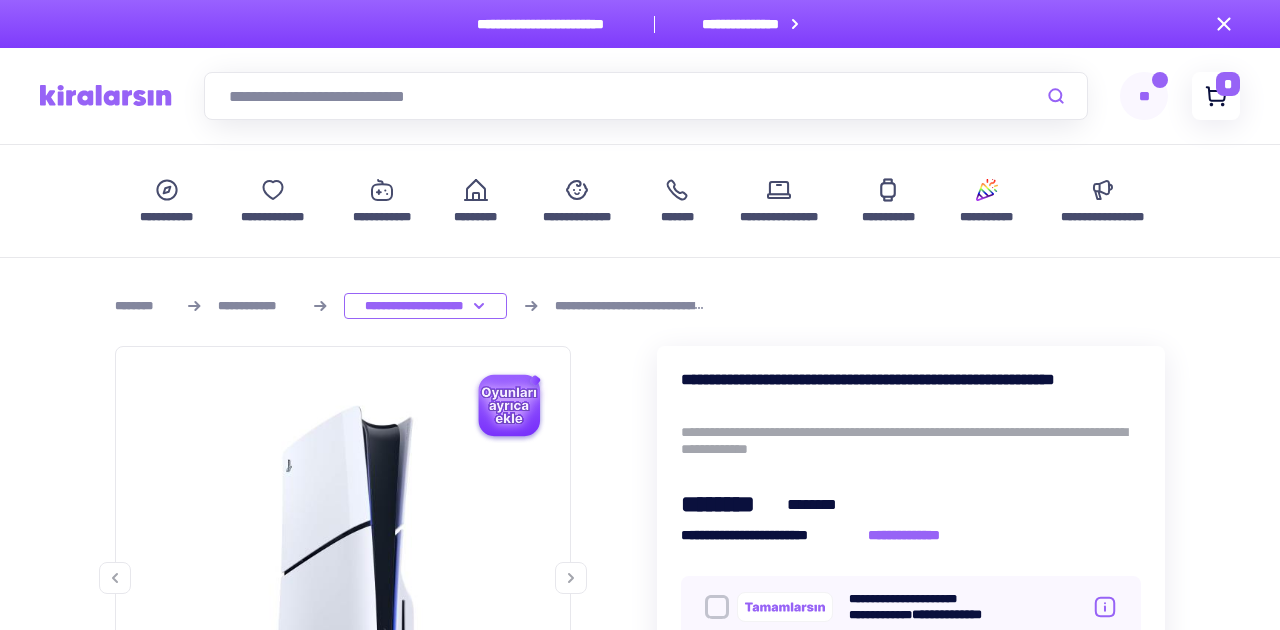 click 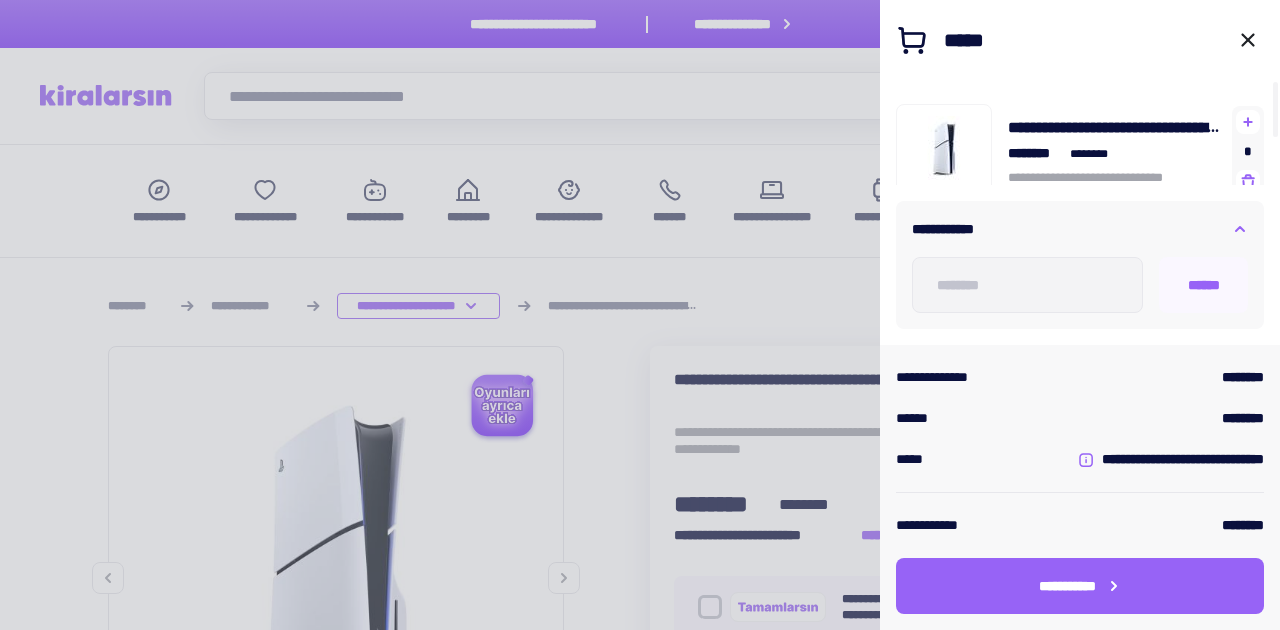 click at bounding box center [640, 315] 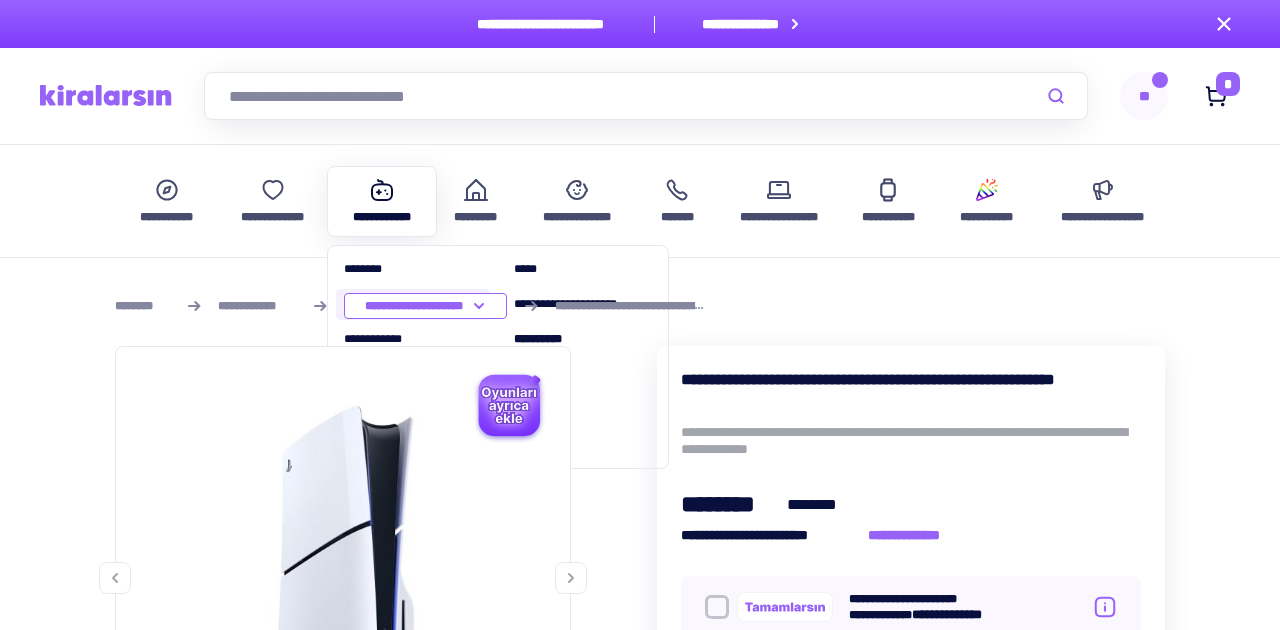 click on "**********" at bounding box center (413, 304) 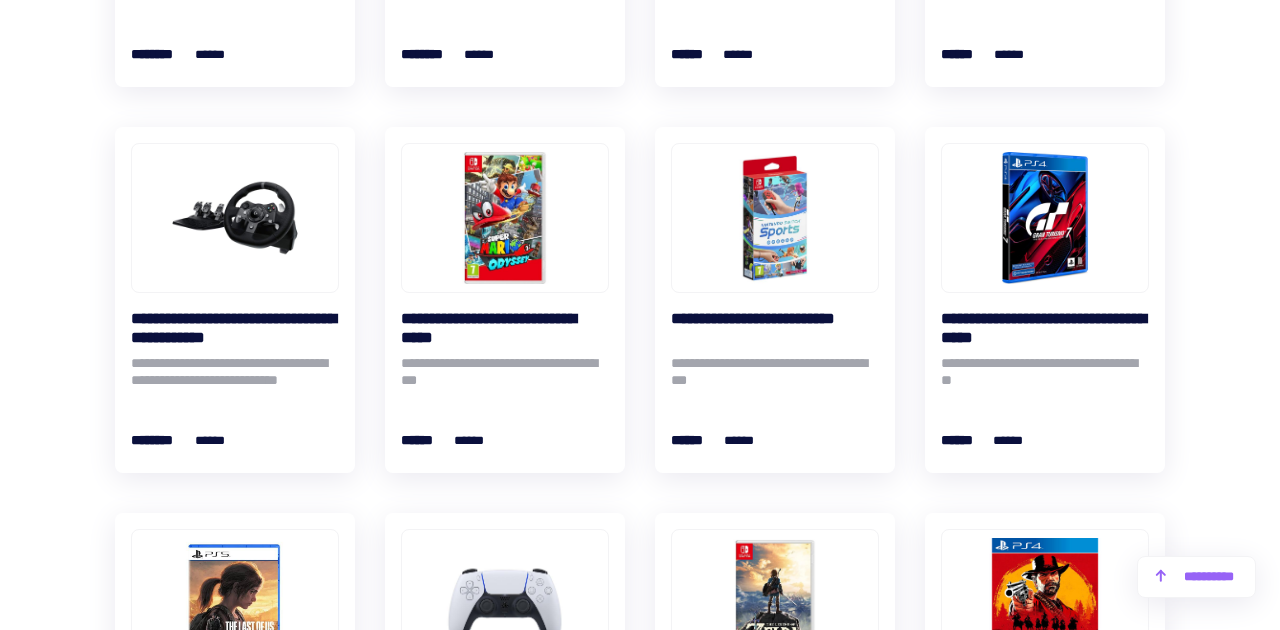scroll, scrollTop: 1507, scrollLeft: 0, axis: vertical 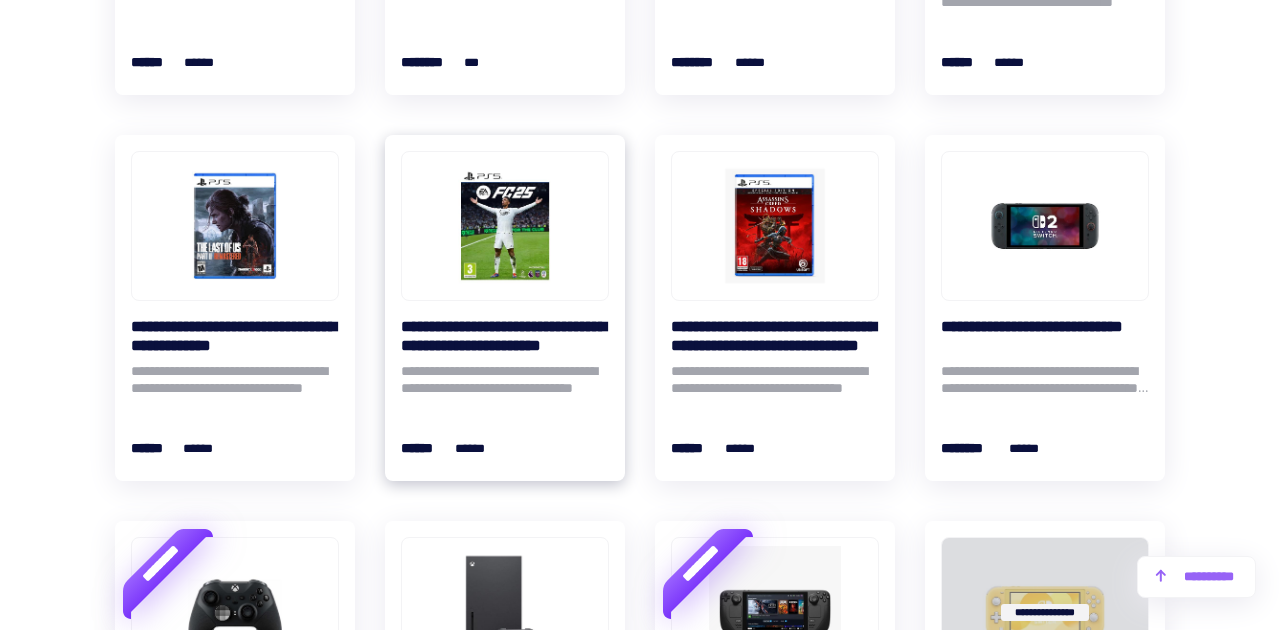 click at bounding box center [505, 226] 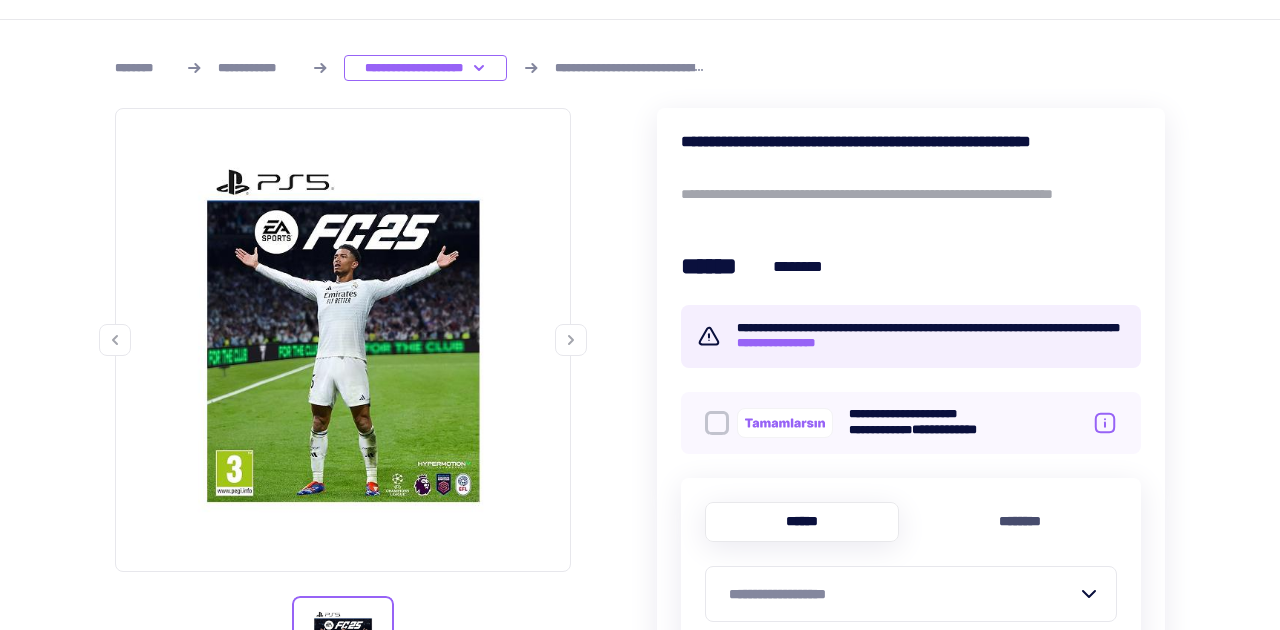 scroll, scrollTop: 342, scrollLeft: 0, axis: vertical 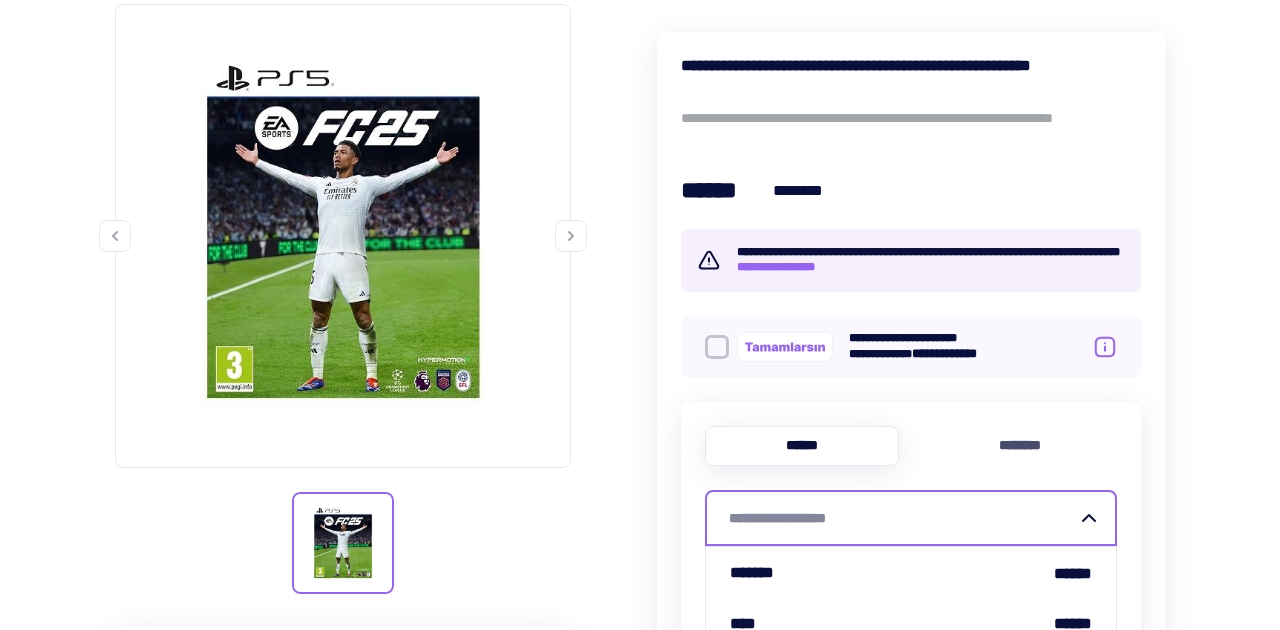 click on "**********" at bounding box center [903, 518] 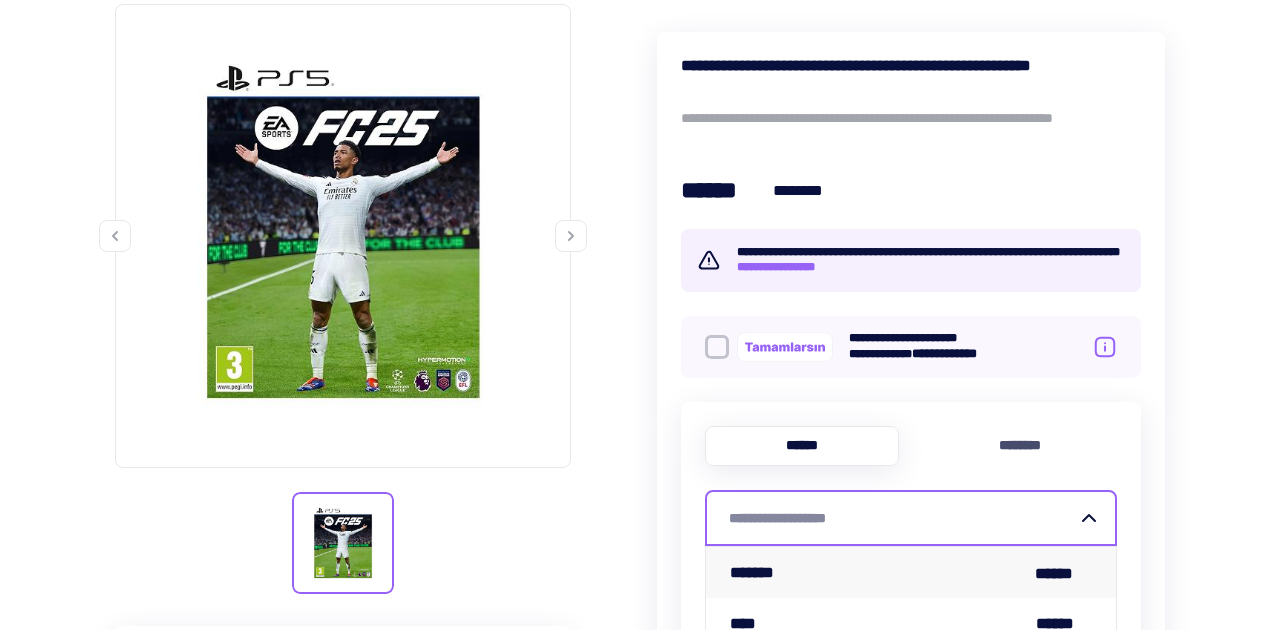 click on "******* ******" at bounding box center [911, 572] 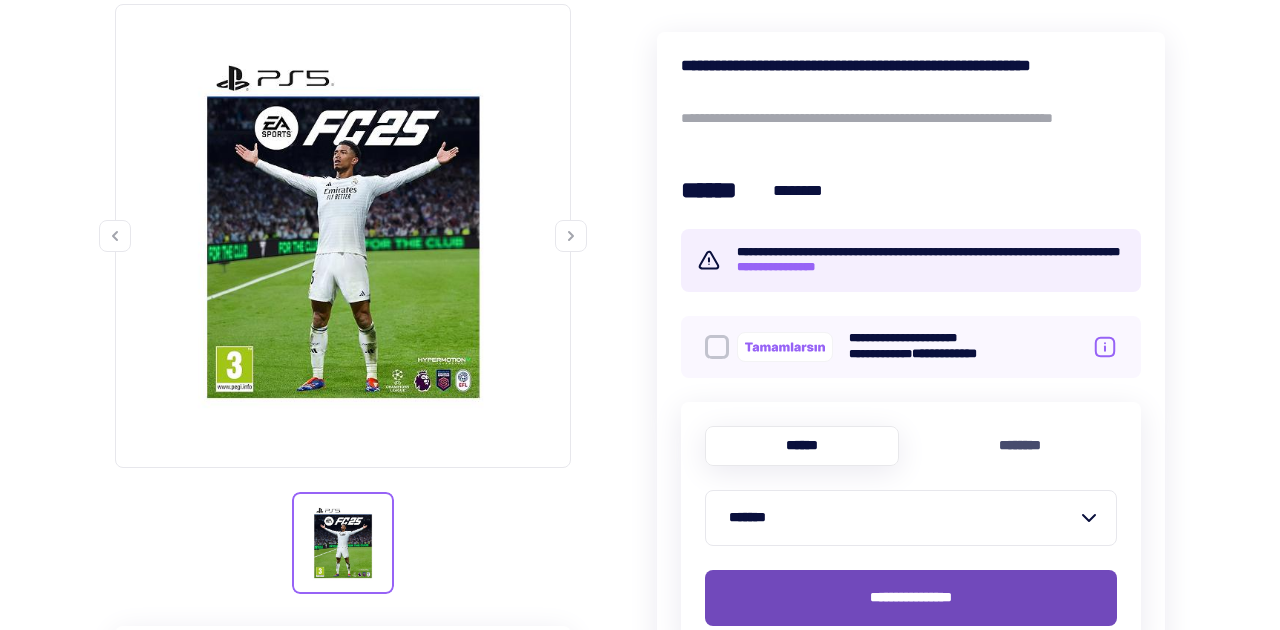 click on "**********" at bounding box center (911, 598) 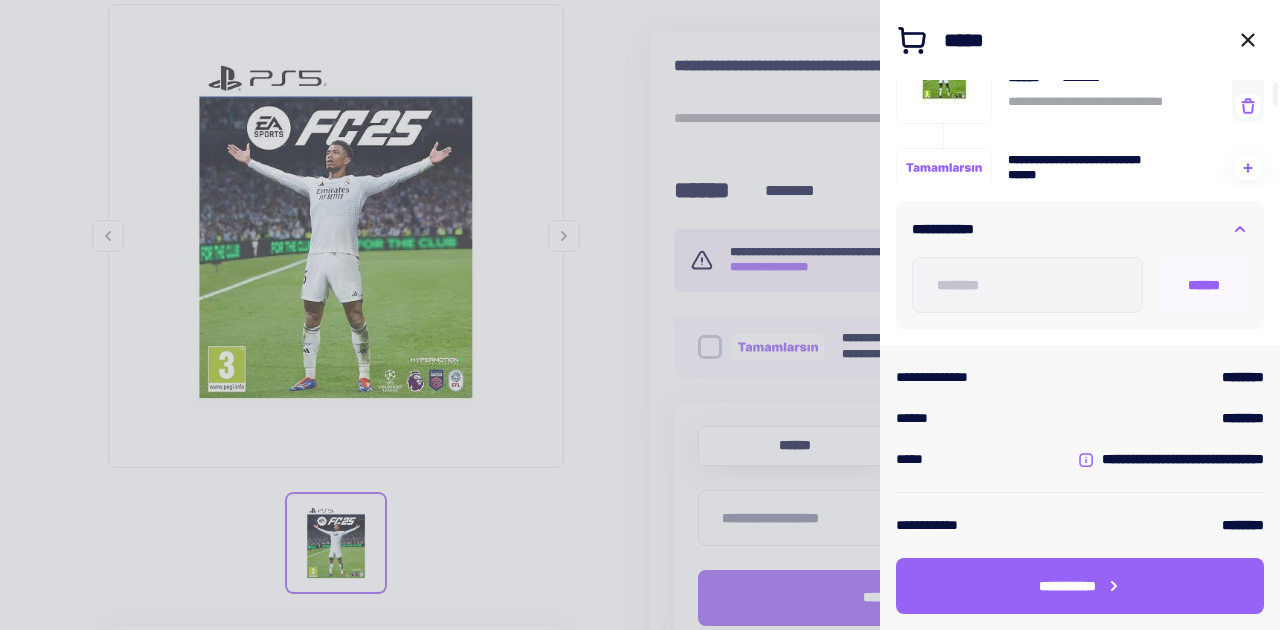 scroll, scrollTop: 0, scrollLeft: 0, axis: both 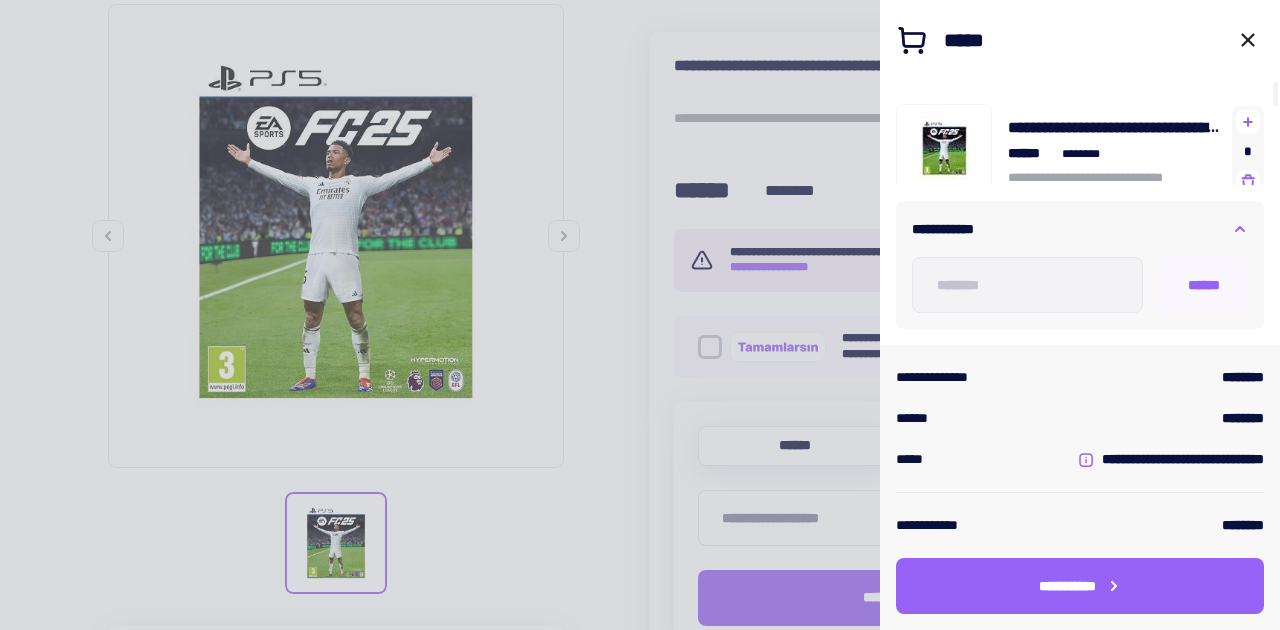 click at bounding box center (640, 315) 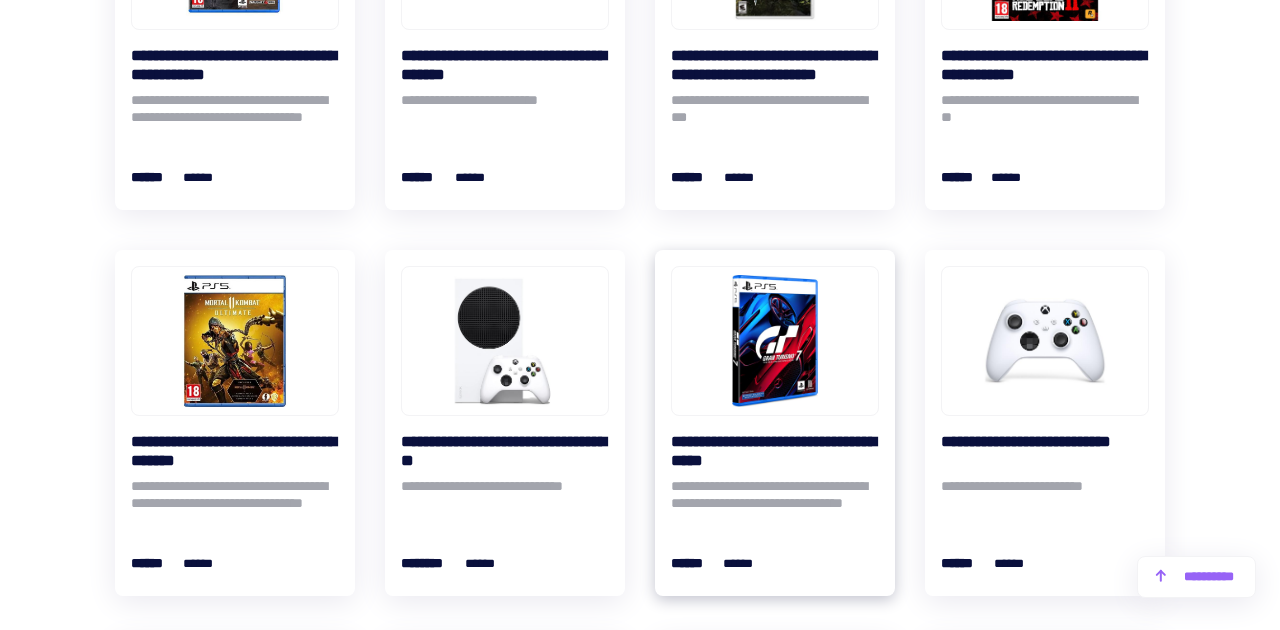 scroll, scrollTop: 2151, scrollLeft: 0, axis: vertical 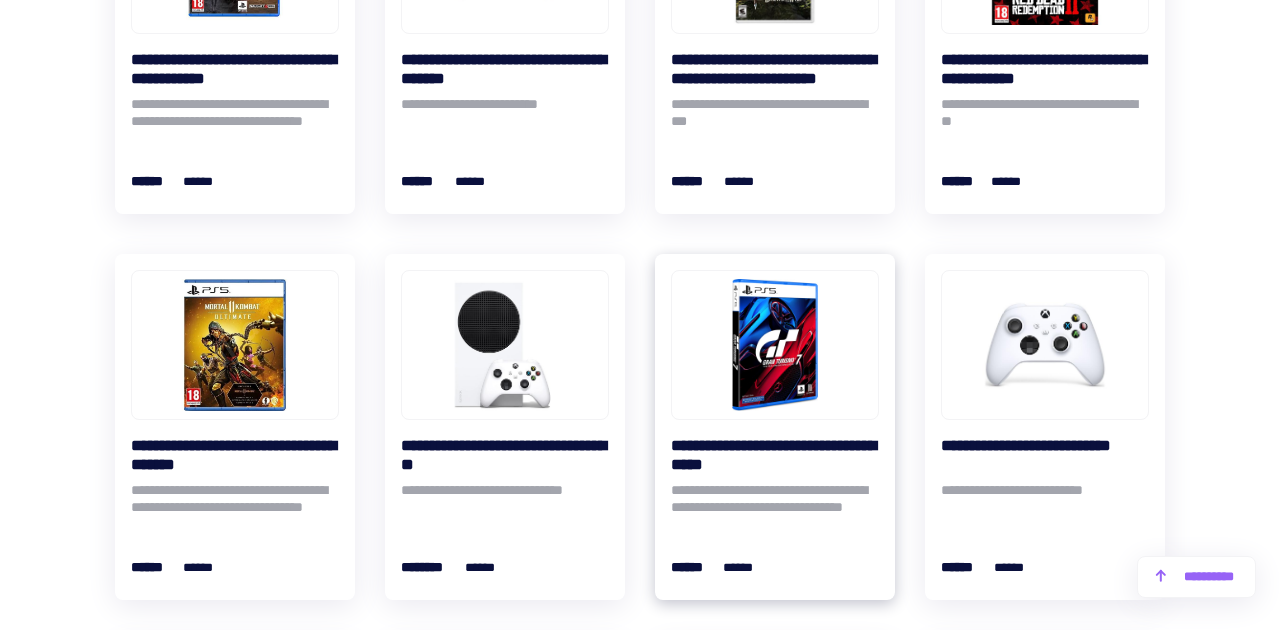 click at bounding box center (775, 345) 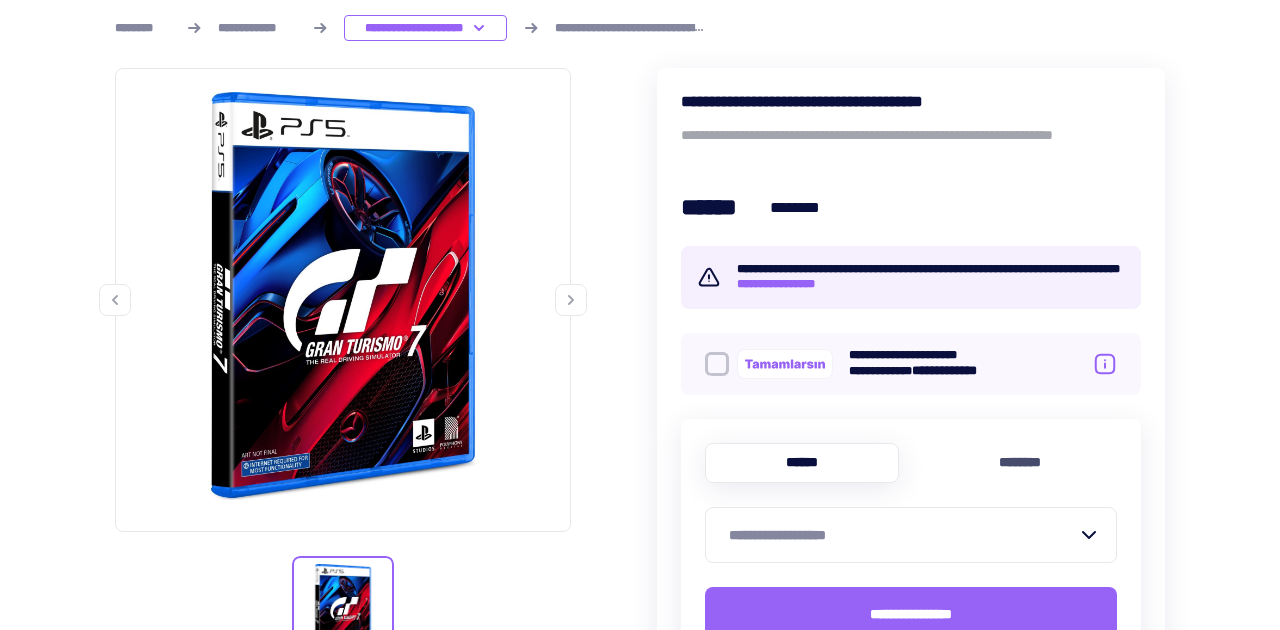 scroll, scrollTop: 290, scrollLeft: 0, axis: vertical 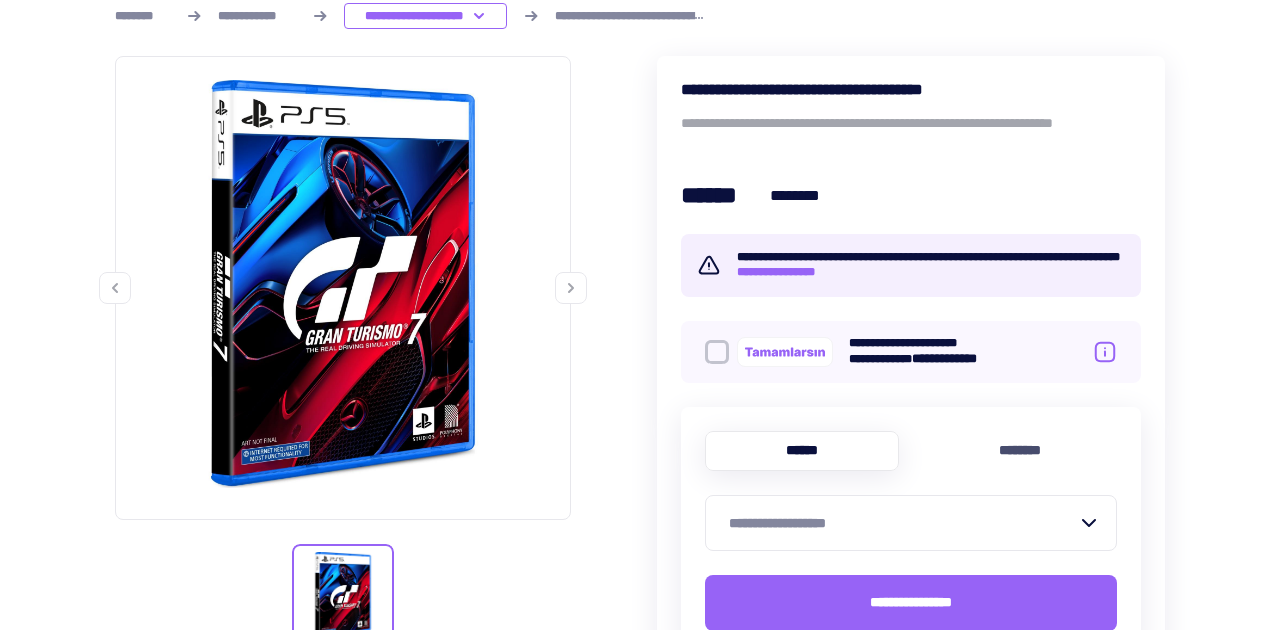click on "**********" at bounding box center [903, 523] 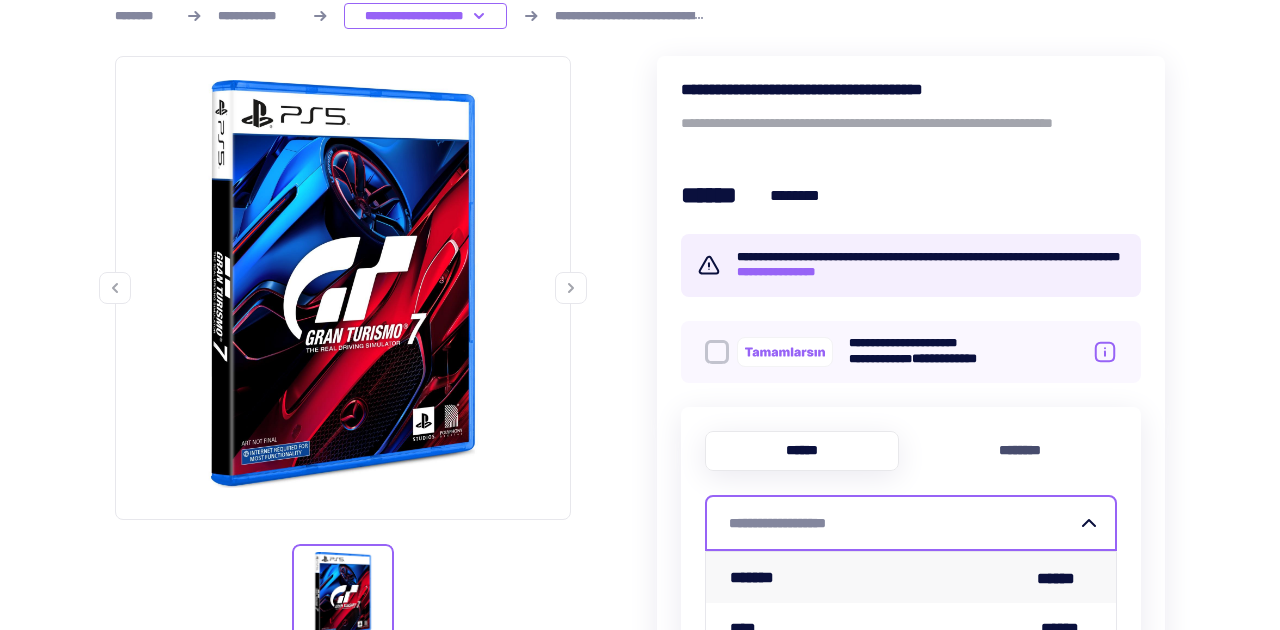 click on "******* ******" at bounding box center [911, 577] 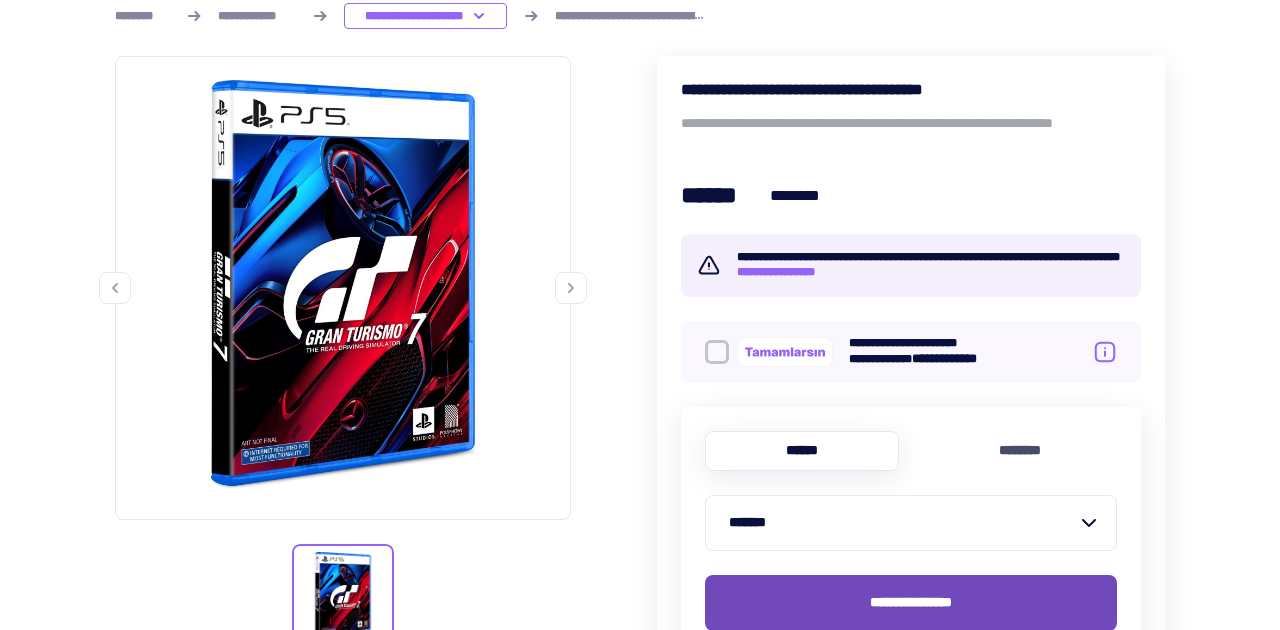 click on "**********" at bounding box center [911, 603] 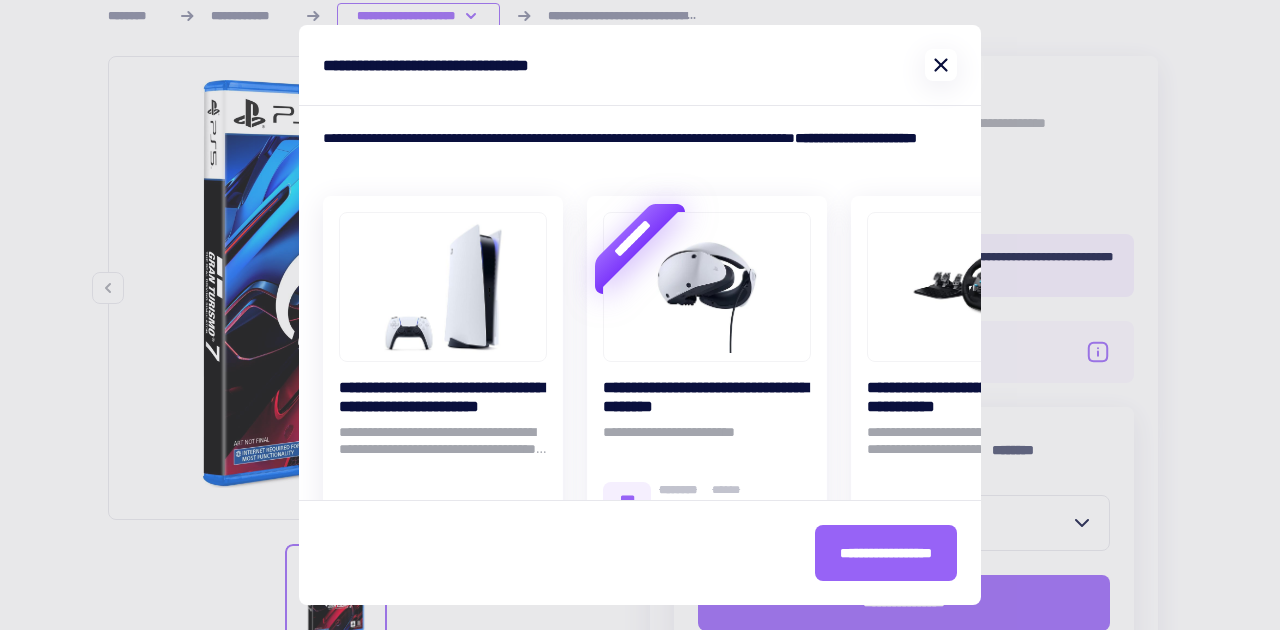click 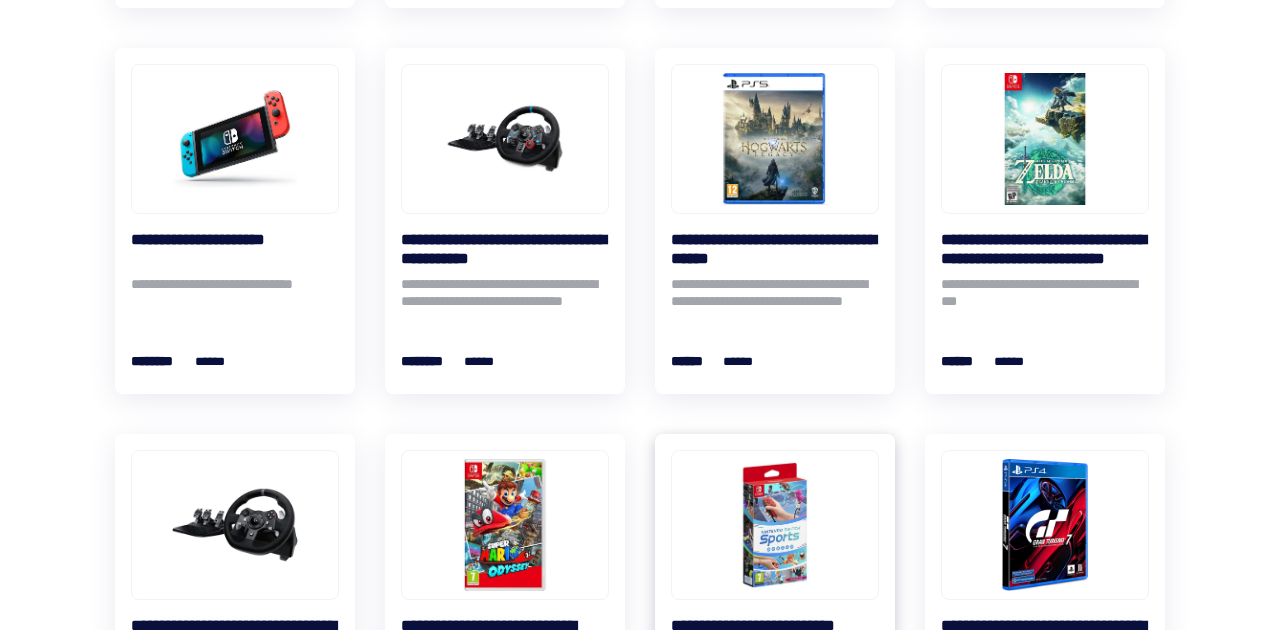 scroll, scrollTop: 1198, scrollLeft: 0, axis: vertical 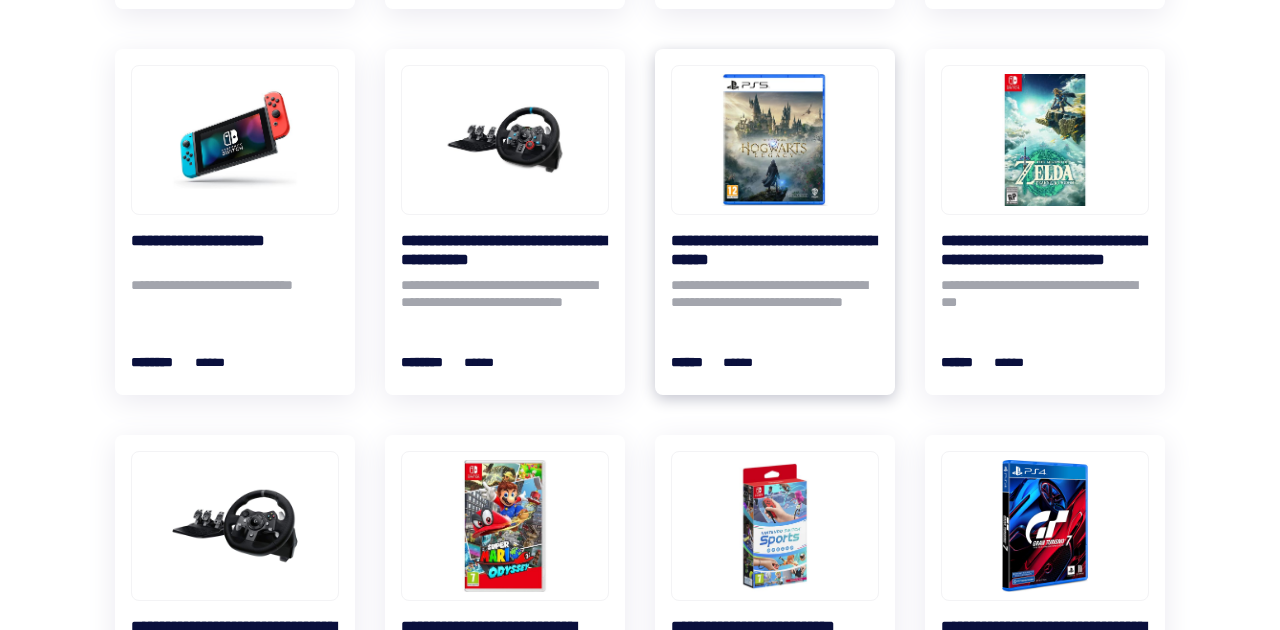 click at bounding box center (775, 140) 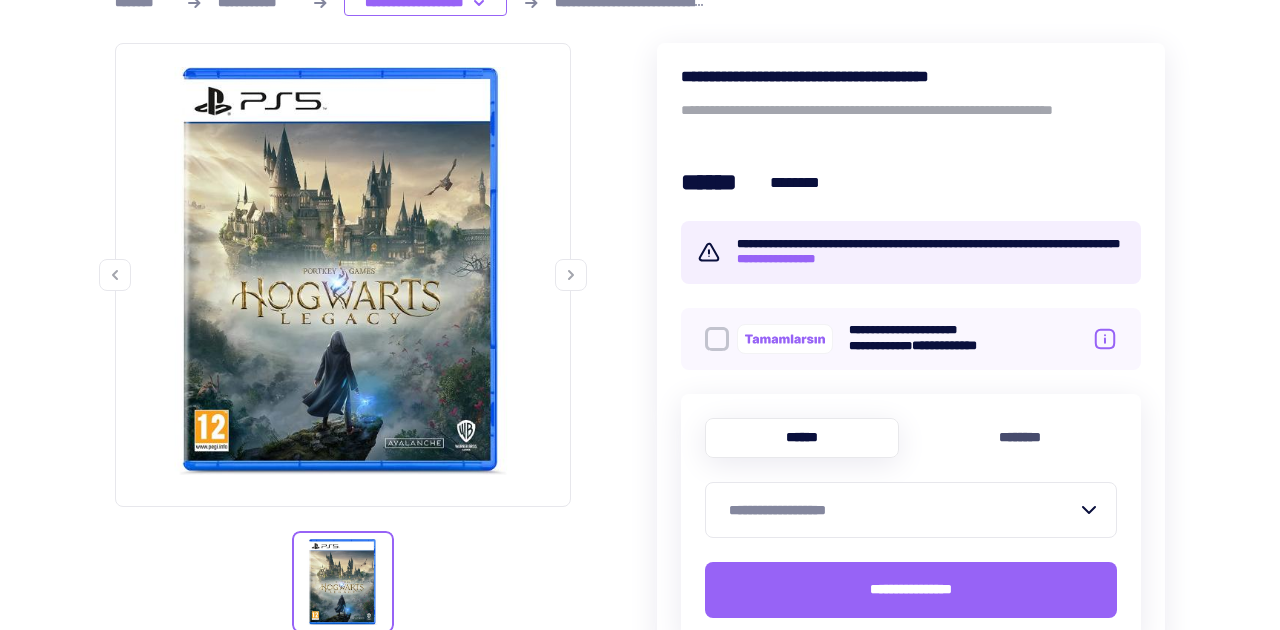 scroll, scrollTop: 325, scrollLeft: 0, axis: vertical 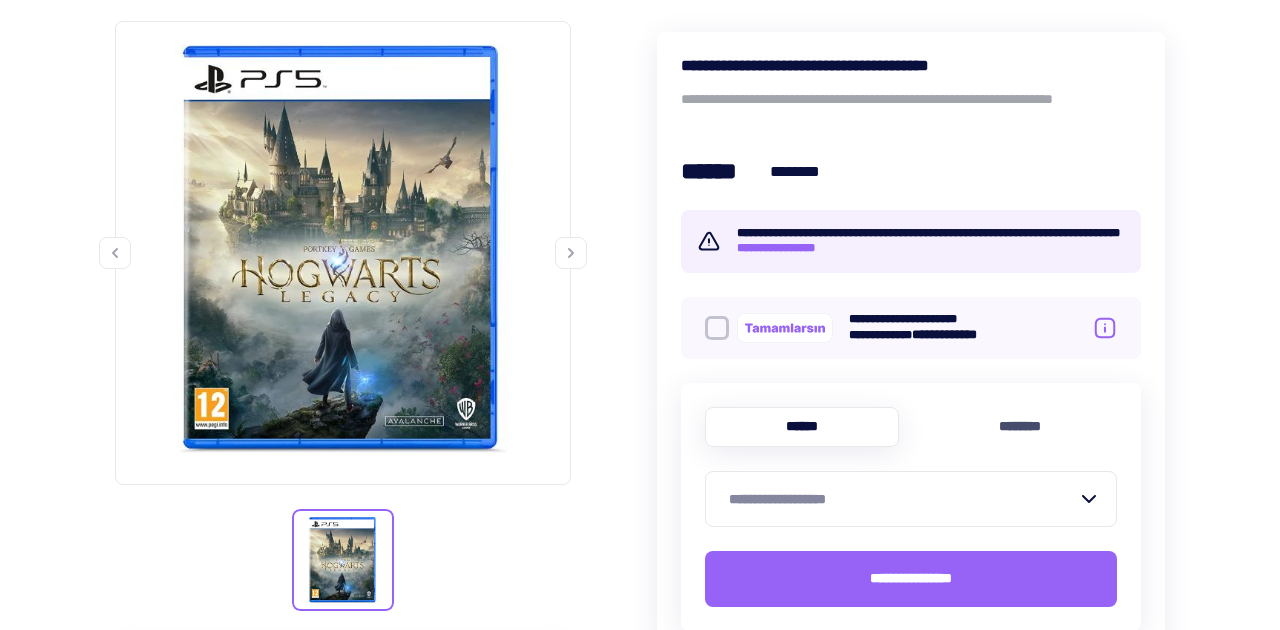 click on "**********" at bounding box center [903, 499] 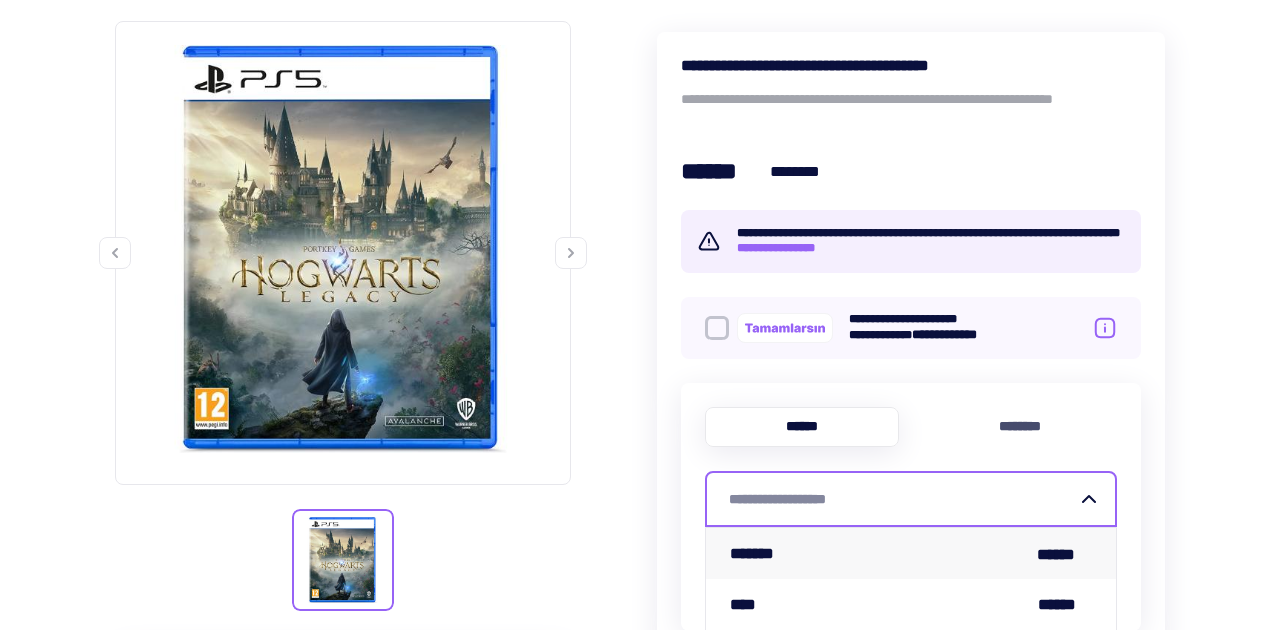 click on "******* ******" at bounding box center (911, 553) 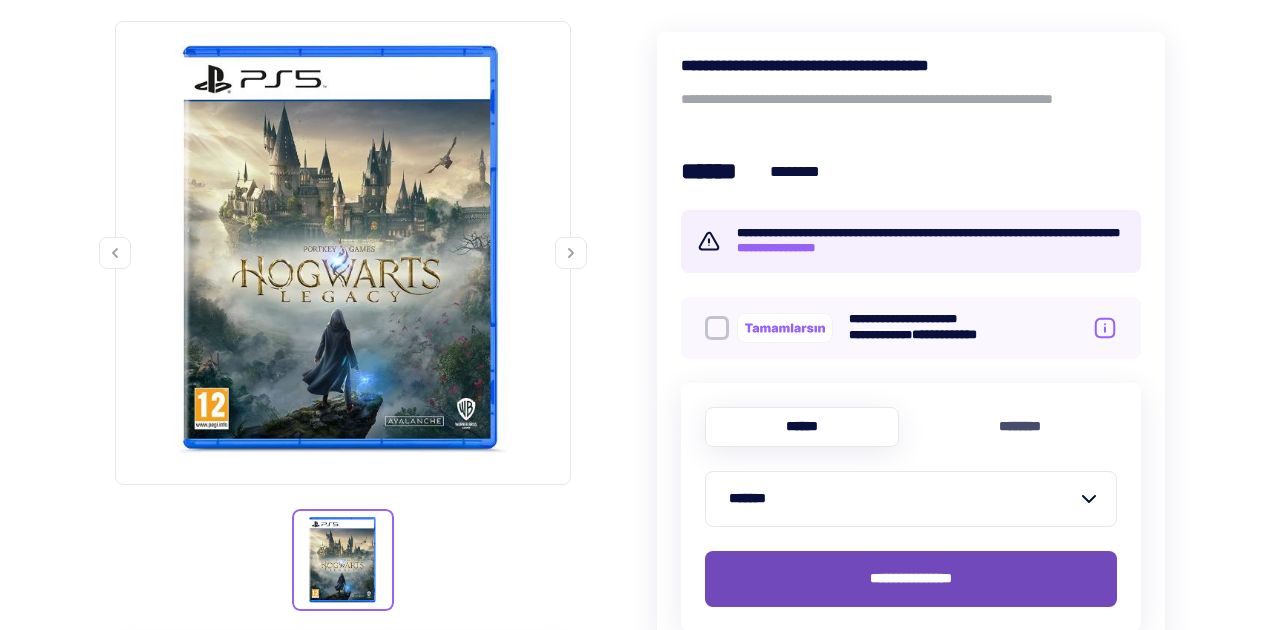 click on "**********" at bounding box center (911, 578) 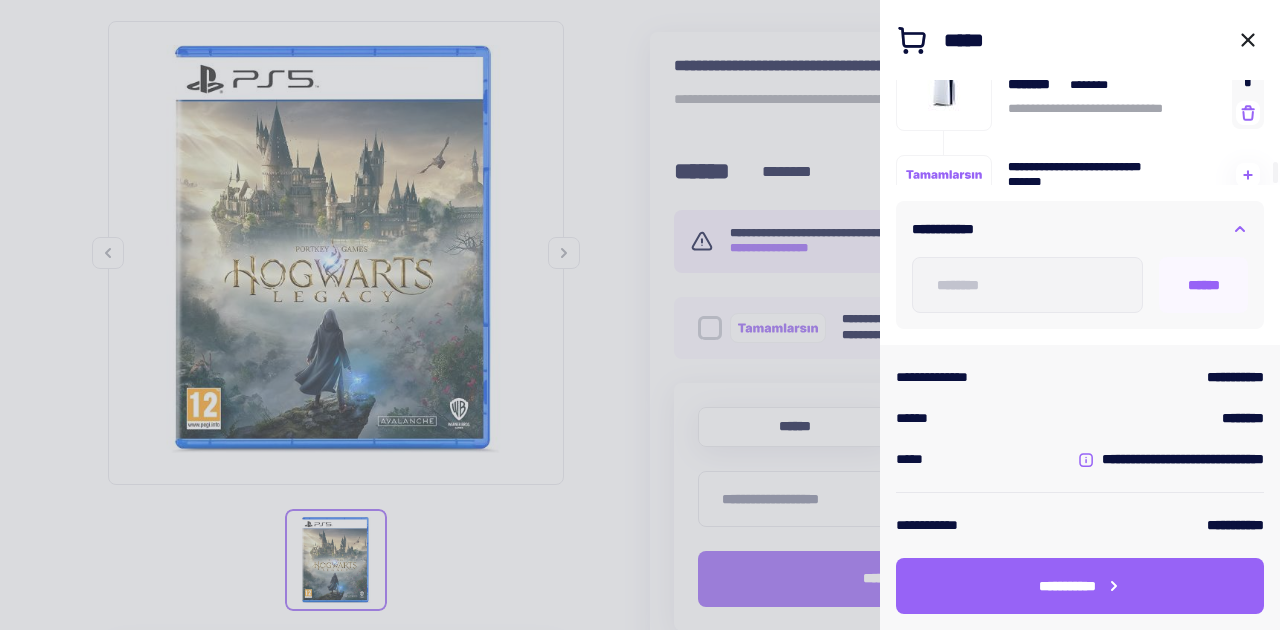 scroll, scrollTop: 497, scrollLeft: 0, axis: vertical 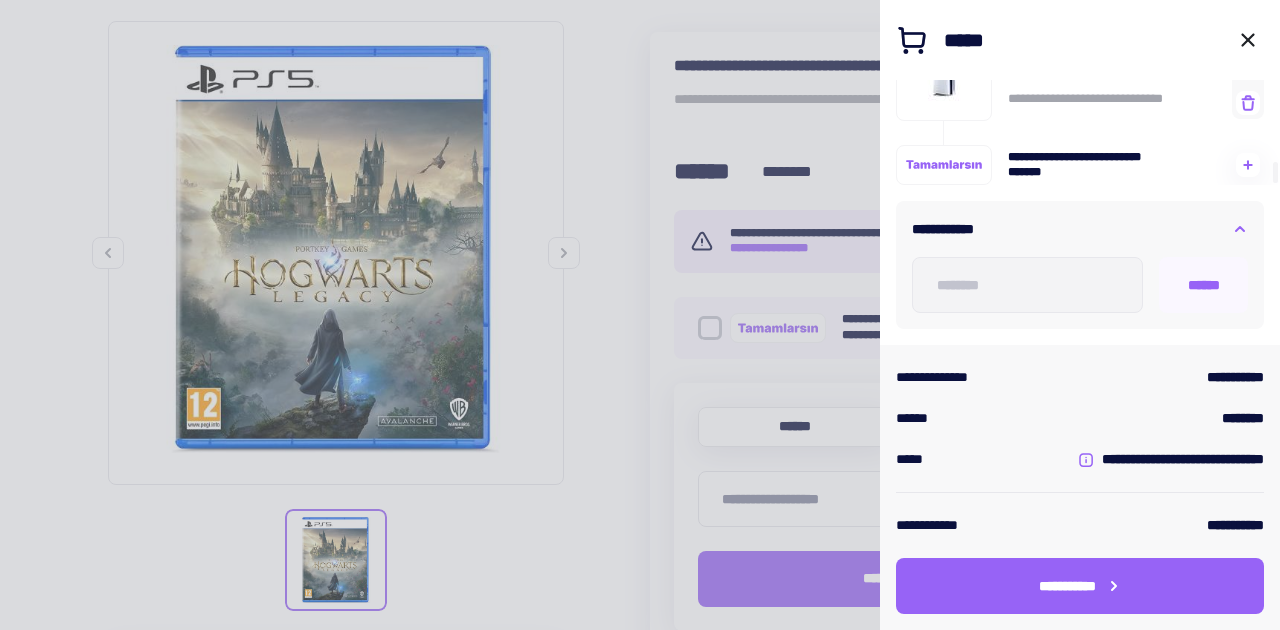 click at bounding box center [640, 315] 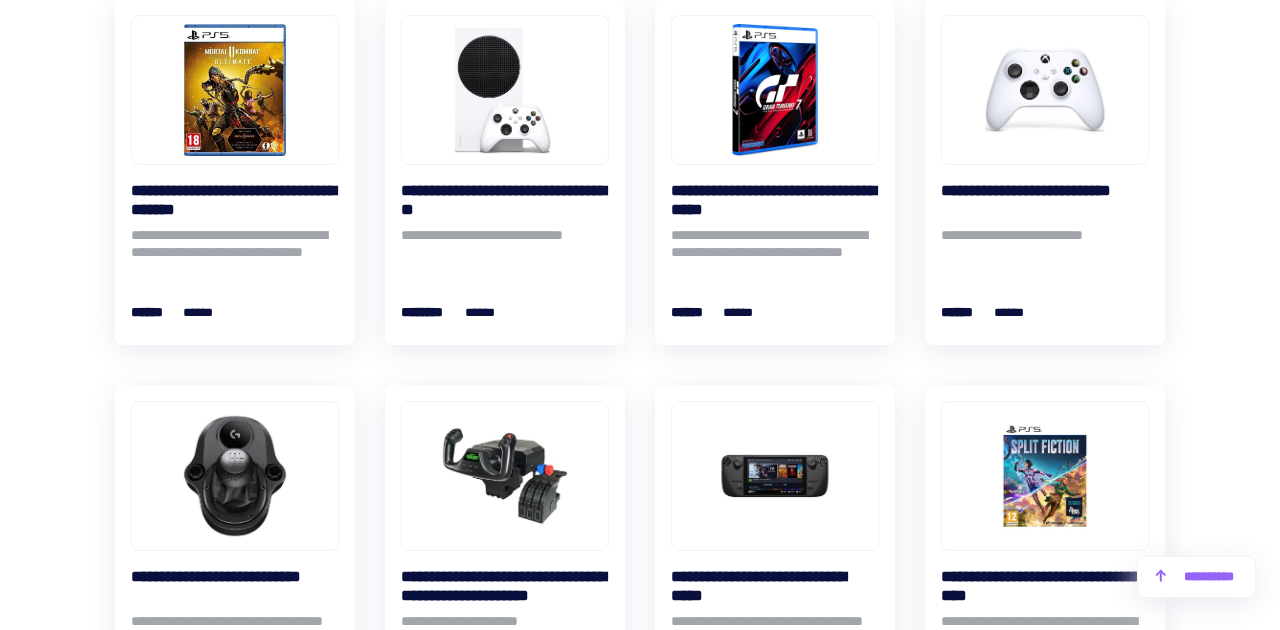 scroll, scrollTop: 2402, scrollLeft: 0, axis: vertical 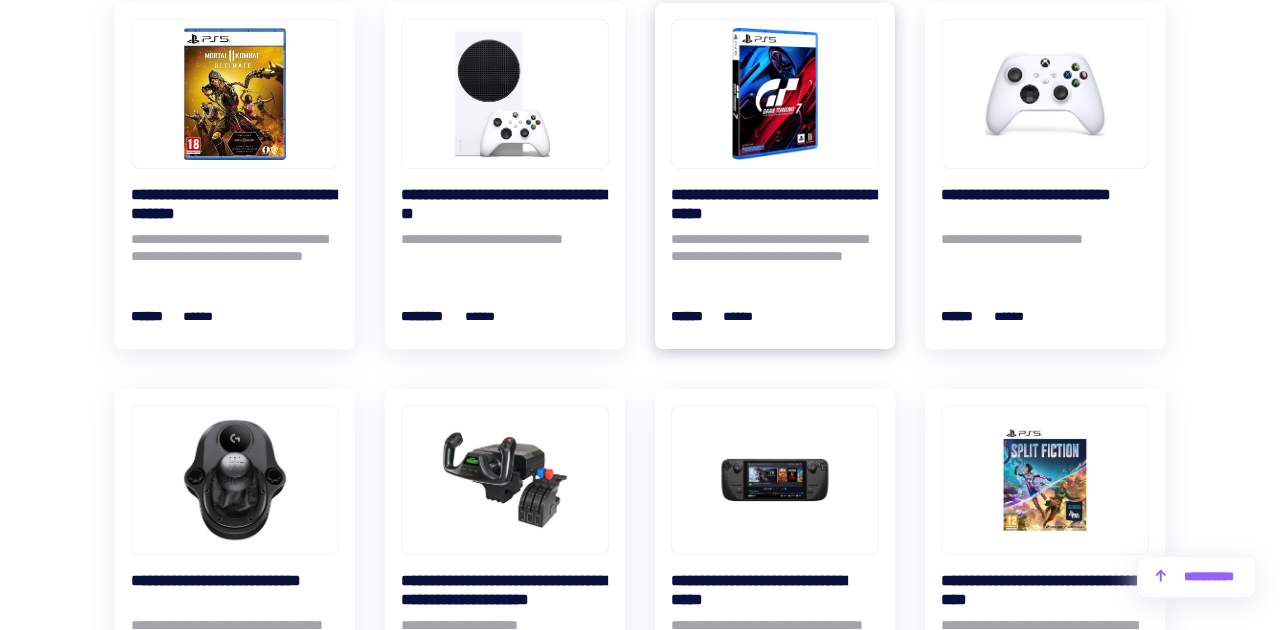 click at bounding box center (775, 94) 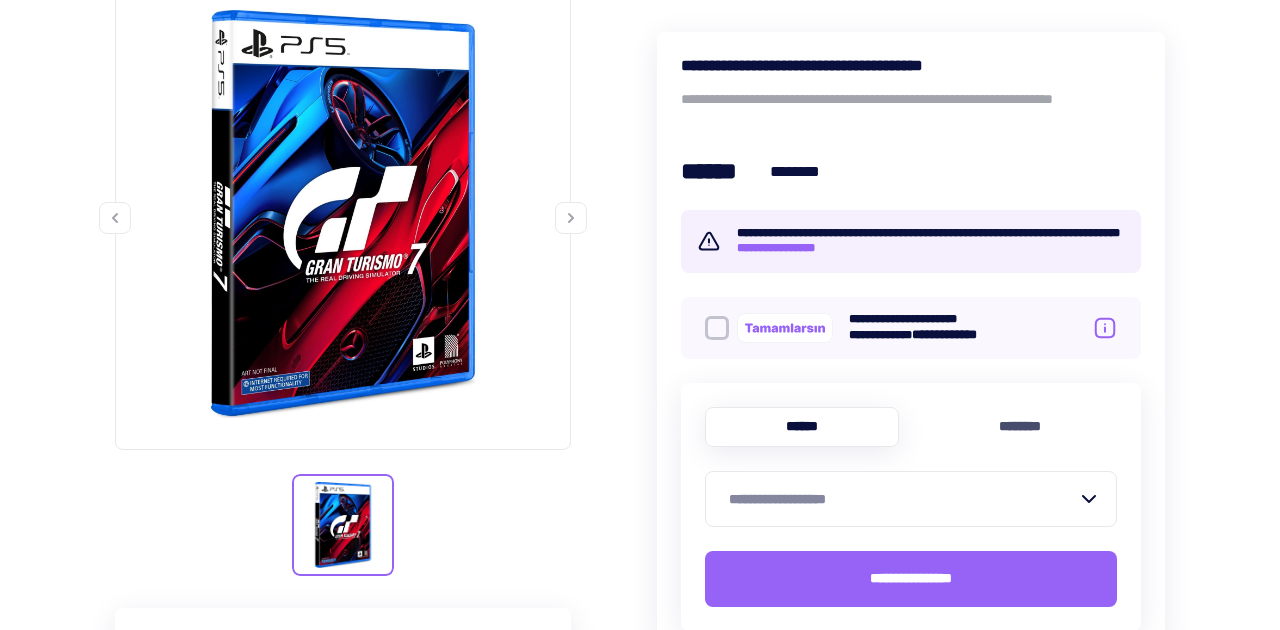 scroll, scrollTop: 381, scrollLeft: 0, axis: vertical 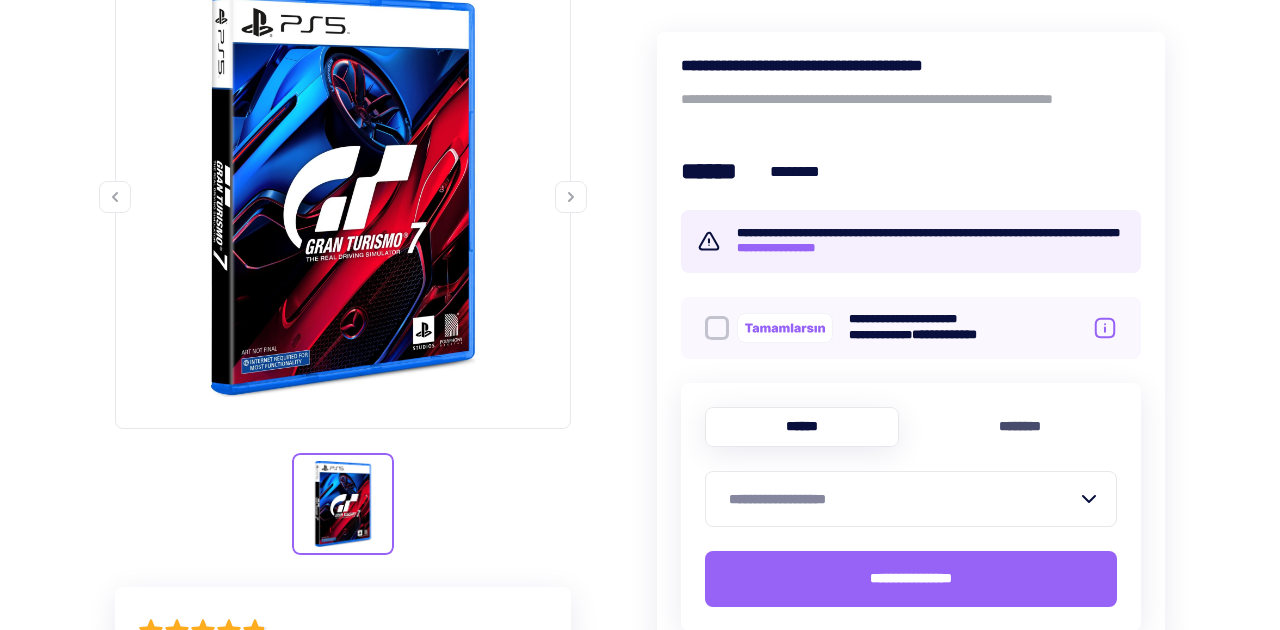 click on "**********" at bounding box center [903, 499] 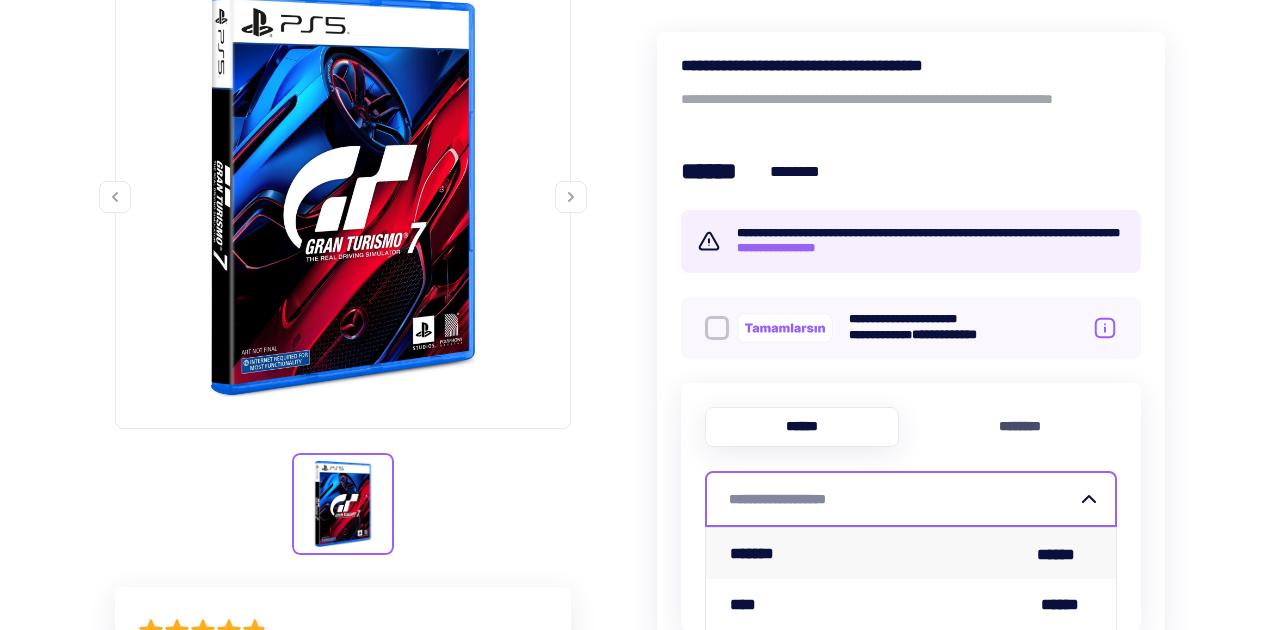 click on "******* ******" at bounding box center [911, 553] 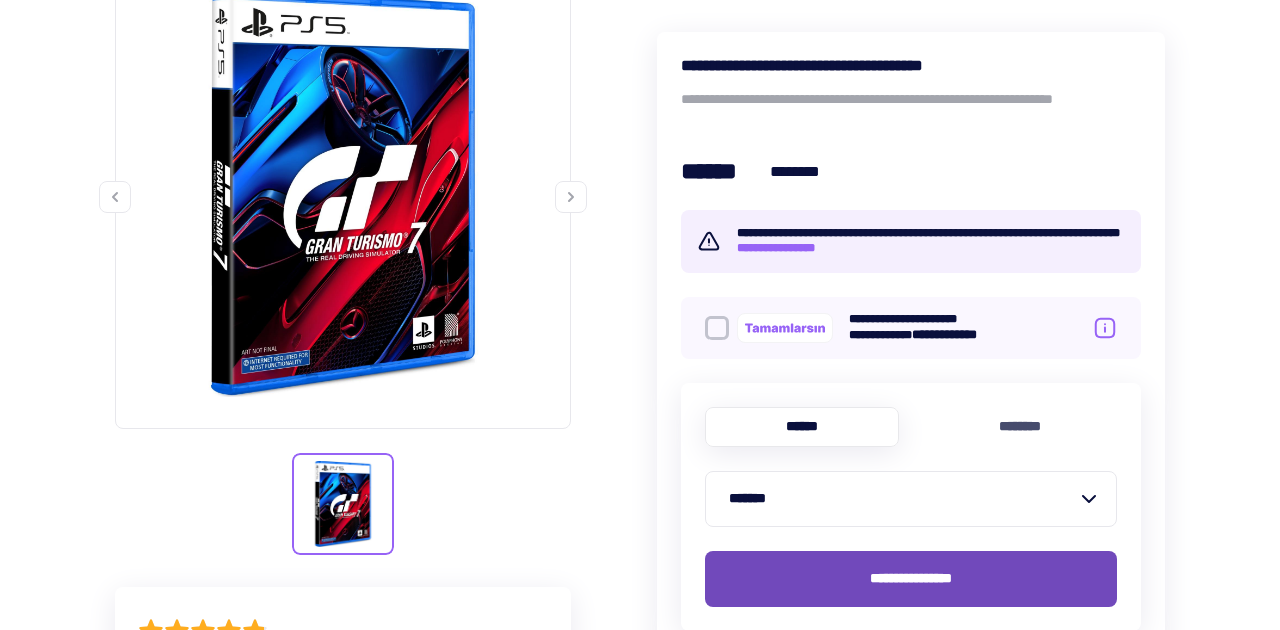 click on "**********" at bounding box center [911, 579] 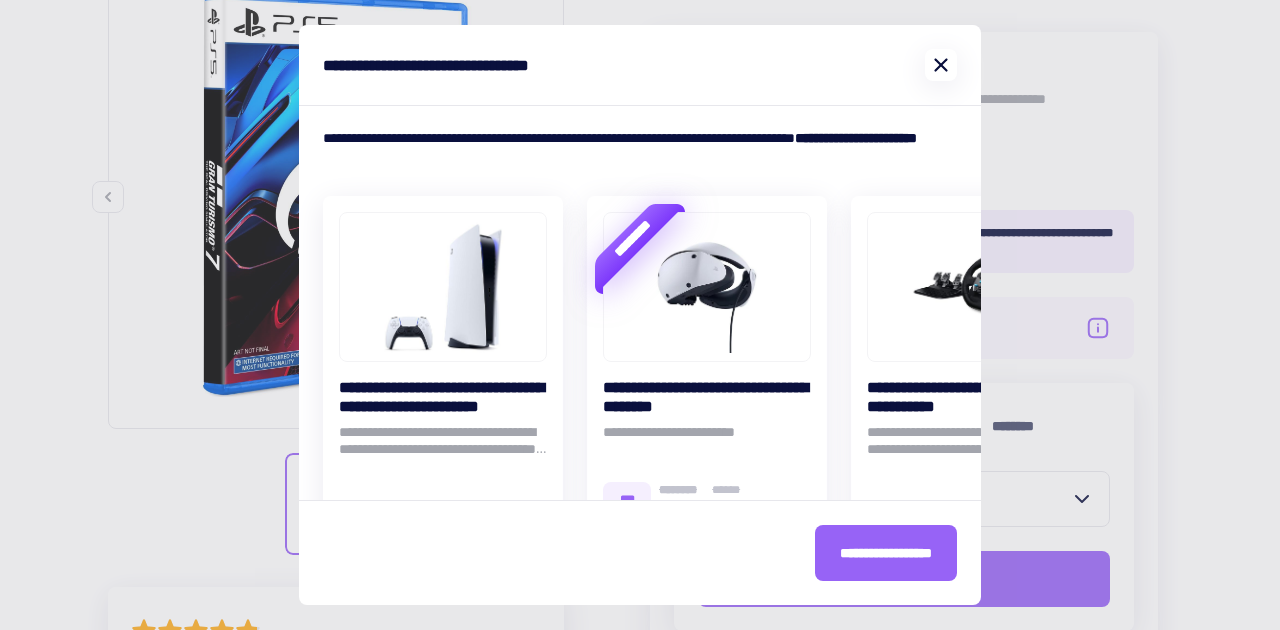 click 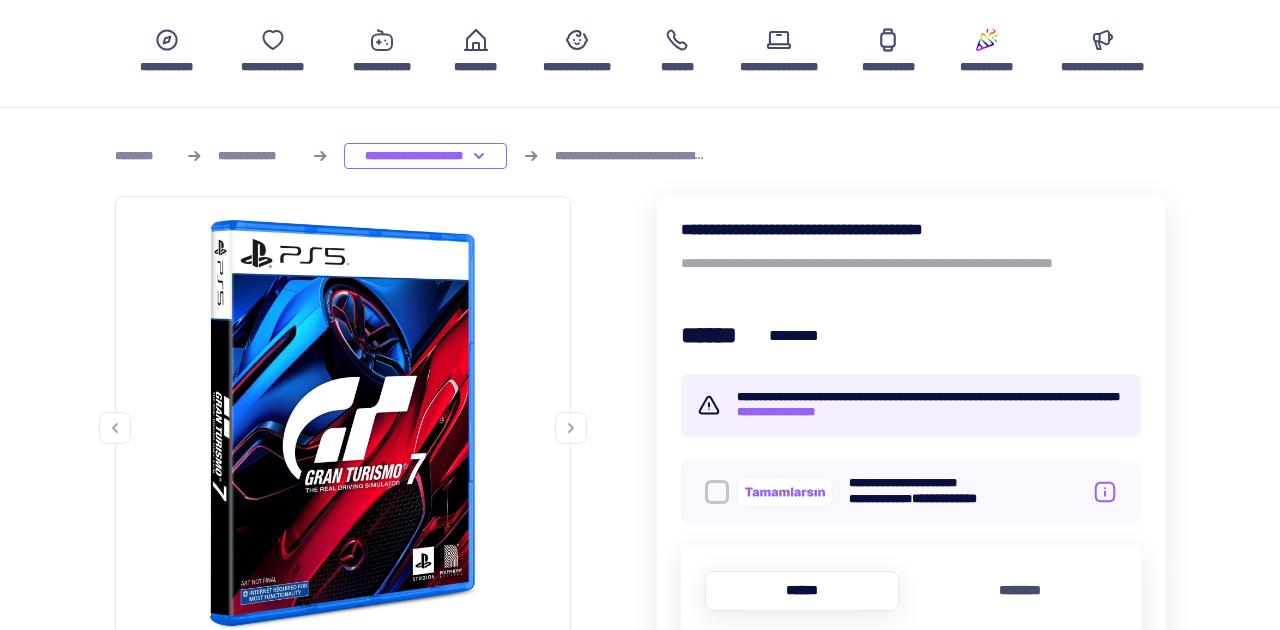 scroll, scrollTop: 0, scrollLeft: 0, axis: both 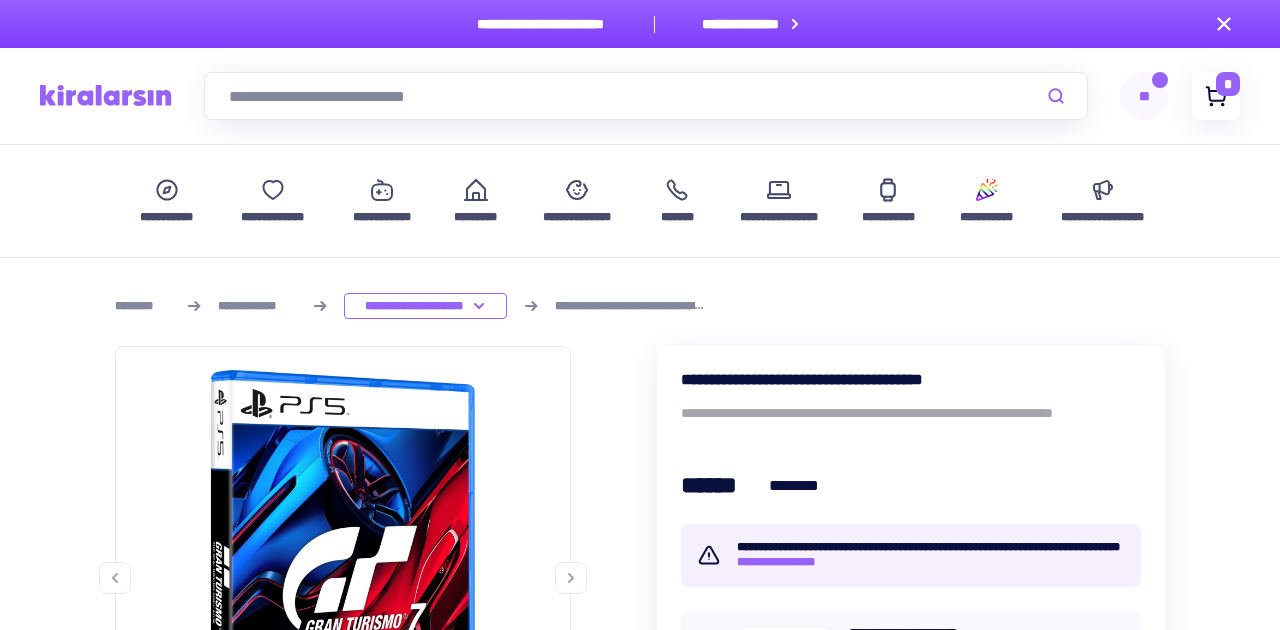 click on "*" at bounding box center (1228, 84) 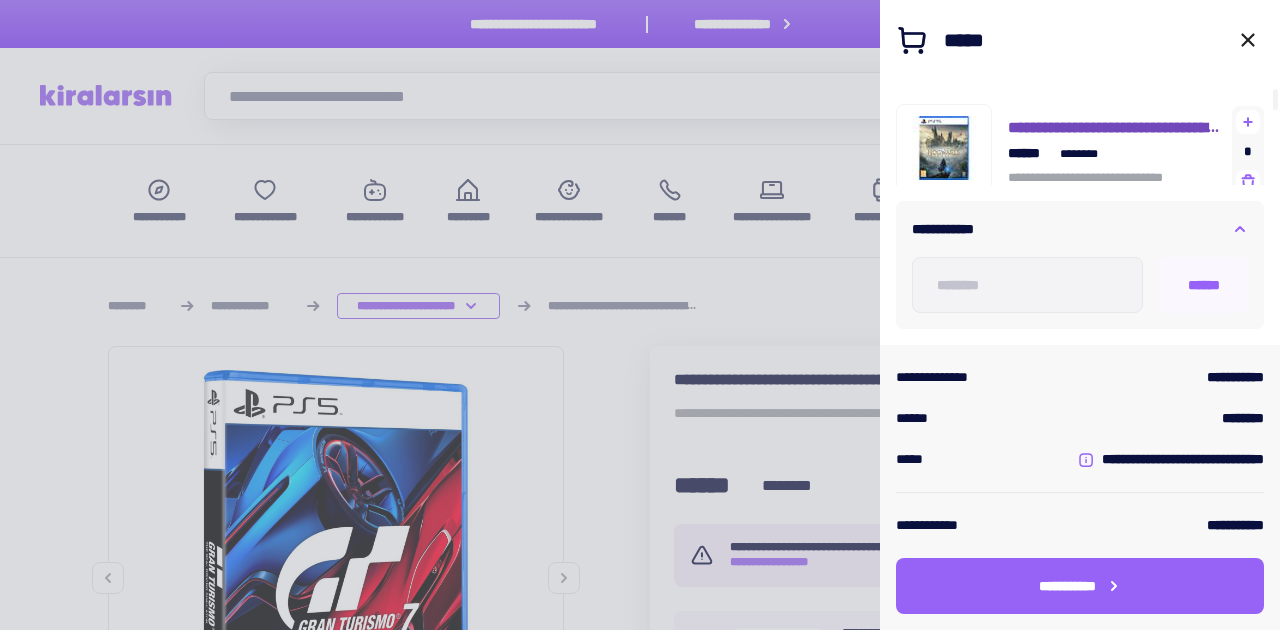 scroll, scrollTop: 88, scrollLeft: 0, axis: vertical 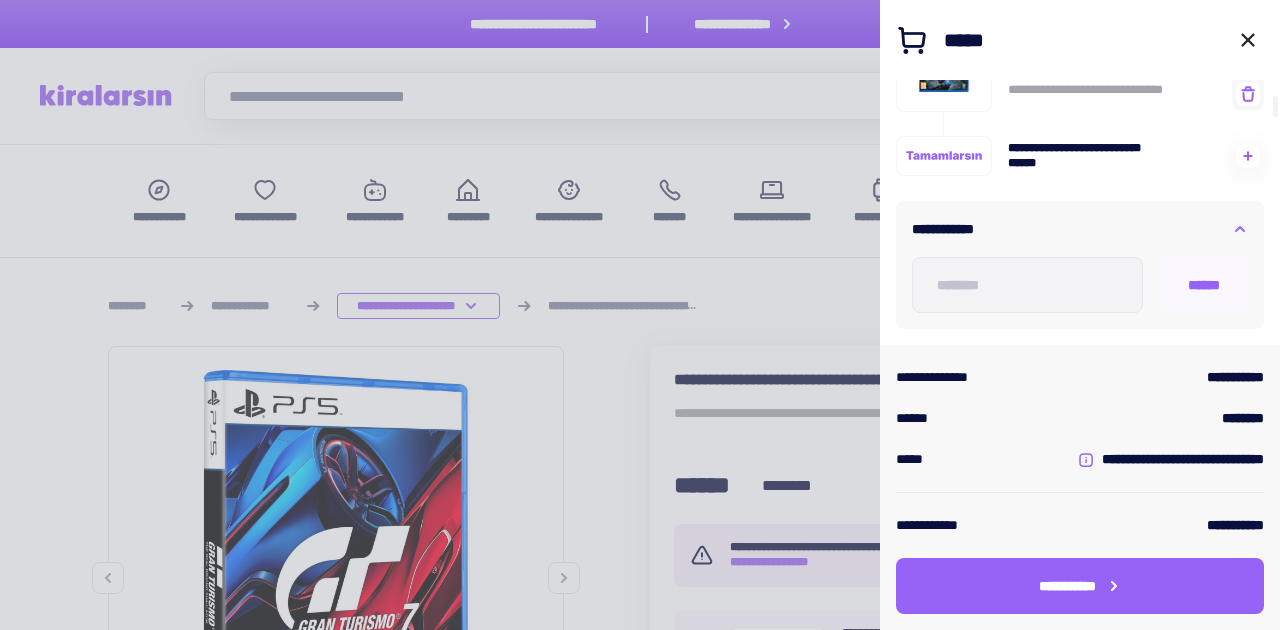 click at bounding box center (640, 315) 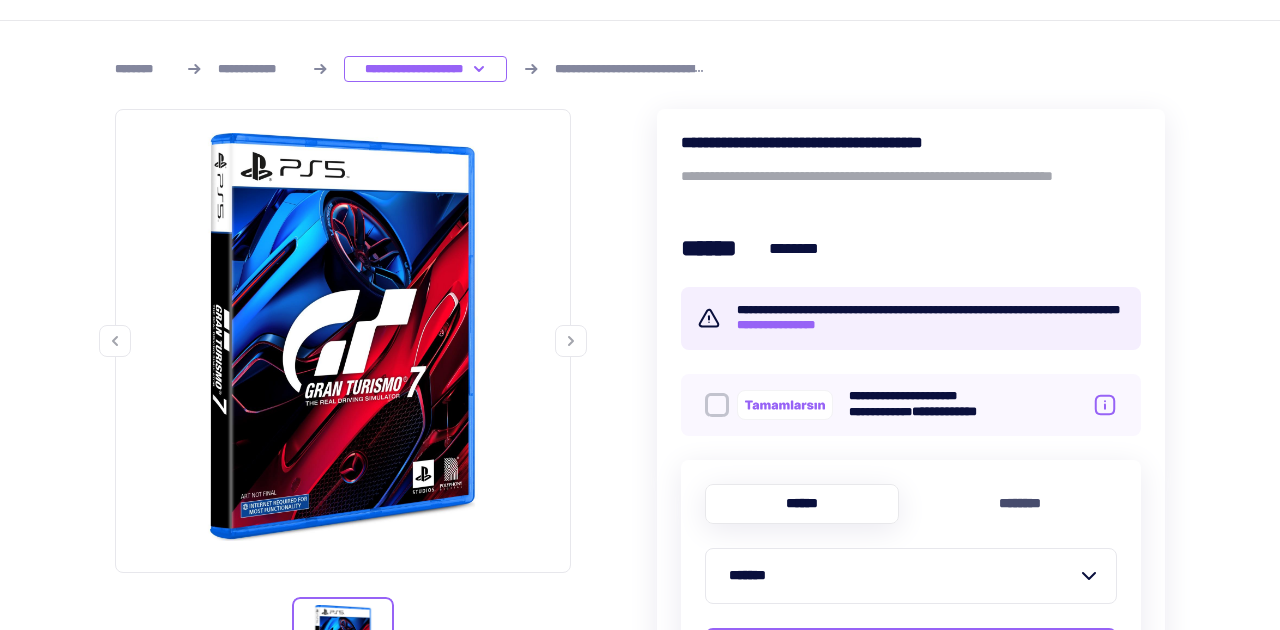 scroll, scrollTop: 270, scrollLeft: 0, axis: vertical 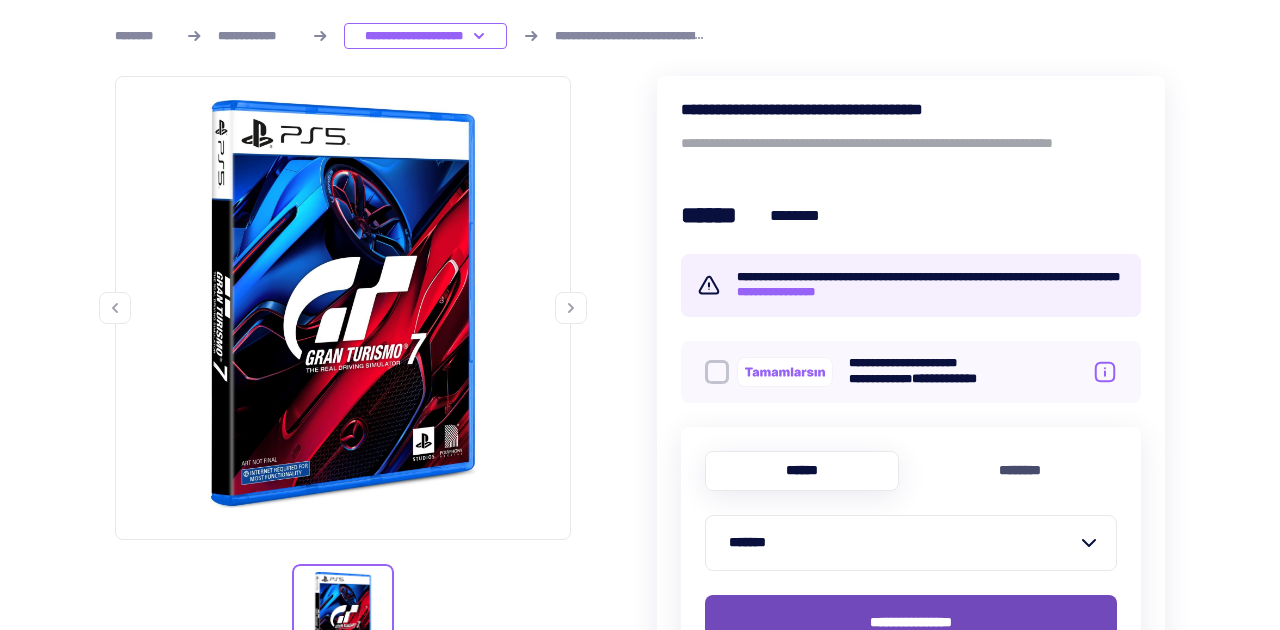 click on "**********" at bounding box center [911, 623] 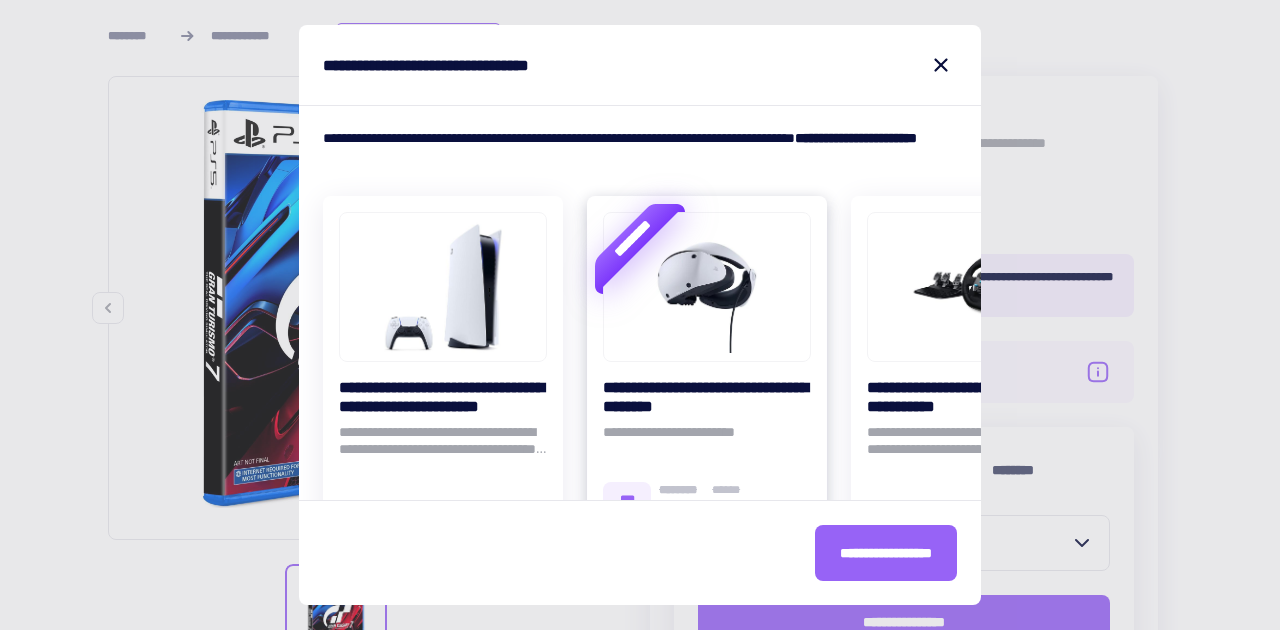 scroll, scrollTop: 66, scrollLeft: 0, axis: vertical 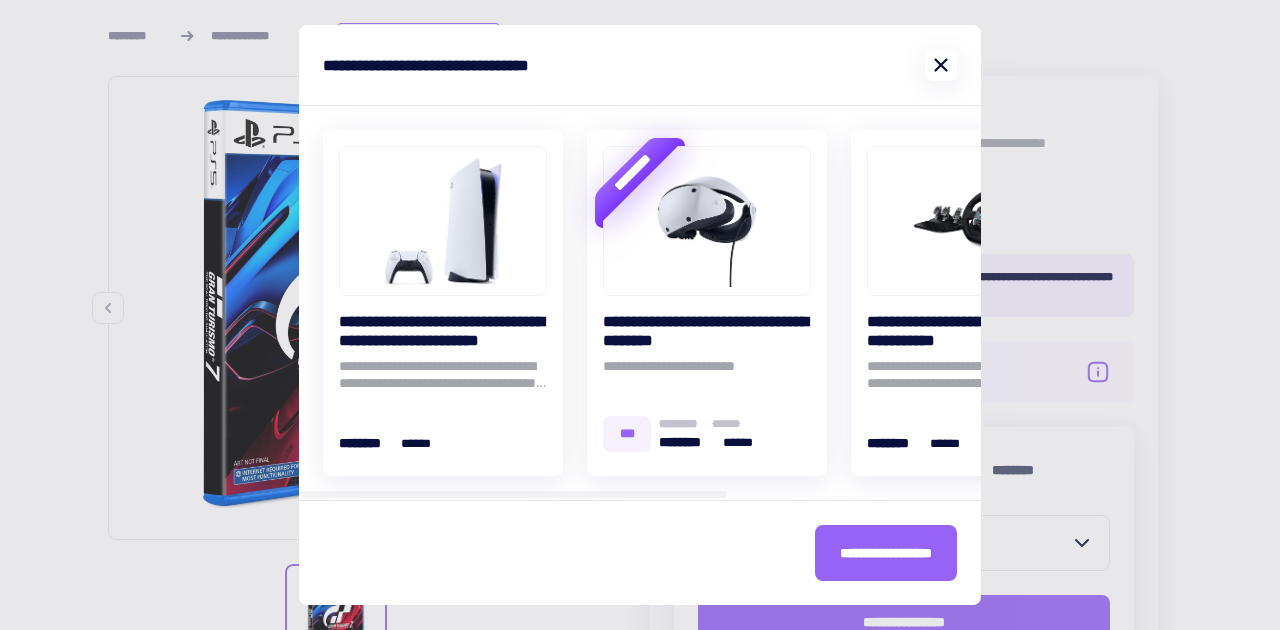click 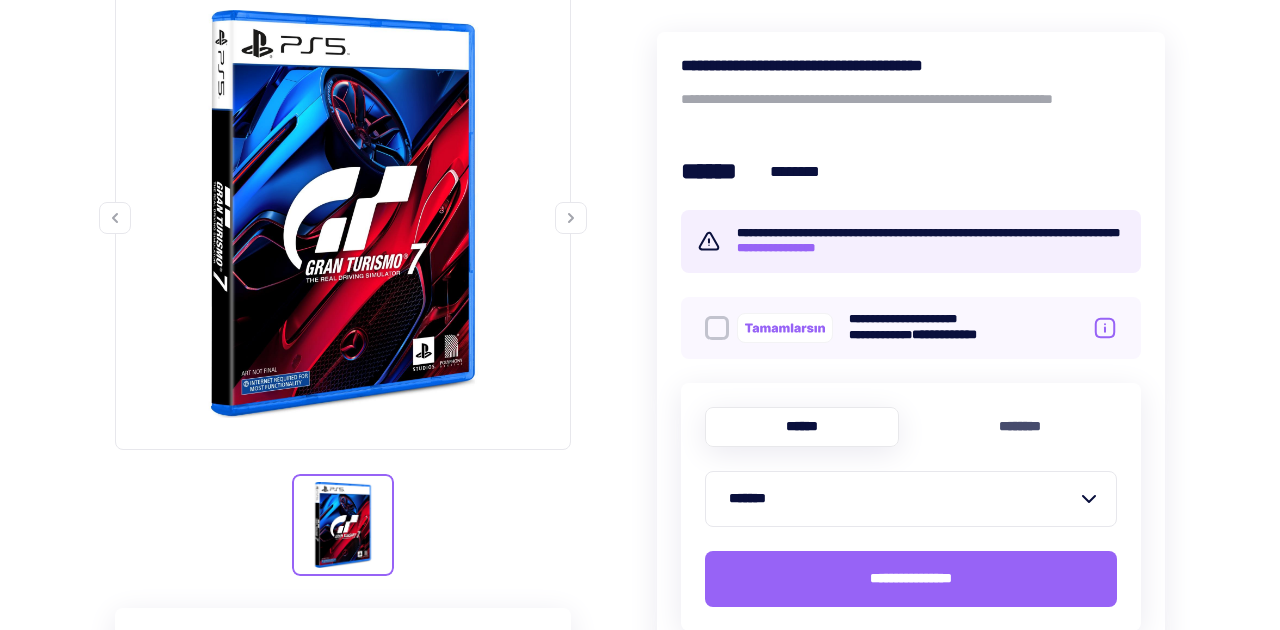 scroll, scrollTop: 419, scrollLeft: 0, axis: vertical 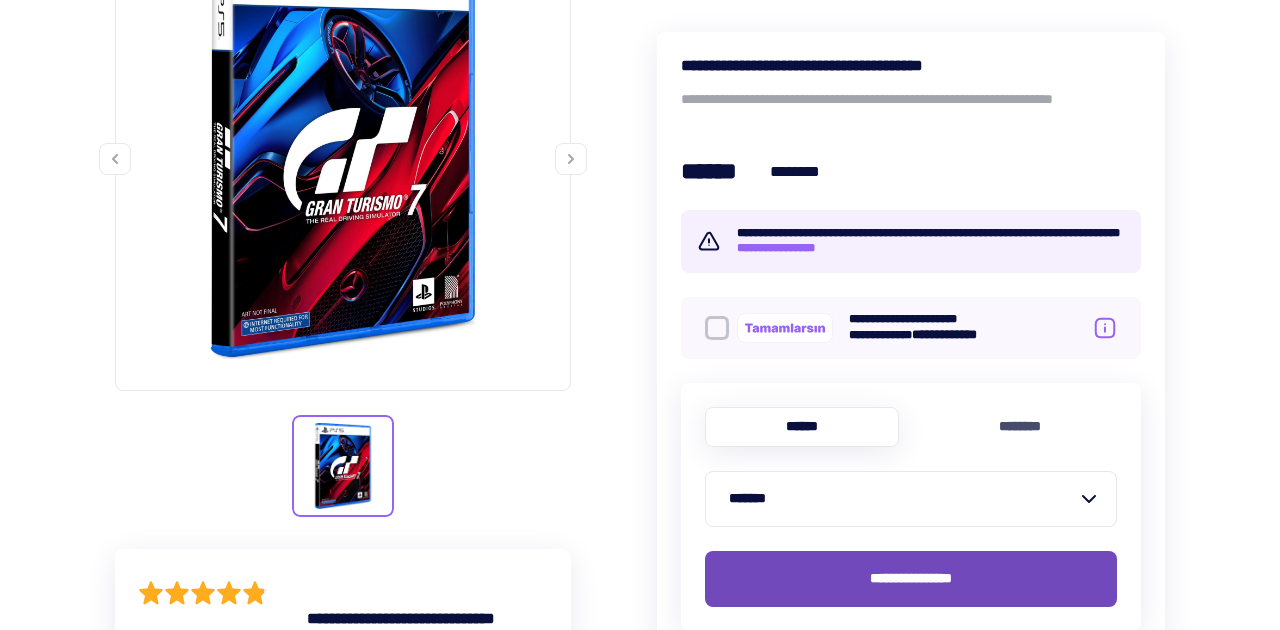 click on "**********" at bounding box center [911, 579] 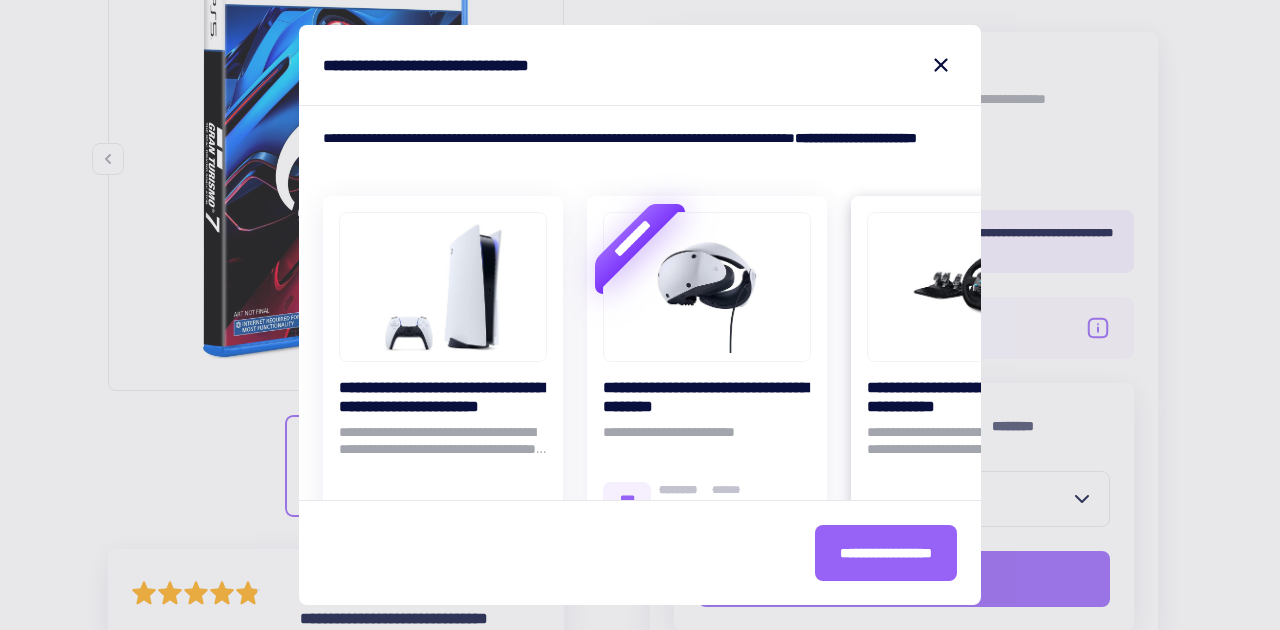 scroll, scrollTop: 0, scrollLeft: 398, axis: horizontal 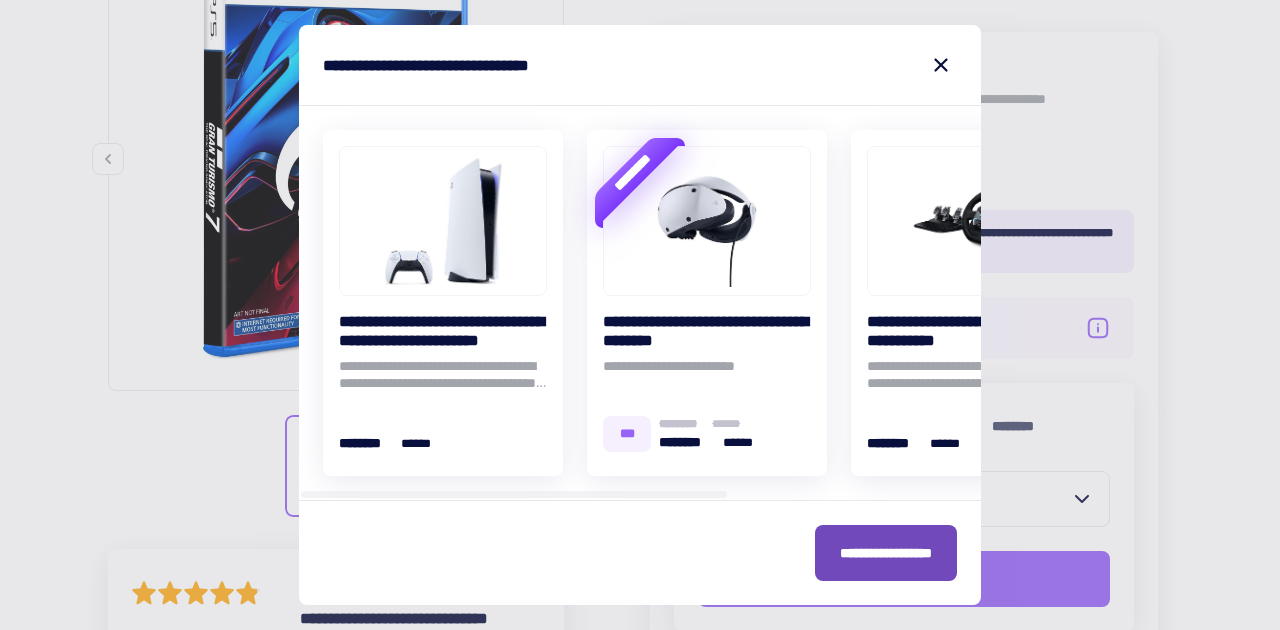 click on "**********" at bounding box center (886, 553) 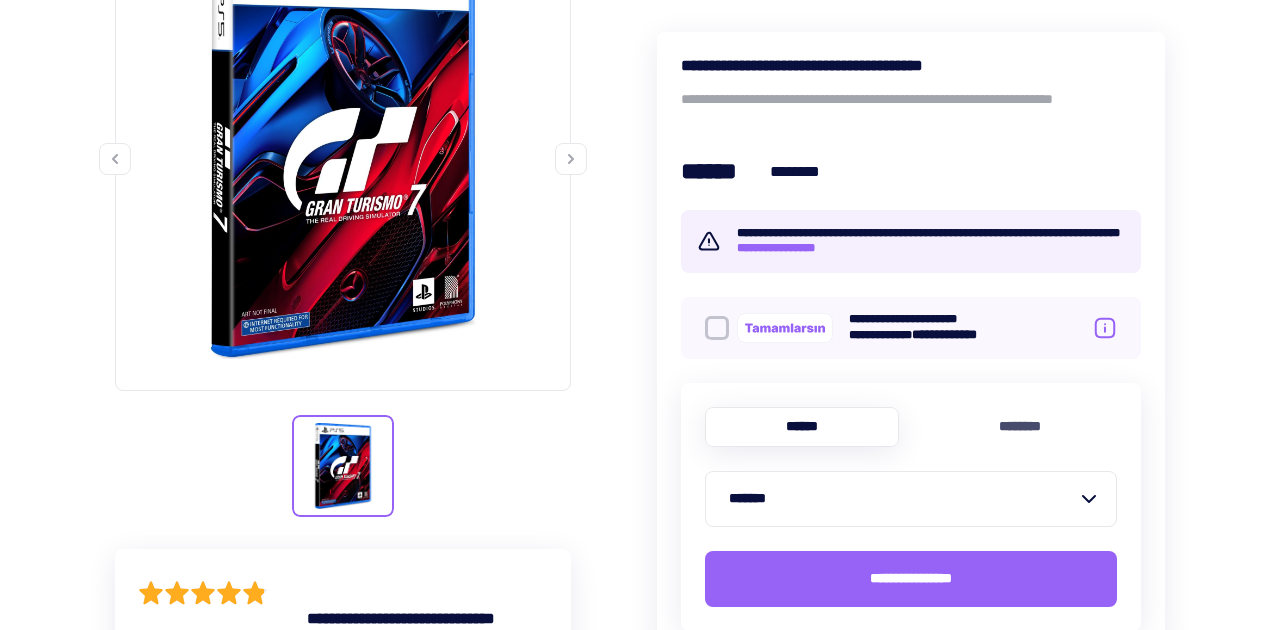 scroll, scrollTop: 0, scrollLeft: 0, axis: both 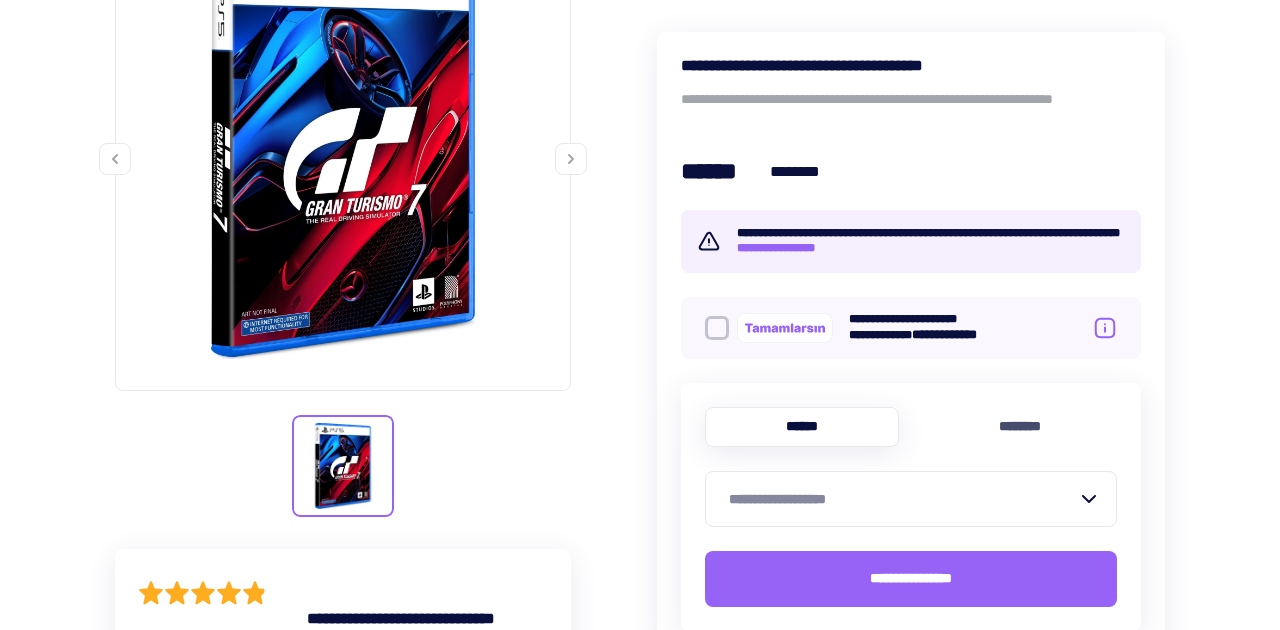 click on "**********" at bounding box center (903, 499) 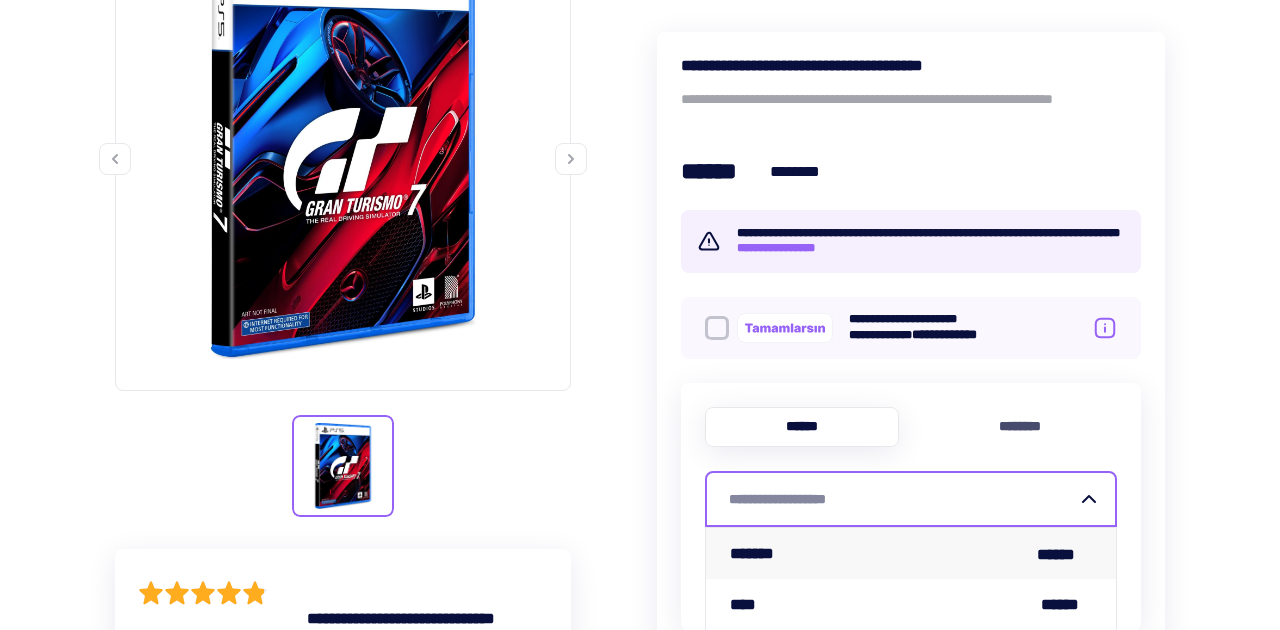 click on "******* ******" at bounding box center (911, 553) 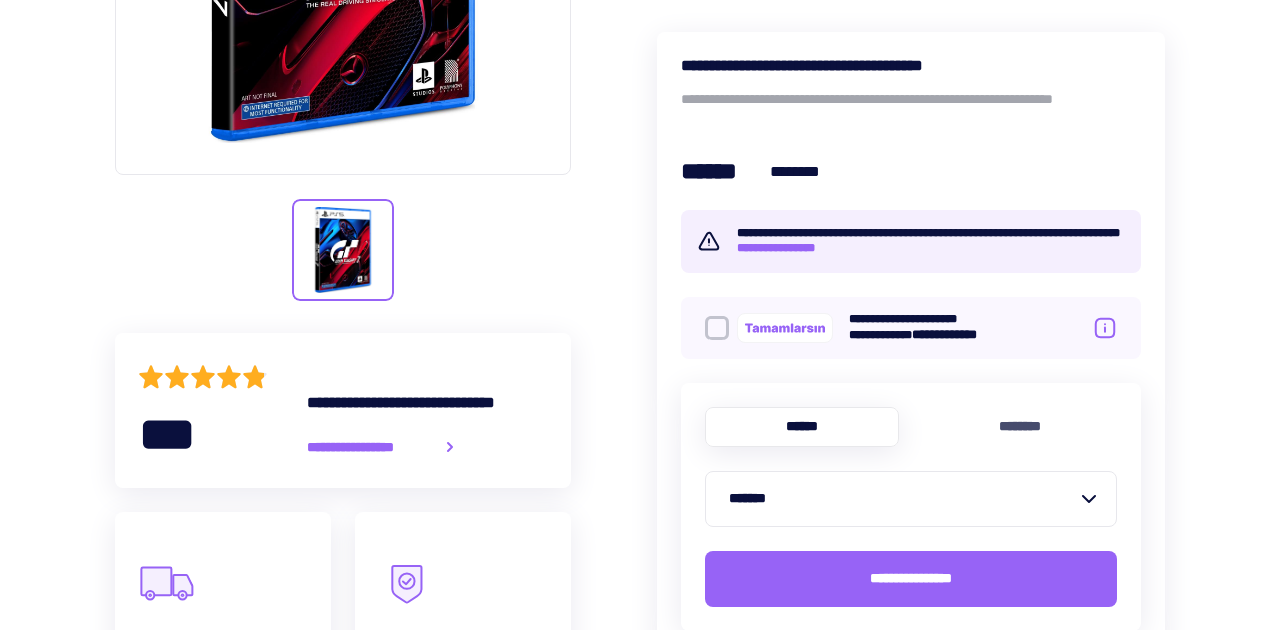 scroll, scrollTop: 638, scrollLeft: 0, axis: vertical 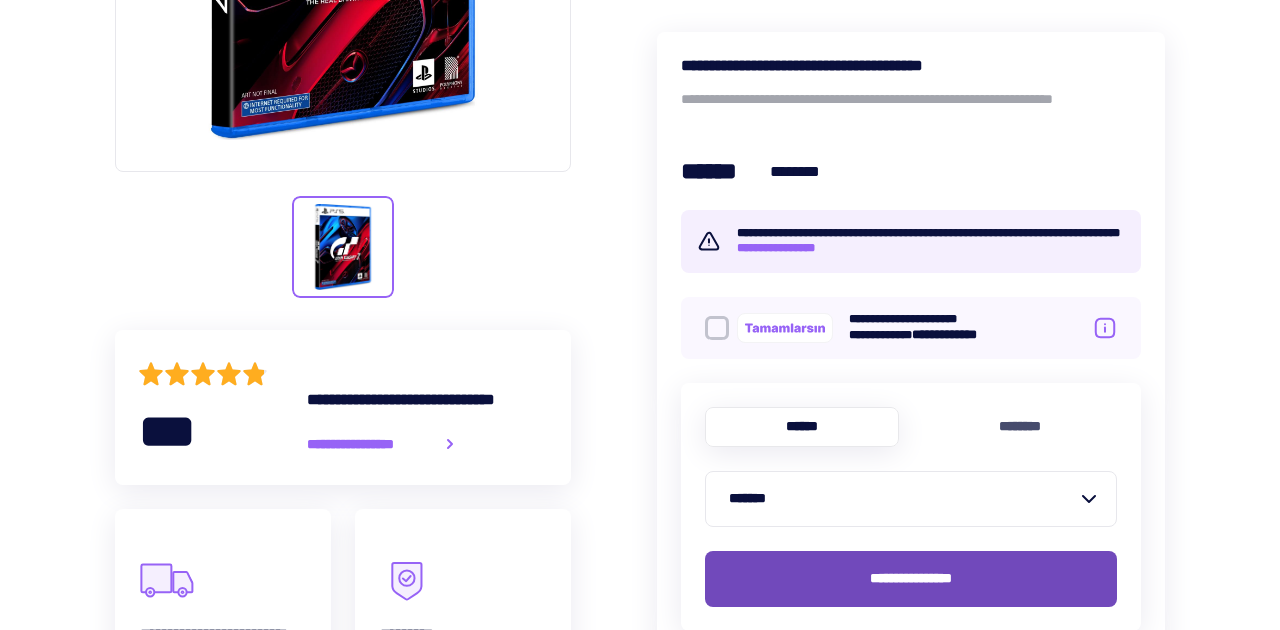 click on "**********" at bounding box center (911, 578) 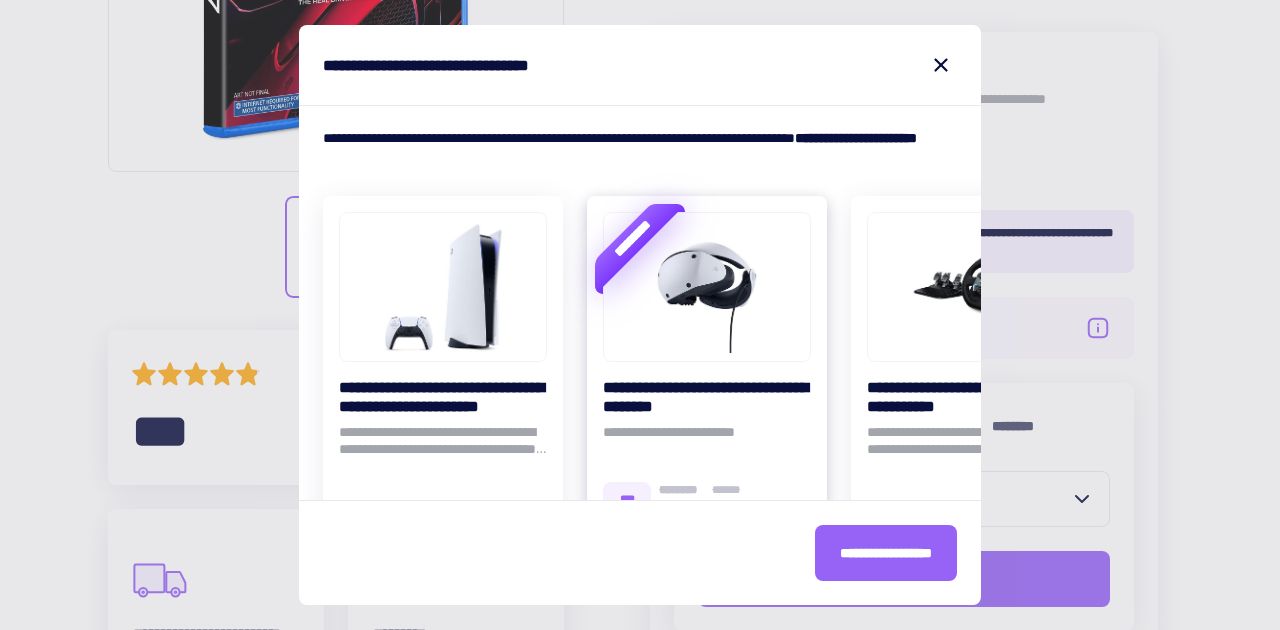 scroll, scrollTop: 66, scrollLeft: 0, axis: vertical 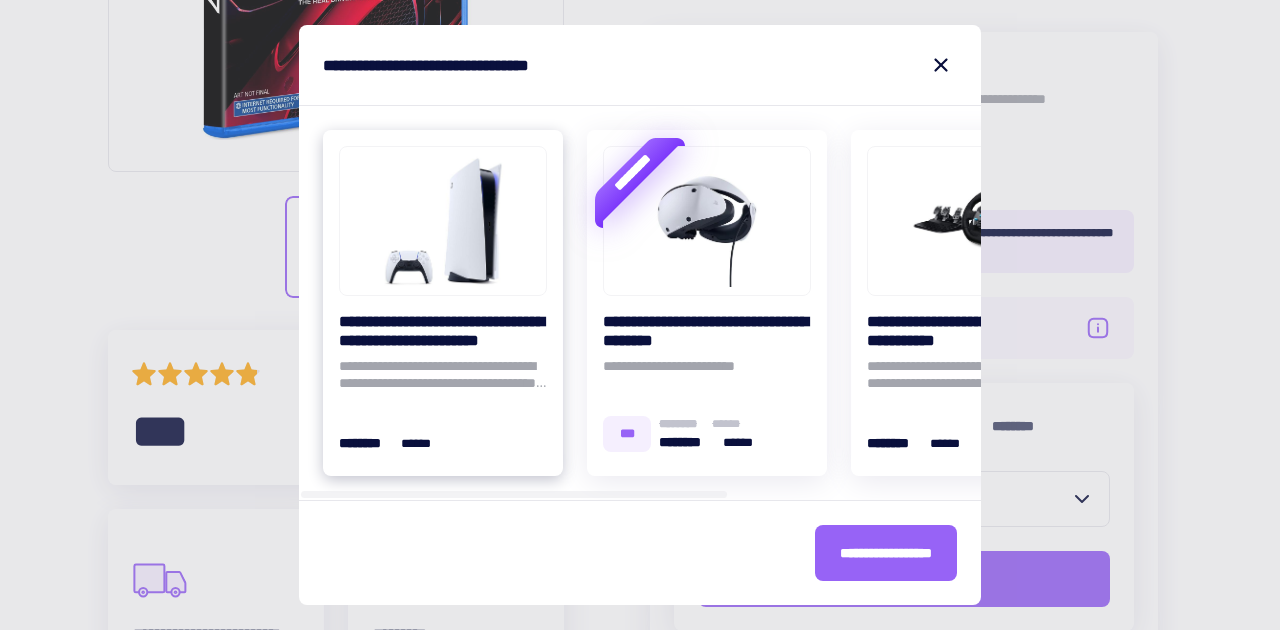click on "**********" at bounding box center [443, 375] 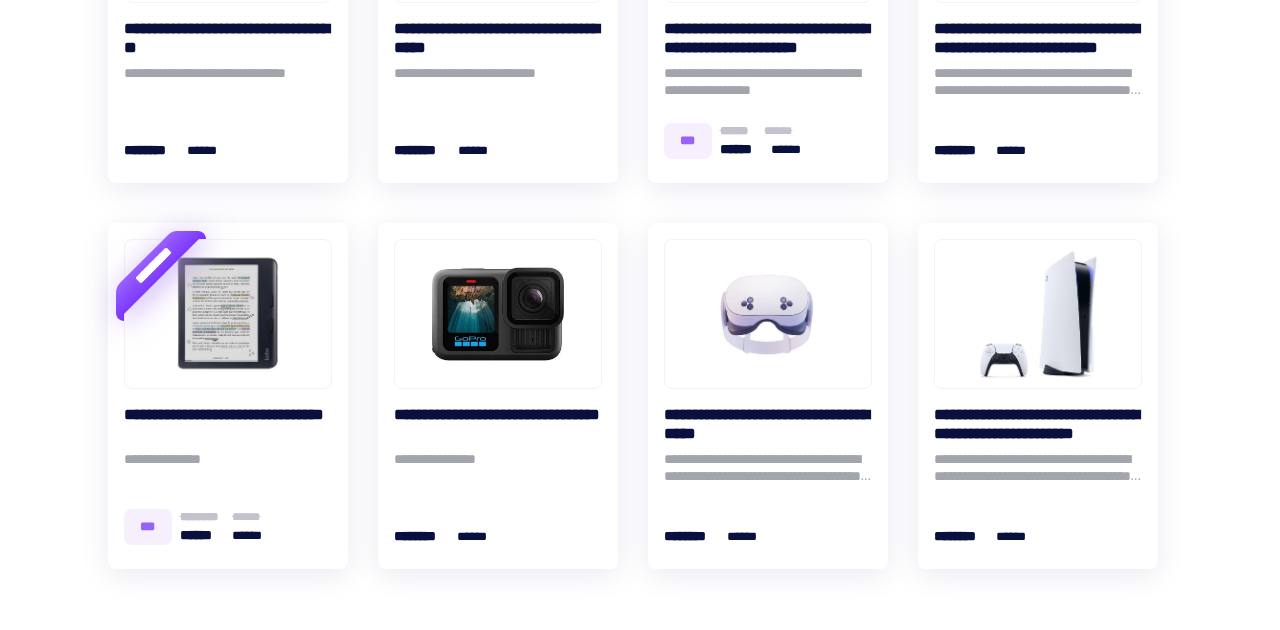 scroll, scrollTop: 1356, scrollLeft: 0, axis: vertical 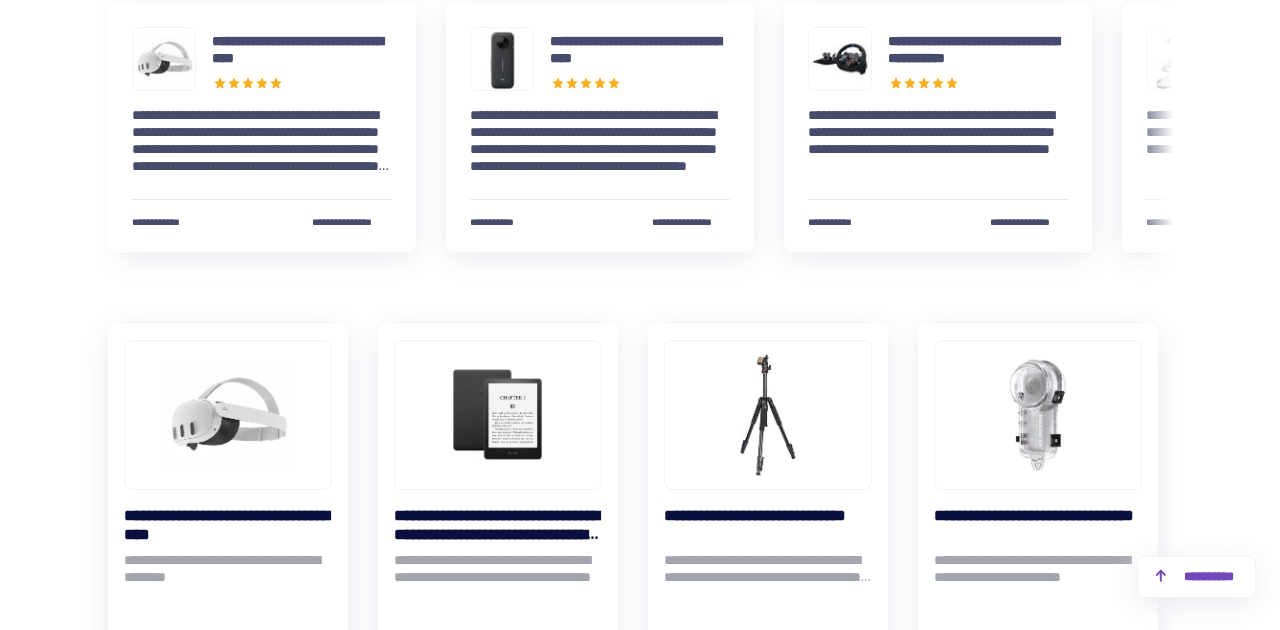 click on "**********" at bounding box center (1208, 577) 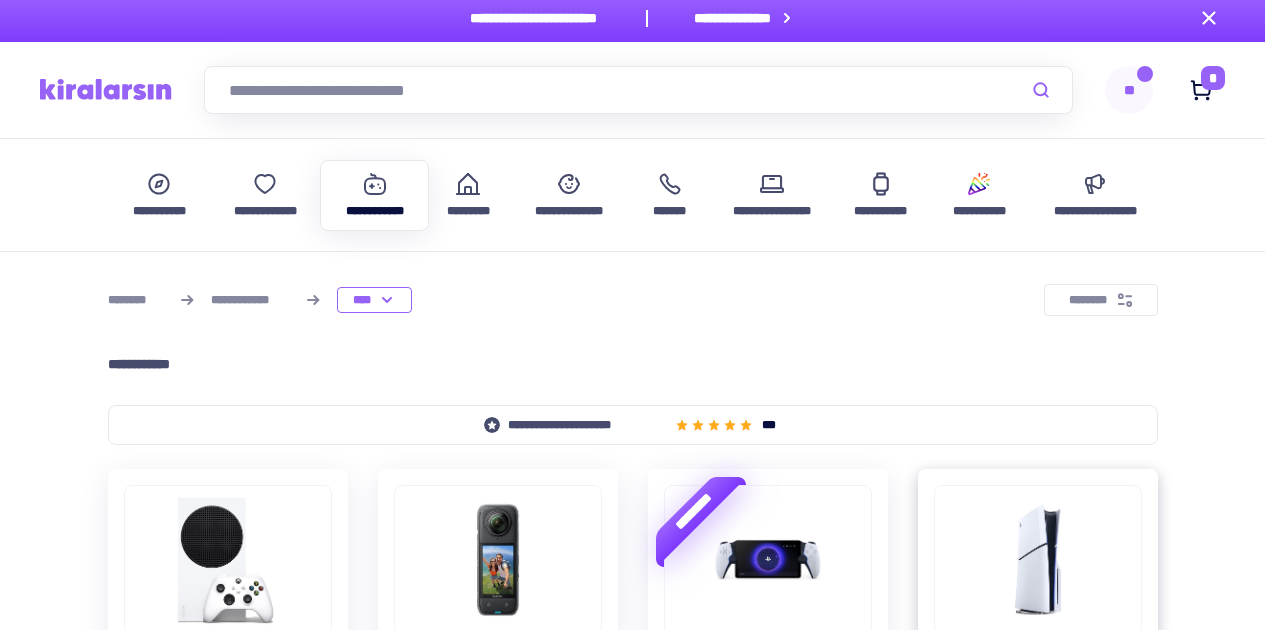 scroll, scrollTop: 0, scrollLeft: 0, axis: both 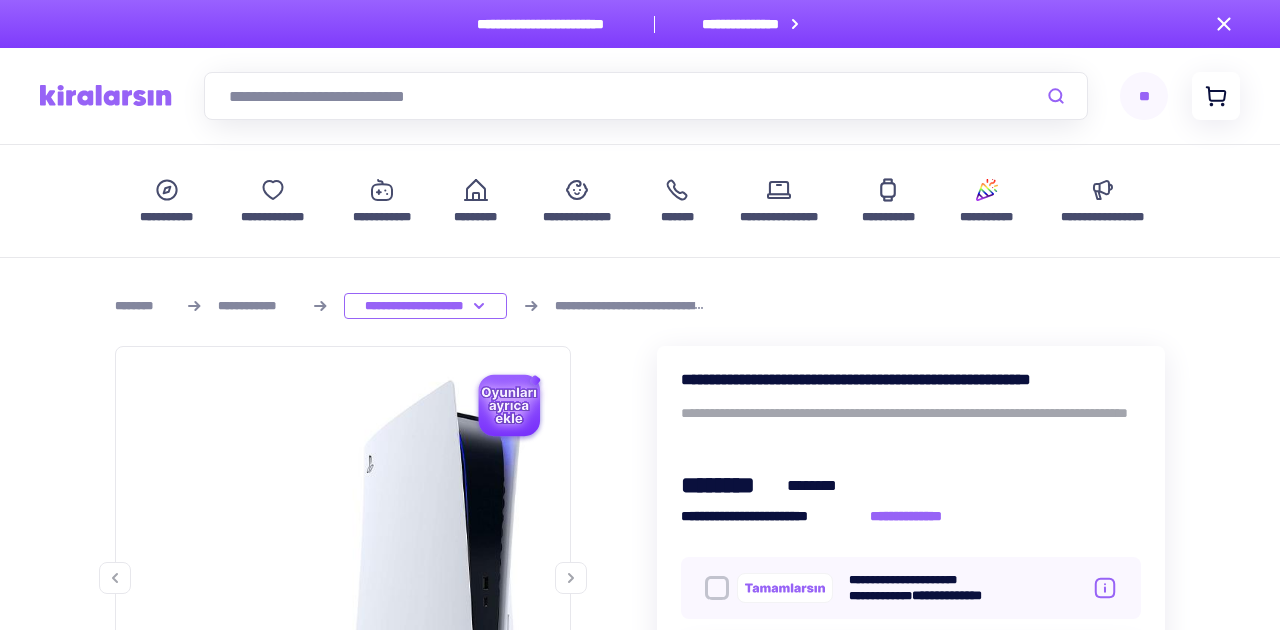 click 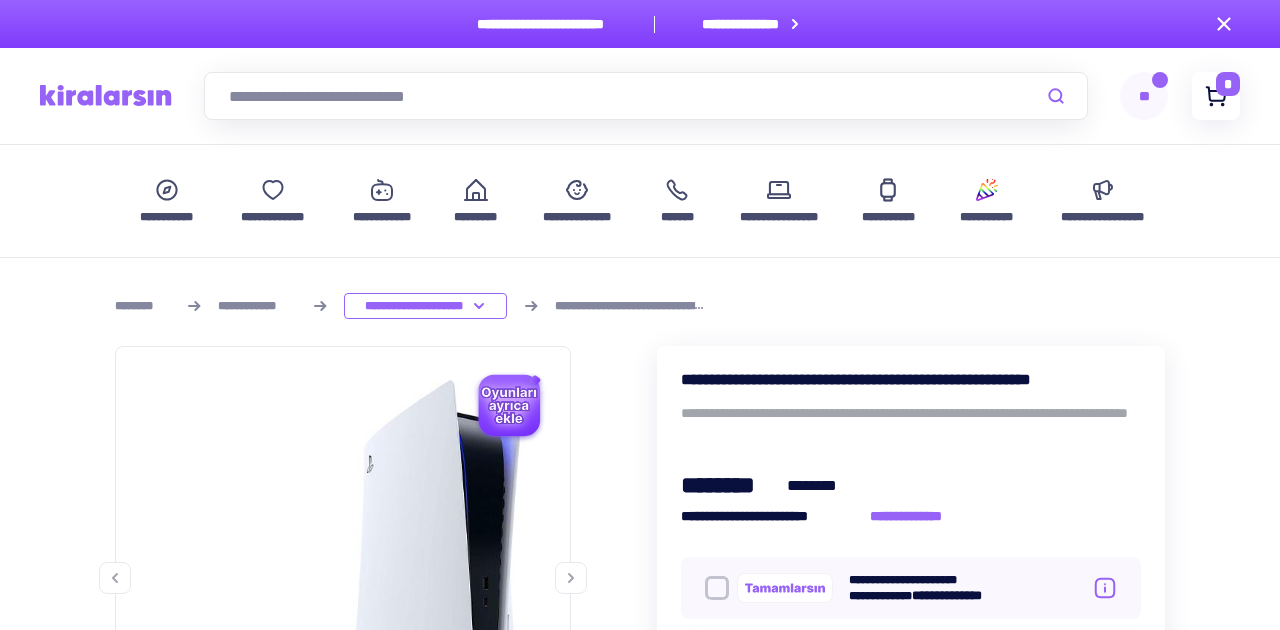 click 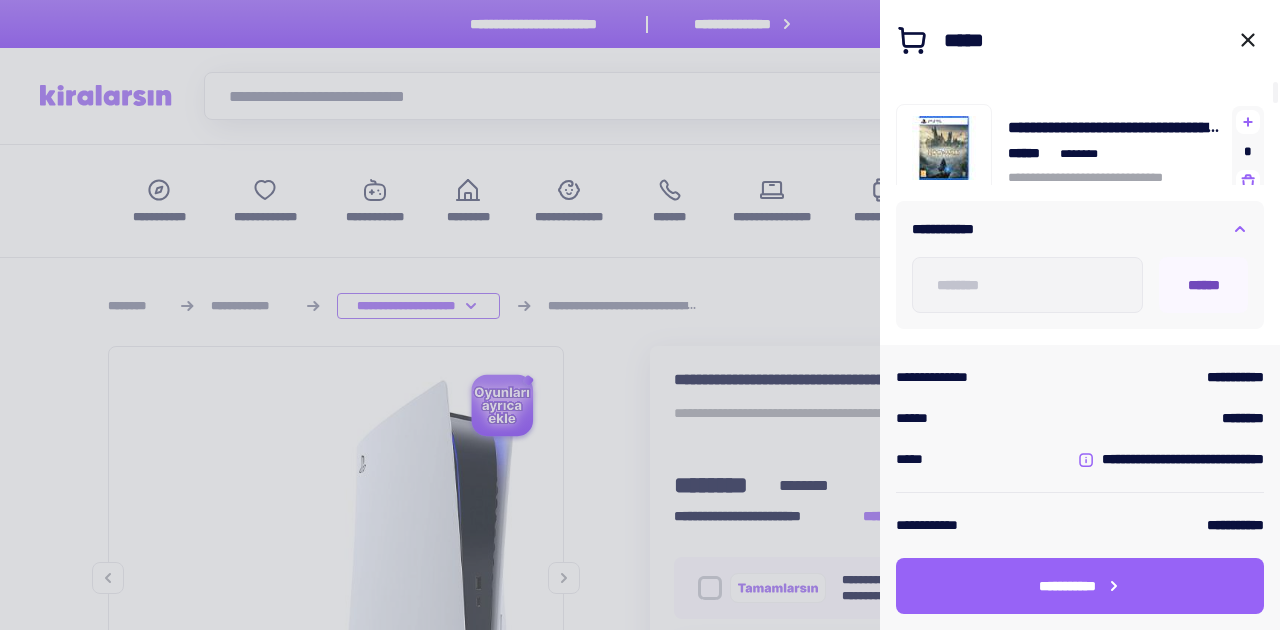 click on "******" at bounding box center [1203, 285] 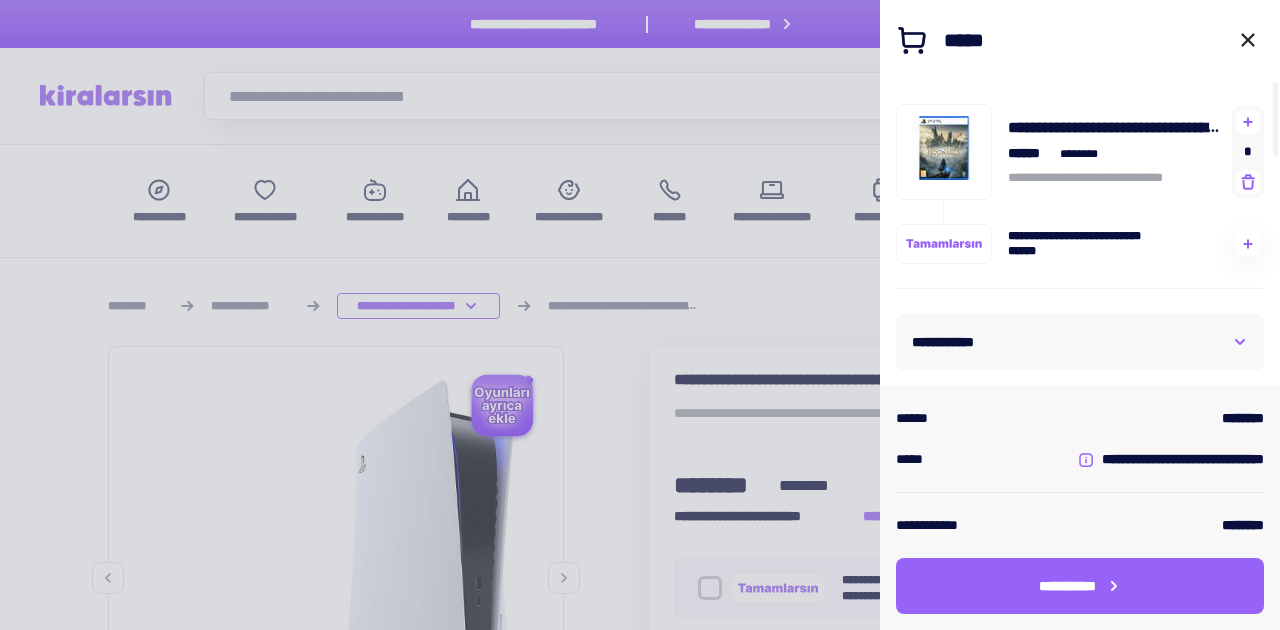 click at bounding box center [640, 315] 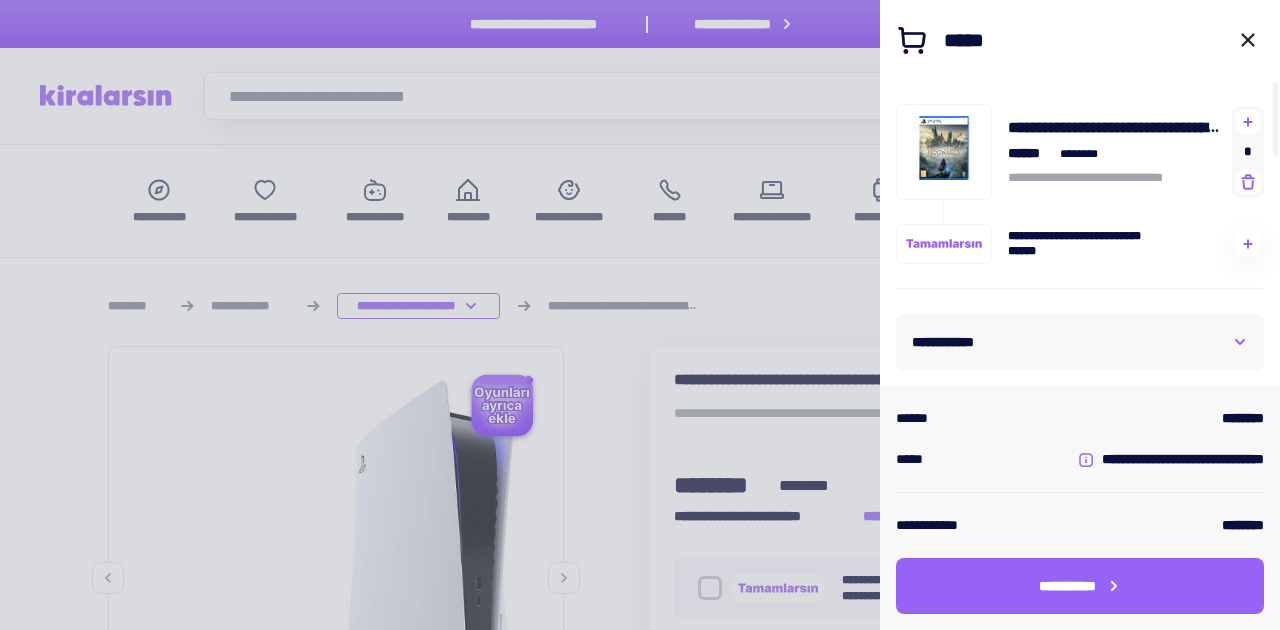 click at bounding box center (640, 315) 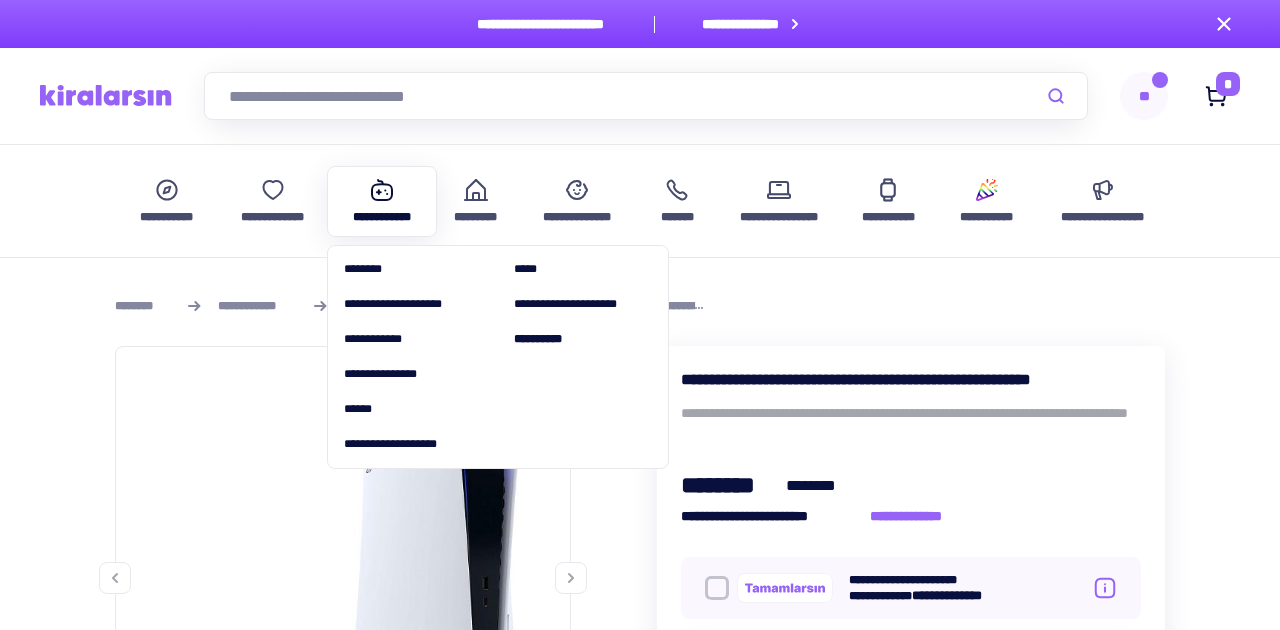 click 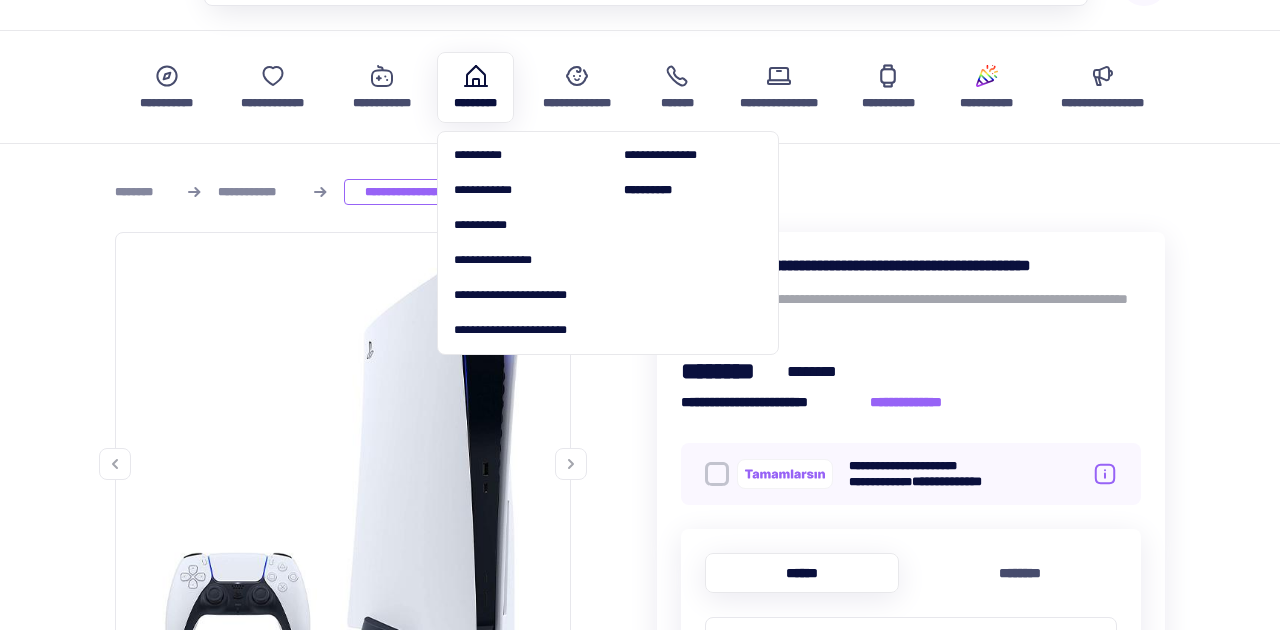 scroll, scrollTop: 129, scrollLeft: 0, axis: vertical 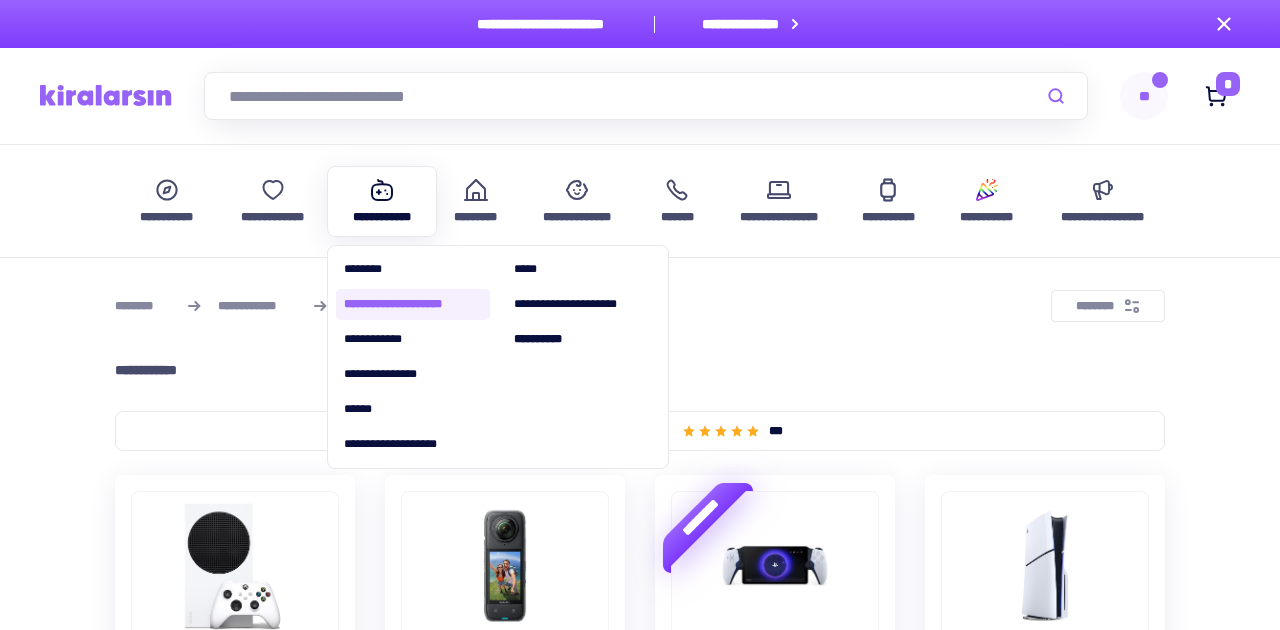 click on "**********" at bounding box center (413, 304) 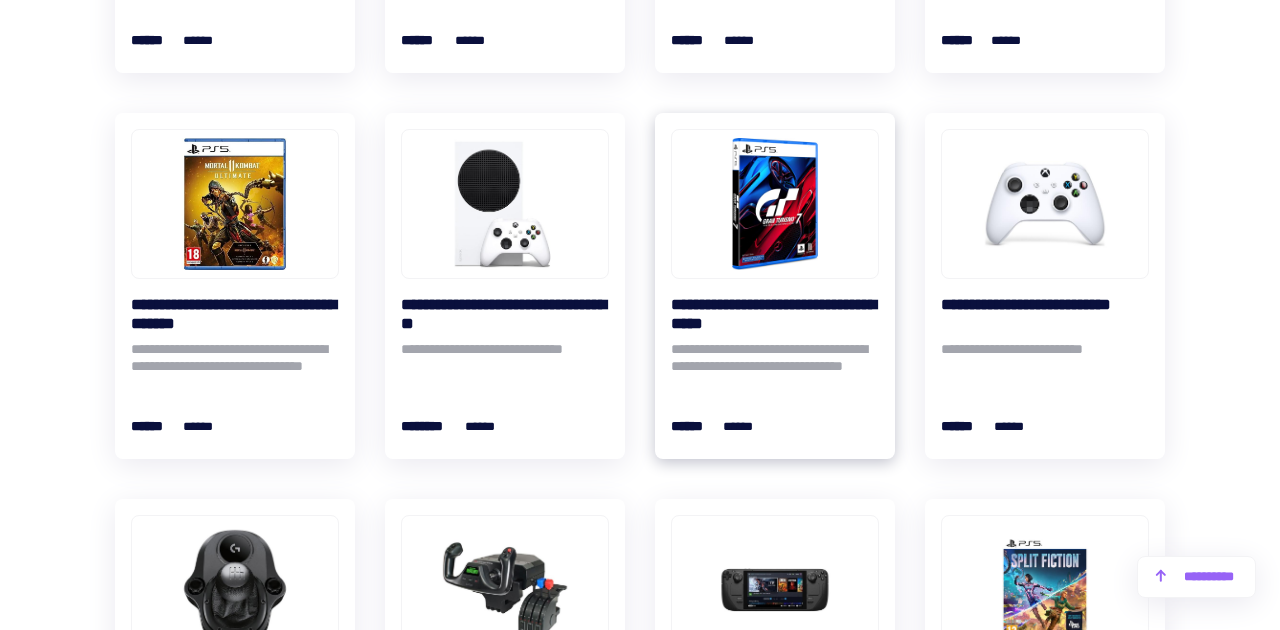 scroll, scrollTop: 2280, scrollLeft: 0, axis: vertical 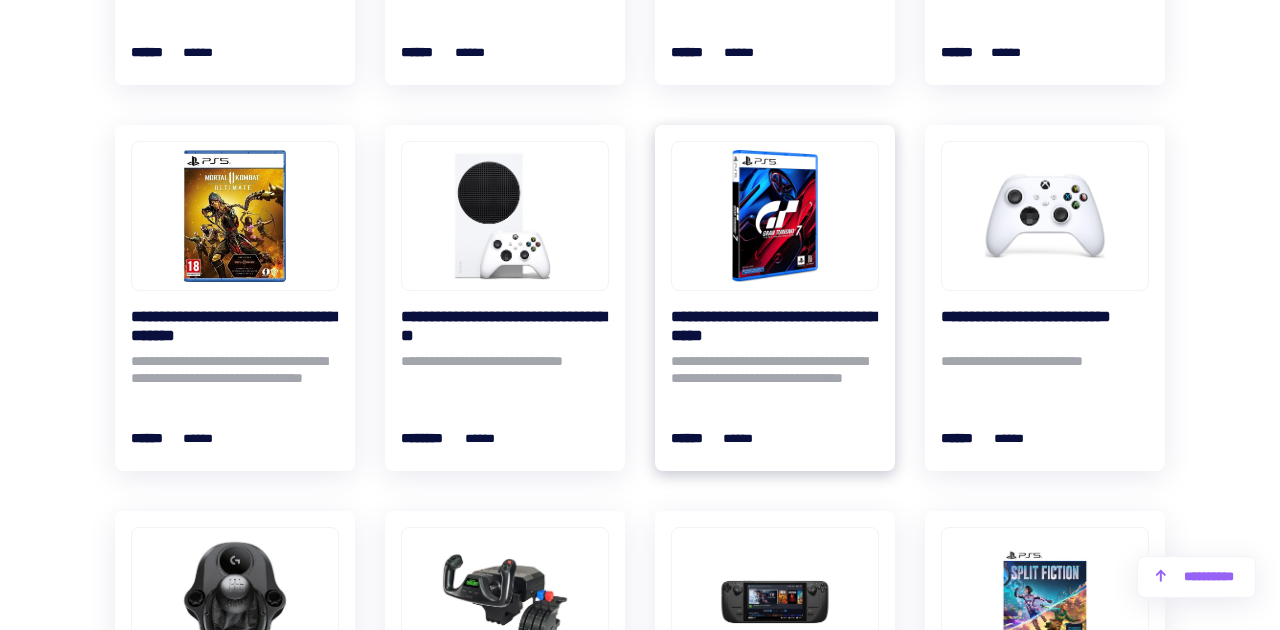 click at bounding box center [775, 216] 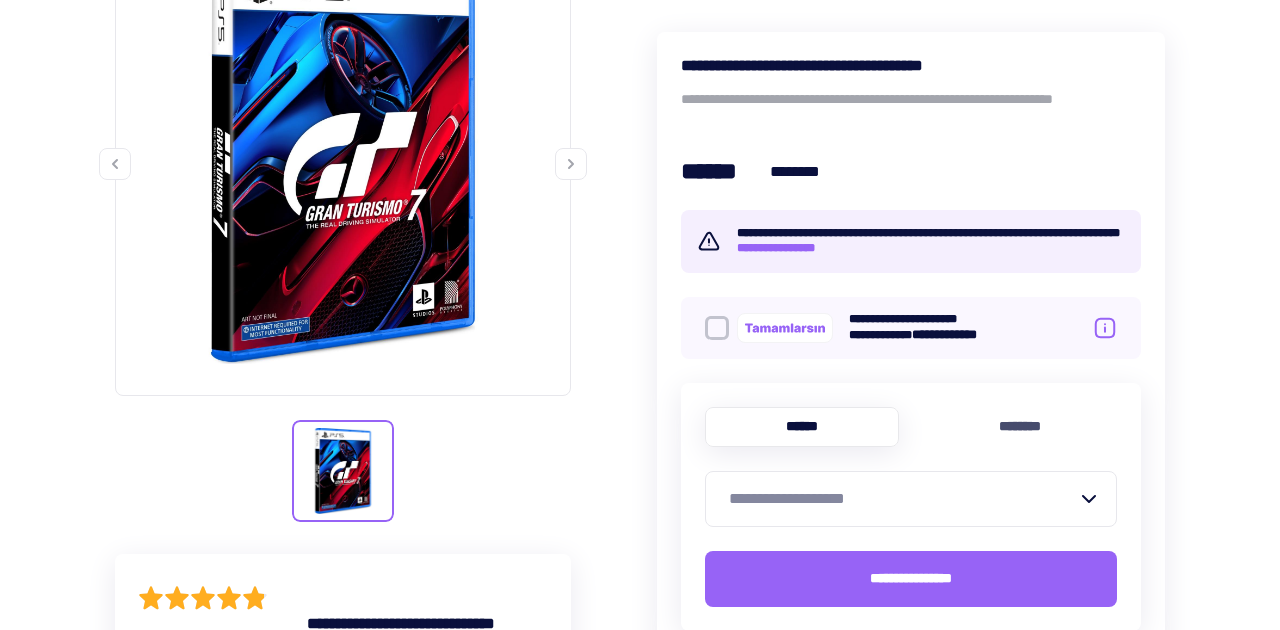 scroll, scrollTop: 426, scrollLeft: 0, axis: vertical 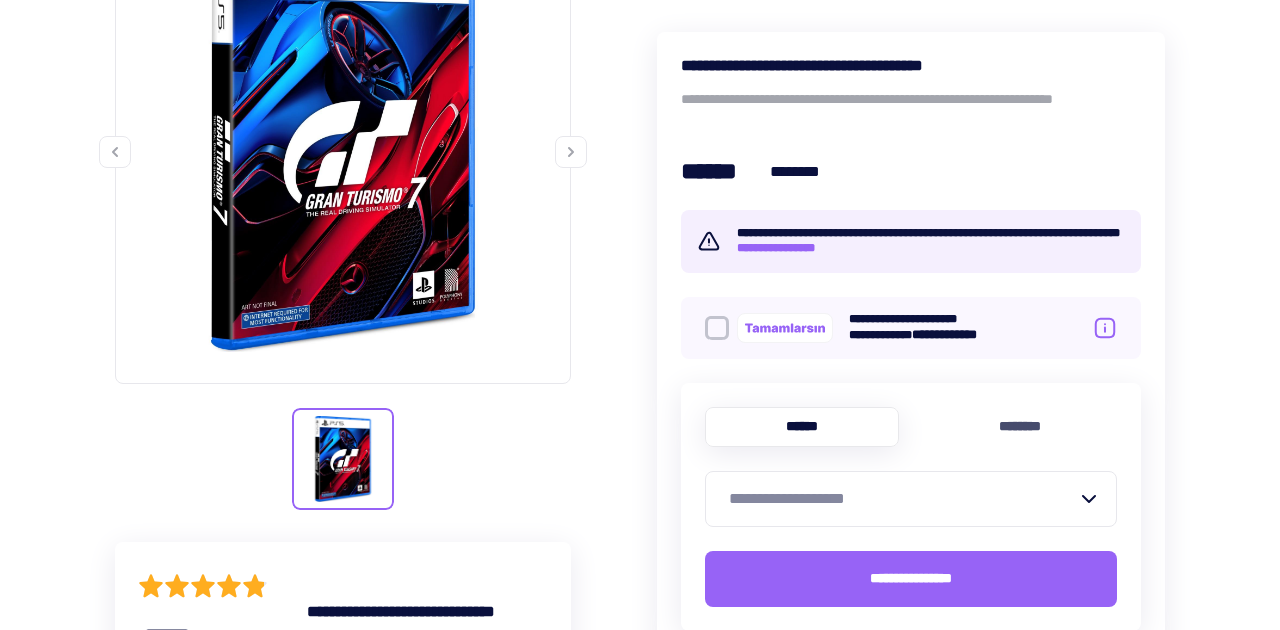 click on "**********" at bounding box center [903, 499] 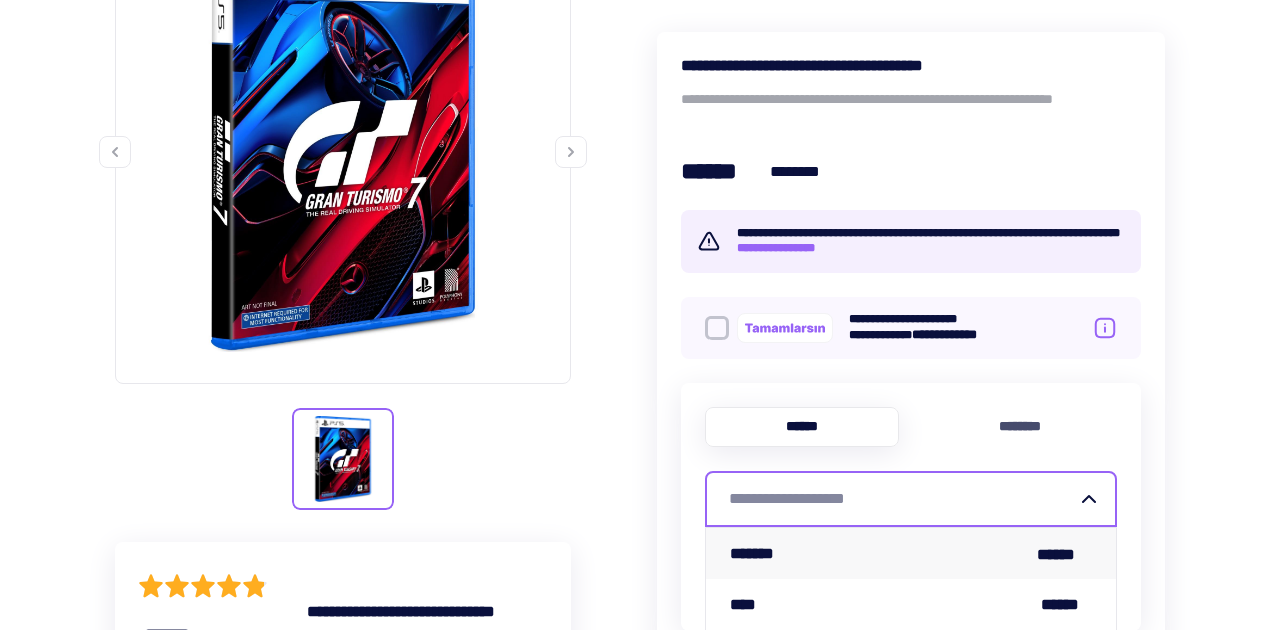 click on "*******" at bounding box center [756, 553] 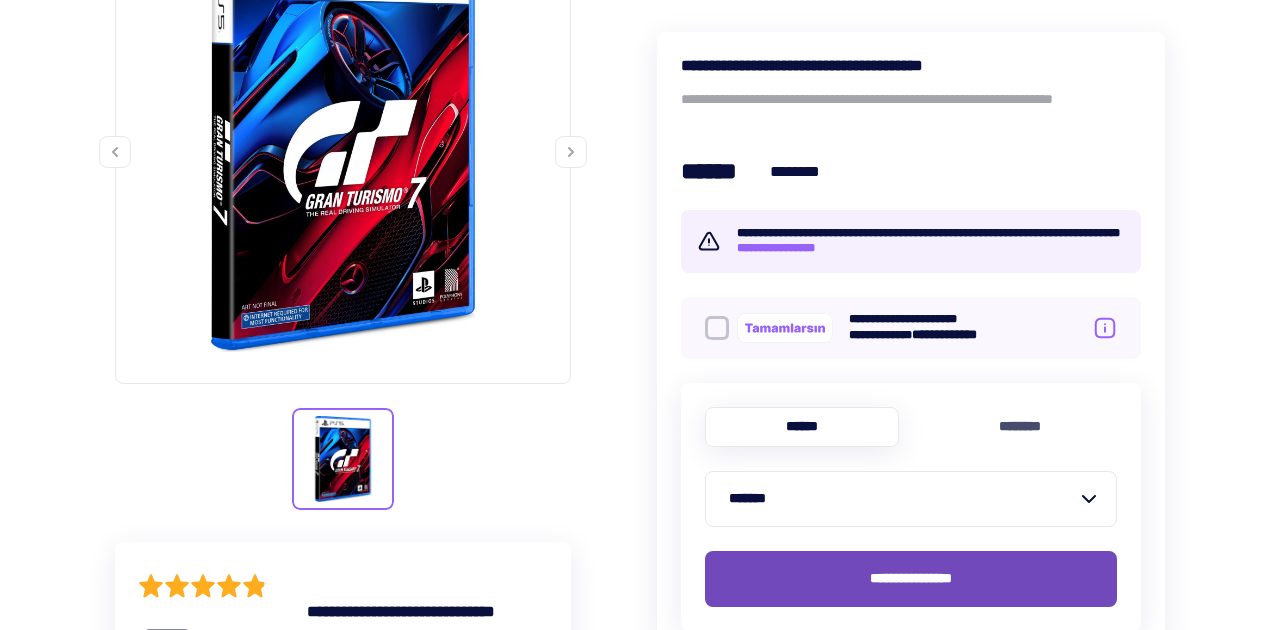 click on "**********" at bounding box center [911, 579] 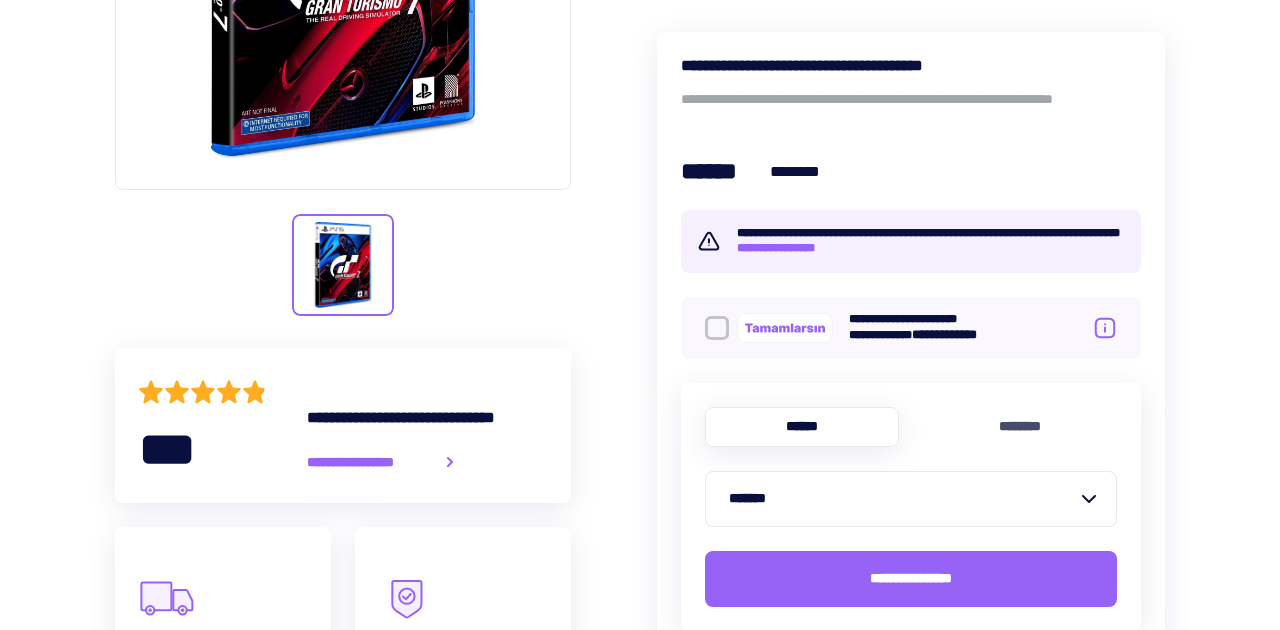 scroll, scrollTop: 738, scrollLeft: 0, axis: vertical 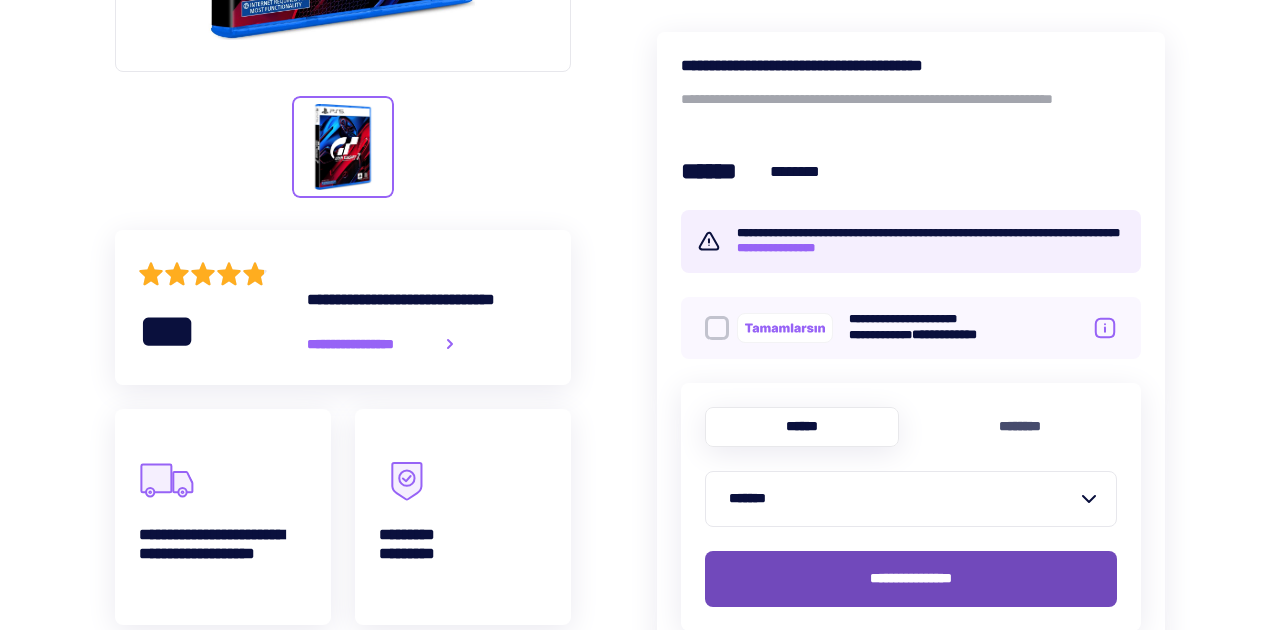 click on "**********" at bounding box center [911, 578] 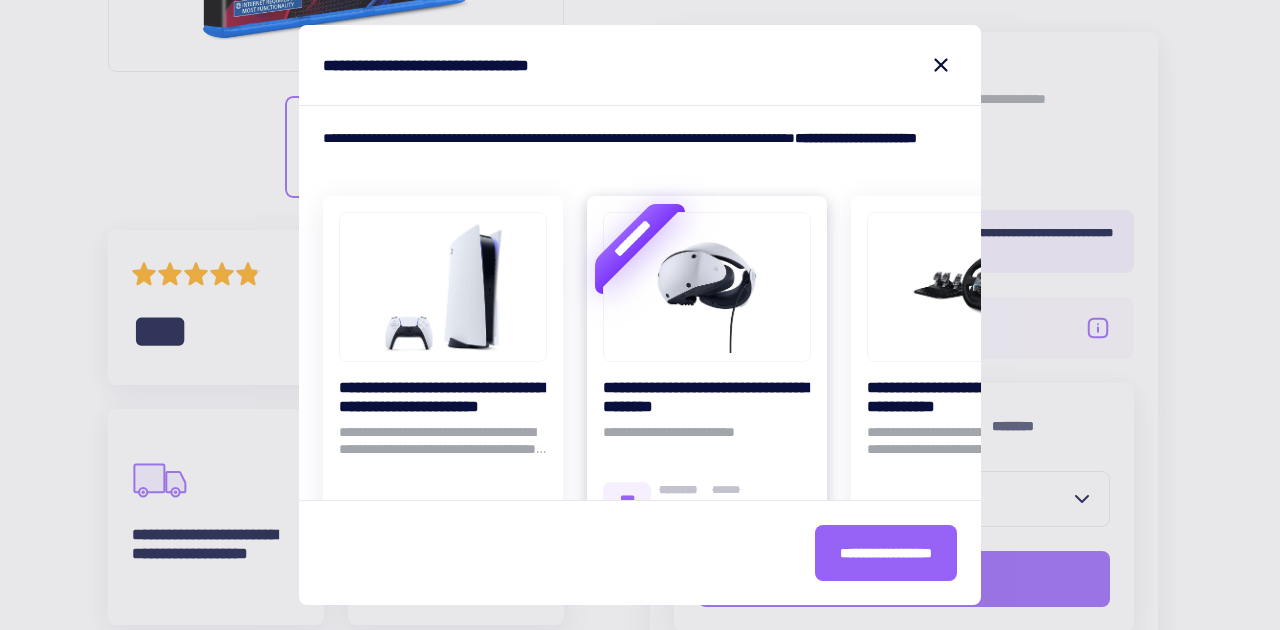 scroll, scrollTop: 66, scrollLeft: 0, axis: vertical 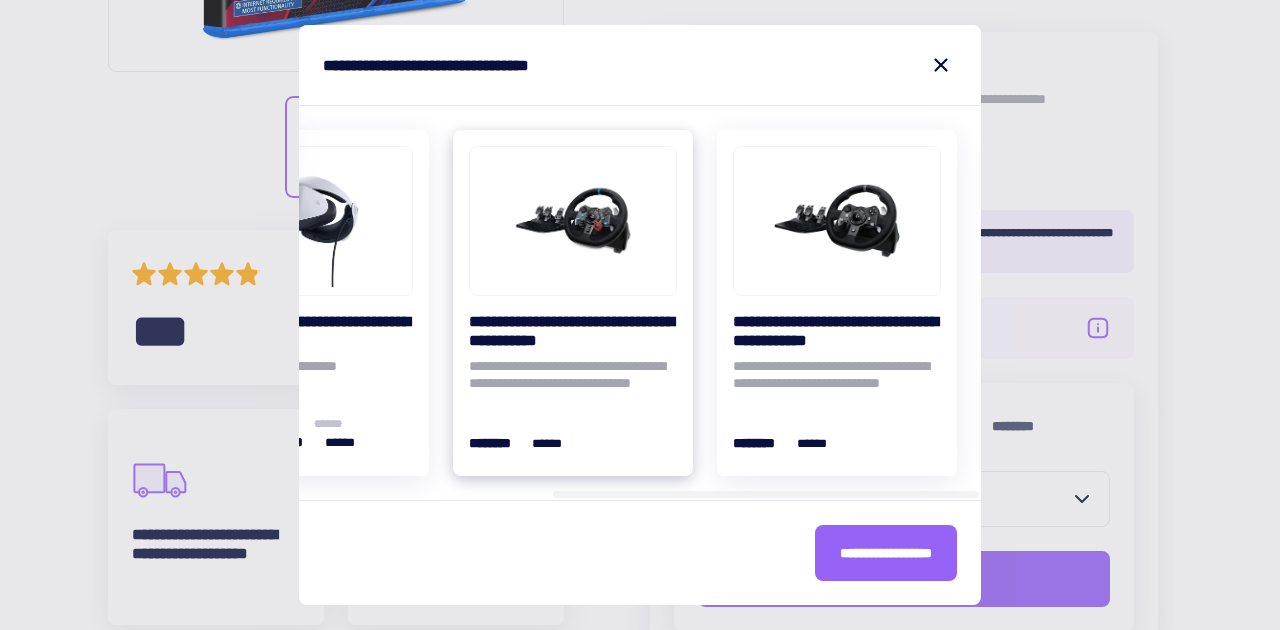 click on "**********" at bounding box center (573, 378) 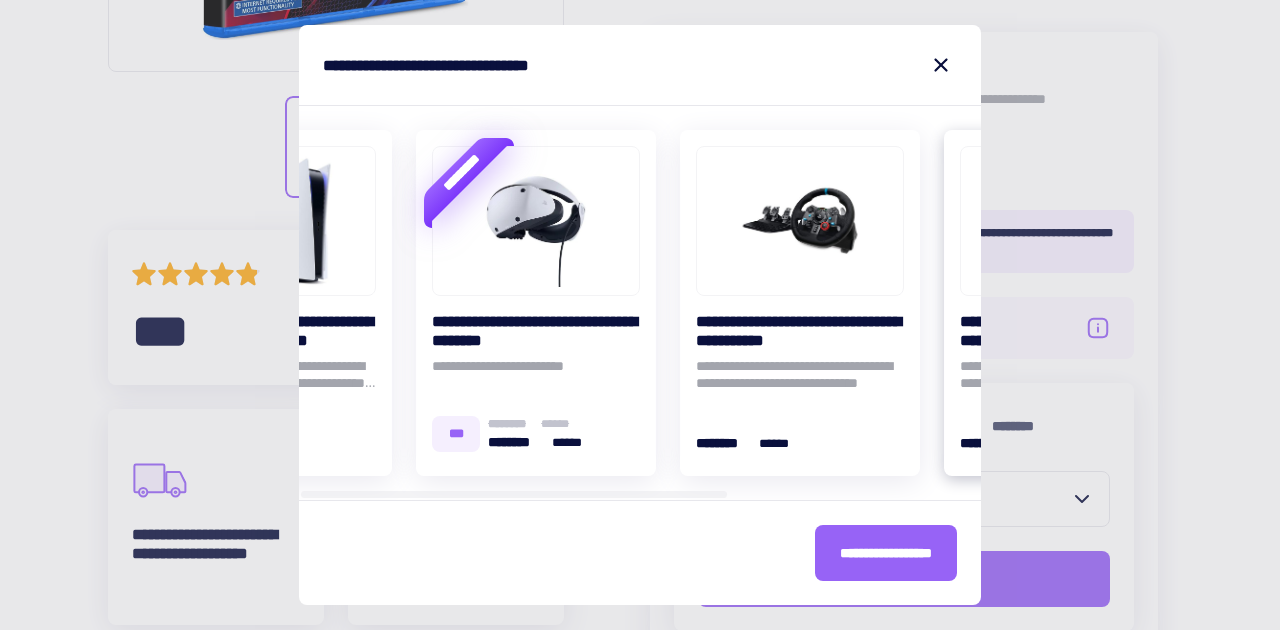scroll, scrollTop: 0, scrollLeft: 0, axis: both 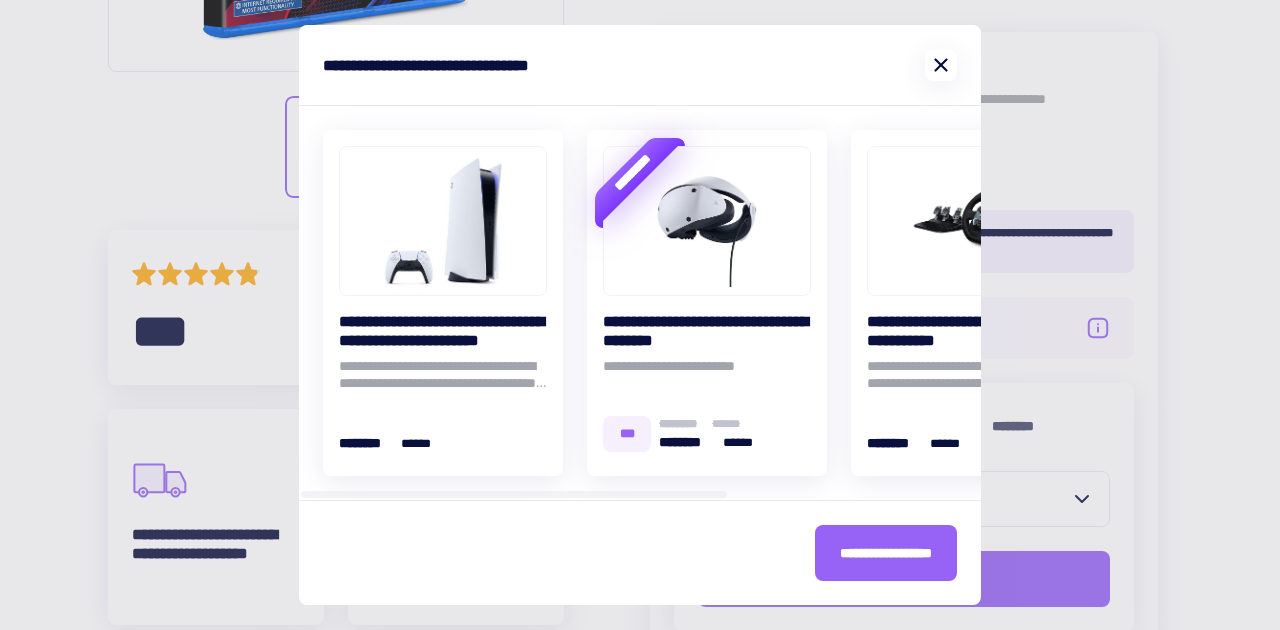 click 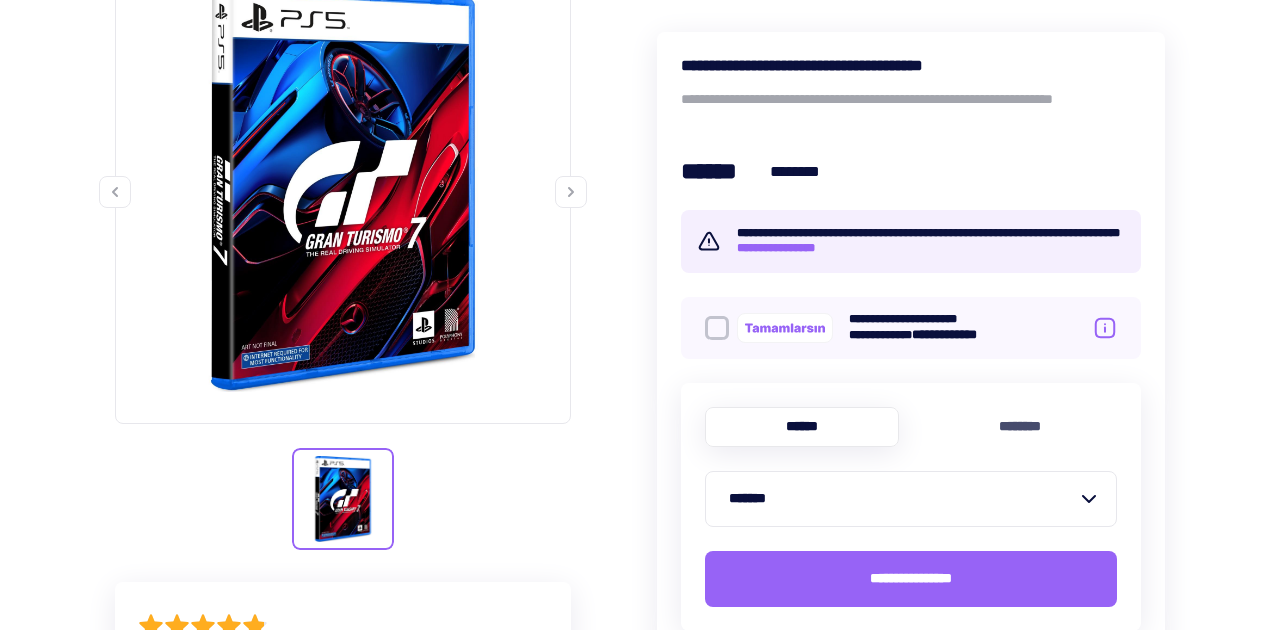 scroll, scrollTop: 0, scrollLeft: 0, axis: both 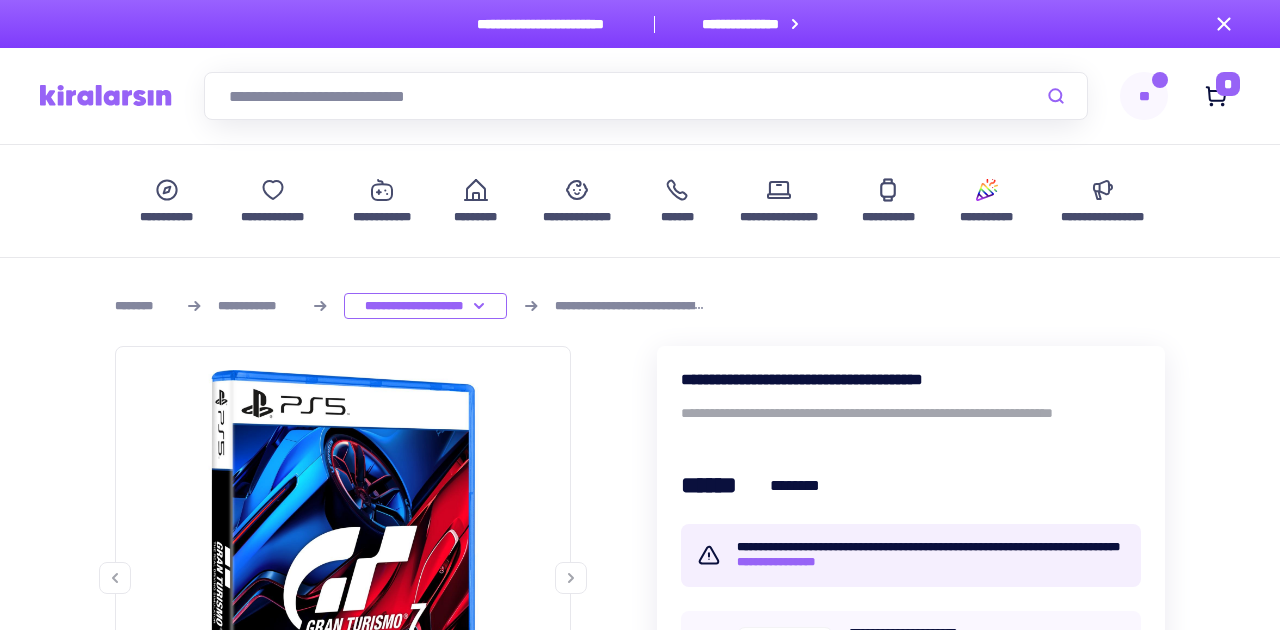 click on "**********" at bounding box center (640, 96) 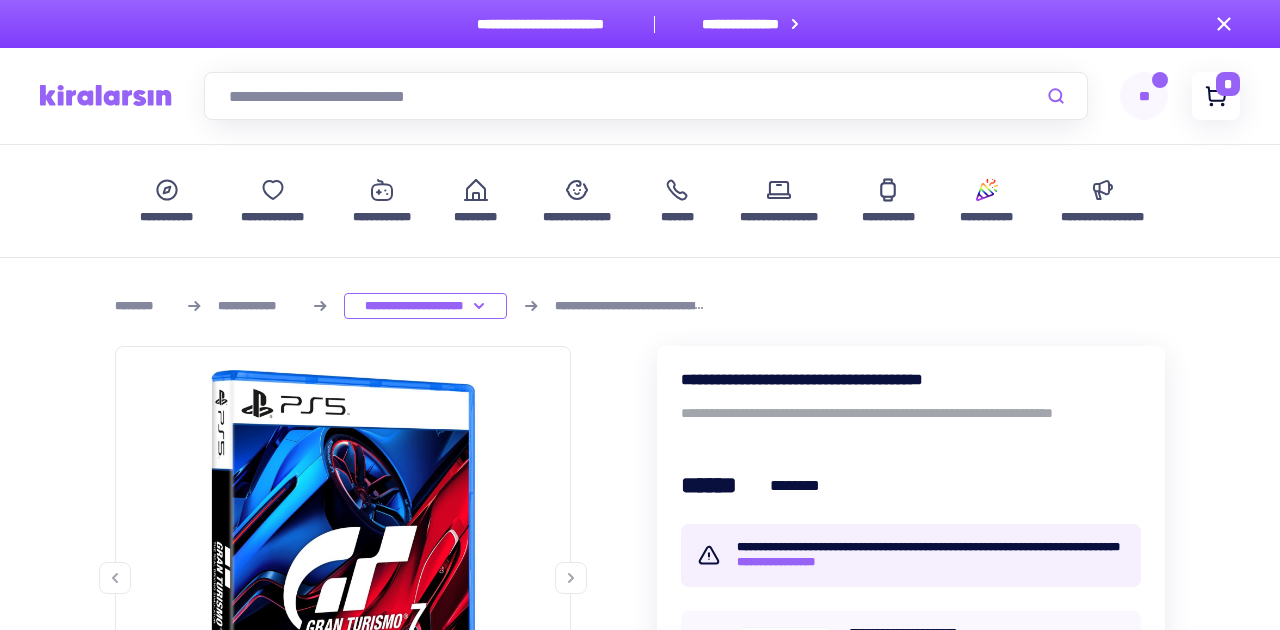 click on "*" at bounding box center [1228, 84] 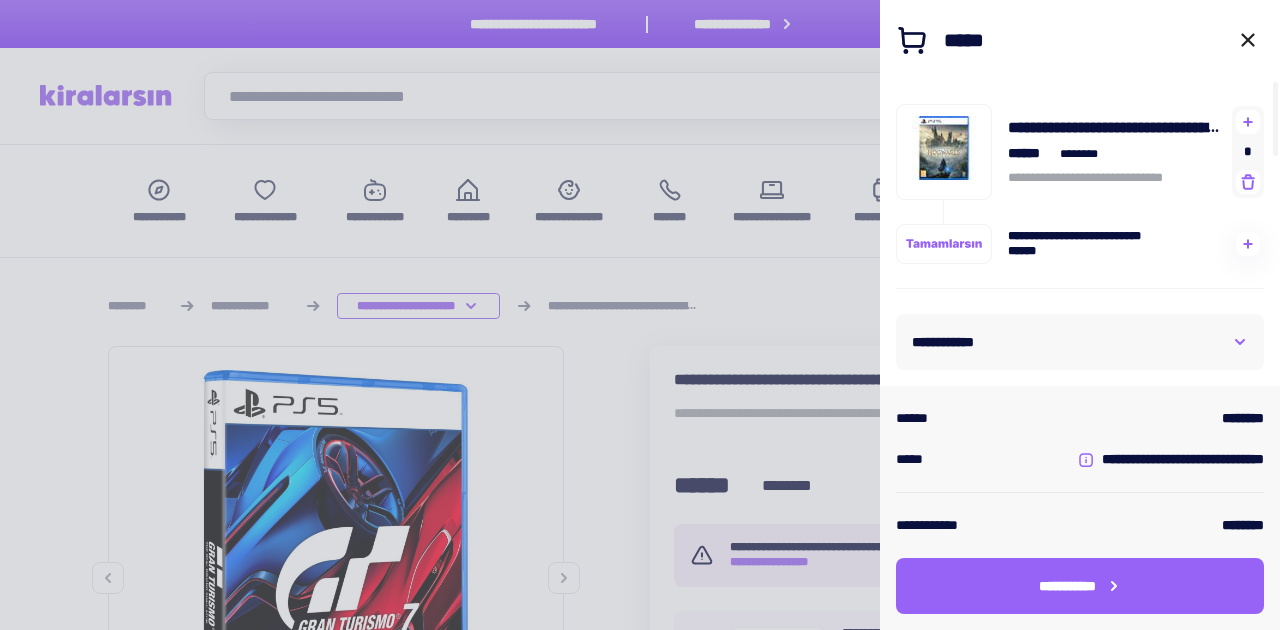 click on "******" at bounding box center [917, 418] 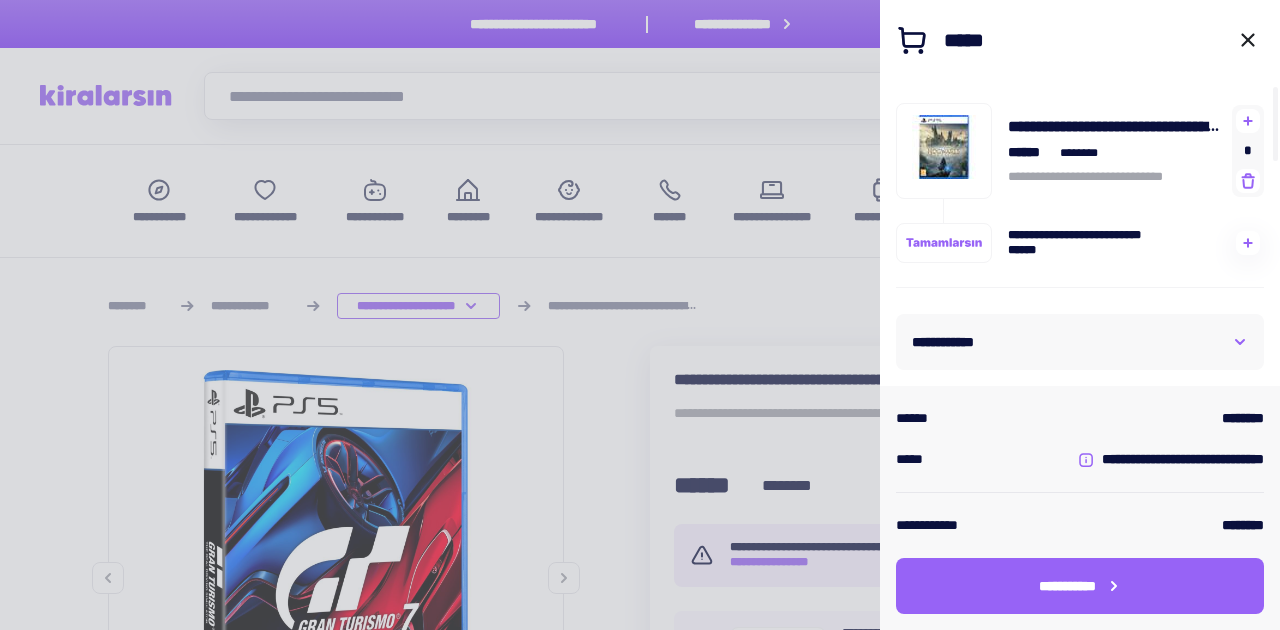 scroll, scrollTop: 0, scrollLeft: 0, axis: both 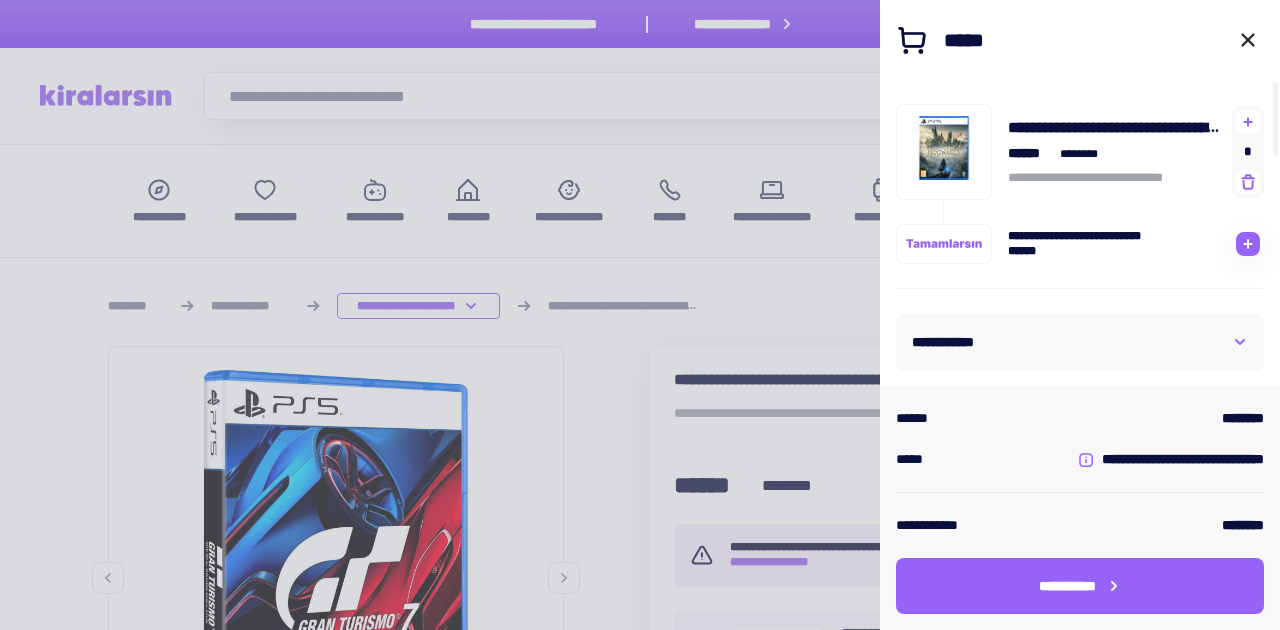 click at bounding box center [1248, 244] 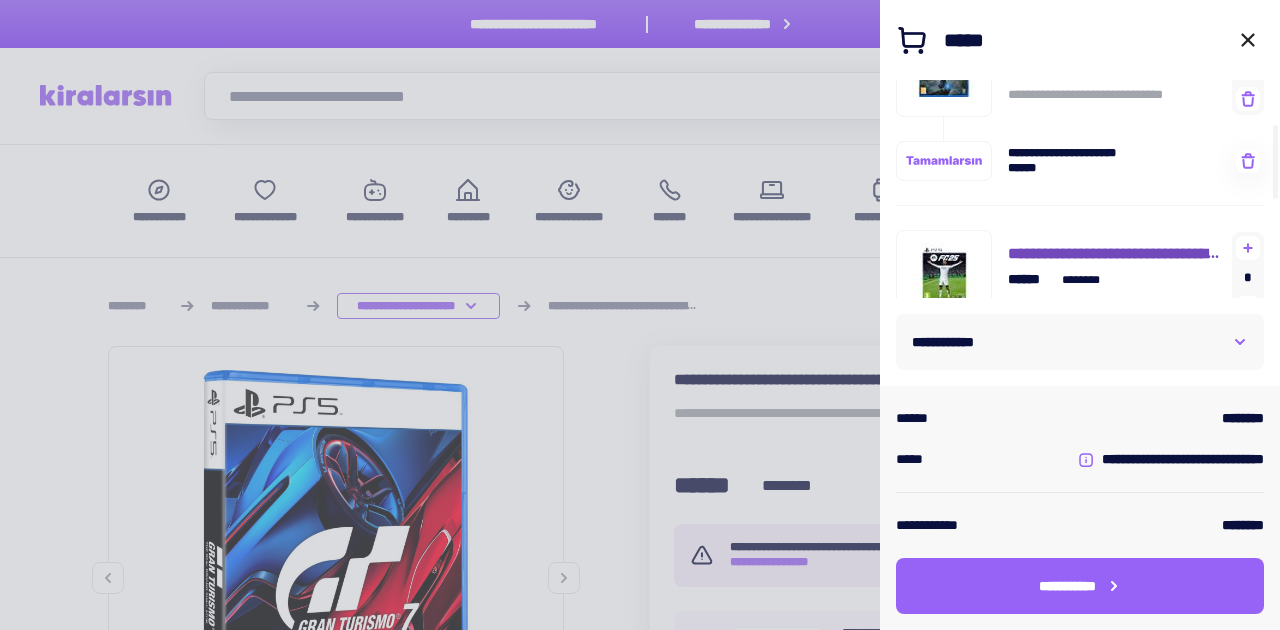 scroll, scrollTop: 75, scrollLeft: 0, axis: vertical 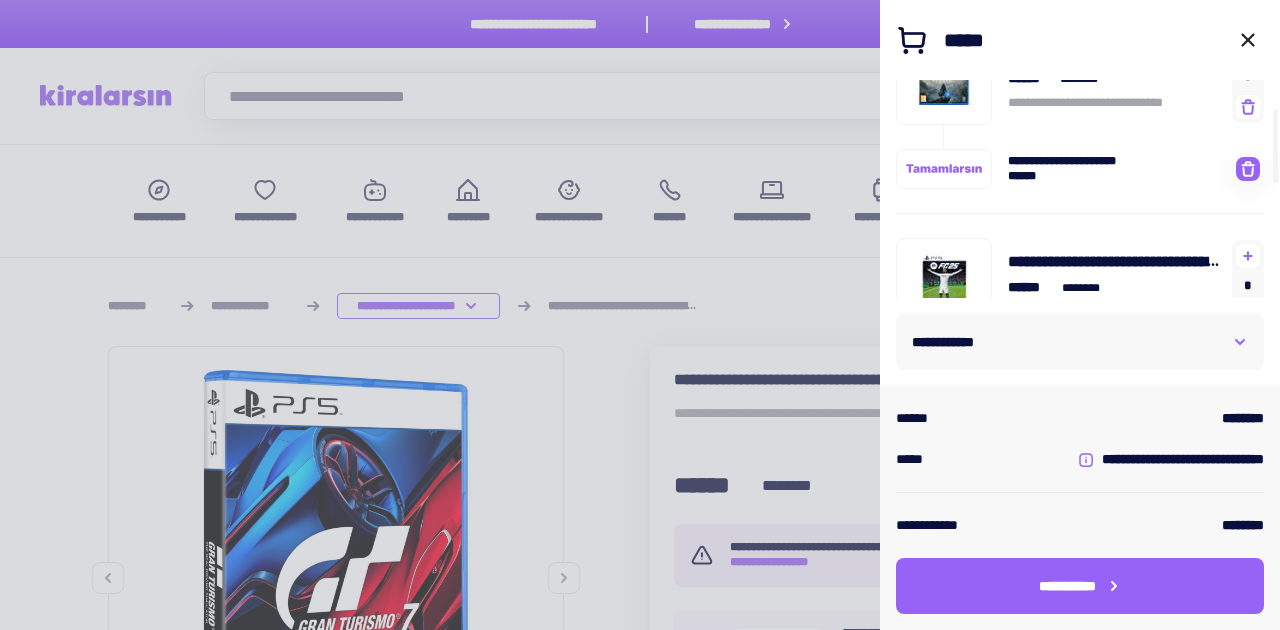 click 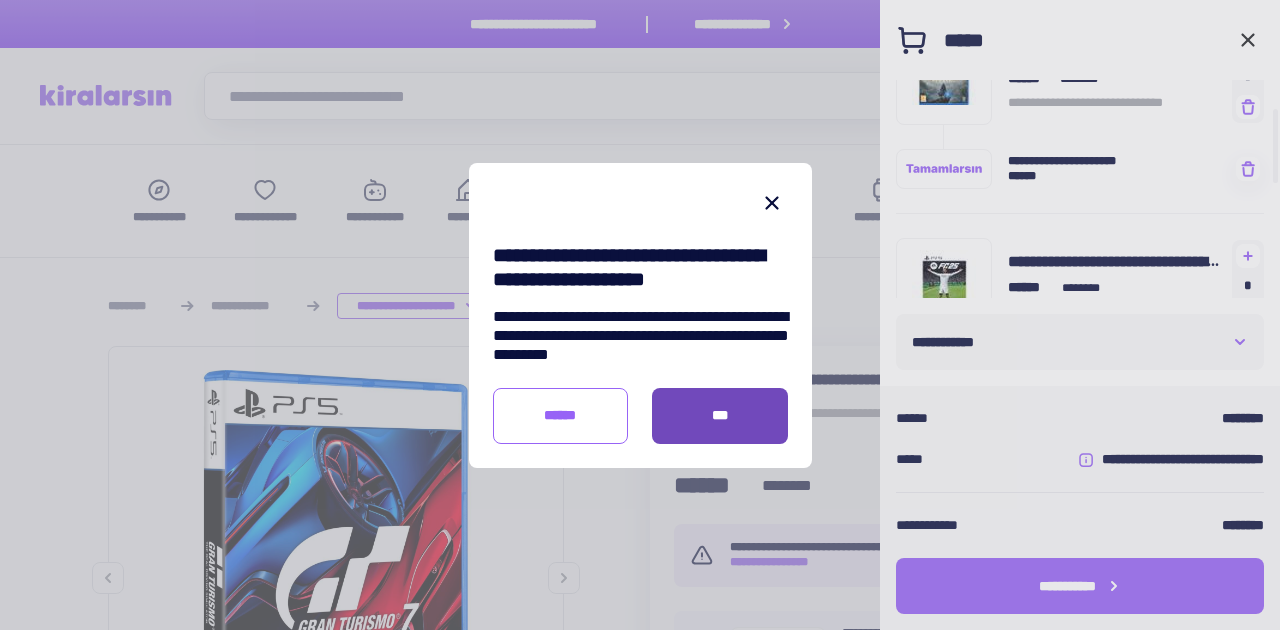 click on "***" at bounding box center (720, 416) 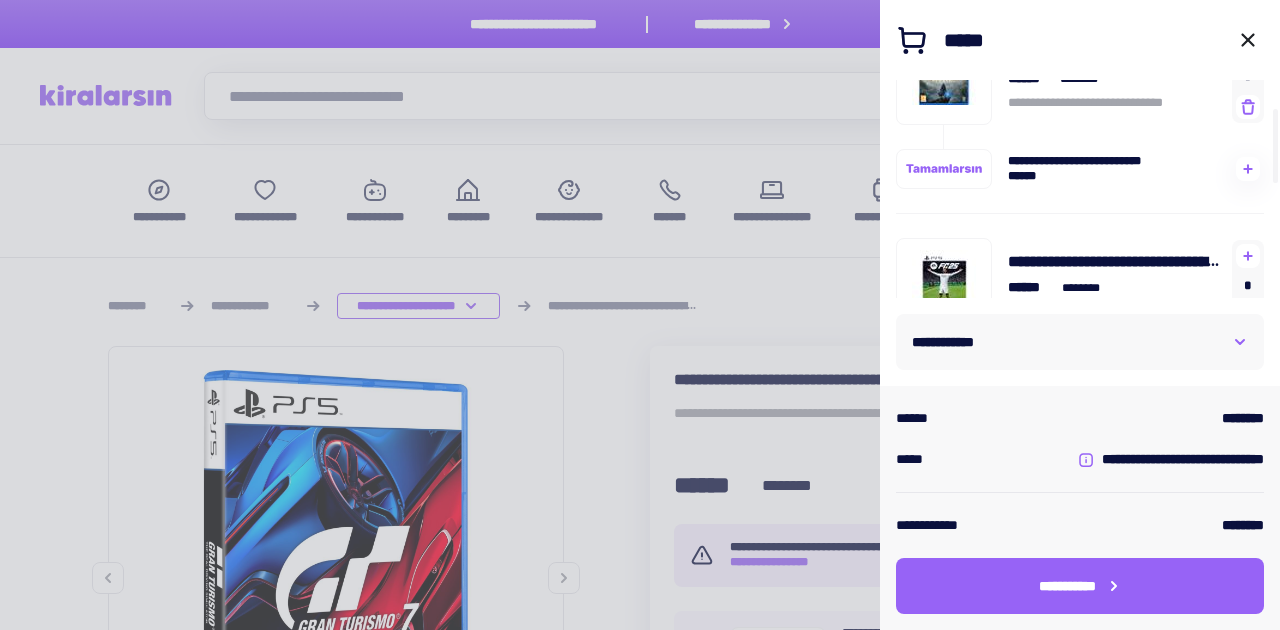 click at bounding box center [640, 315] 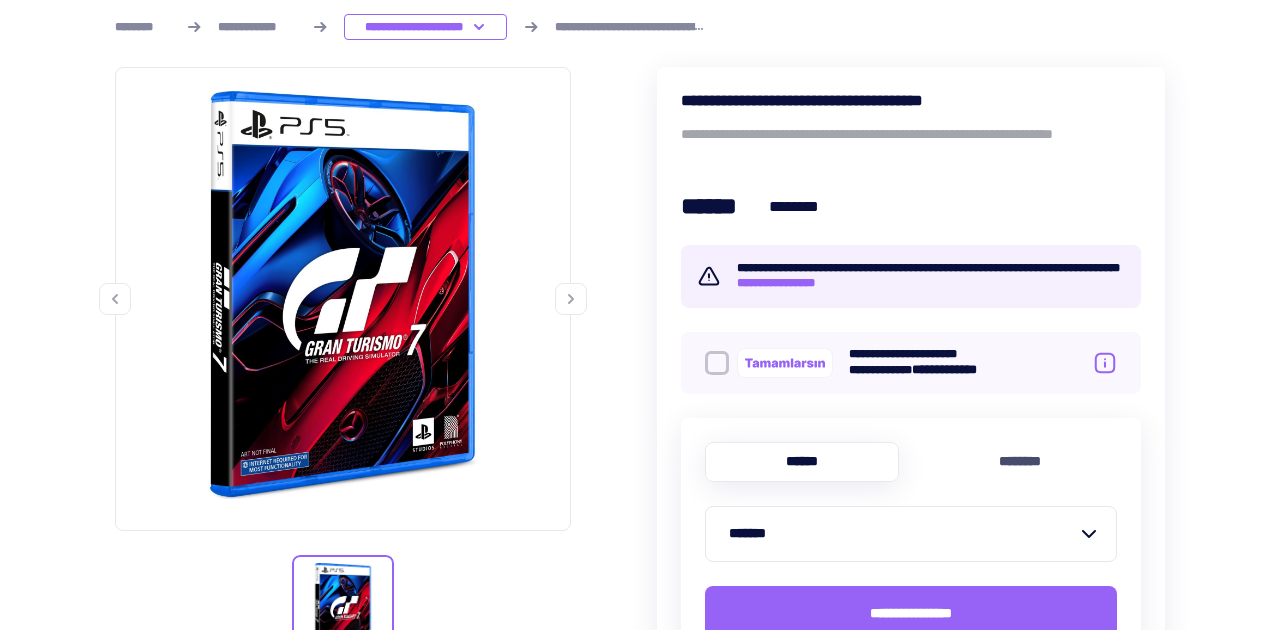 scroll, scrollTop: 303, scrollLeft: 0, axis: vertical 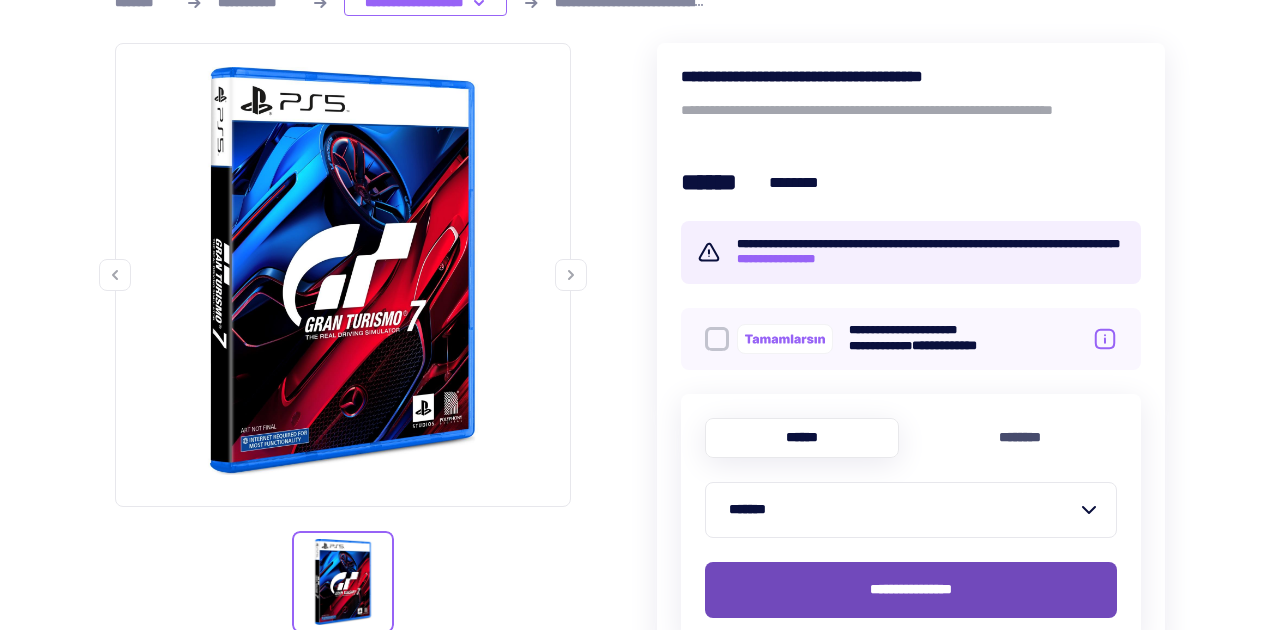 click on "**********" at bounding box center [911, 590] 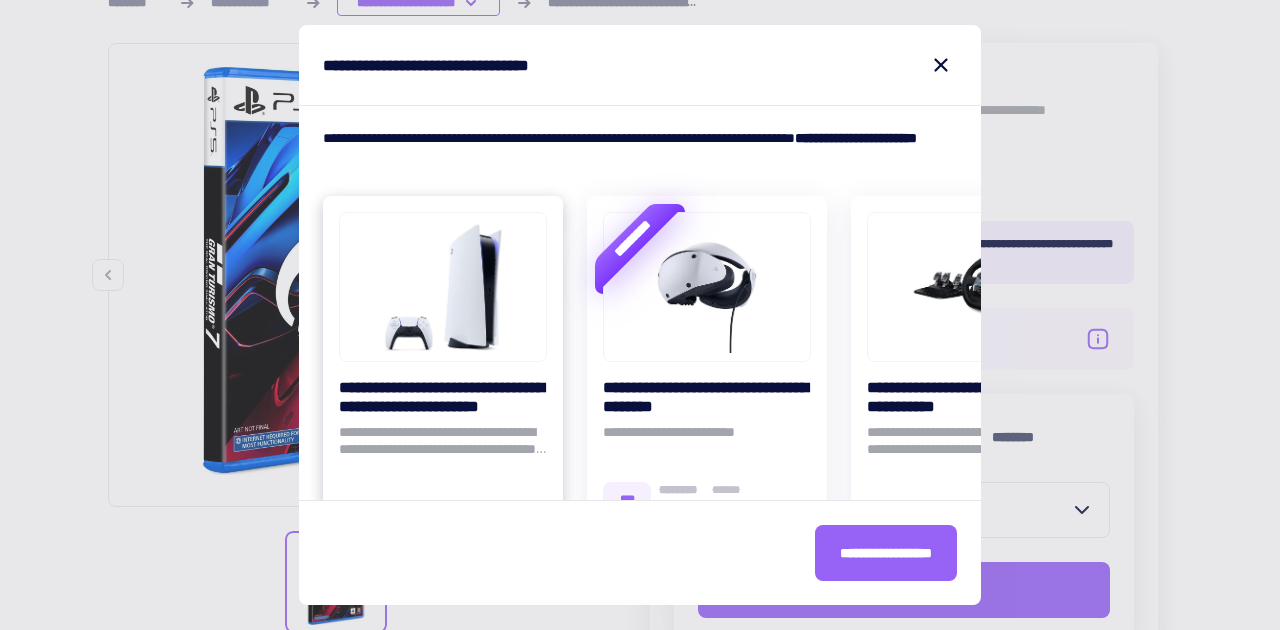 scroll, scrollTop: 66, scrollLeft: 0, axis: vertical 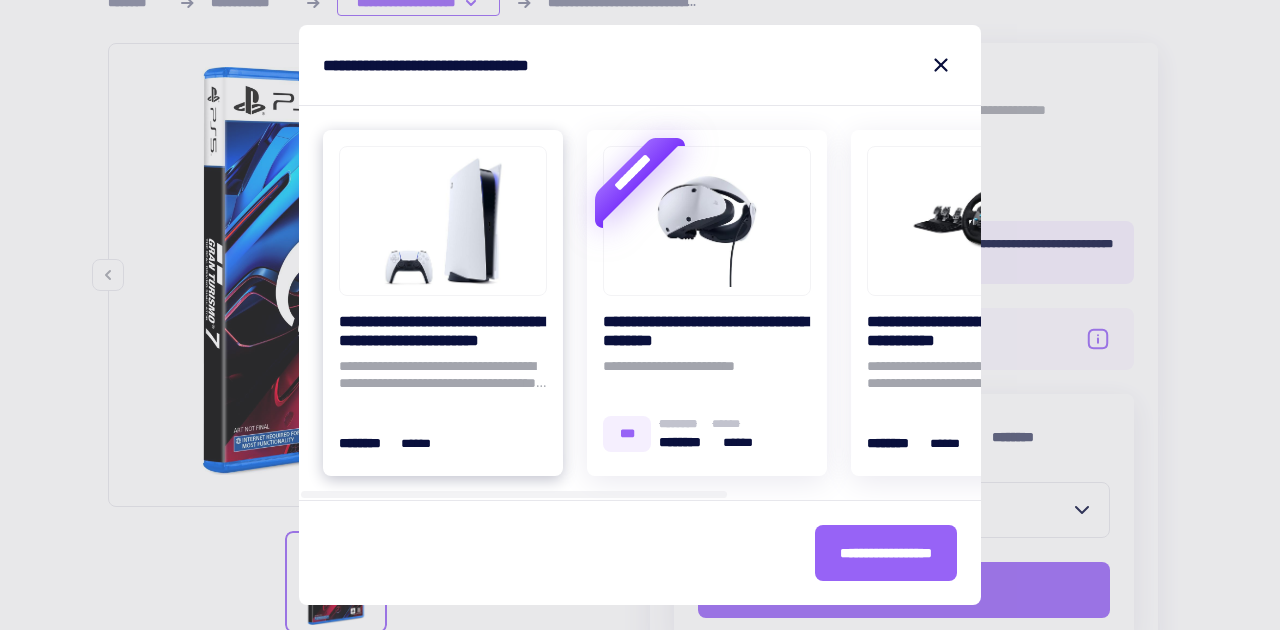 click on "**********" at bounding box center [443, 378] 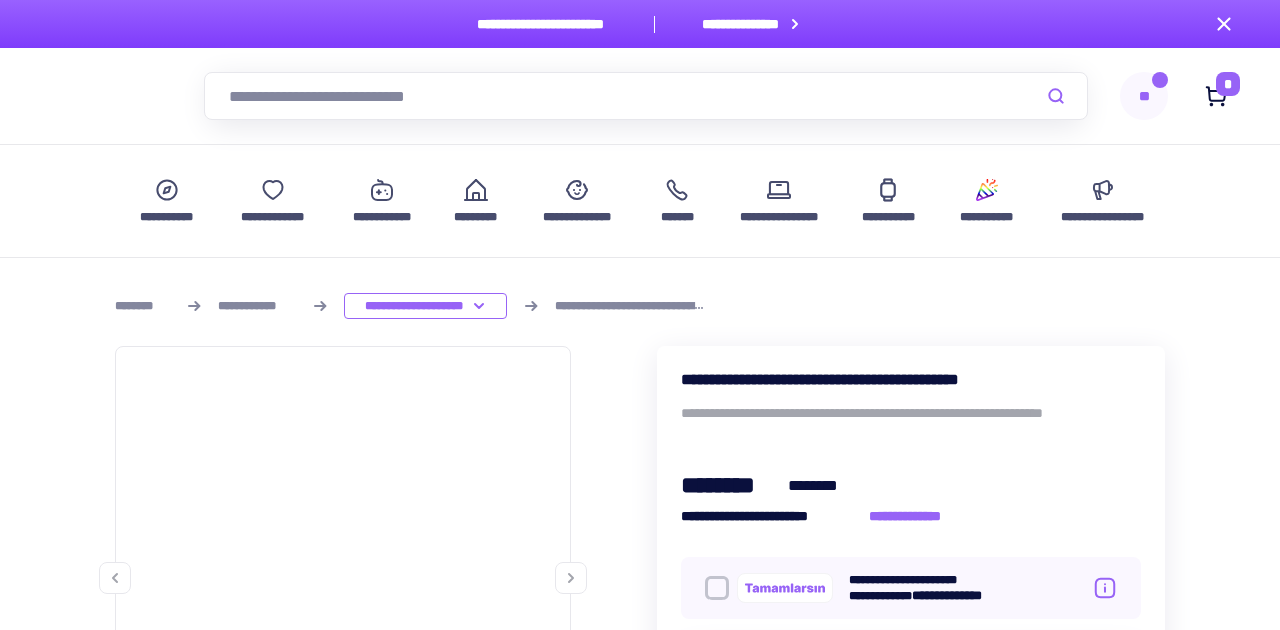 scroll, scrollTop: 0, scrollLeft: 0, axis: both 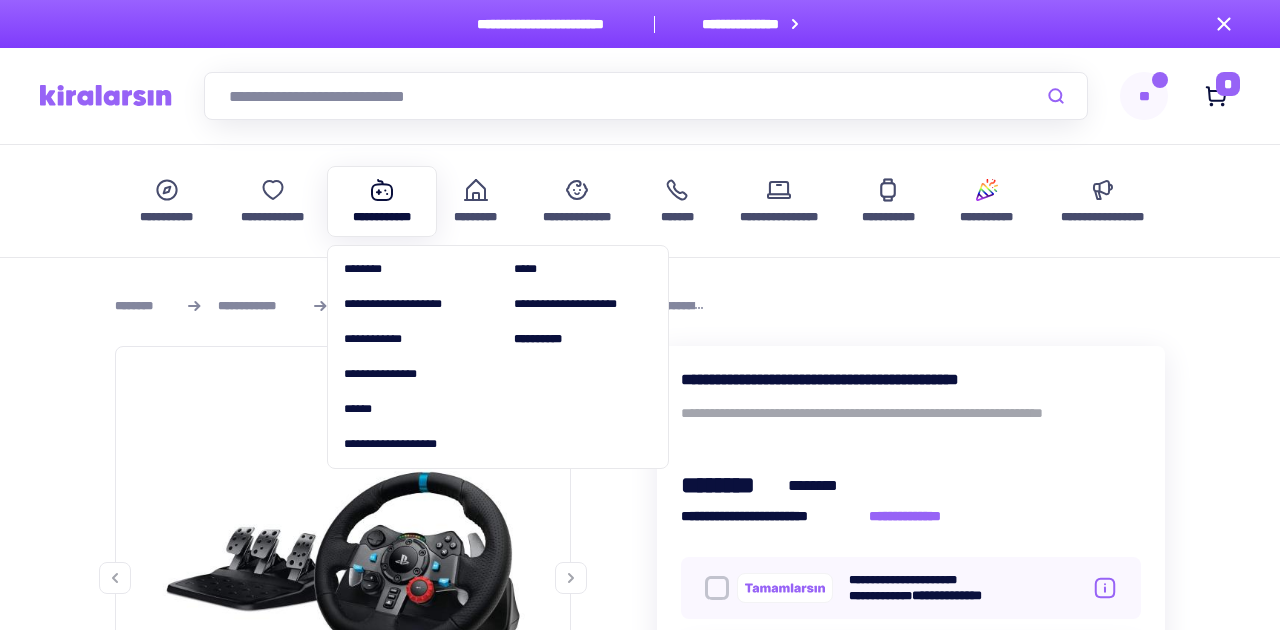 click on "**********" at bounding box center (413, 357) 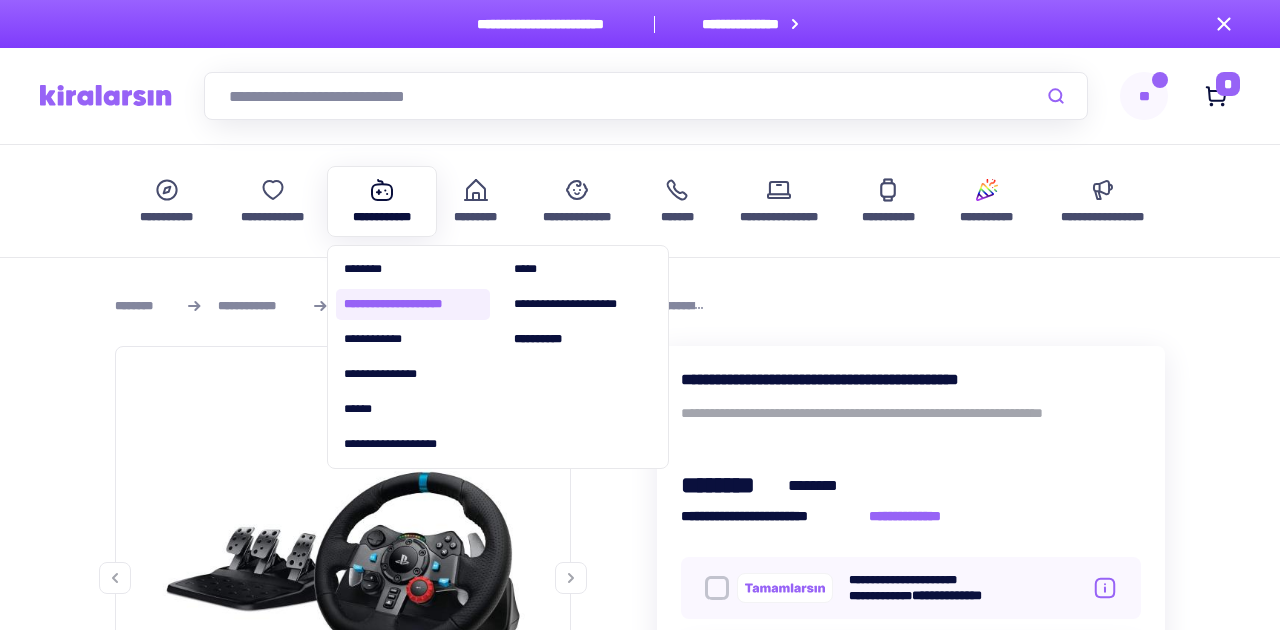 click on "**********" at bounding box center [413, 304] 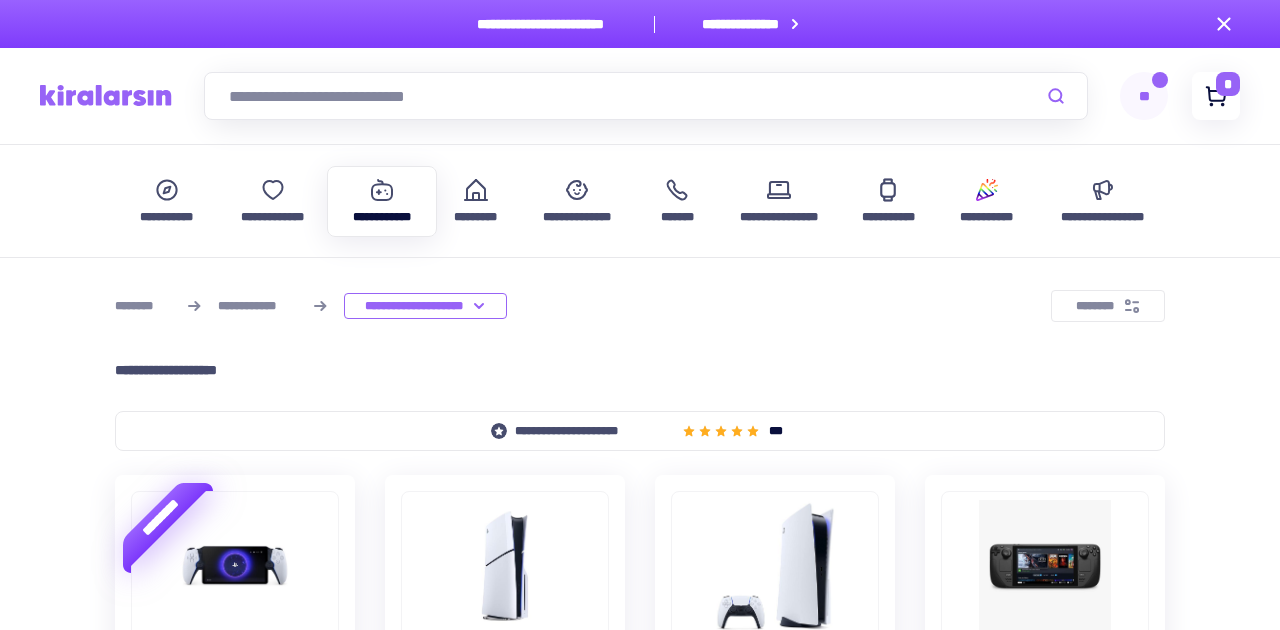 click 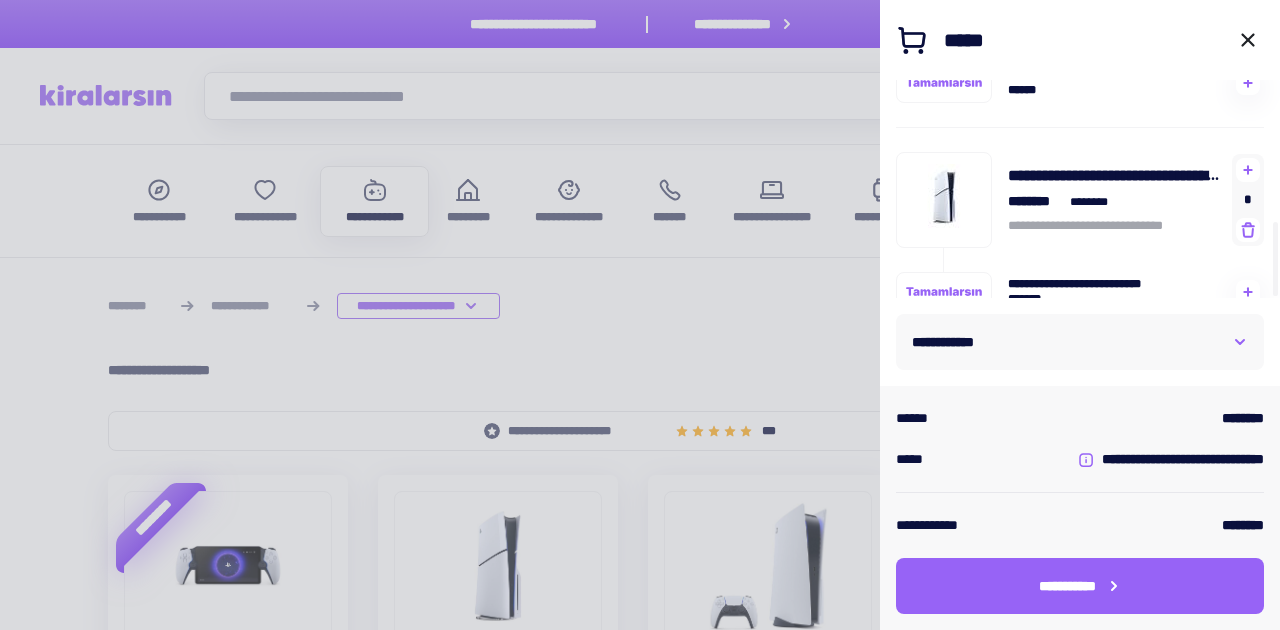 scroll, scrollTop: 384, scrollLeft: 0, axis: vertical 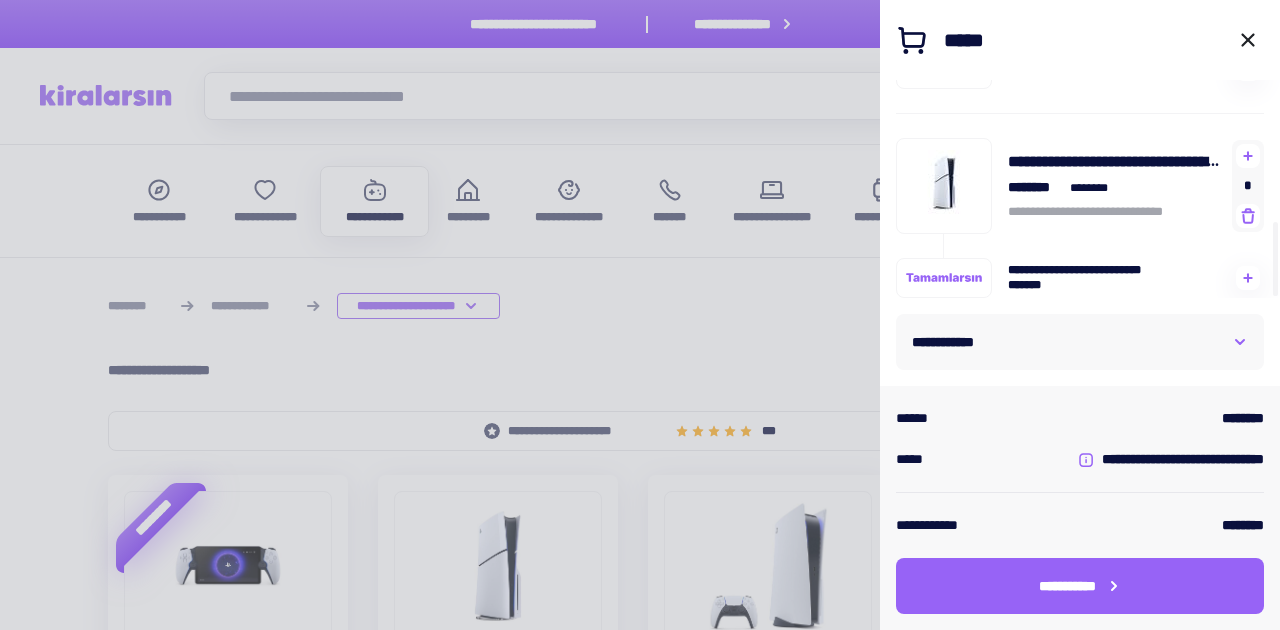 click at bounding box center (640, 315) 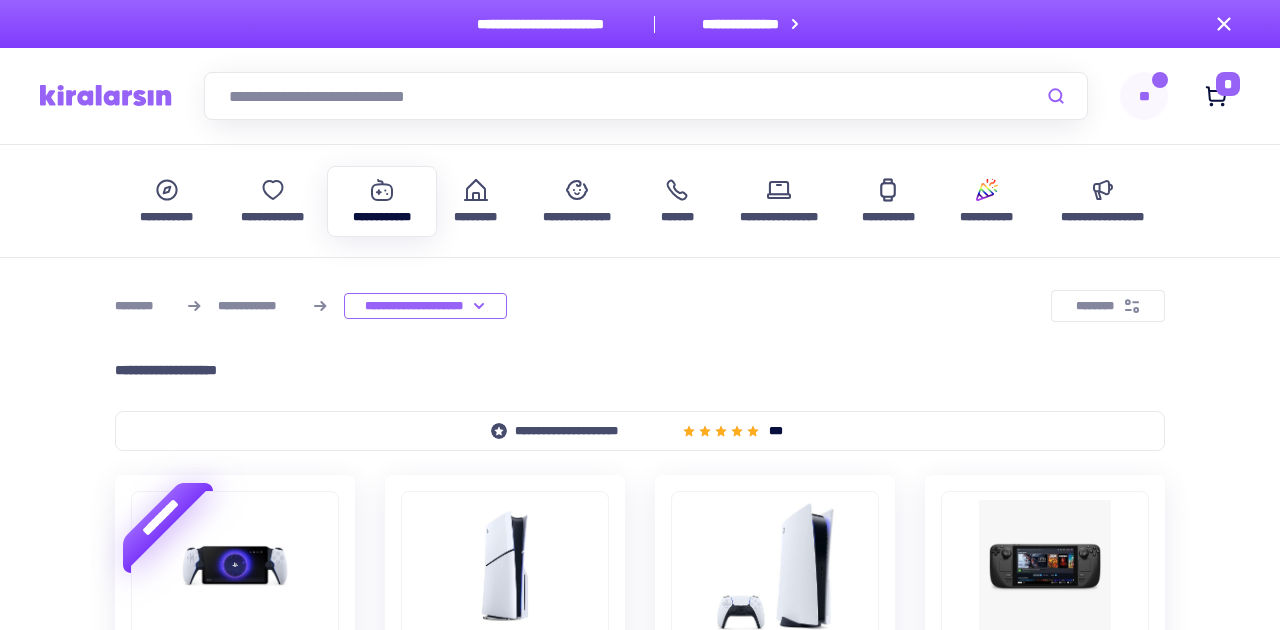 click on "**********" at bounding box center (640, 1355) 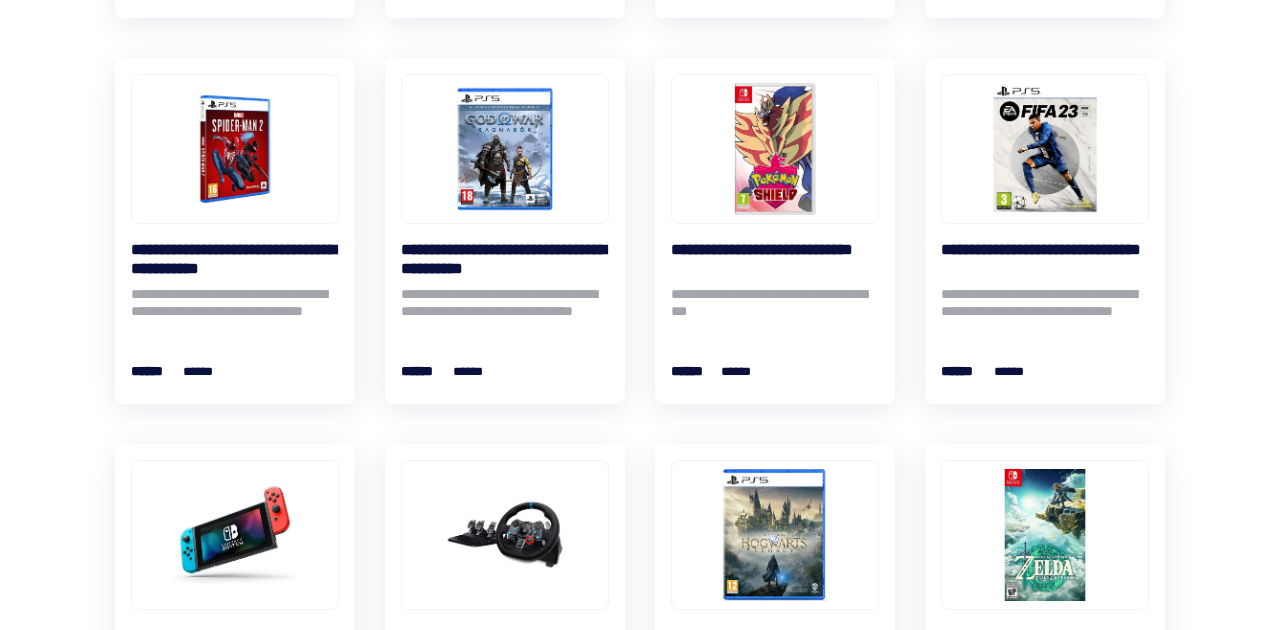 scroll, scrollTop: 807, scrollLeft: 0, axis: vertical 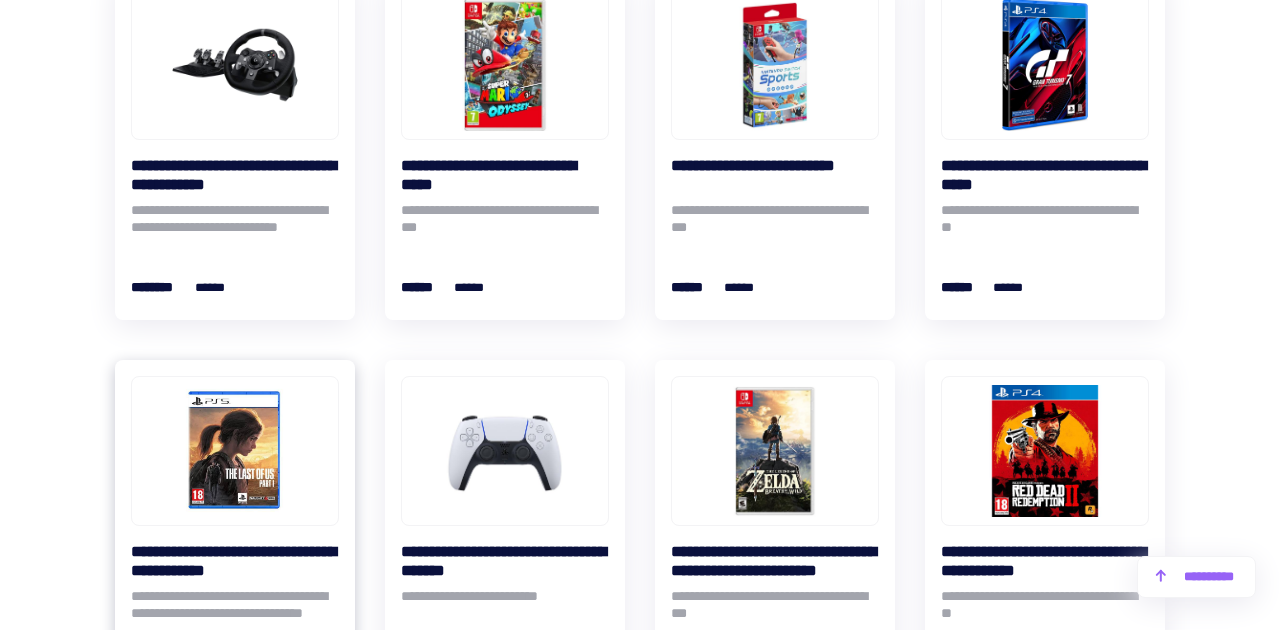 click at bounding box center (235, 451) 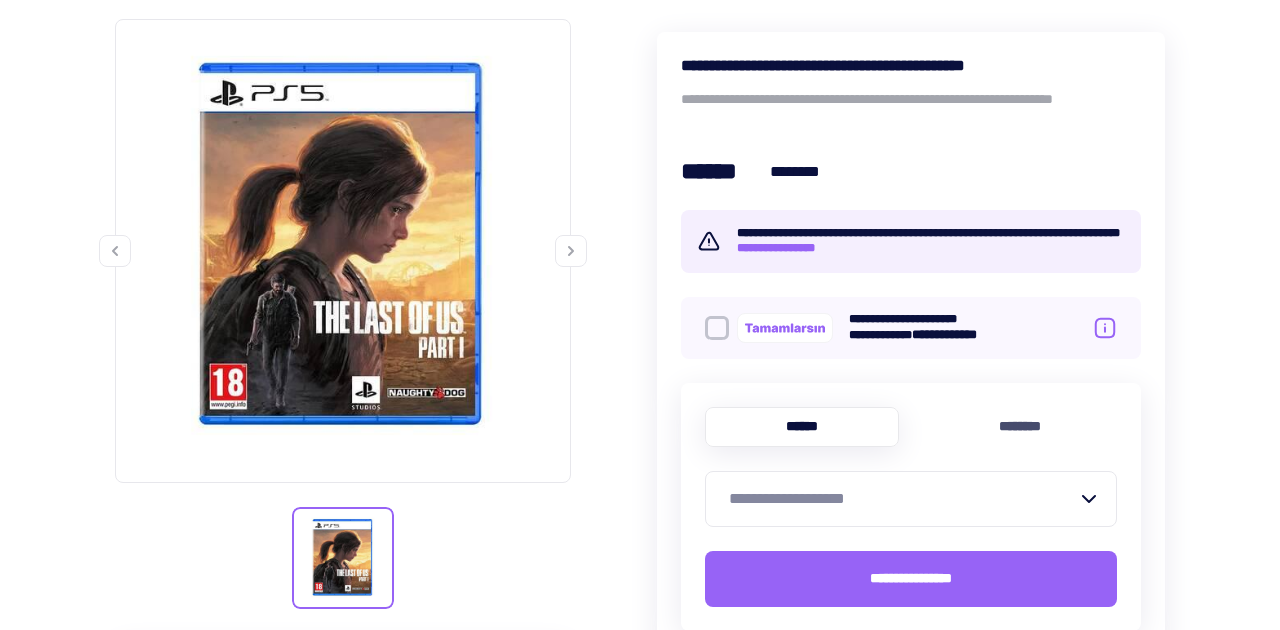 scroll, scrollTop: 332, scrollLeft: 0, axis: vertical 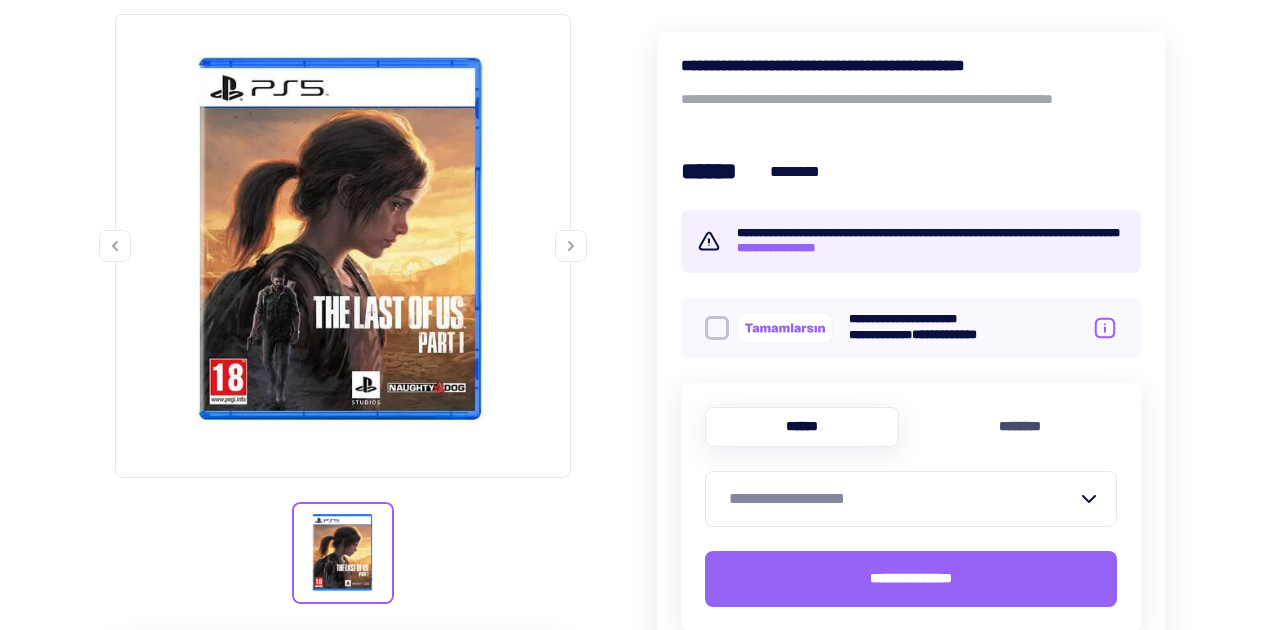 click on "**********" at bounding box center [903, 499] 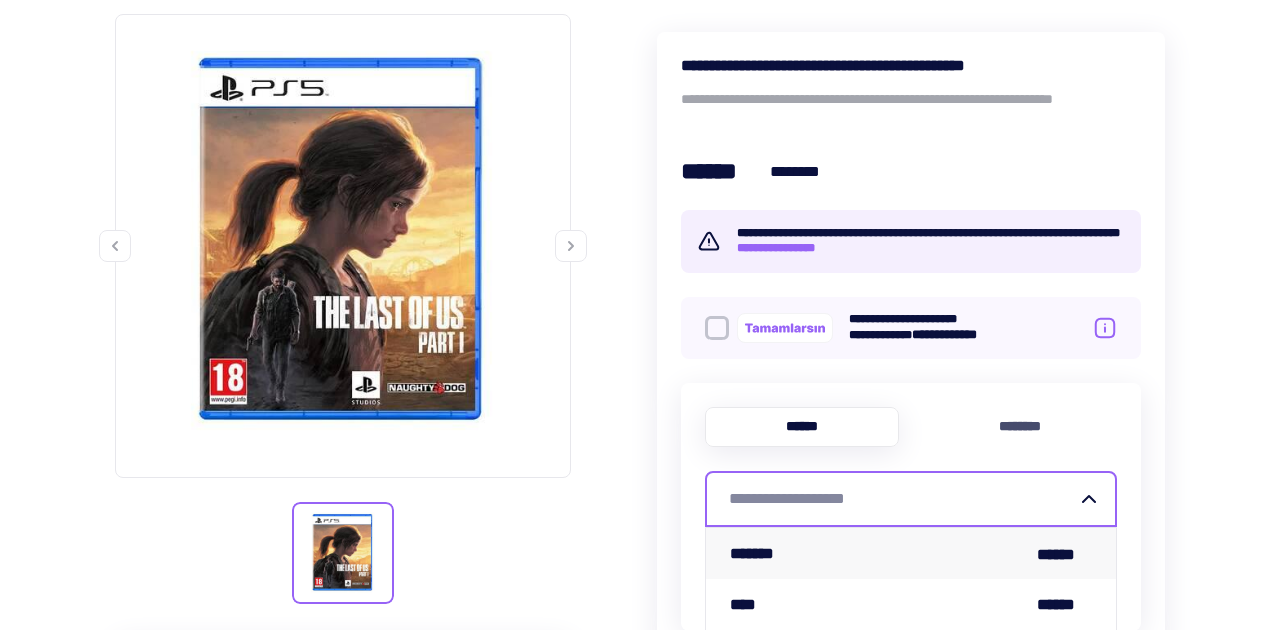 click on "*******" at bounding box center (756, 553) 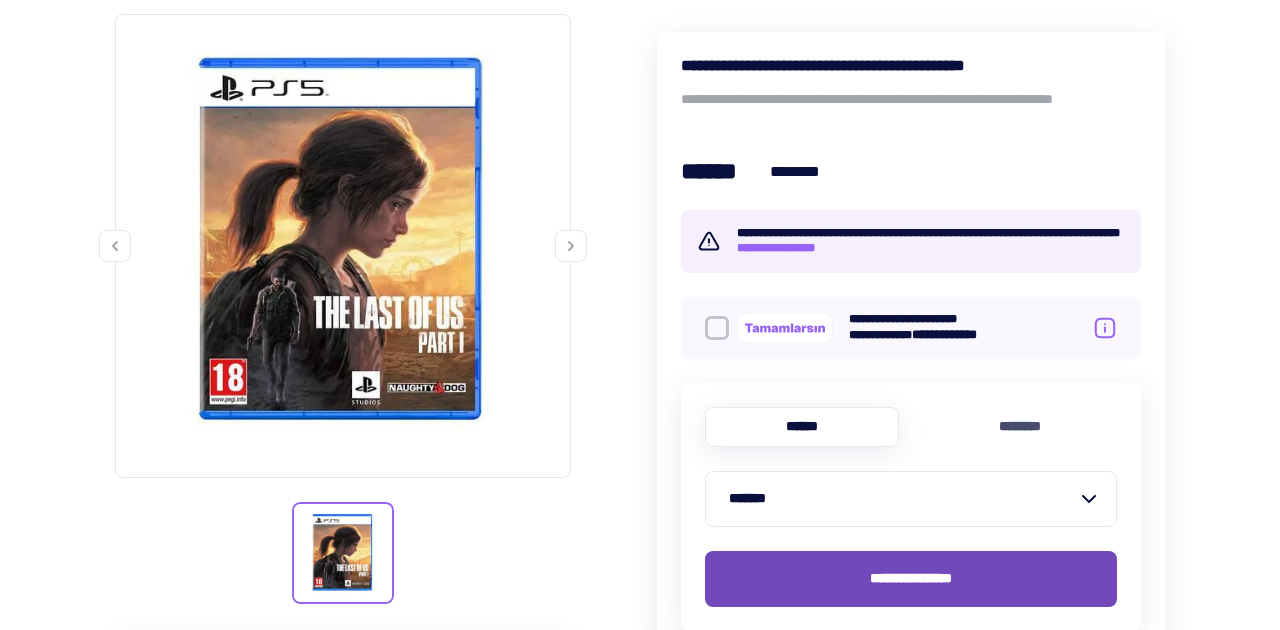 click on "**********" at bounding box center (911, 578) 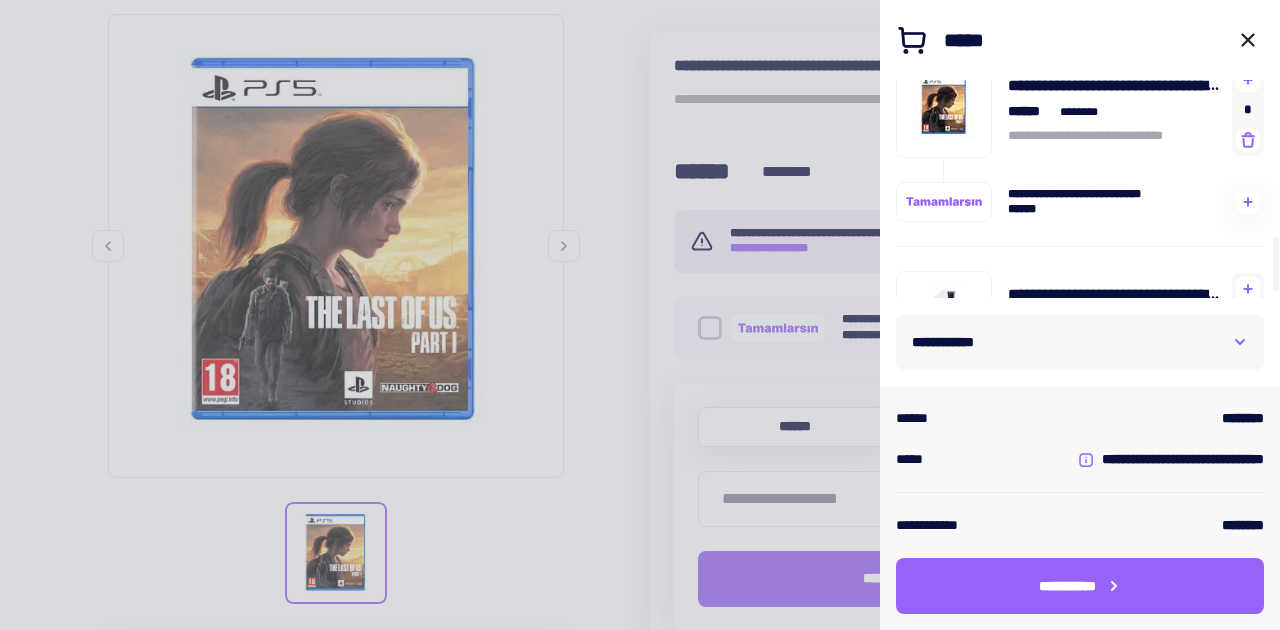 scroll, scrollTop: 593, scrollLeft: 0, axis: vertical 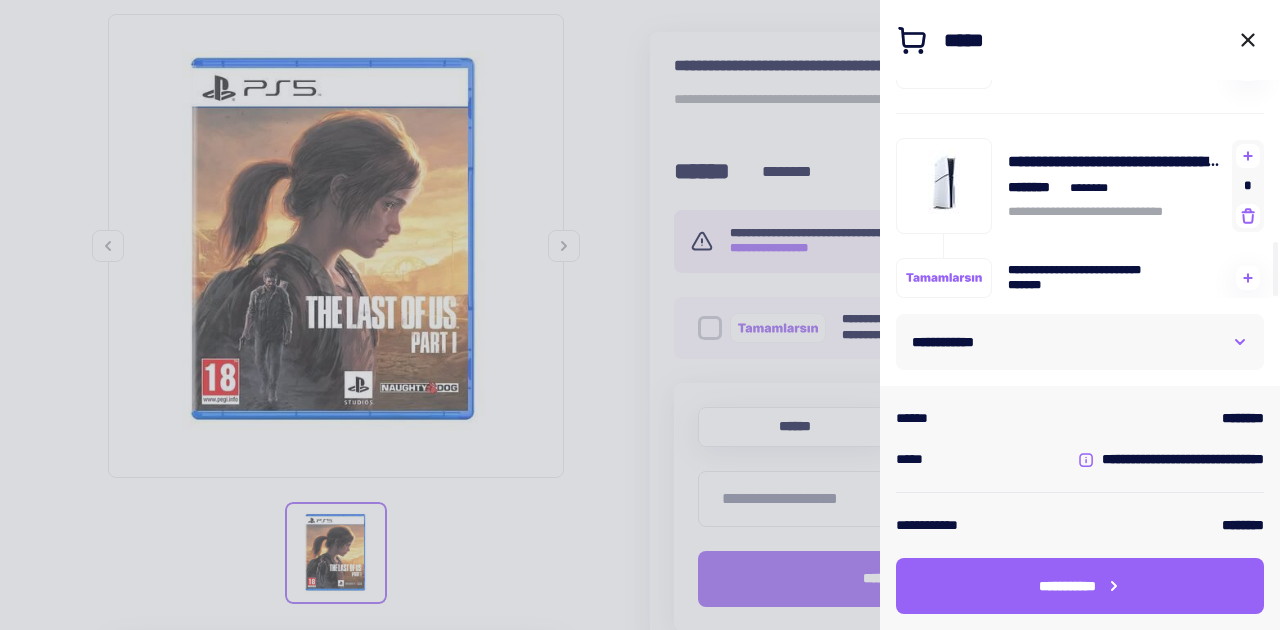 click on "**********" at bounding box center [1080, 342] 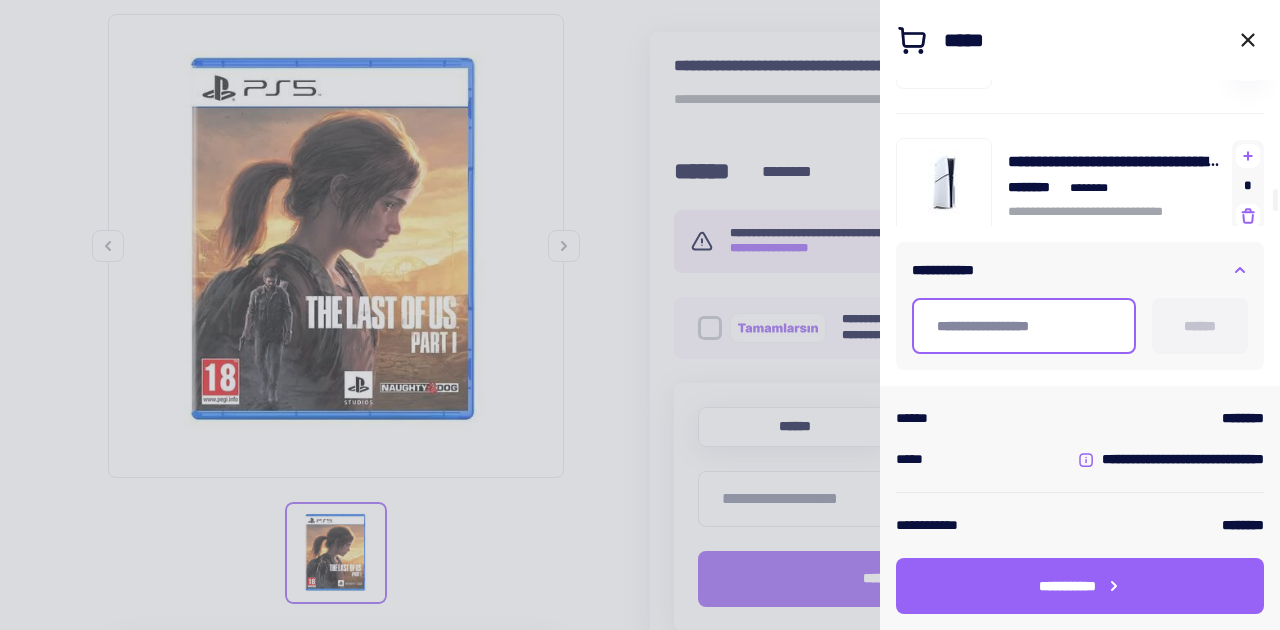 click at bounding box center [1024, 326] 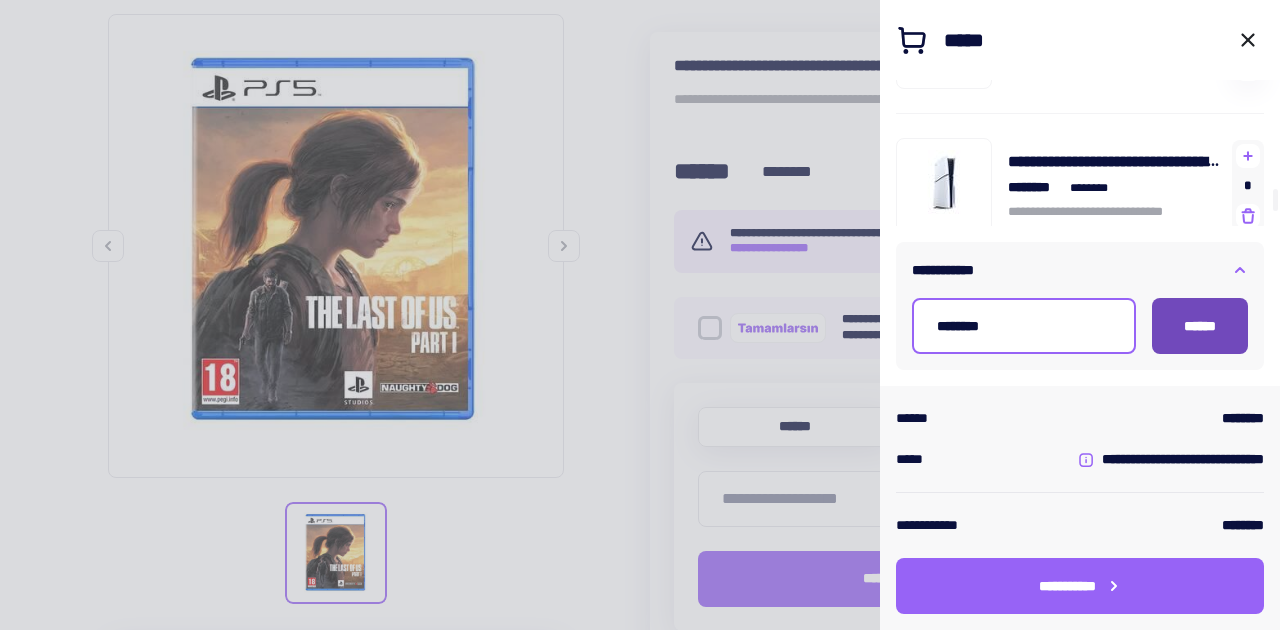 type on "********" 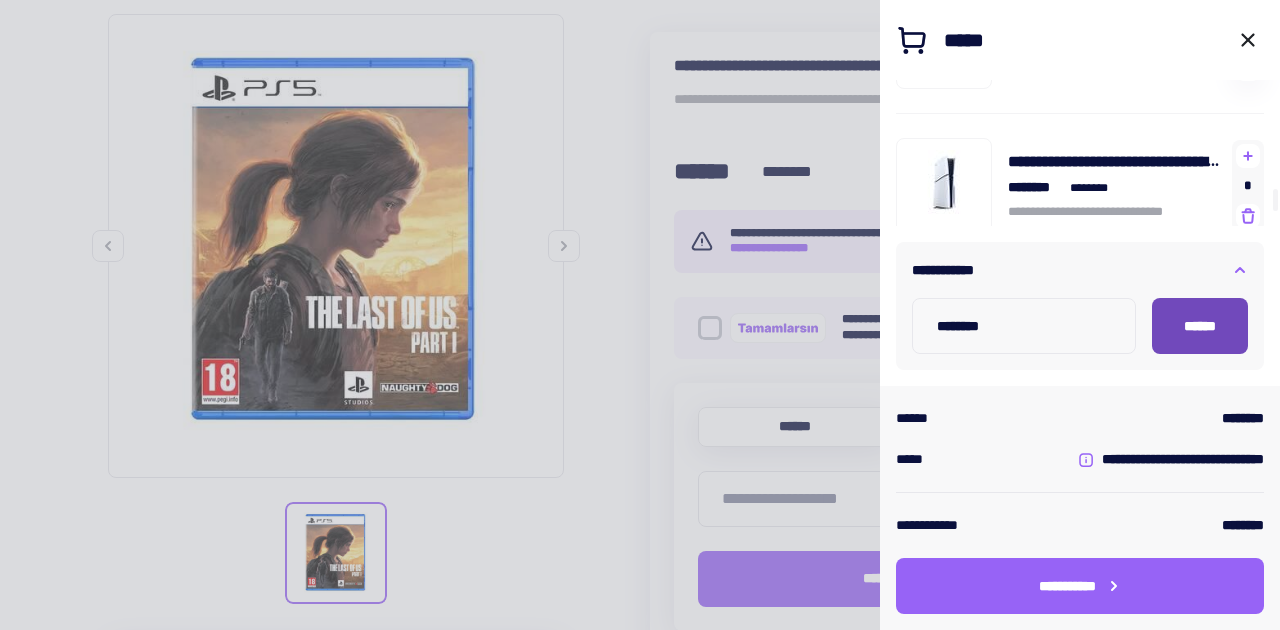 click on "******" at bounding box center (1200, 326) 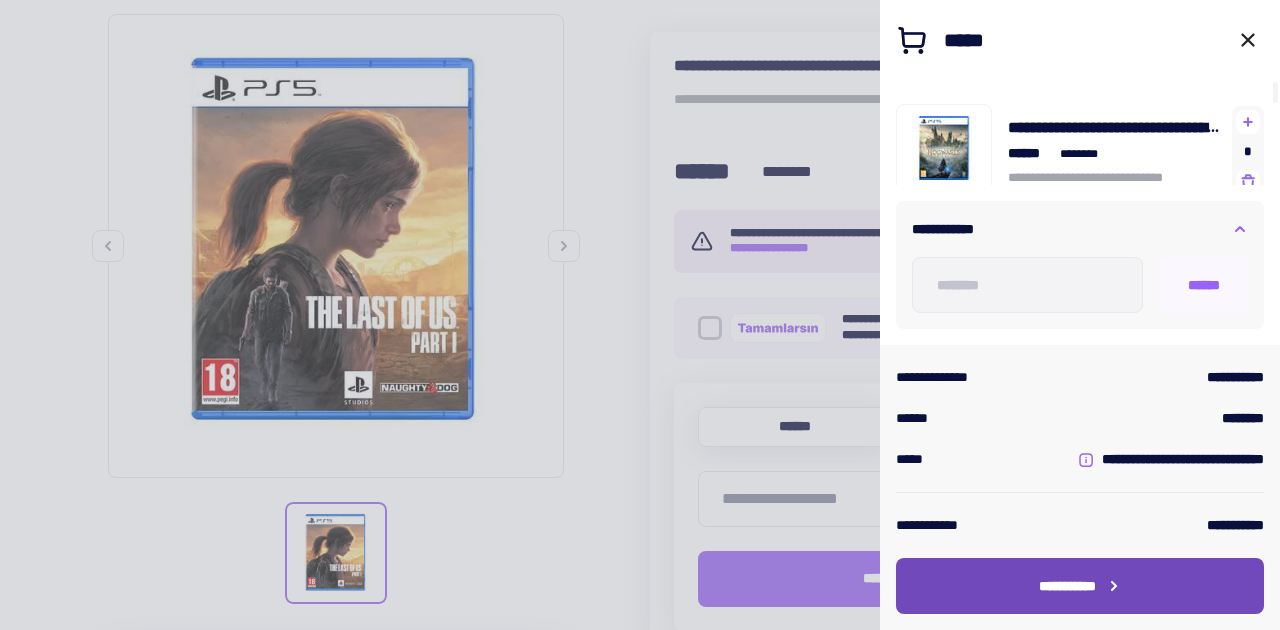 click on "**********" at bounding box center (1080, 586) 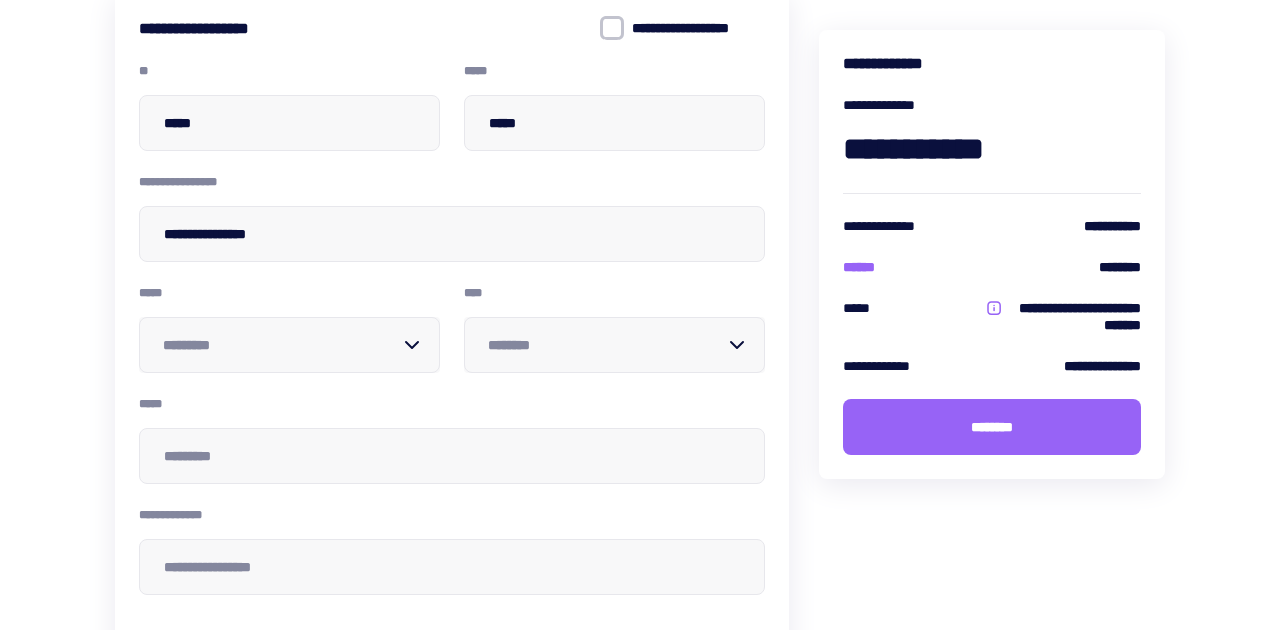 scroll, scrollTop: 220, scrollLeft: 0, axis: vertical 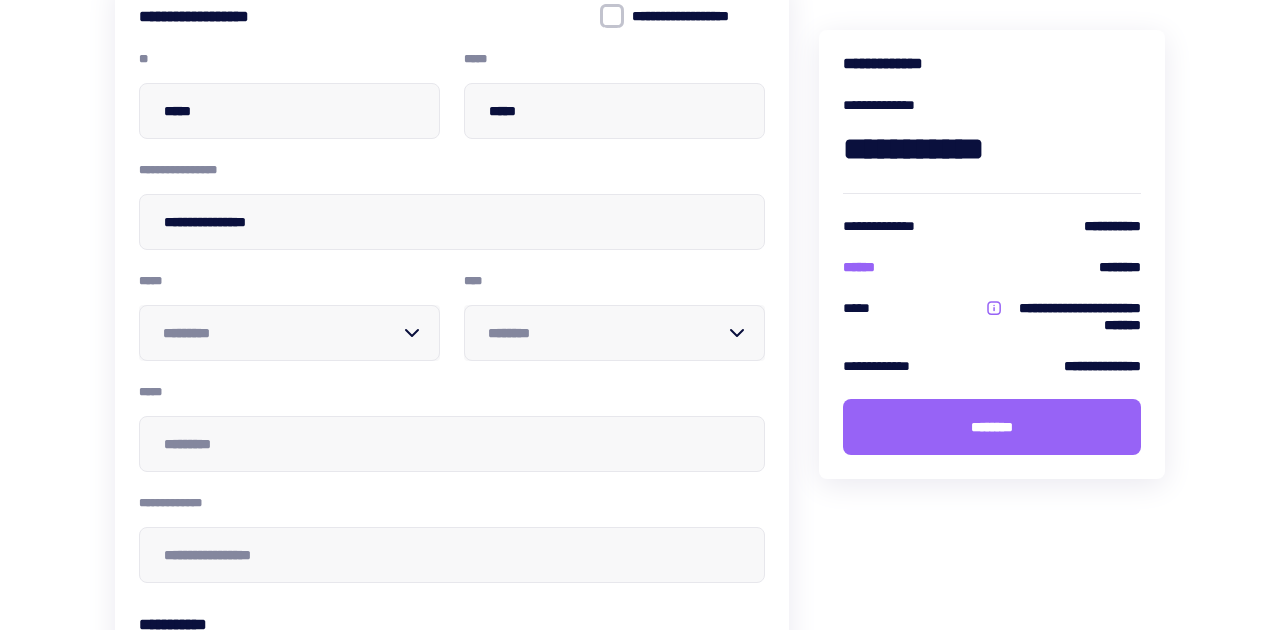 click at bounding box center (281, 333) 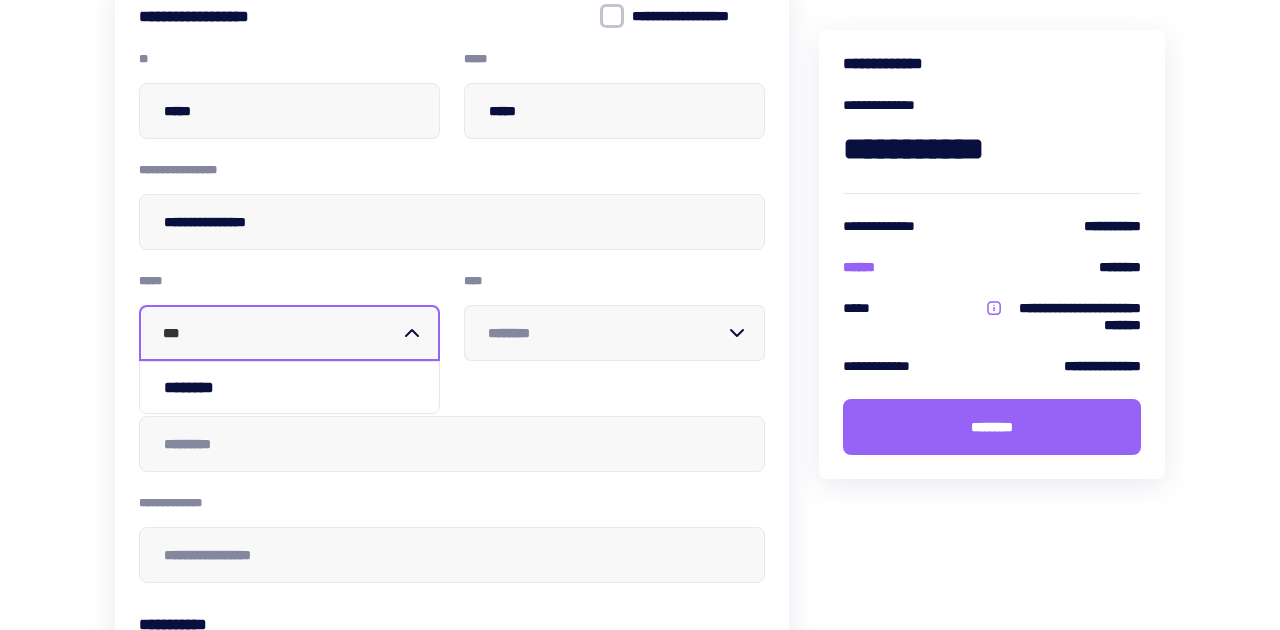 type on "***" 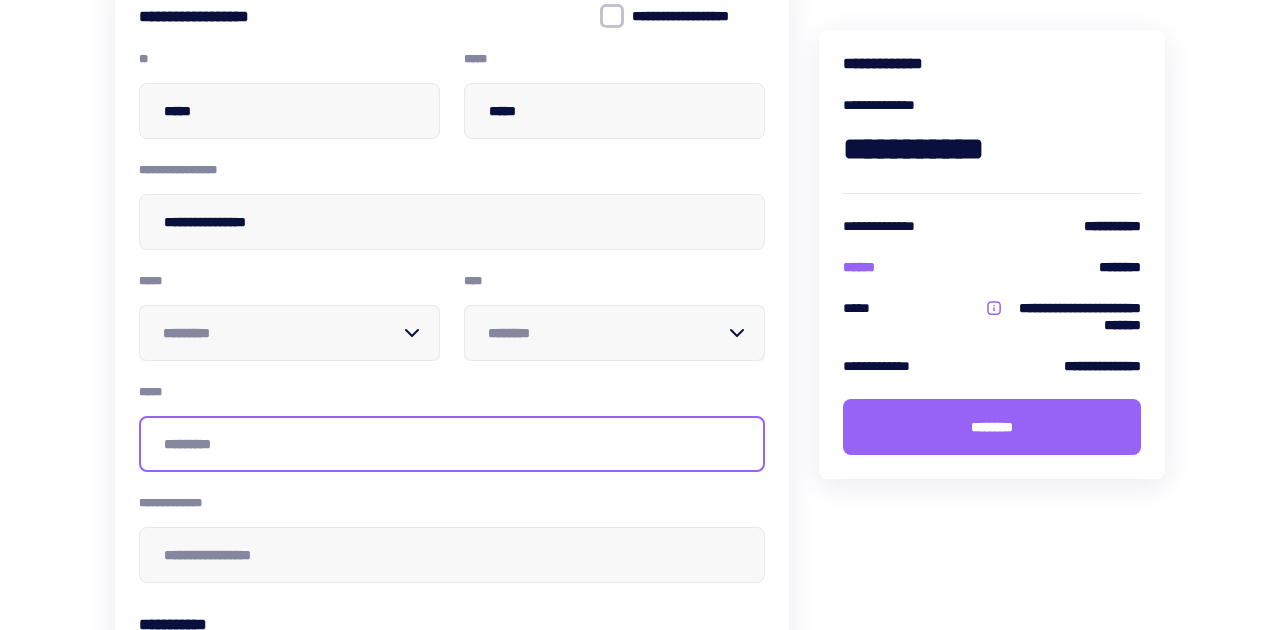 click at bounding box center [452, 444] 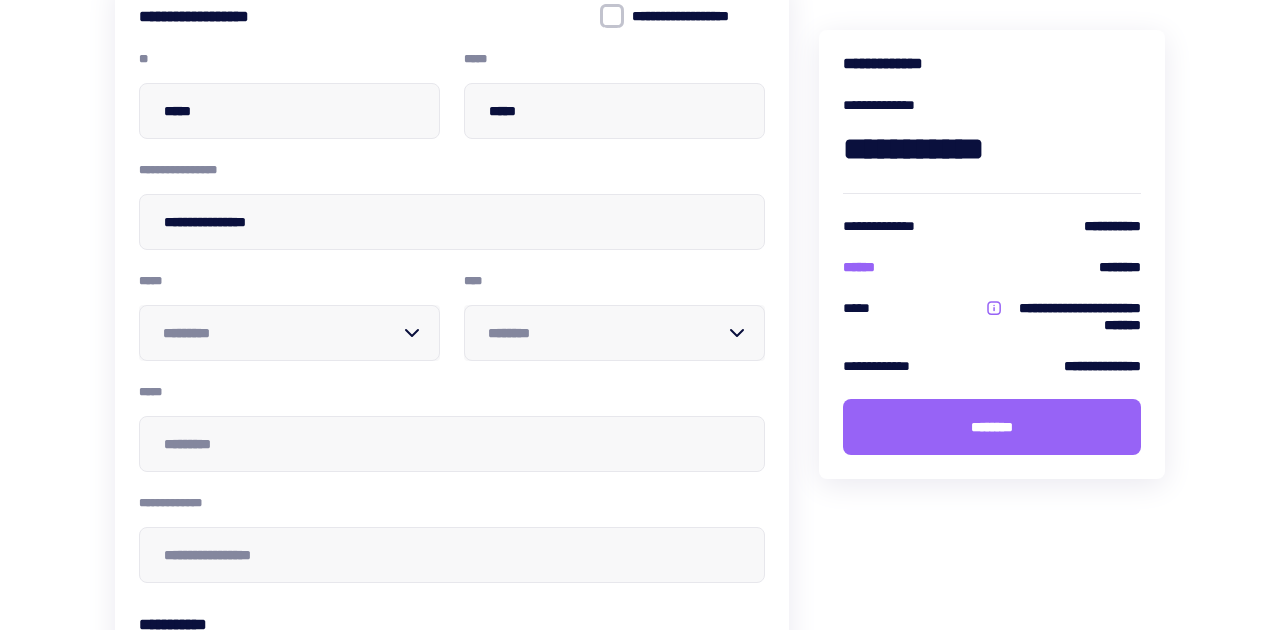 click on "**********" at bounding box center (452, 428) 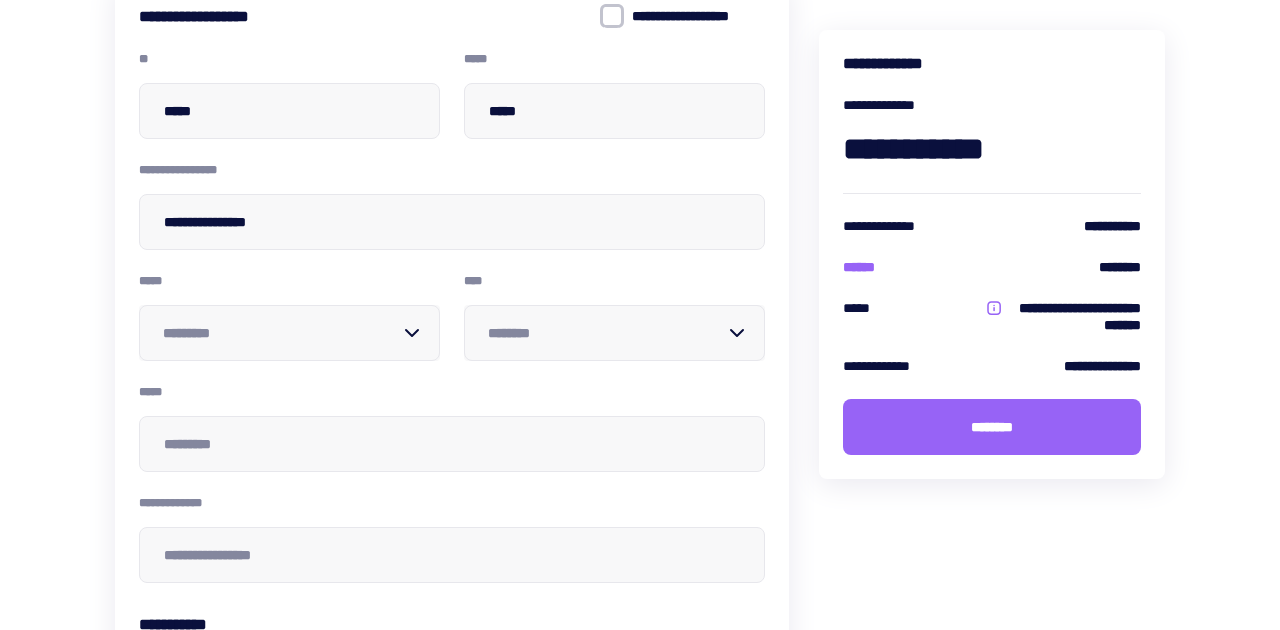 click at bounding box center (281, 333) 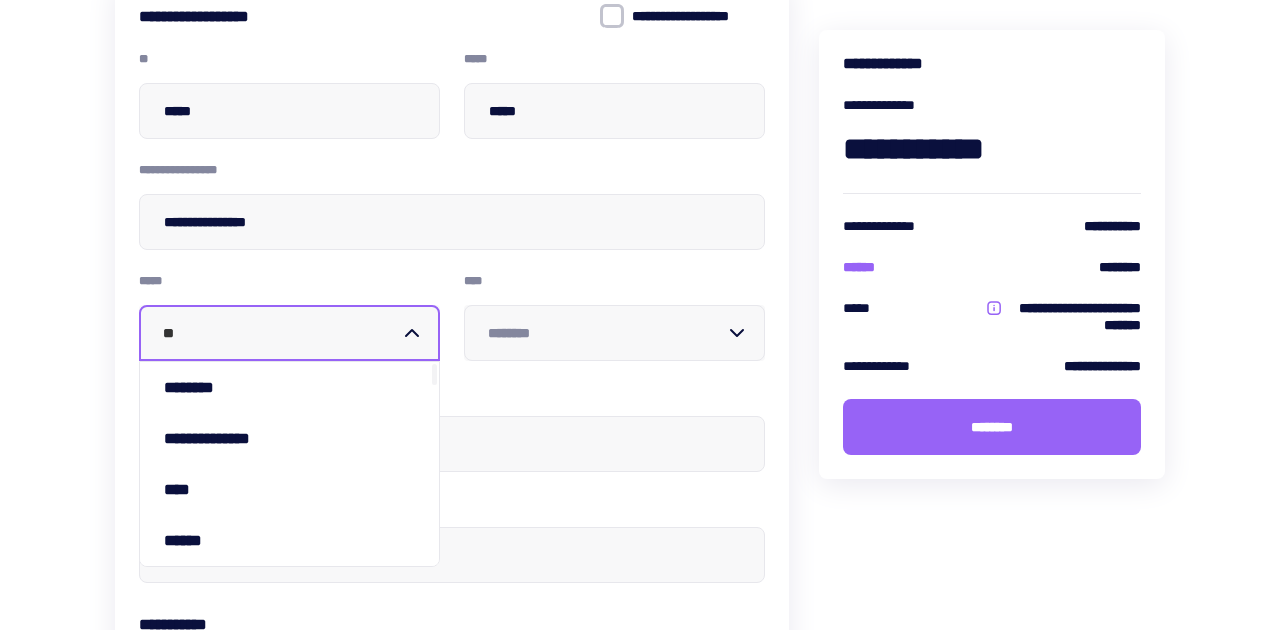 type on "***" 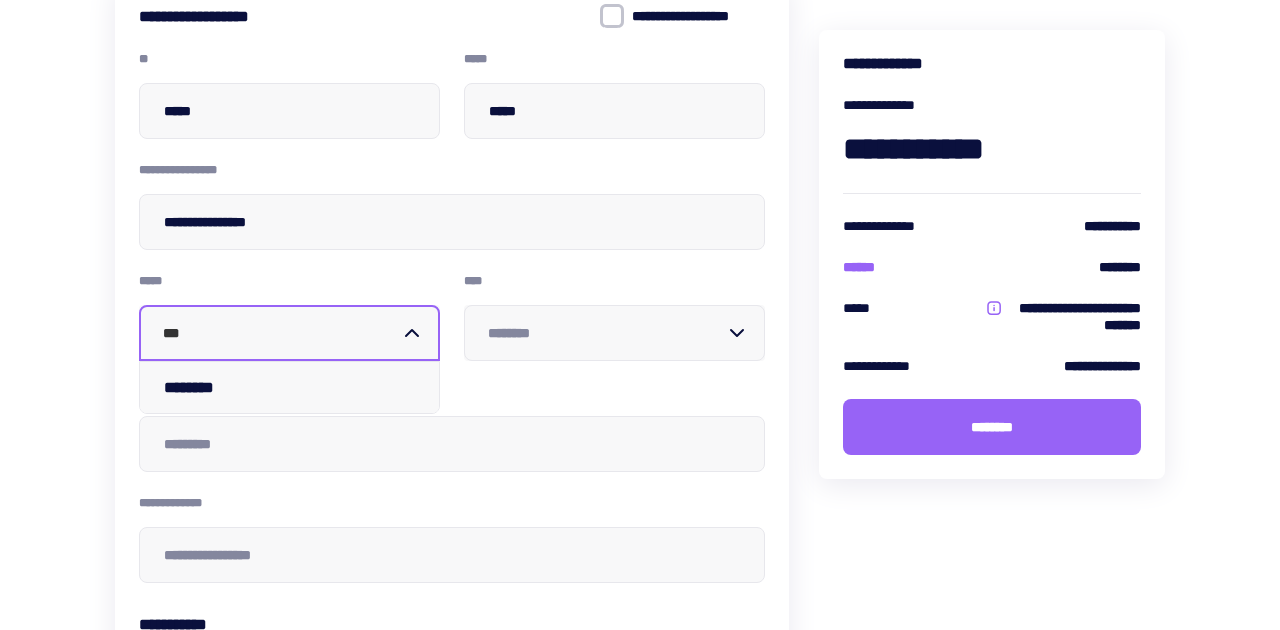 click on "********" at bounding box center (289, 387) 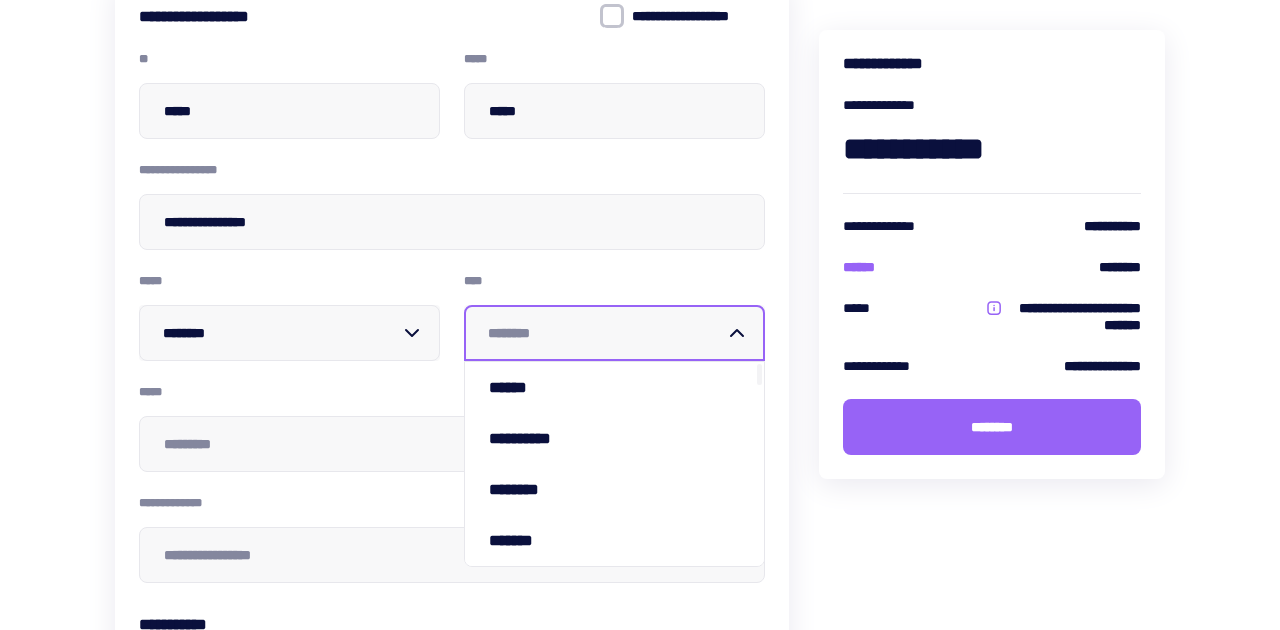 click at bounding box center [606, 333] 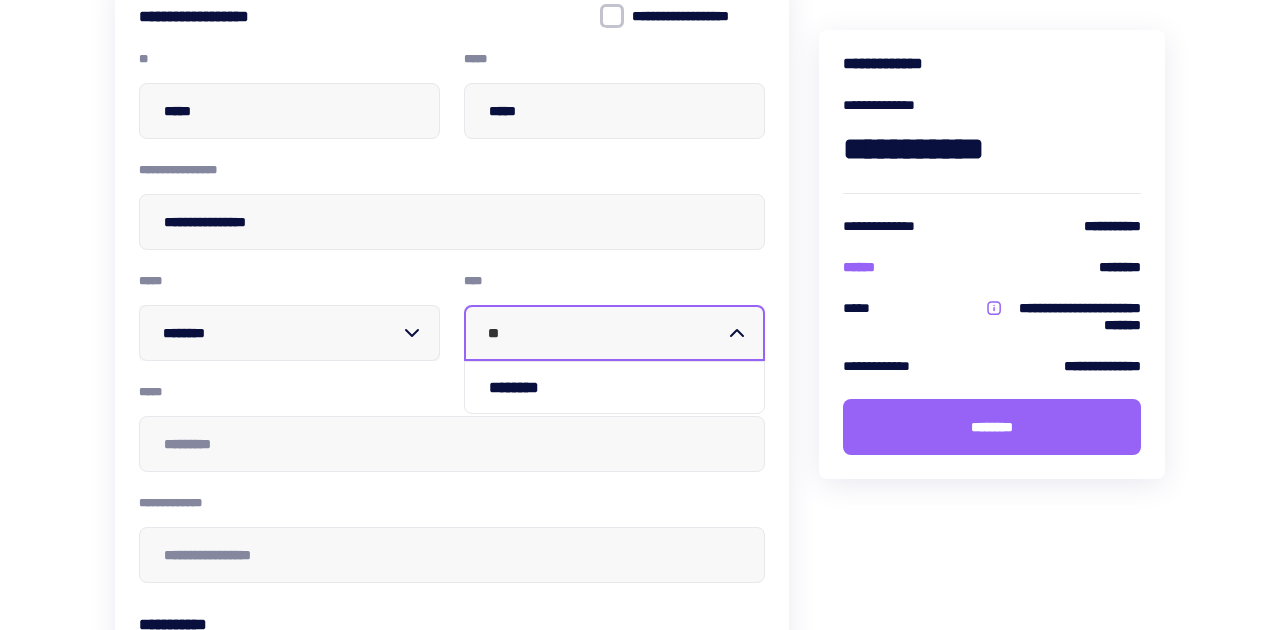 type on "***" 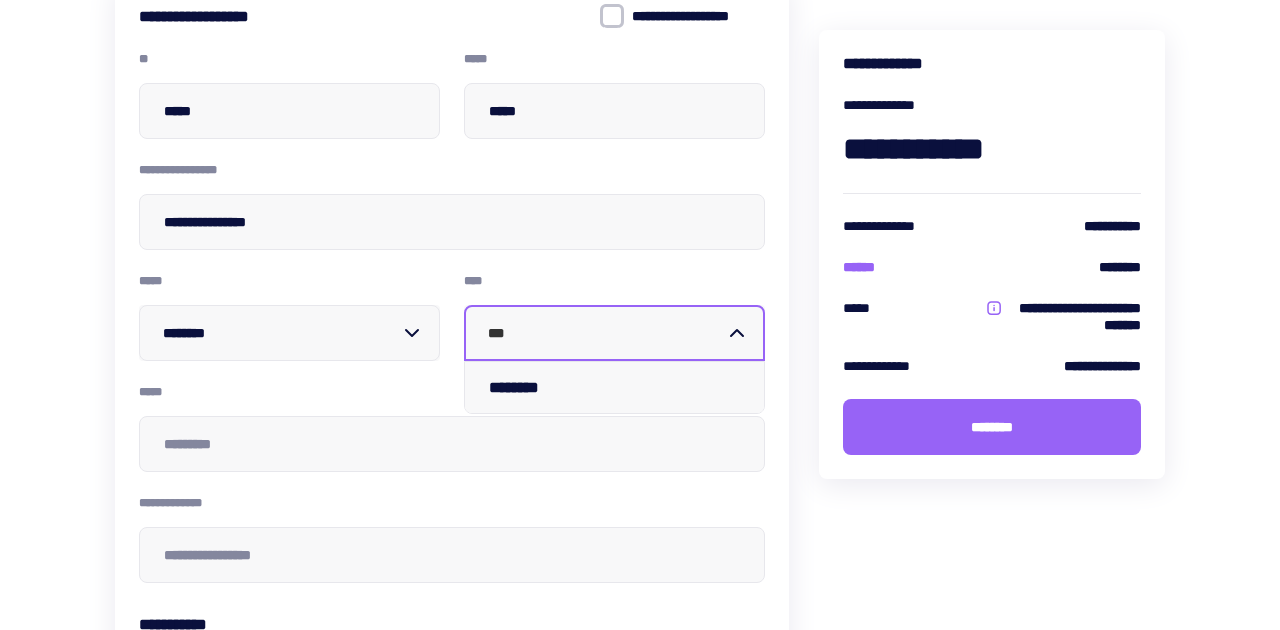 click on "********" at bounding box center [532, 387] 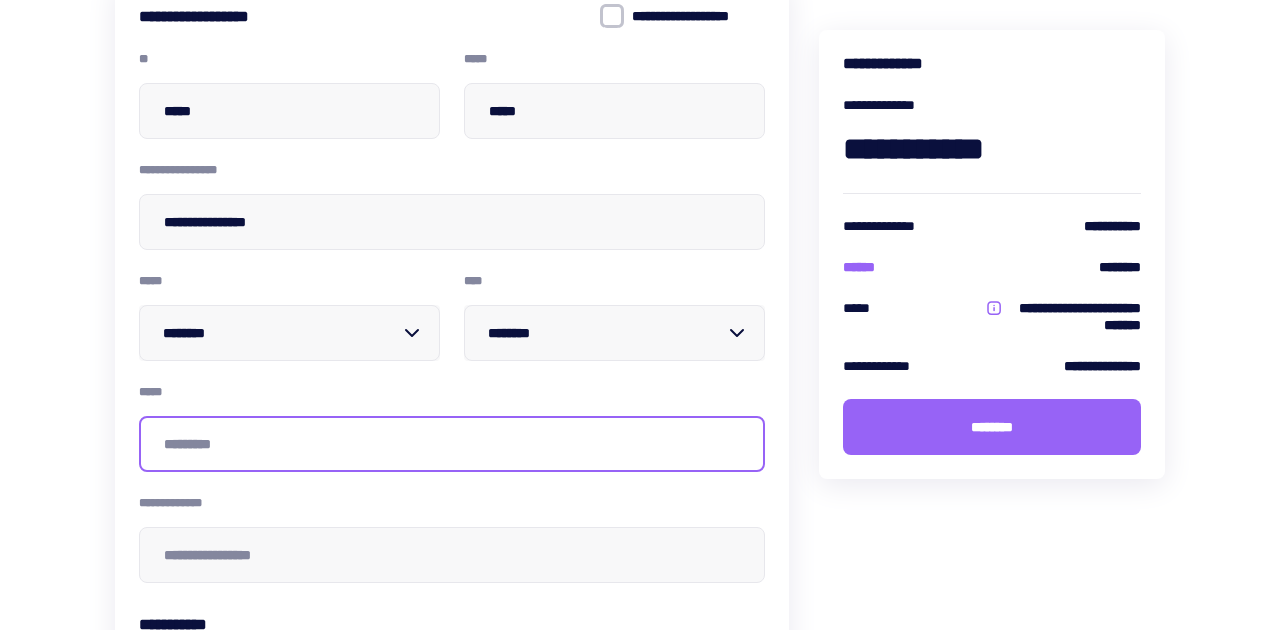 click at bounding box center [452, 444] 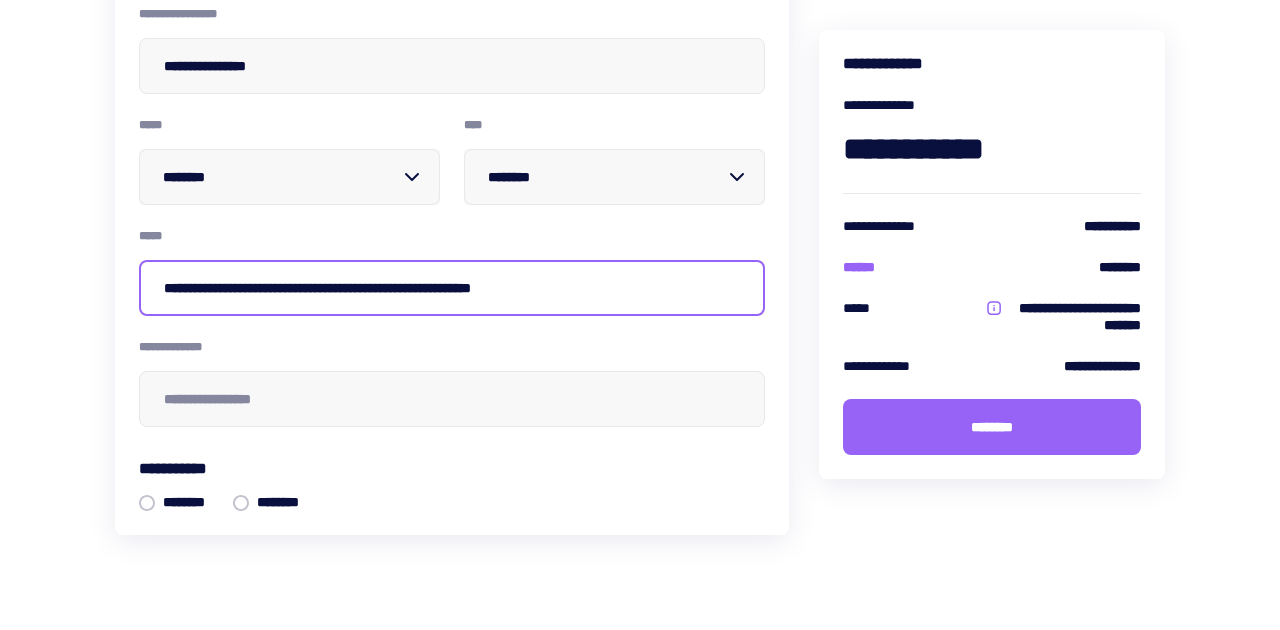 scroll, scrollTop: 379, scrollLeft: 0, axis: vertical 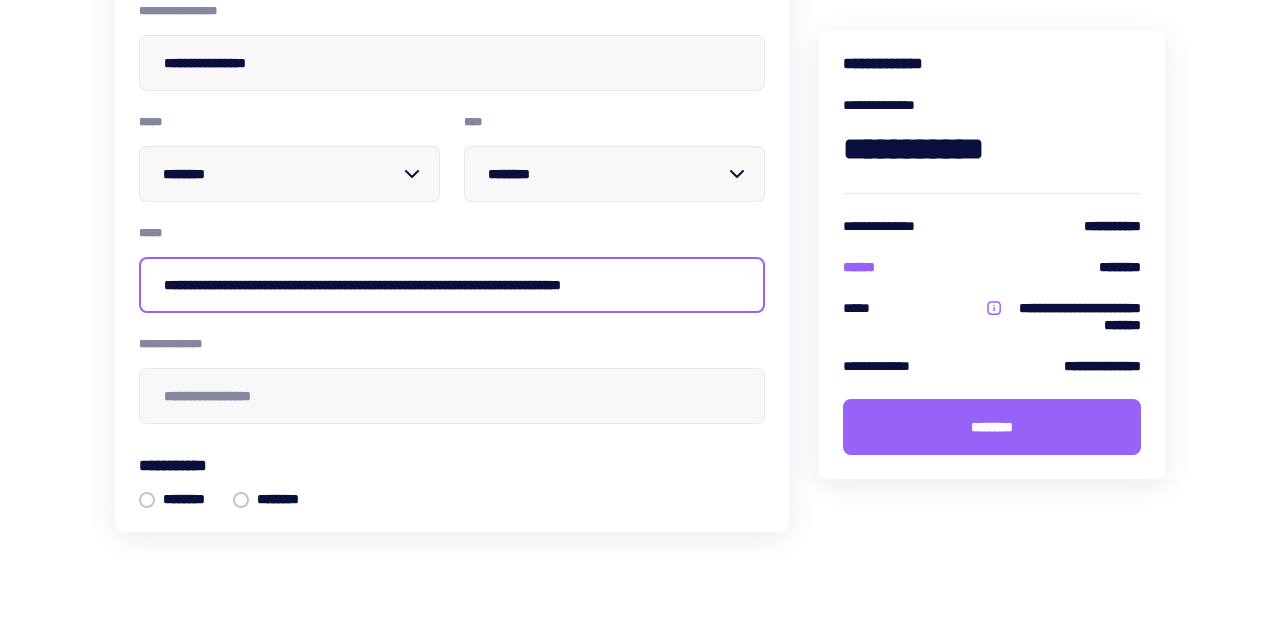 type on "**********" 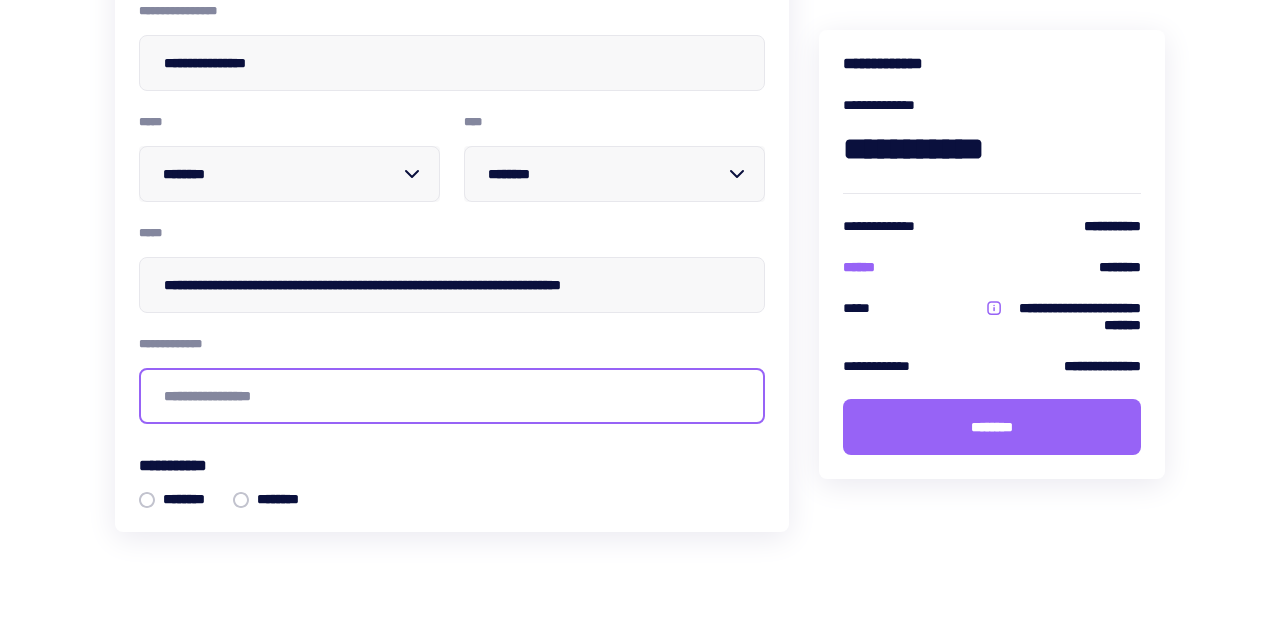click at bounding box center (452, 396) 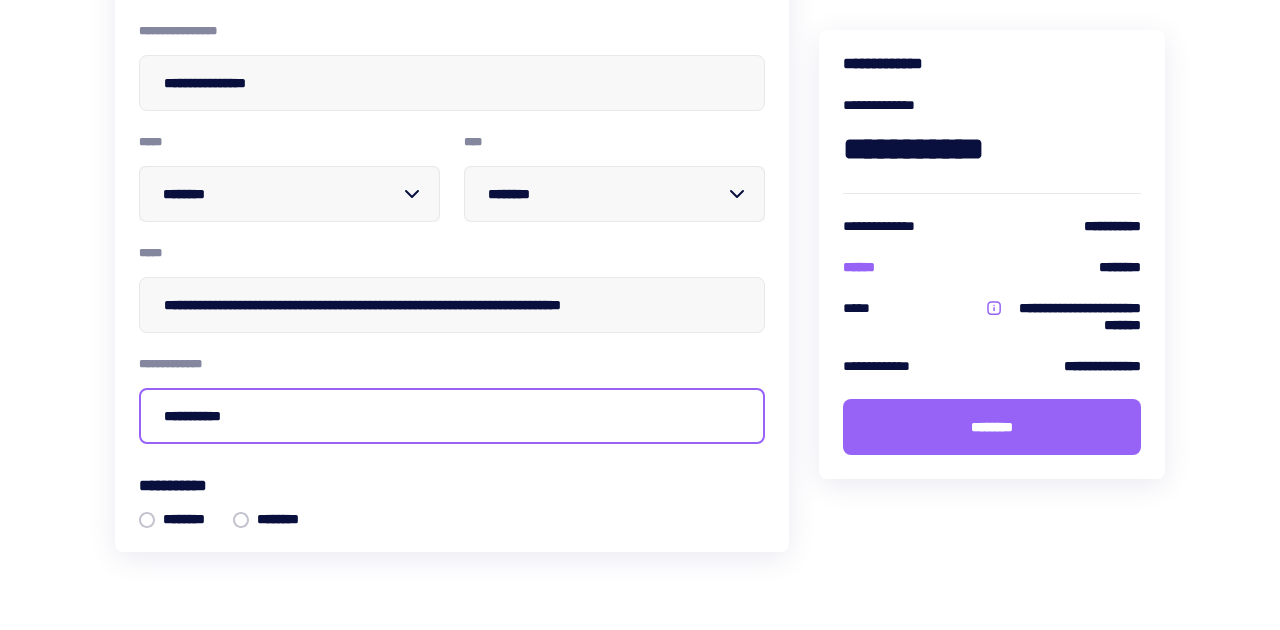 scroll, scrollTop: 349, scrollLeft: 0, axis: vertical 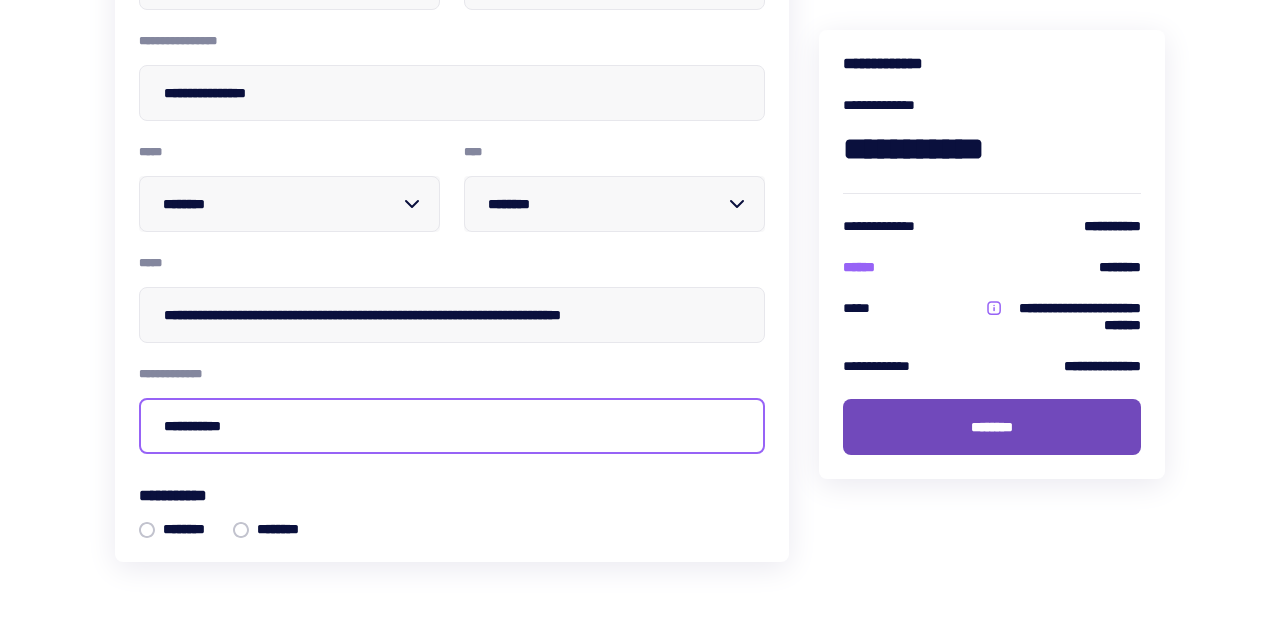 type on "**********" 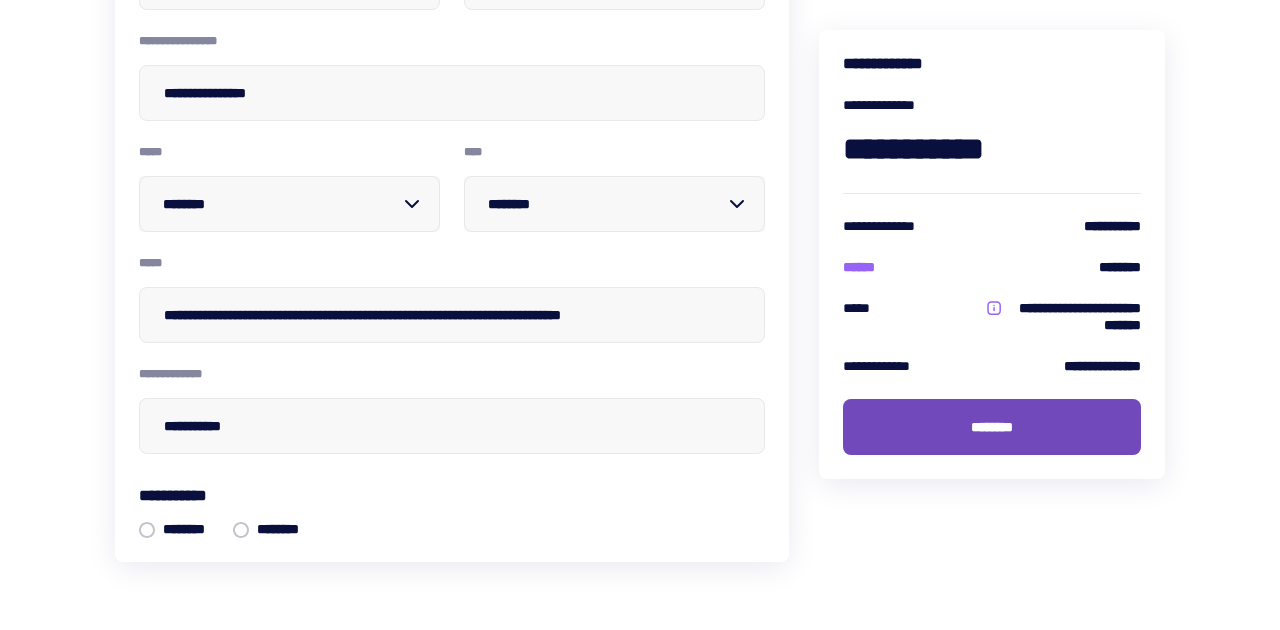 click on "********" at bounding box center (992, 427) 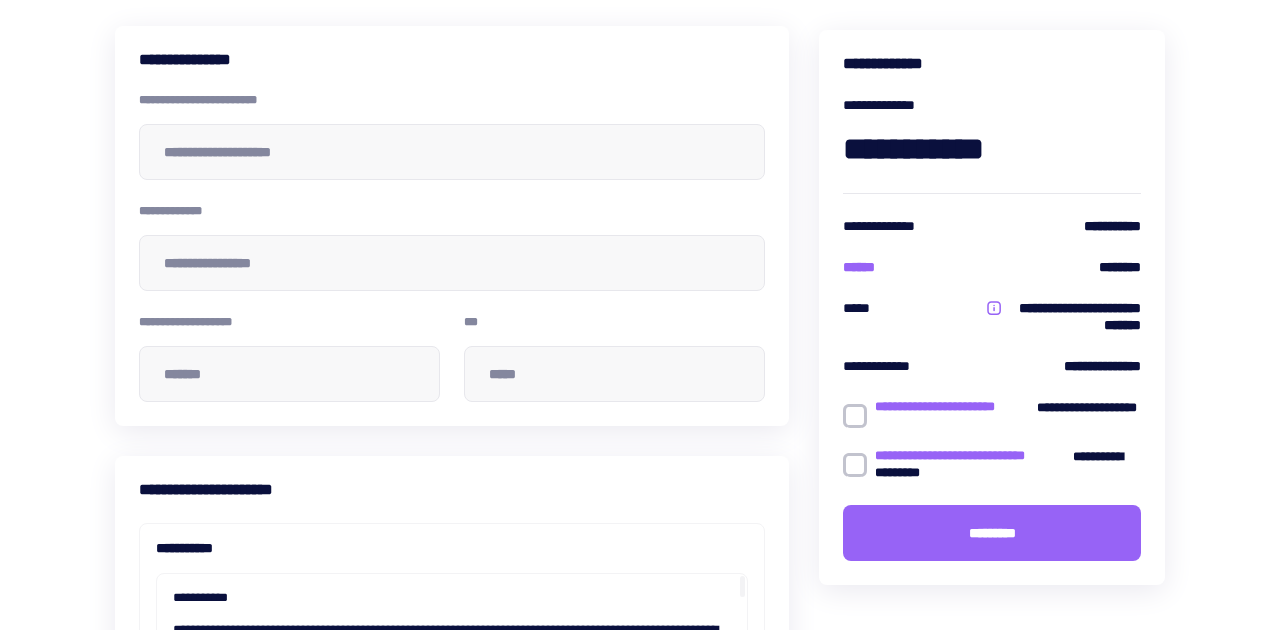 scroll, scrollTop: 179, scrollLeft: 0, axis: vertical 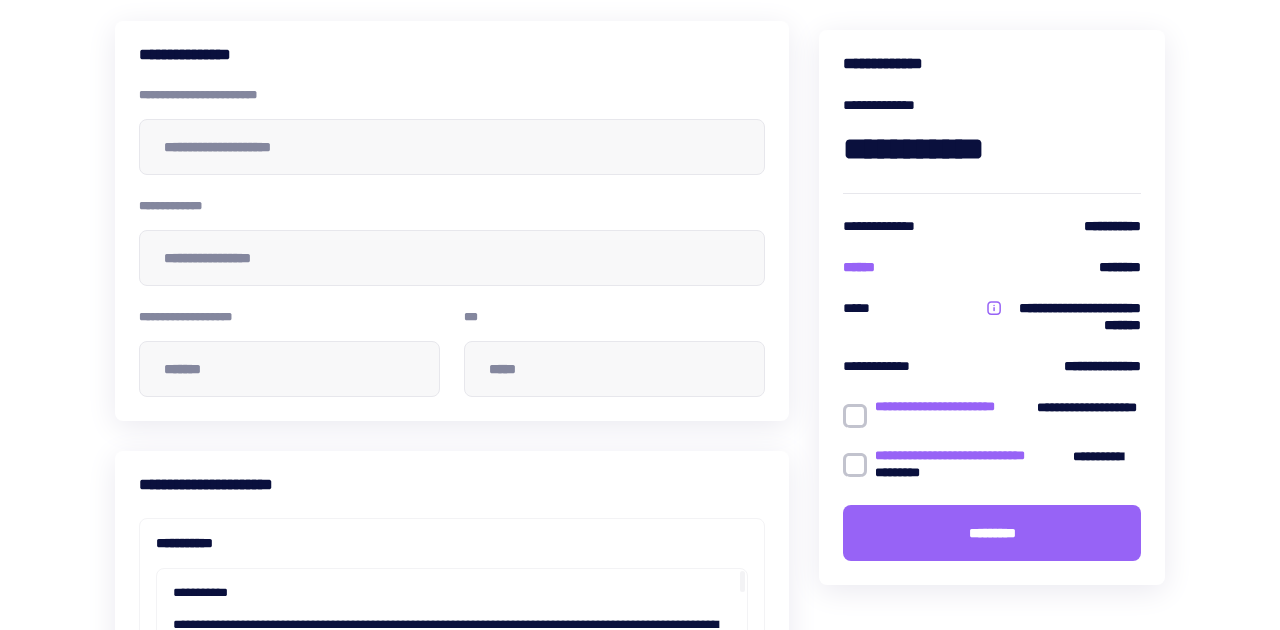 click at bounding box center [855, 416] 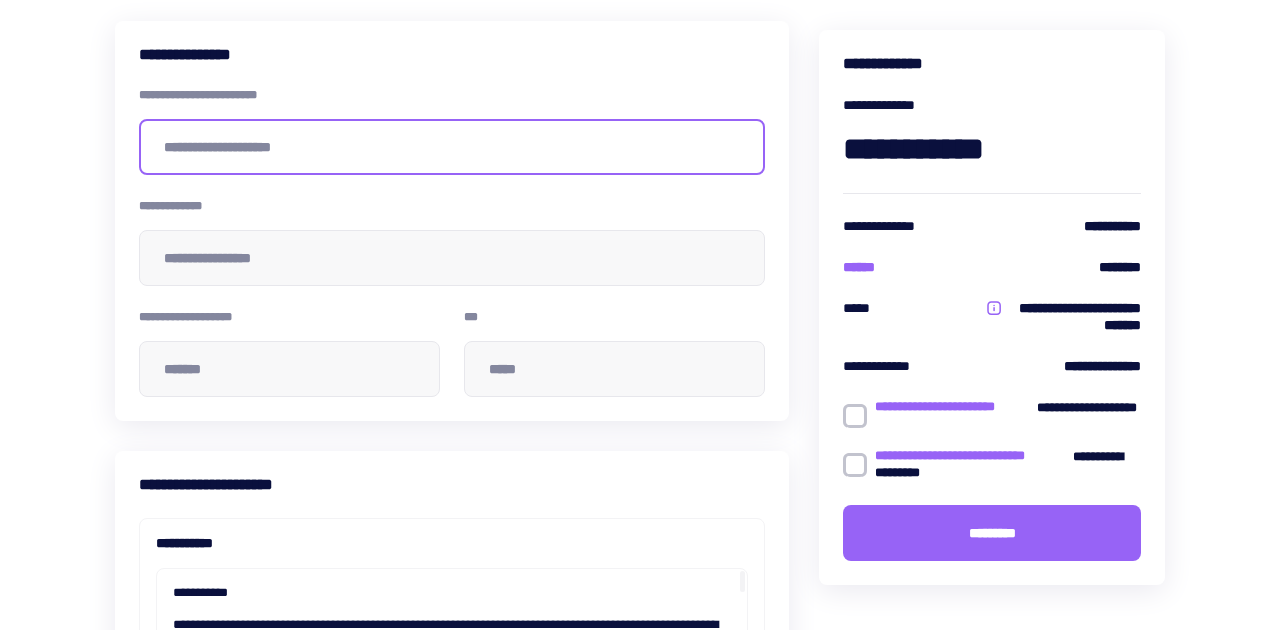 click at bounding box center (452, 147) 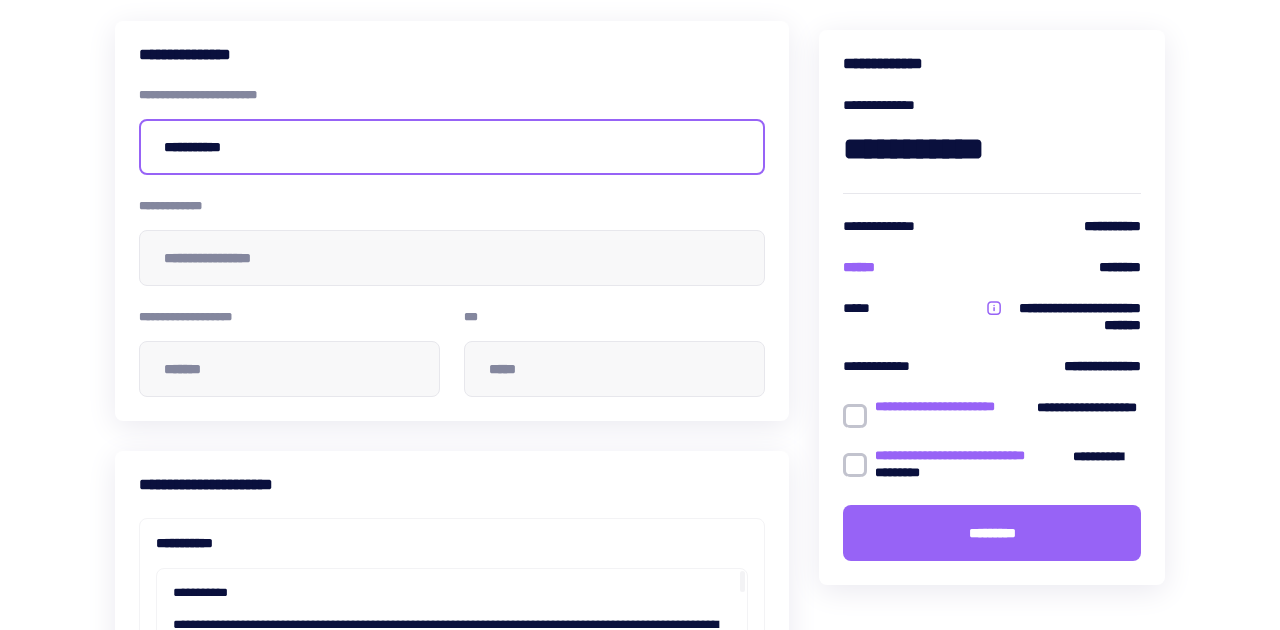type on "**********" 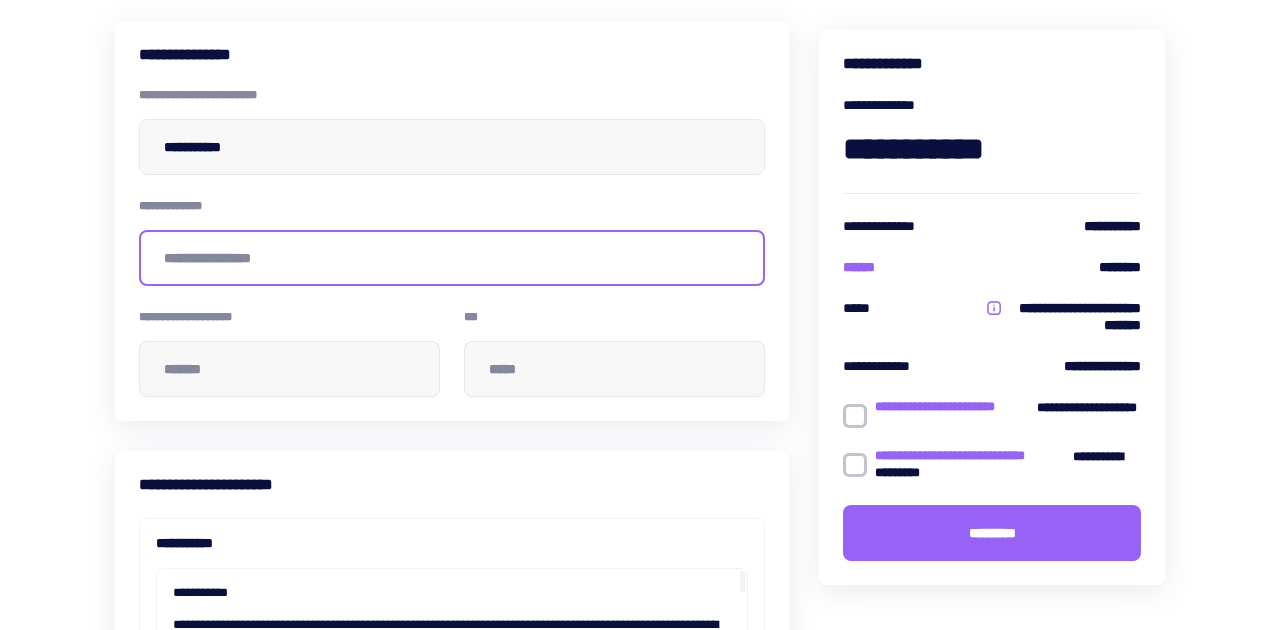 click at bounding box center [452, 258] 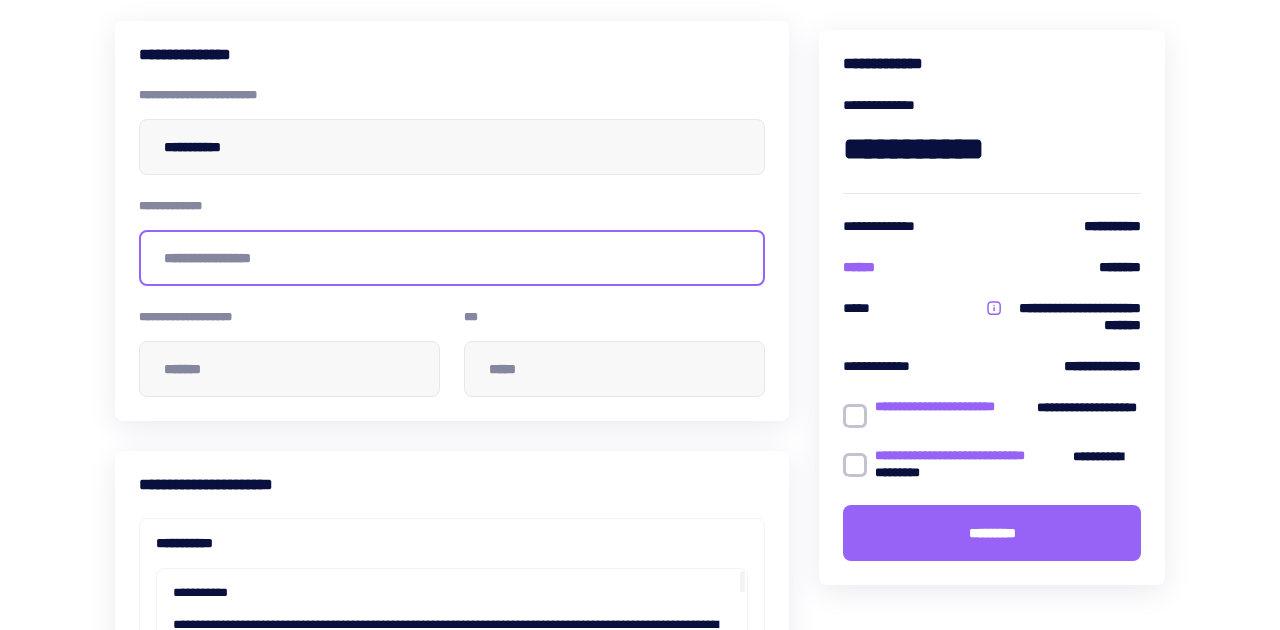 scroll, scrollTop: 331, scrollLeft: 0, axis: vertical 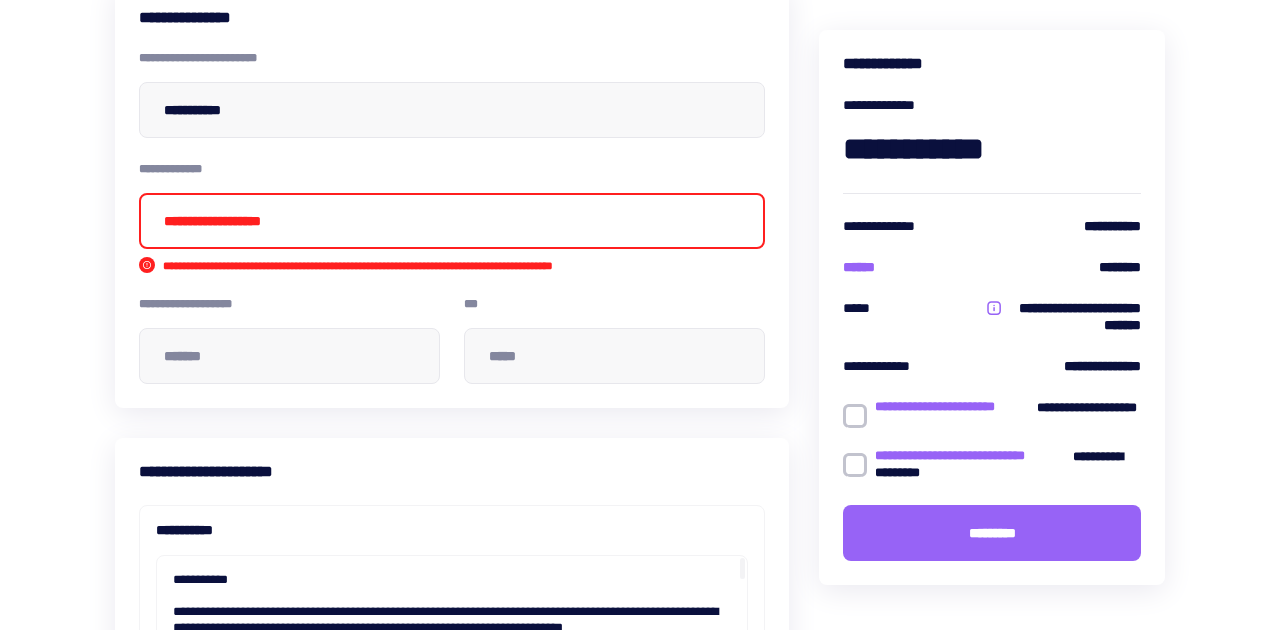 click on "**********" at bounding box center [452, 221] 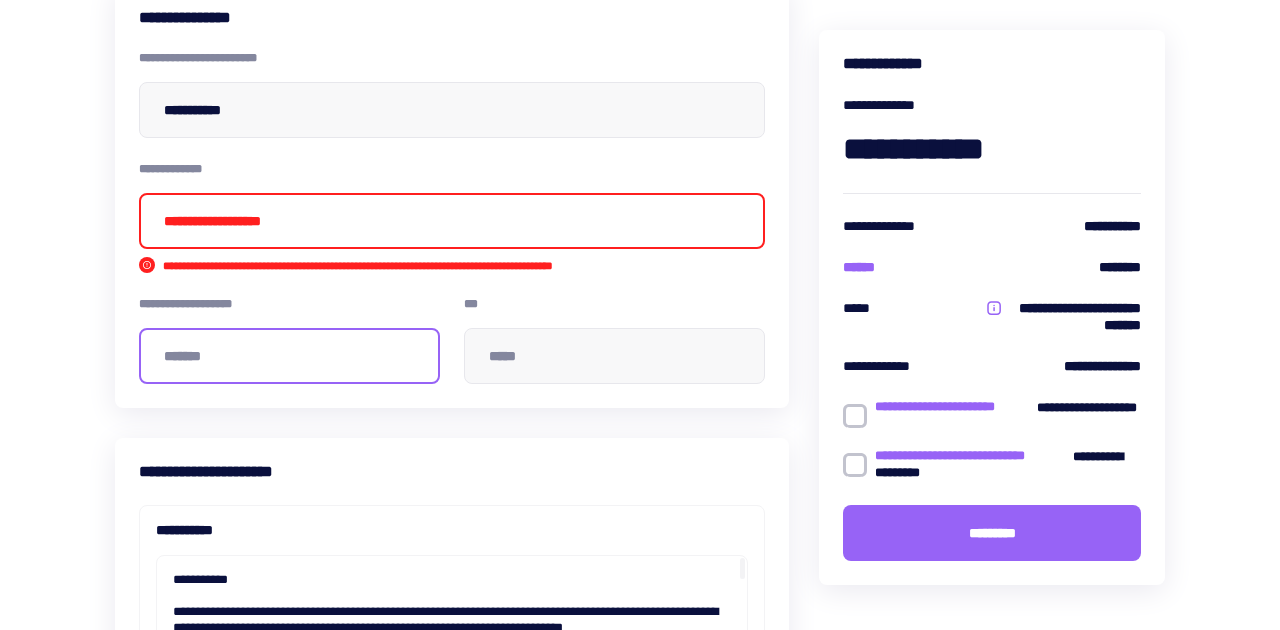click at bounding box center [289, 356] 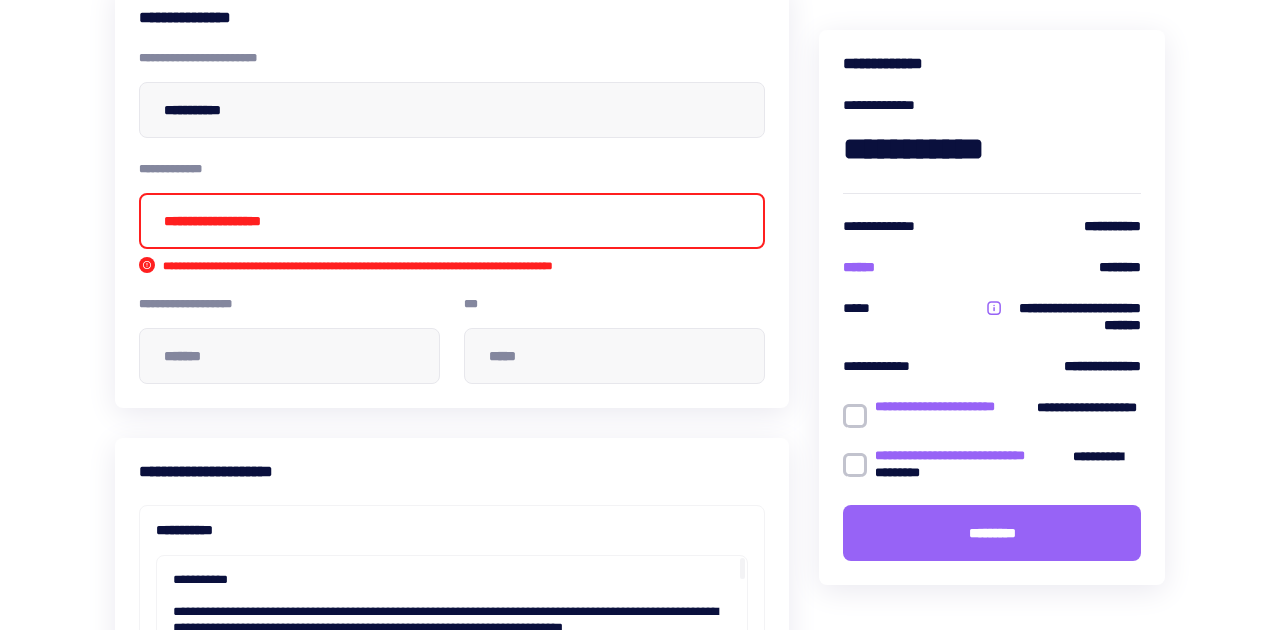 click on "**********" at bounding box center [404, 265] 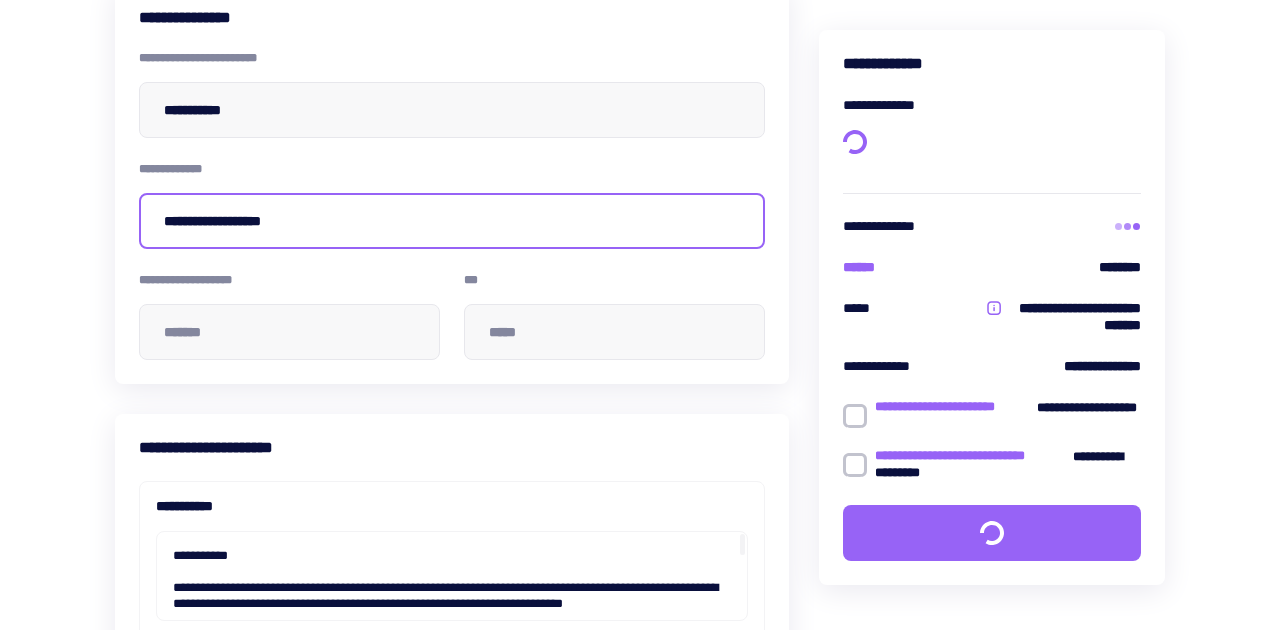 type on "**********" 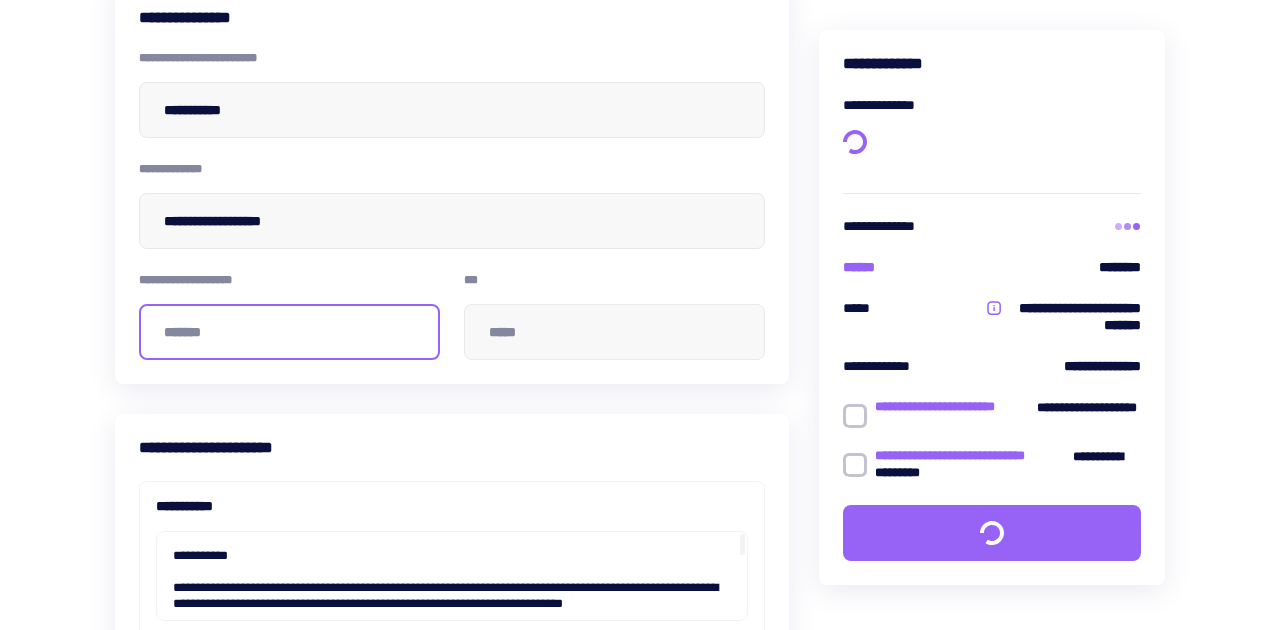 click at bounding box center [289, 332] 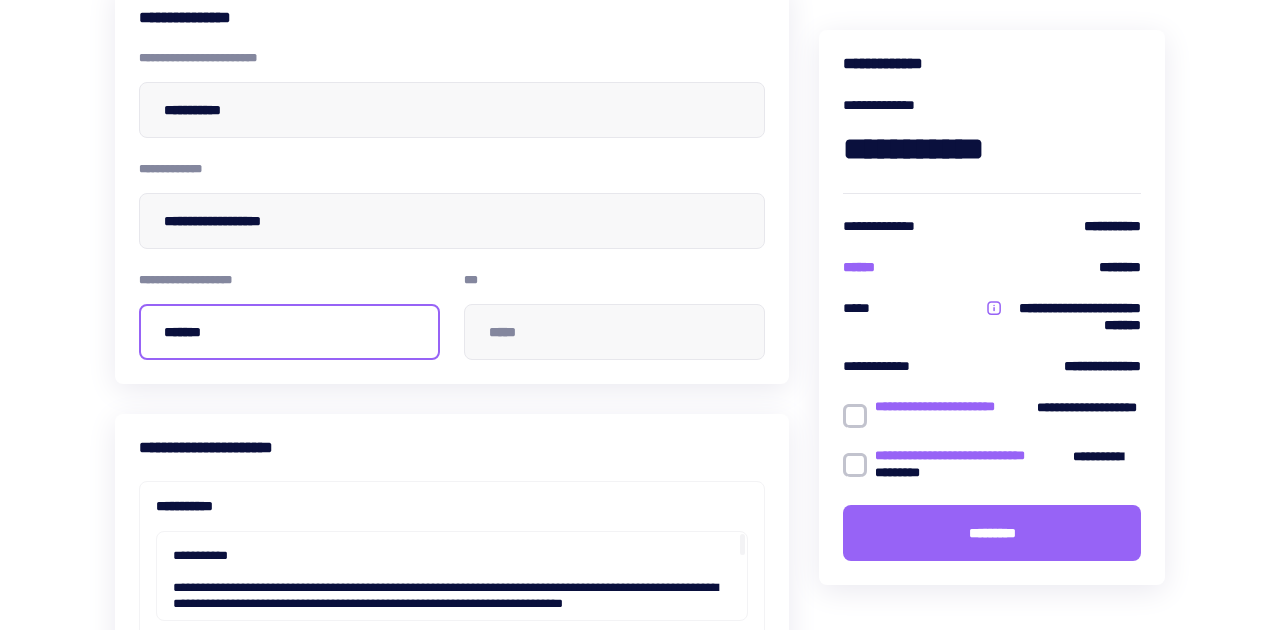 type on "*****" 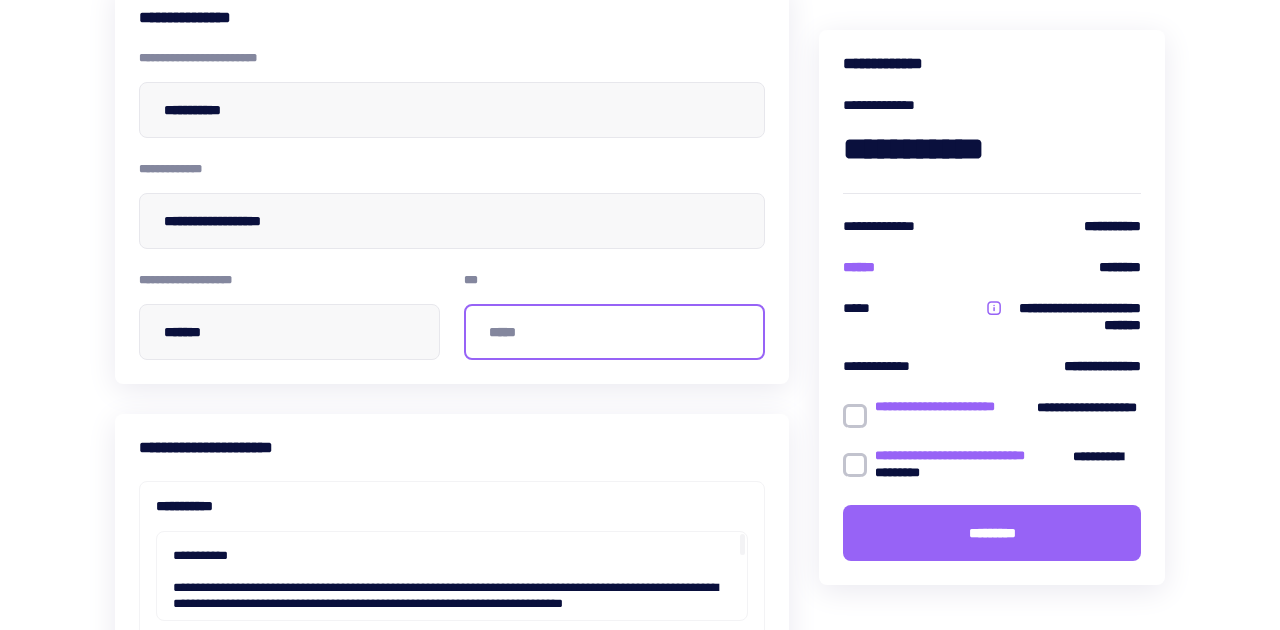 click at bounding box center [614, 332] 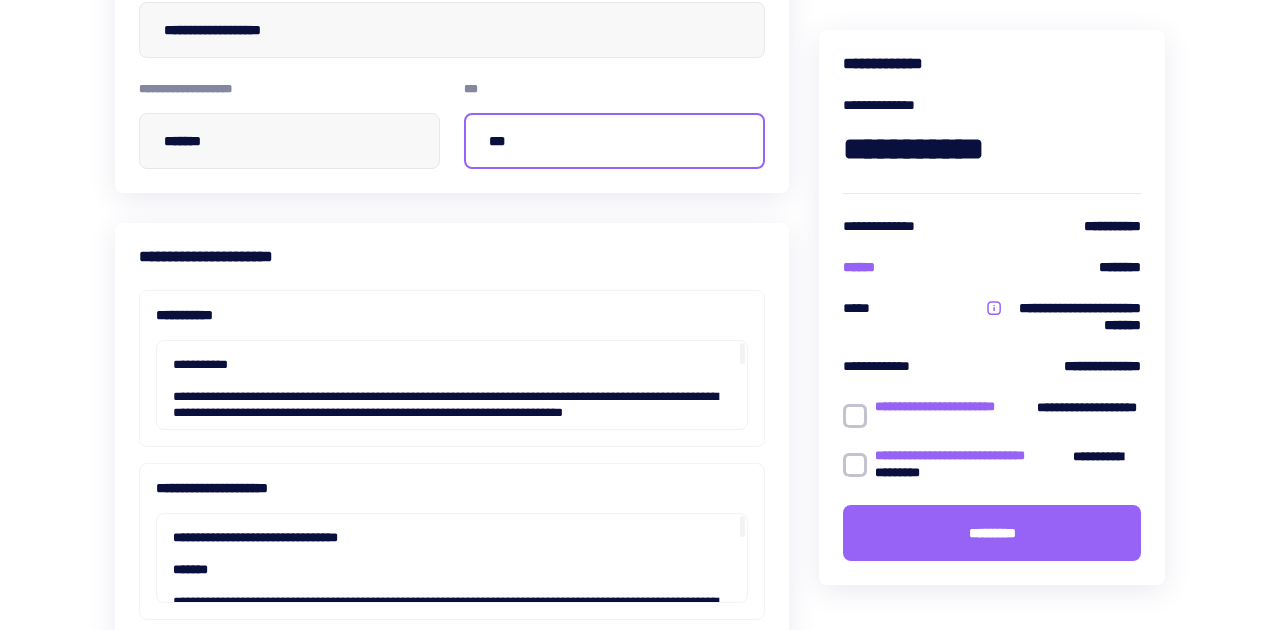 scroll, scrollTop: 412, scrollLeft: 0, axis: vertical 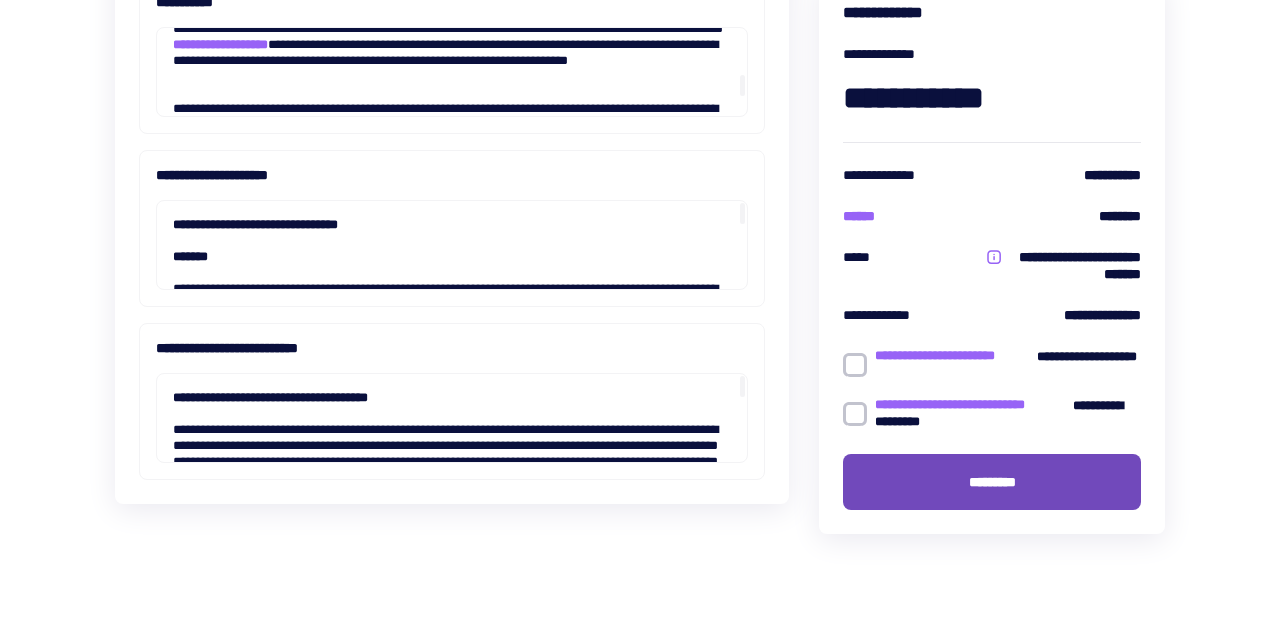 type on "***" 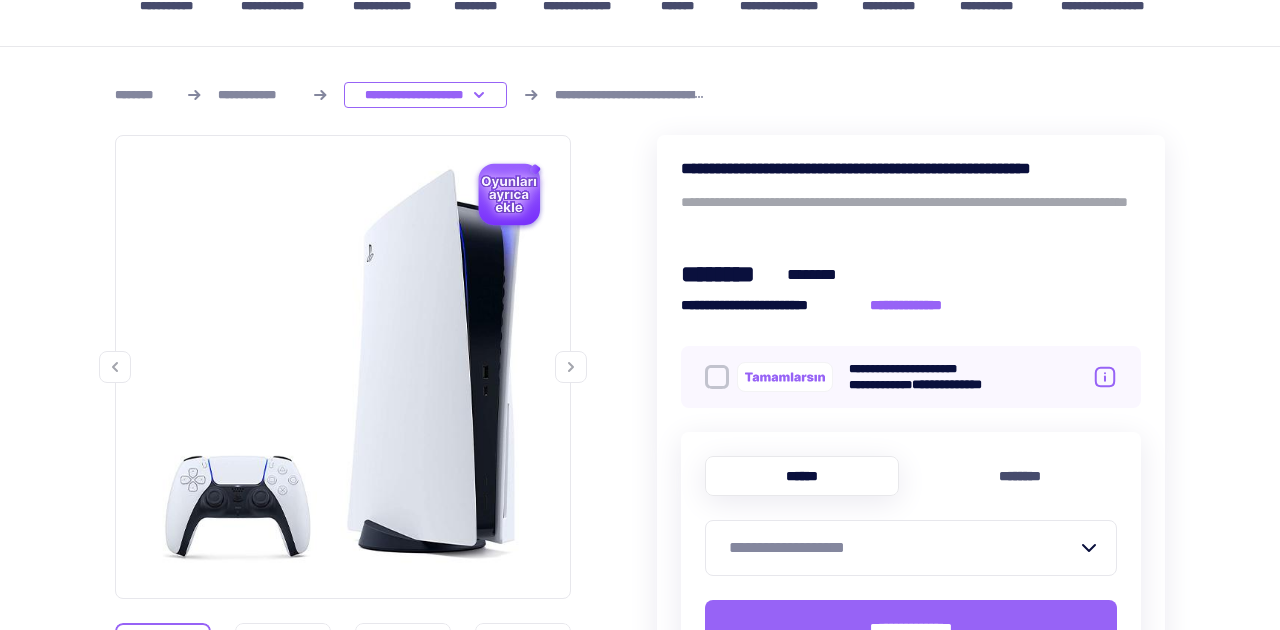 scroll, scrollTop: 270, scrollLeft: 0, axis: vertical 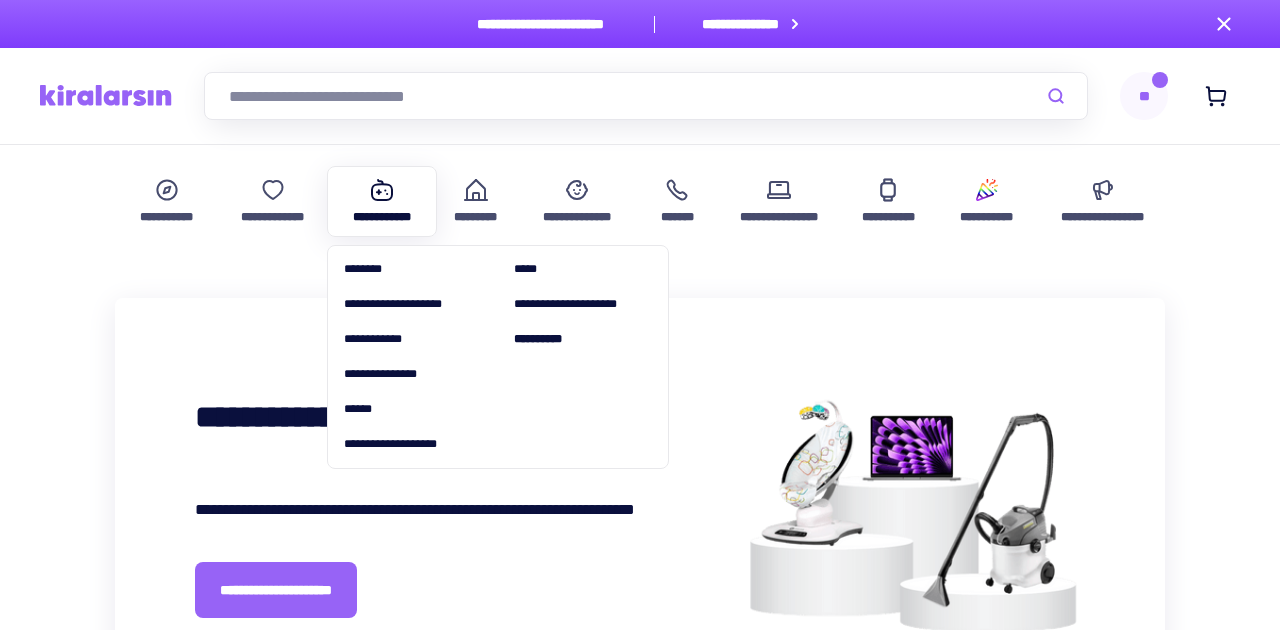 click at bounding box center (382, 190) 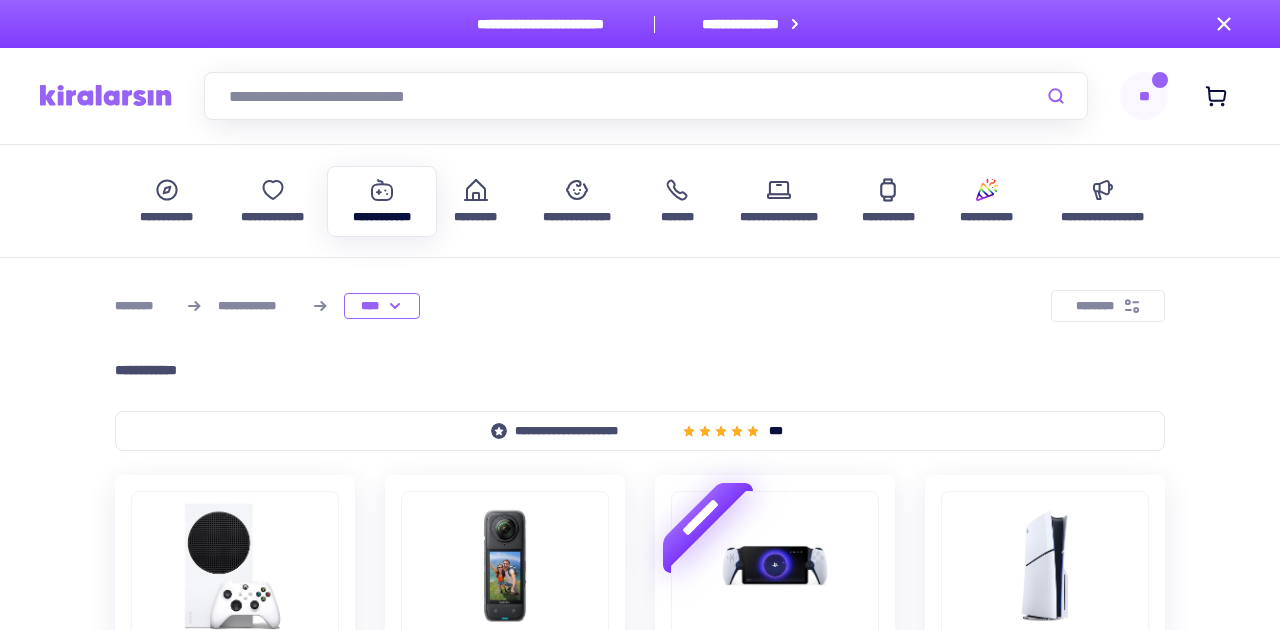click on "**" at bounding box center (1144, 96) 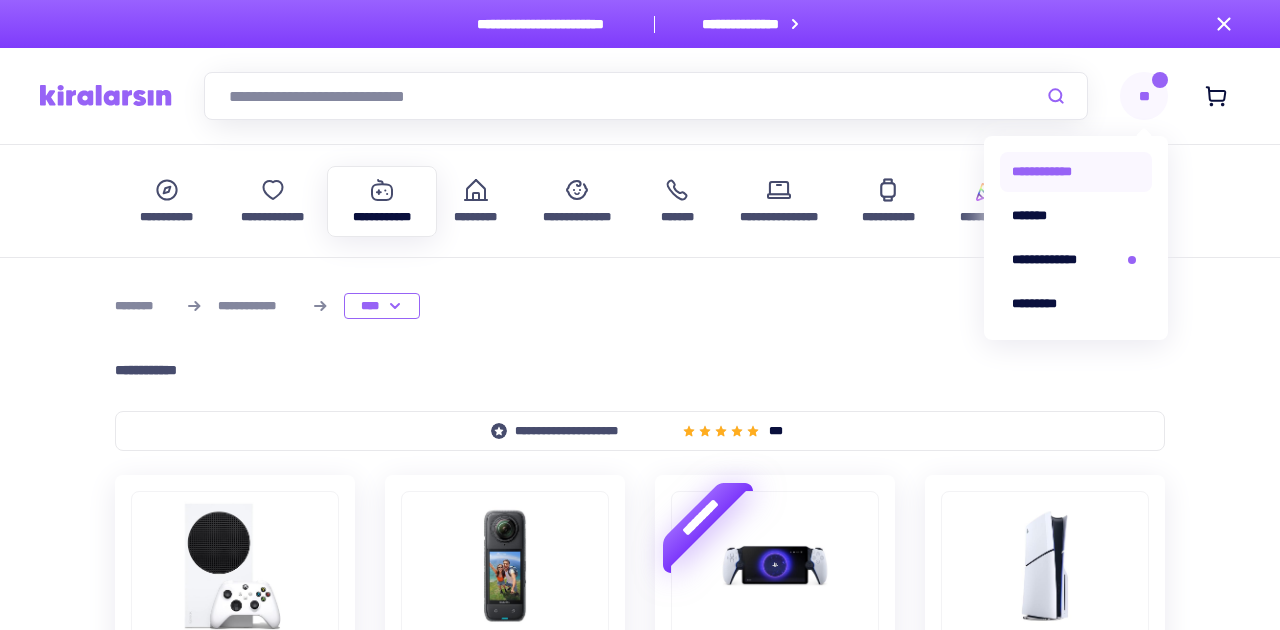 click on "**********" at bounding box center (1076, 172) 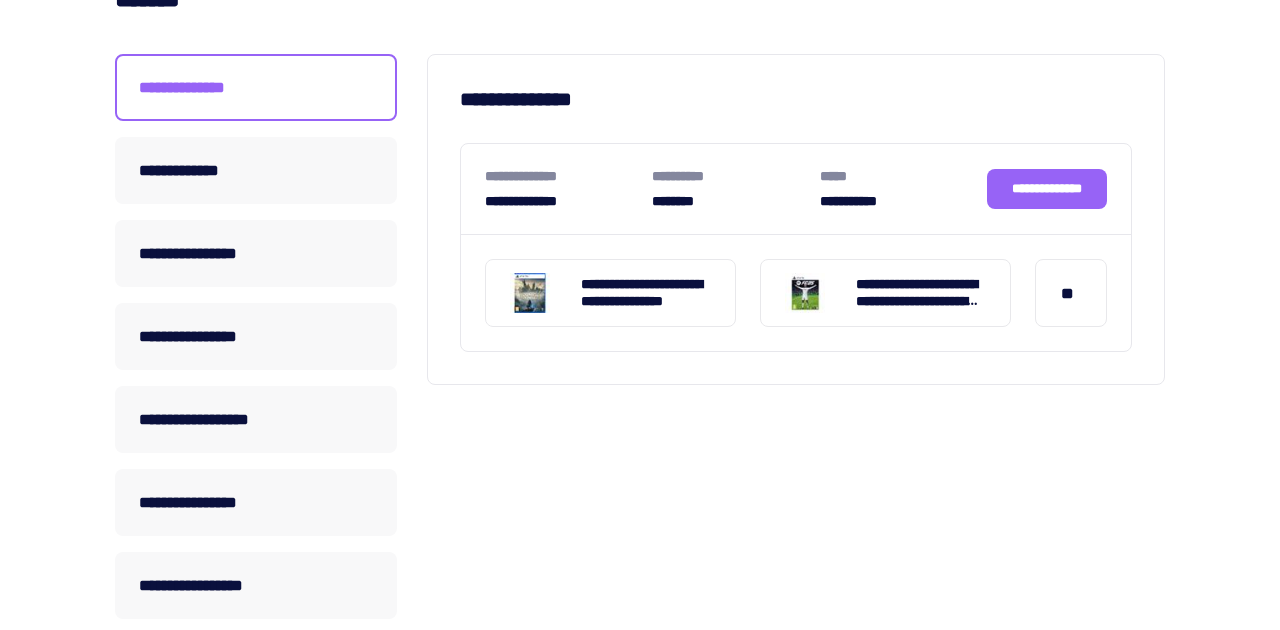 scroll, scrollTop: 317, scrollLeft: 0, axis: vertical 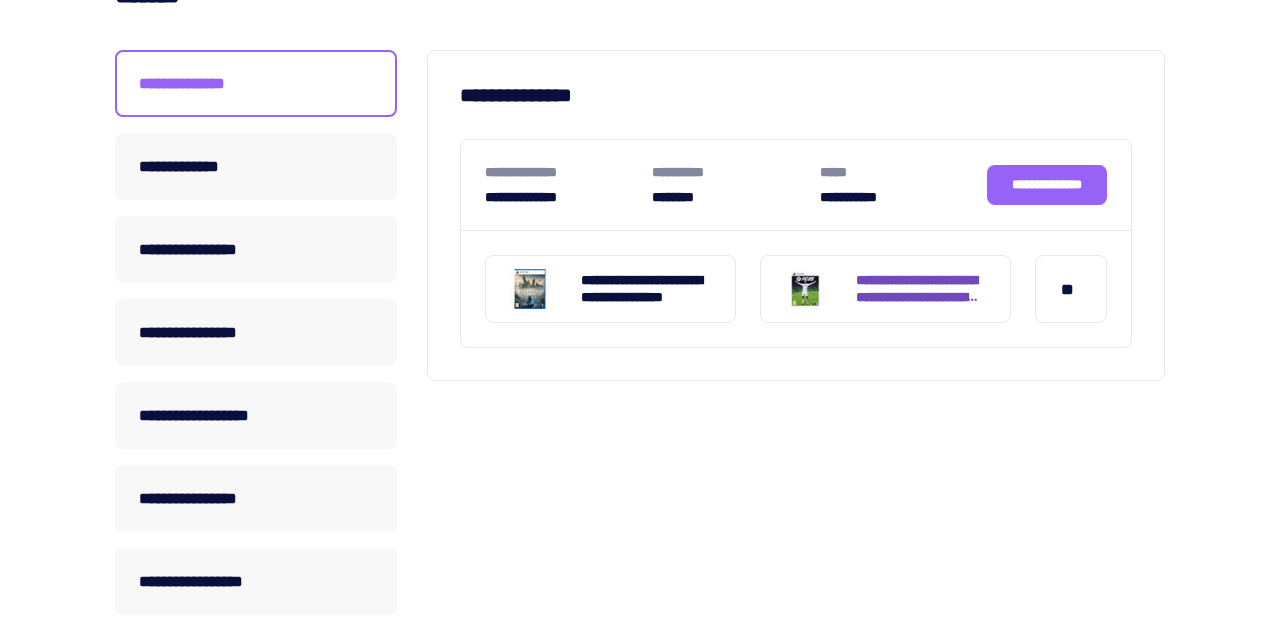 click on "**********" at bounding box center [921, 289] 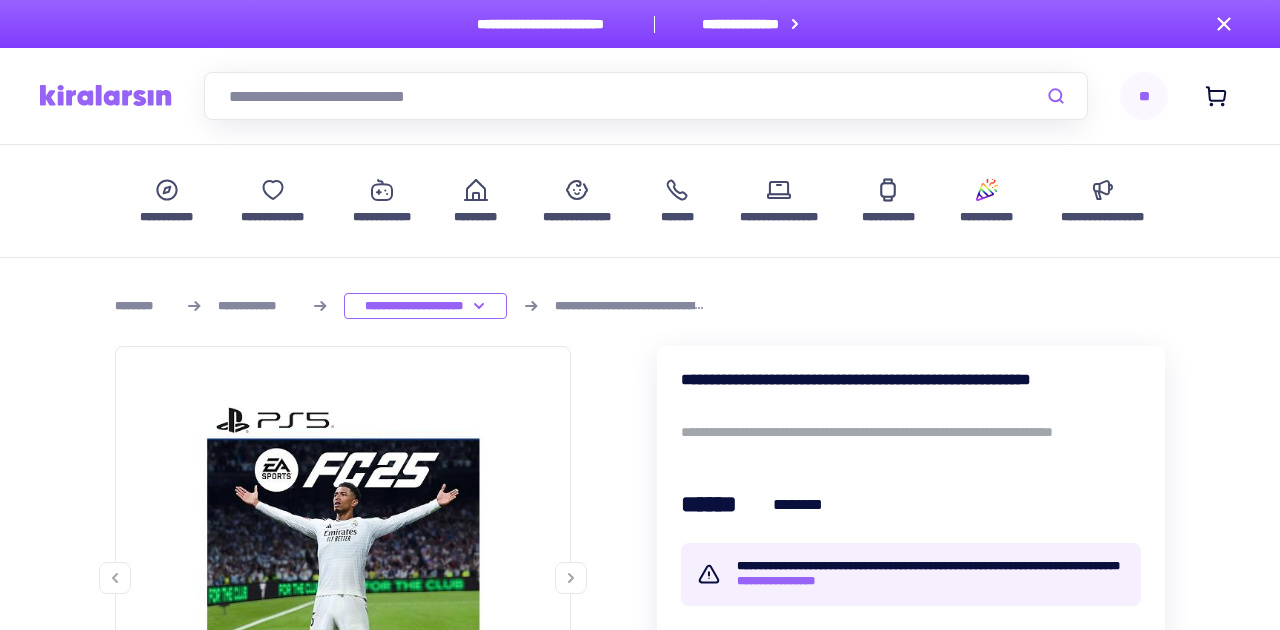 scroll, scrollTop: 0, scrollLeft: 0, axis: both 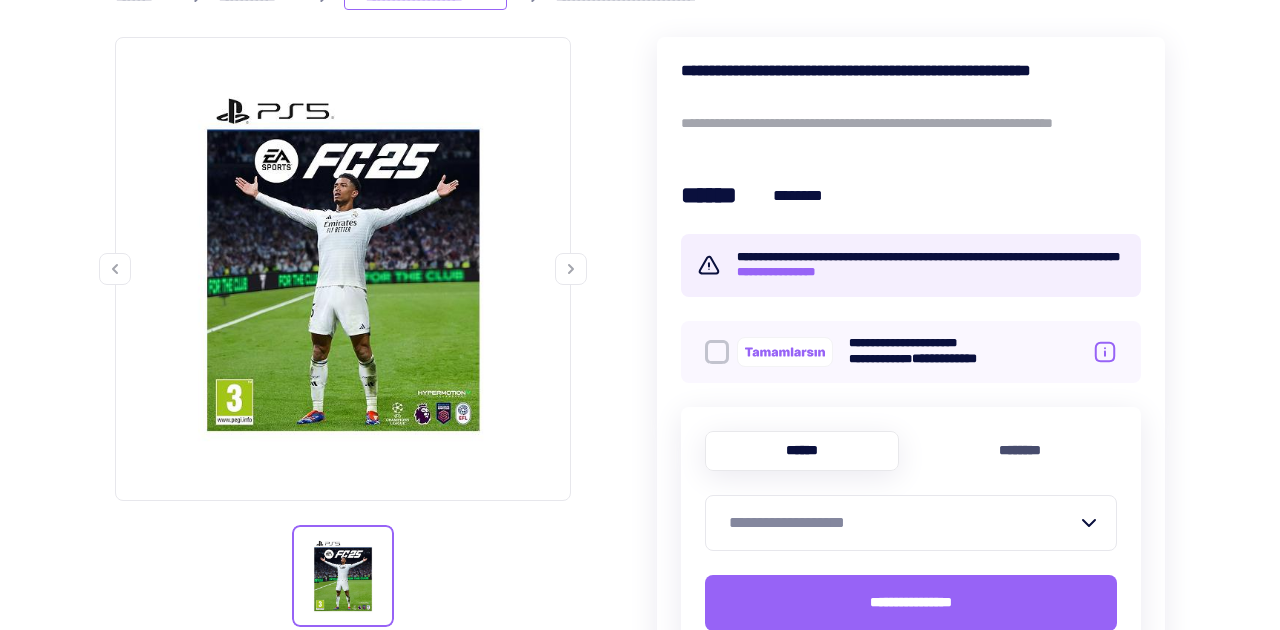 click at bounding box center [343, 265] 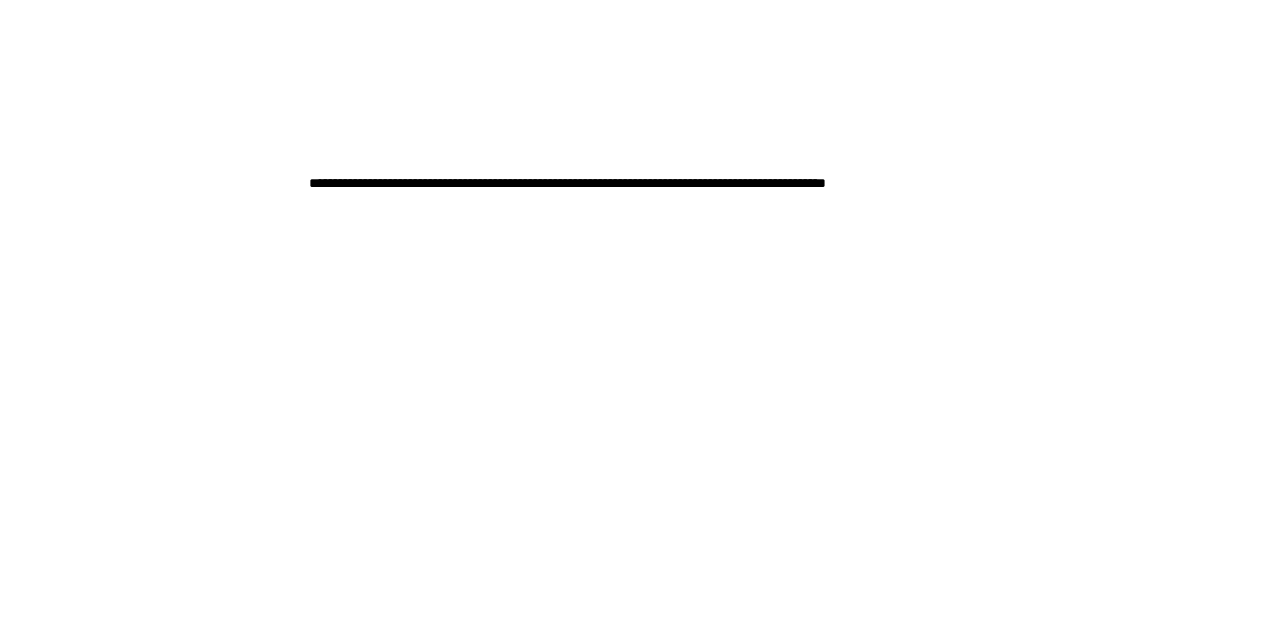 scroll, scrollTop: 433, scrollLeft: 0, axis: vertical 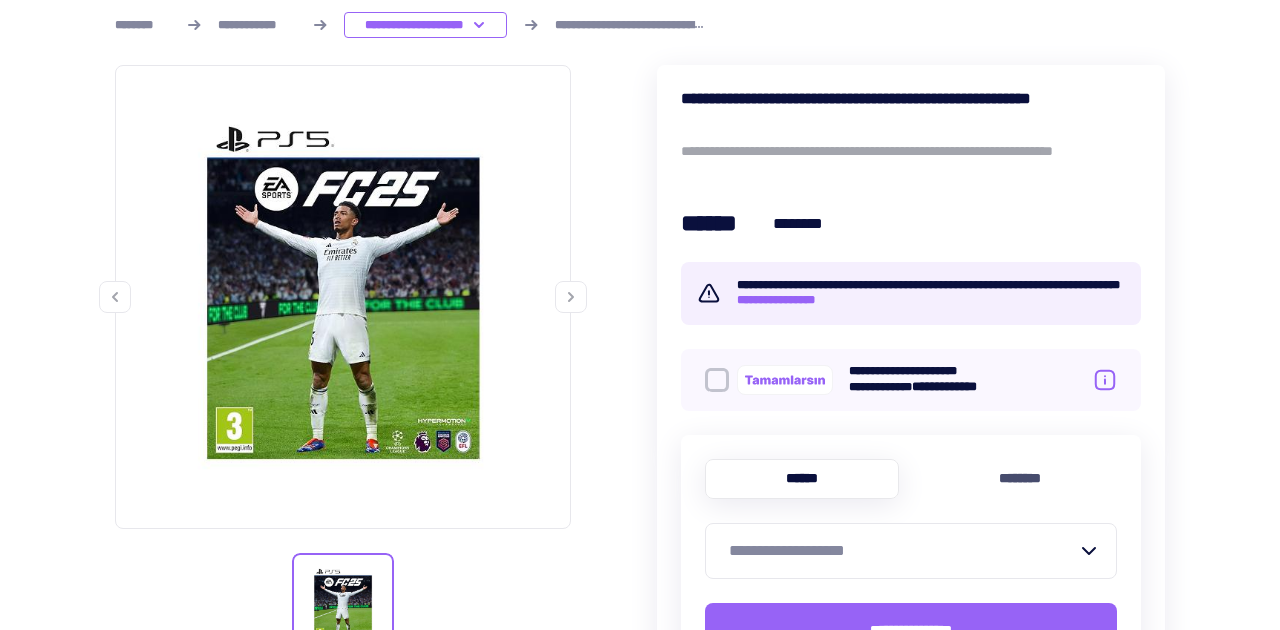 click 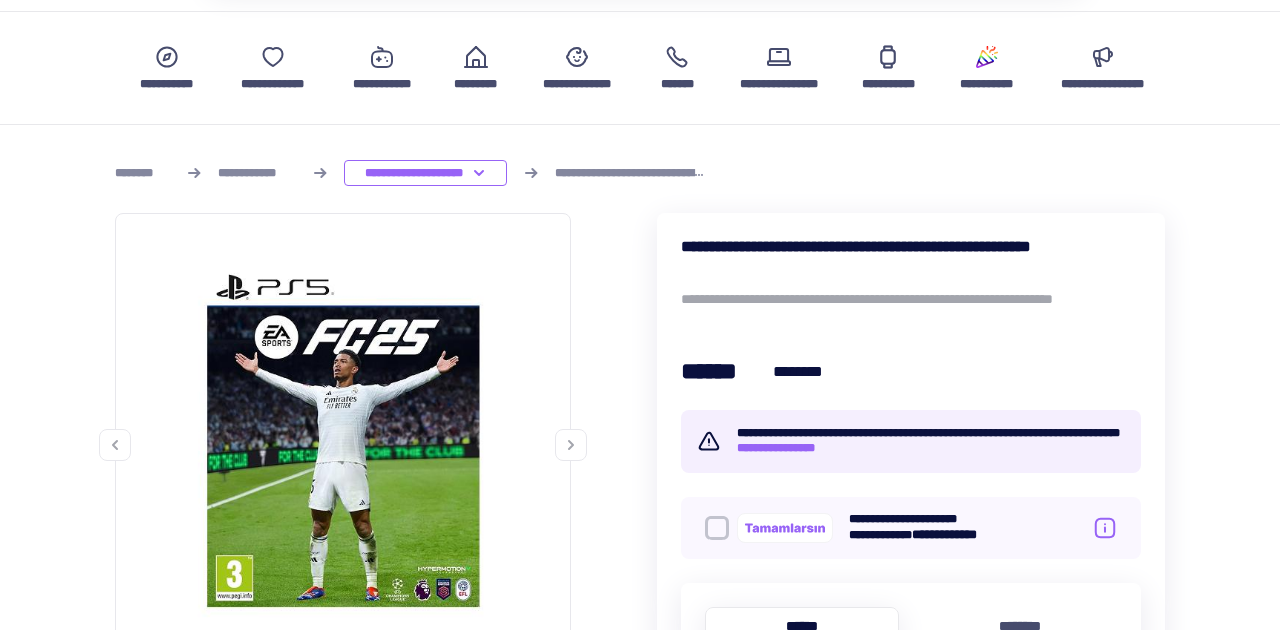 scroll, scrollTop: 0, scrollLeft: 0, axis: both 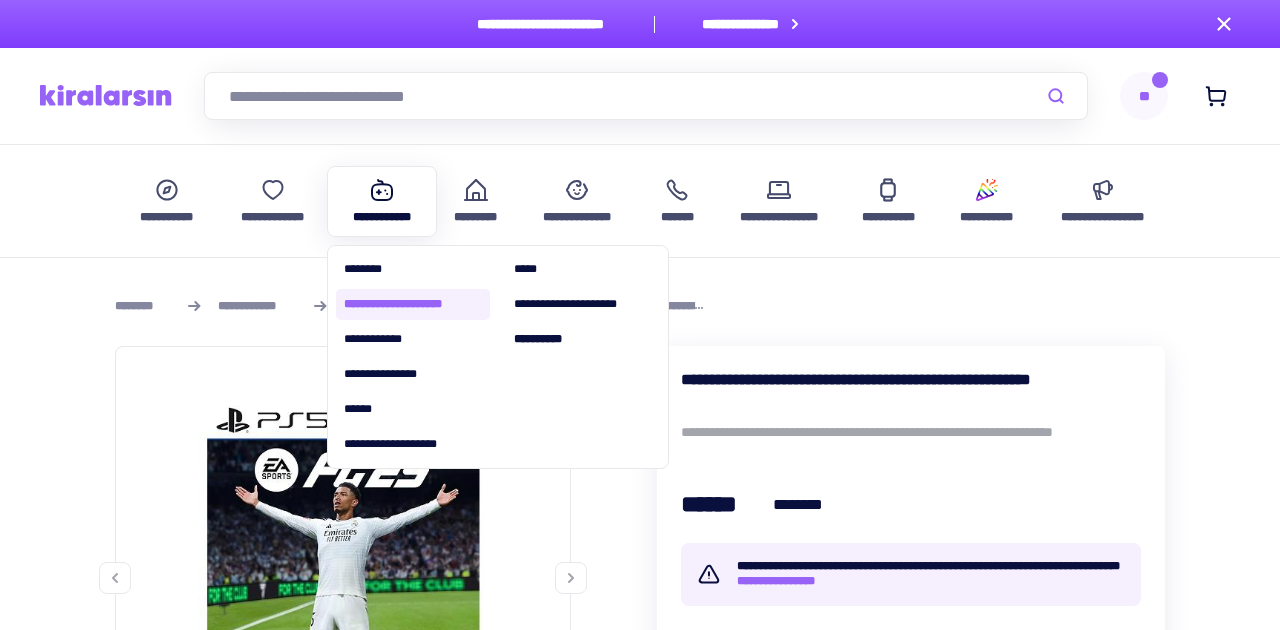 click on "**********" at bounding box center (413, 304) 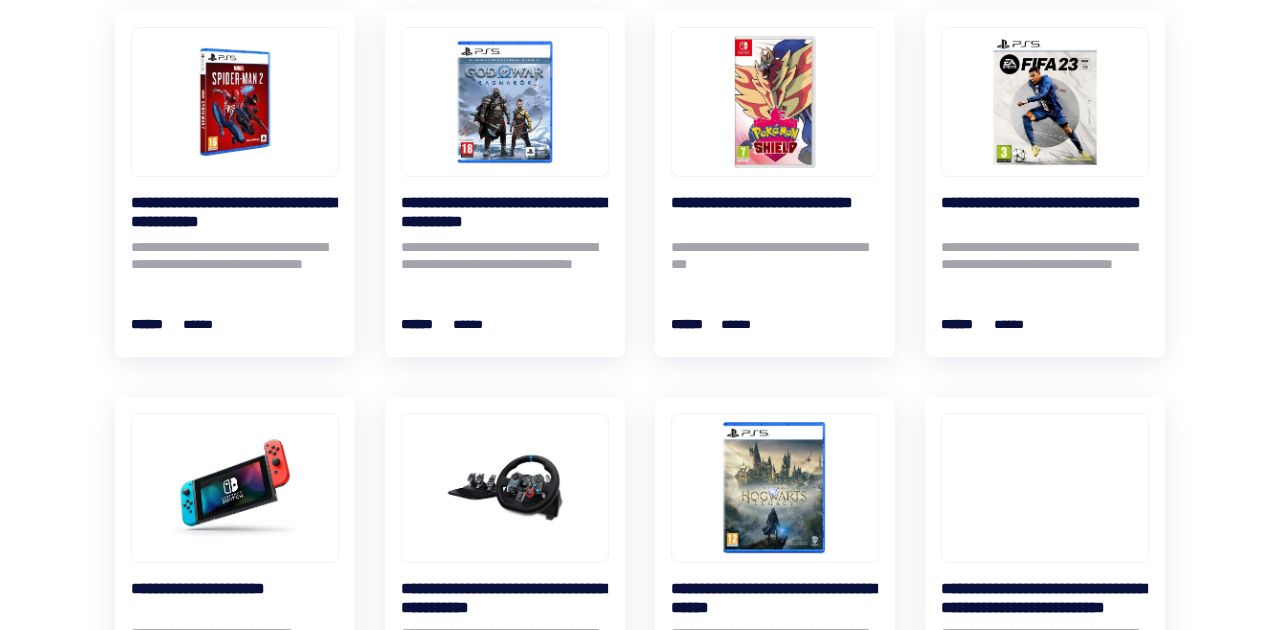 scroll, scrollTop: 929, scrollLeft: 0, axis: vertical 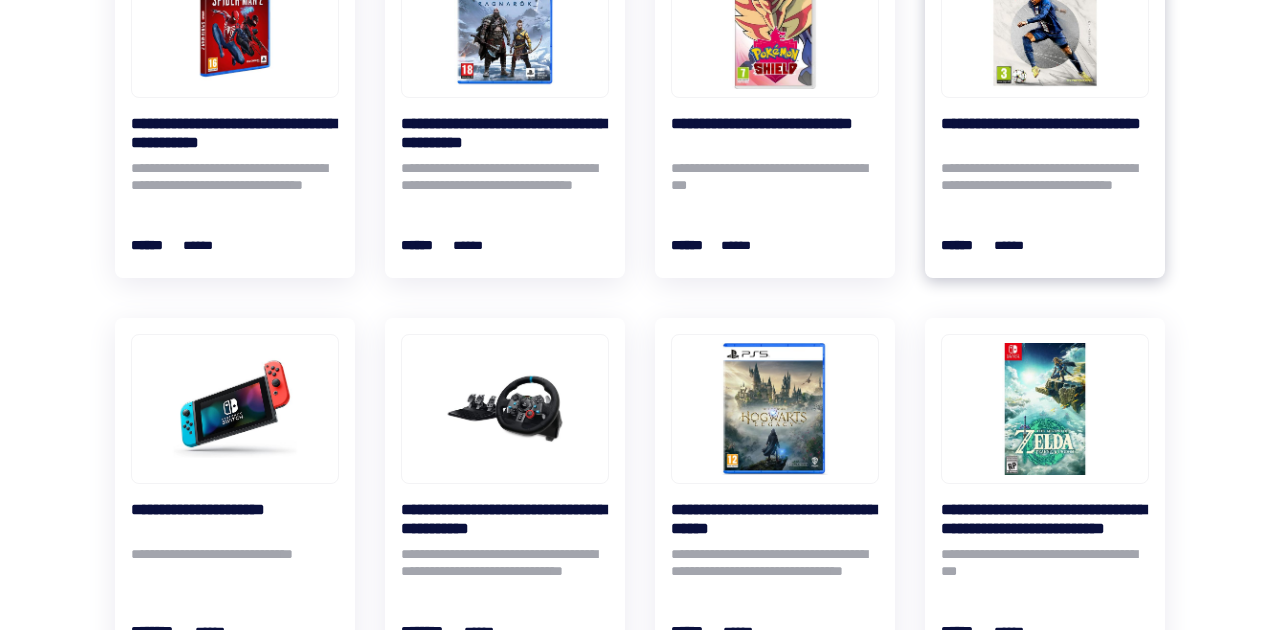 click at bounding box center (1045, 23) 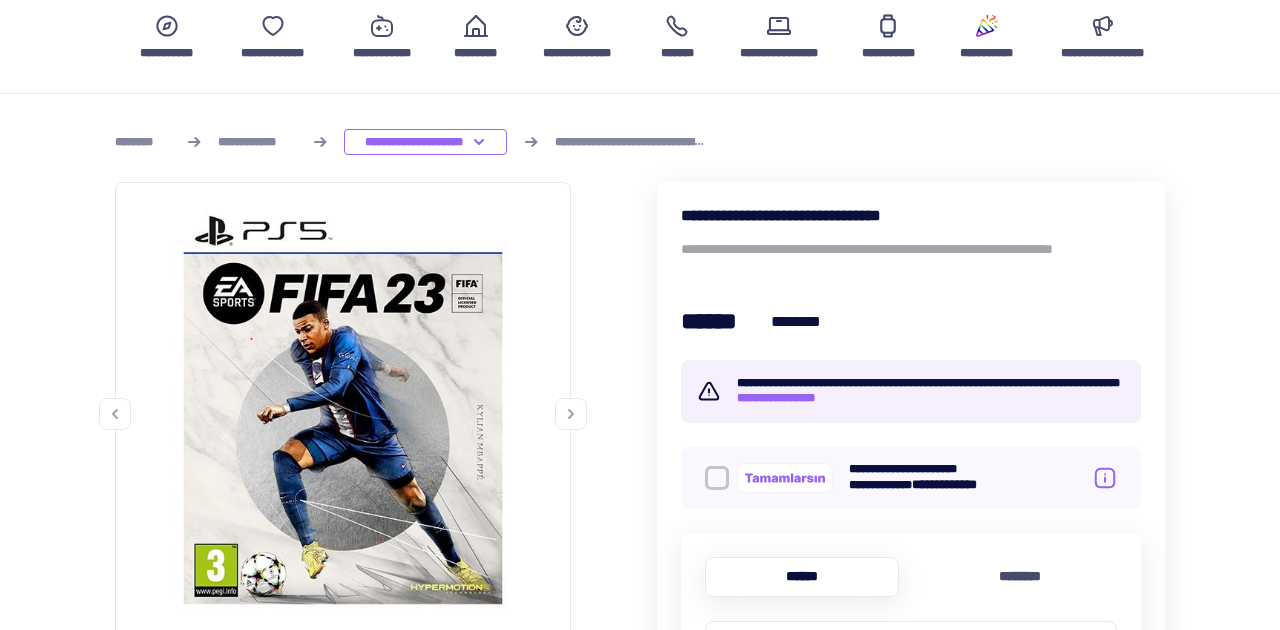 scroll, scrollTop: 165, scrollLeft: 0, axis: vertical 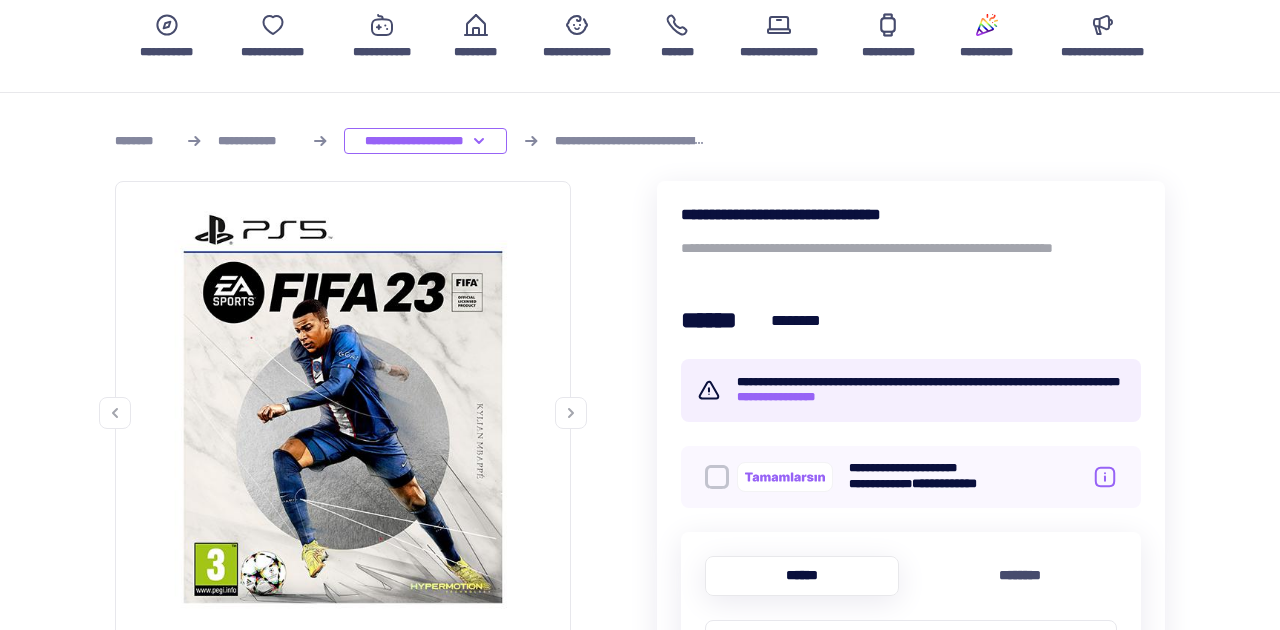 click 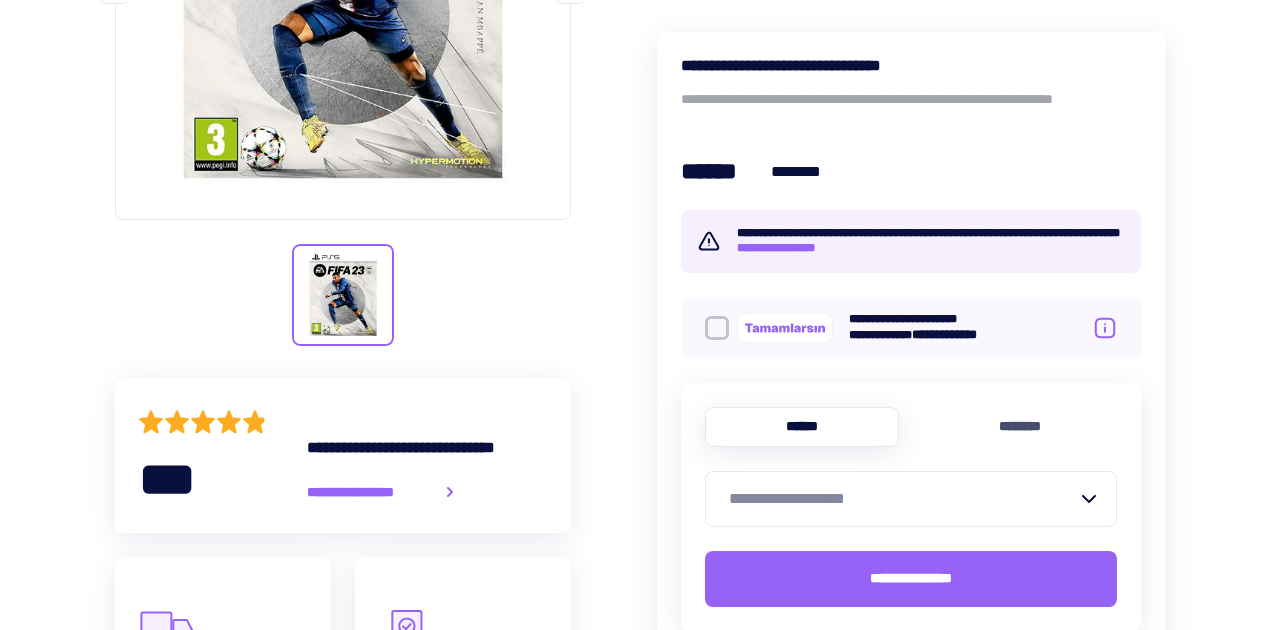 scroll, scrollTop: 591, scrollLeft: 0, axis: vertical 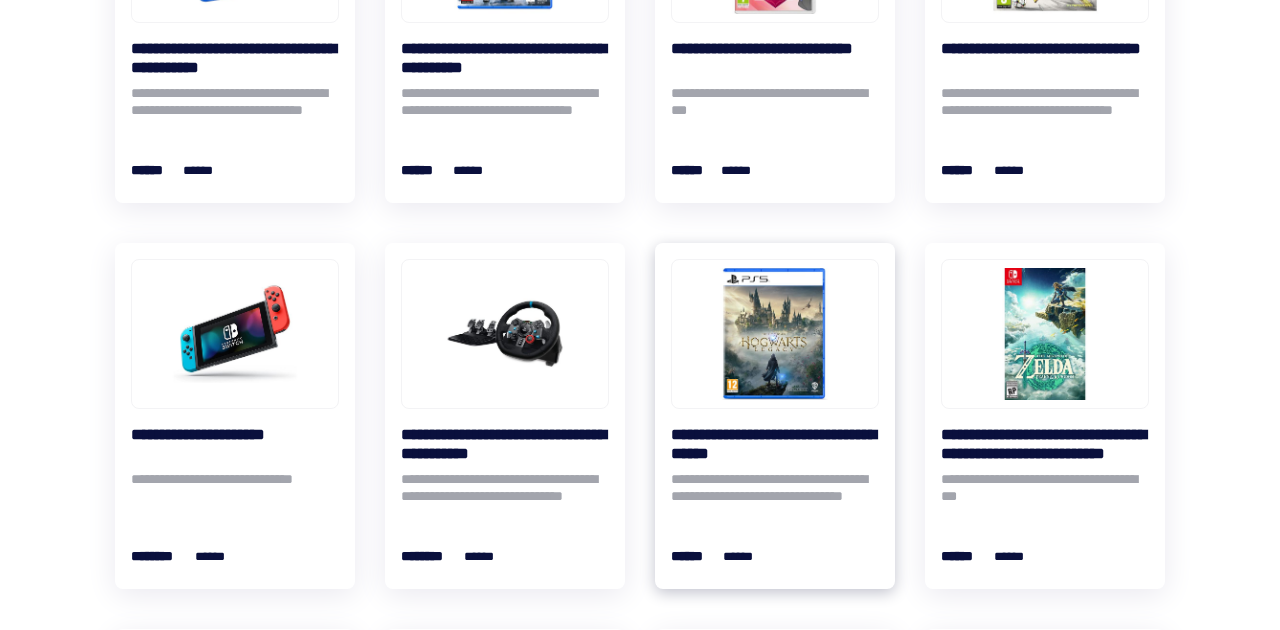 click at bounding box center [775, 334] 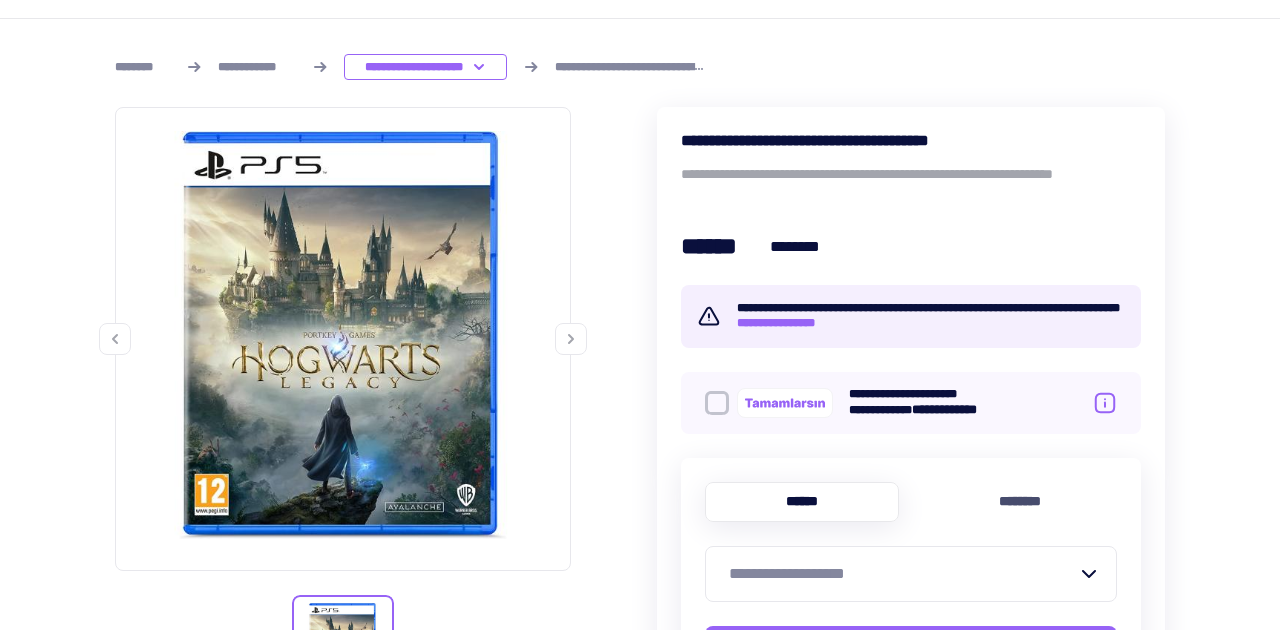 scroll, scrollTop: 315, scrollLeft: 0, axis: vertical 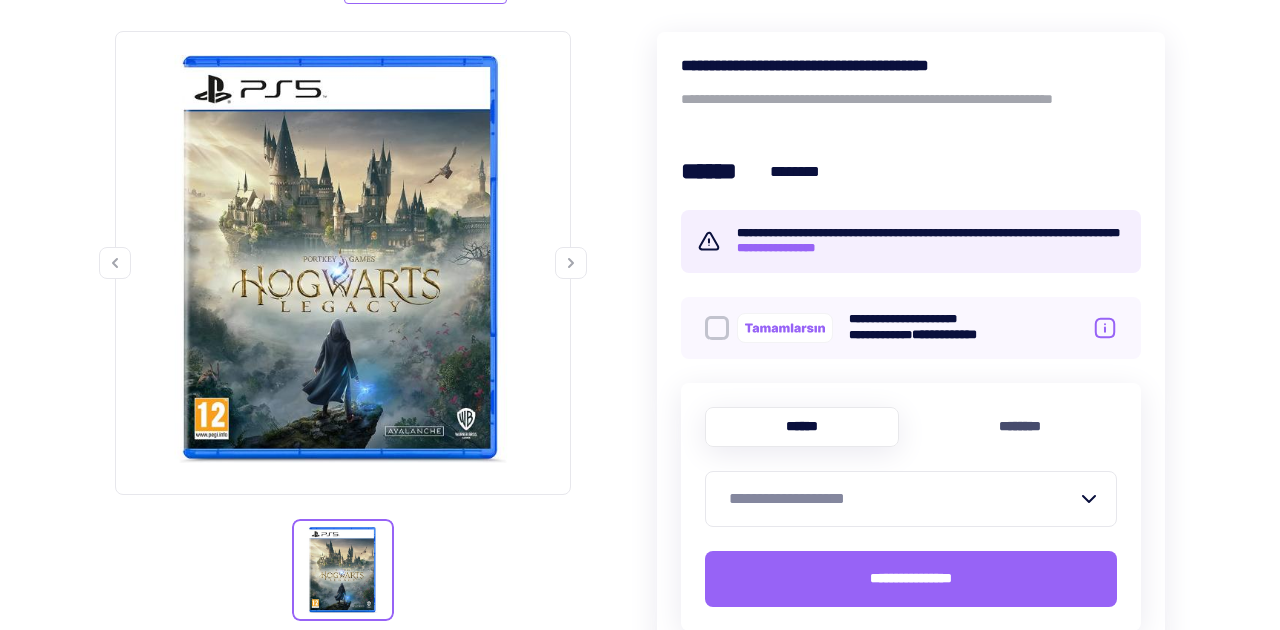 click 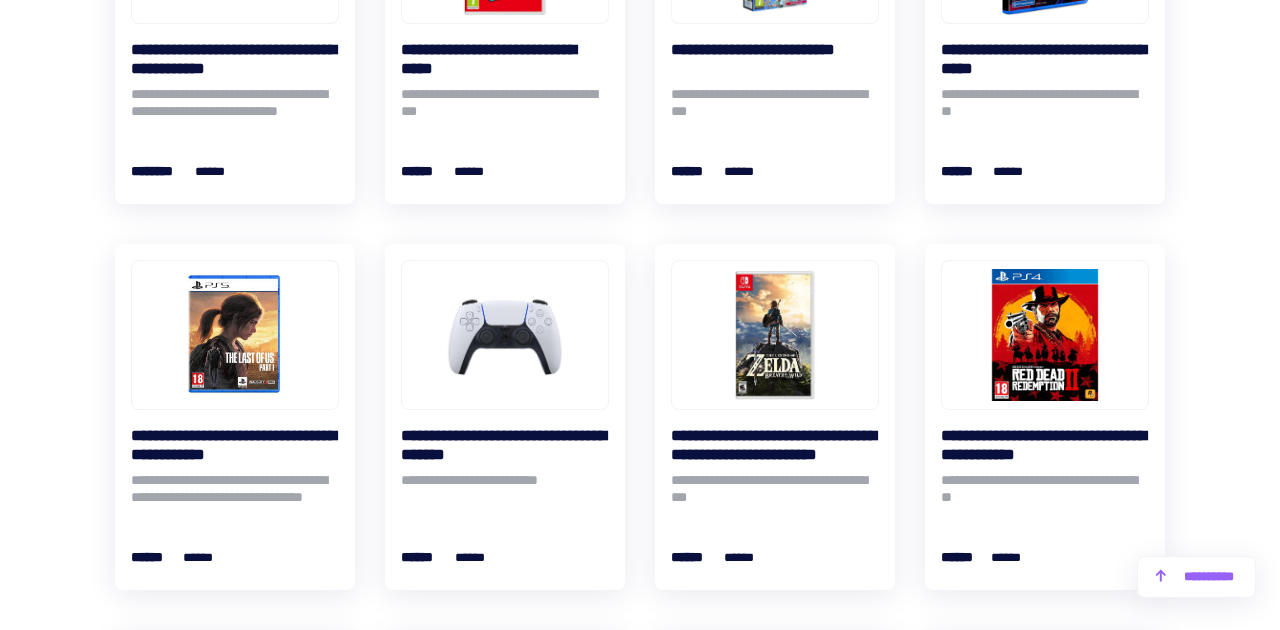 scroll, scrollTop: 1822, scrollLeft: 0, axis: vertical 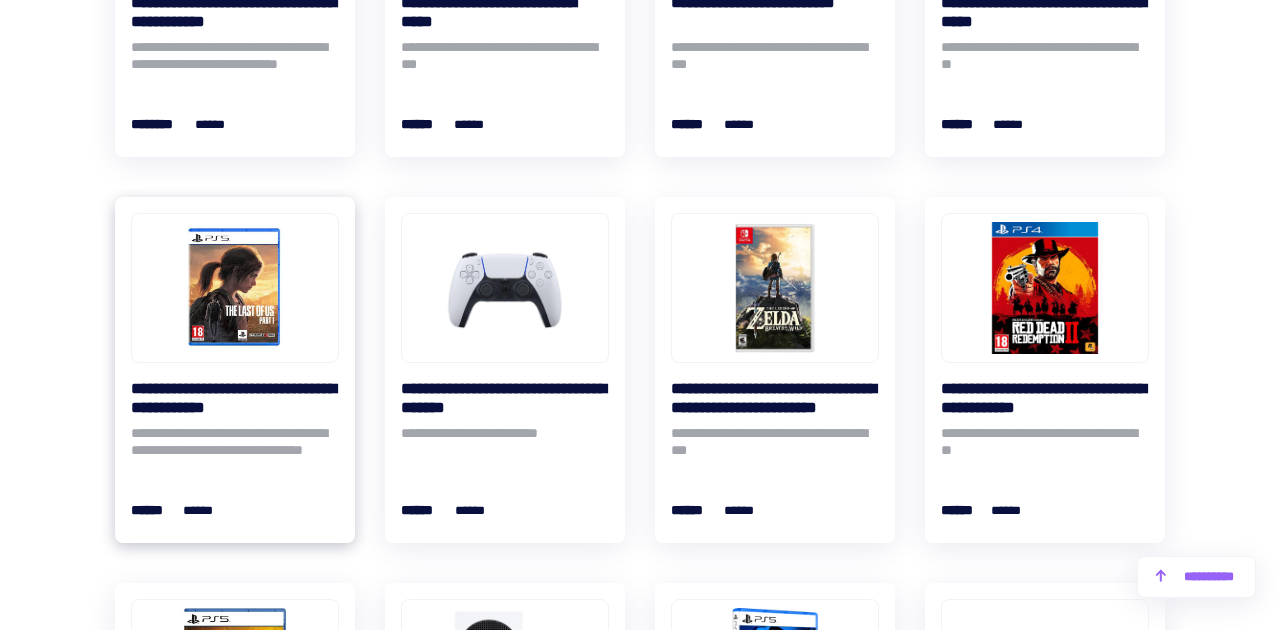 click at bounding box center (235, 288) 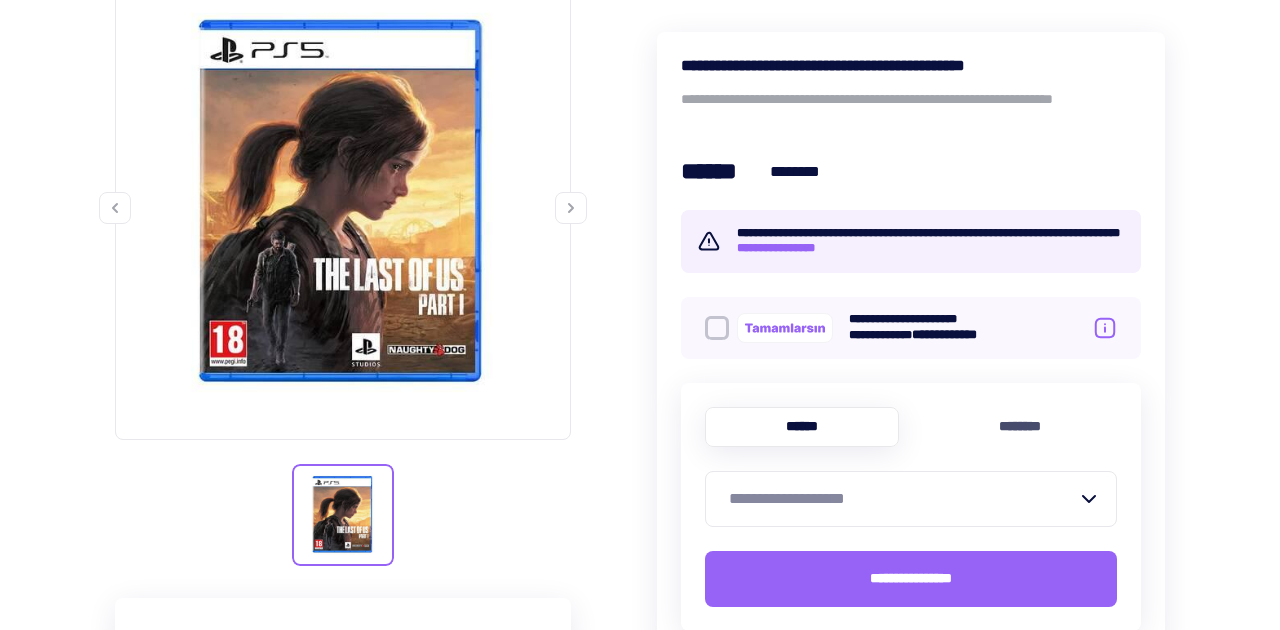 scroll, scrollTop: 384, scrollLeft: 0, axis: vertical 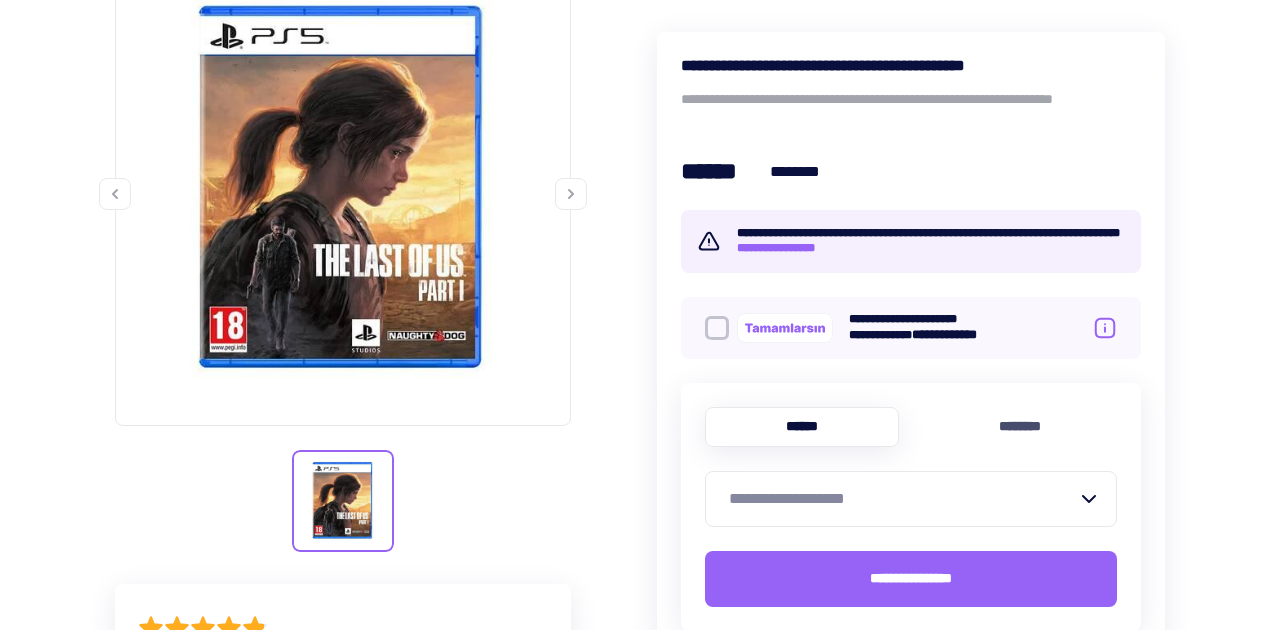 click at bounding box center [571, 194] 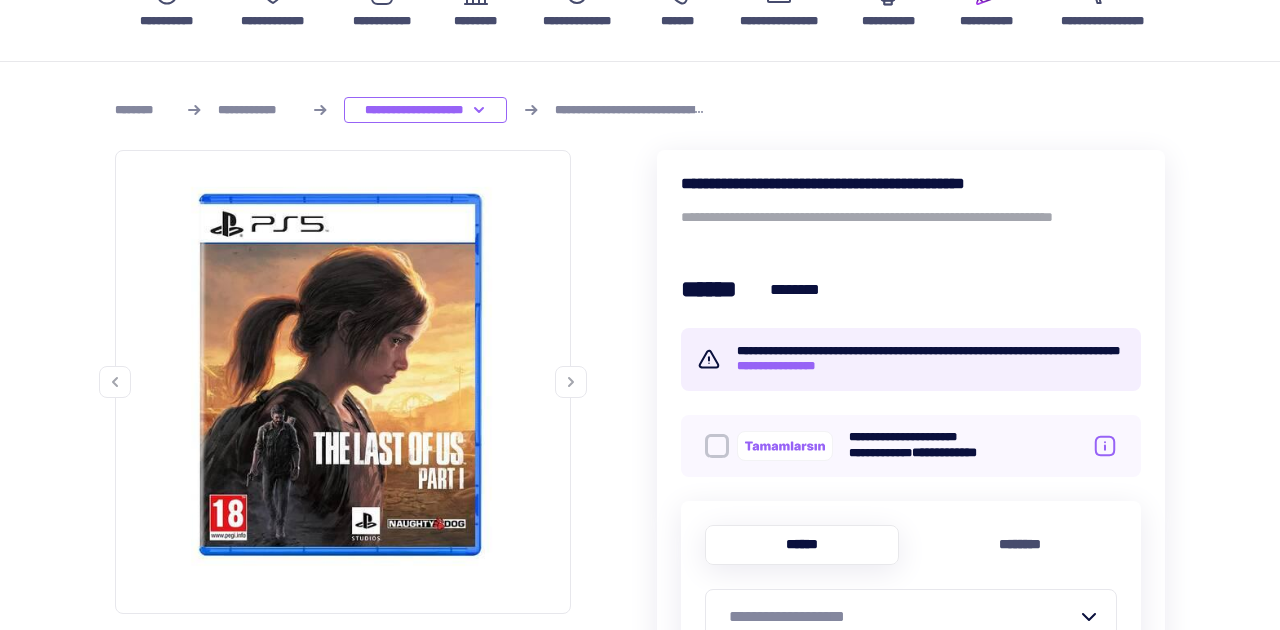 scroll, scrollTop: 0, scrollLeft: 0, axis: both 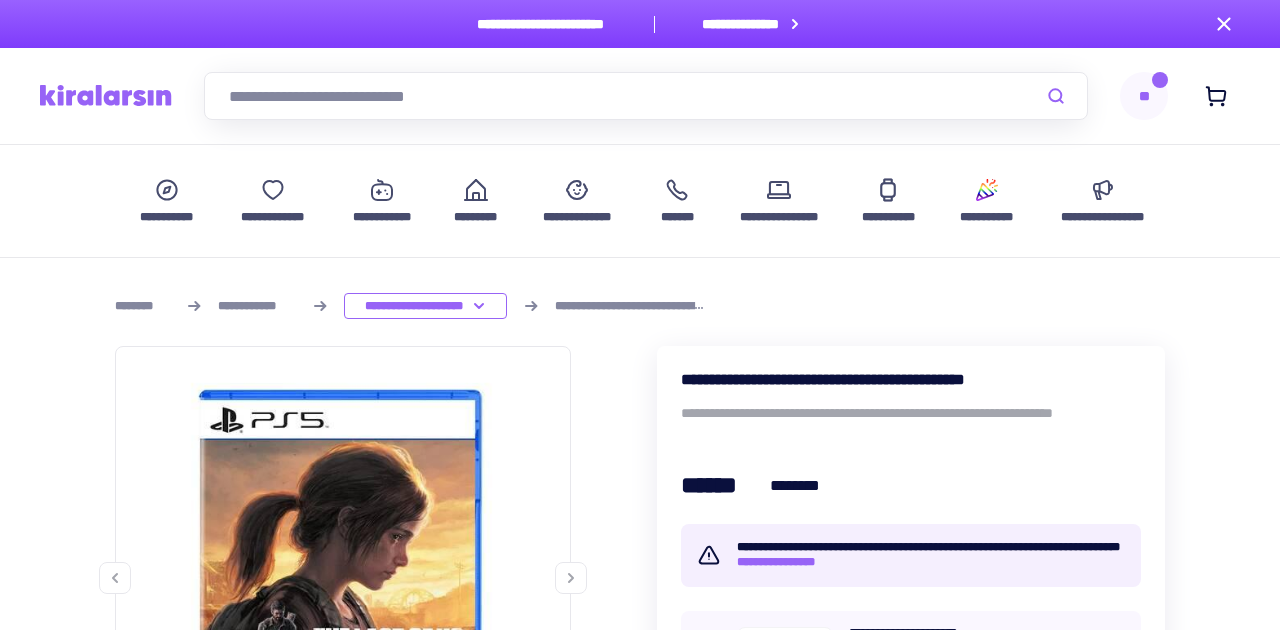 click on "**" at bounding box center (1144, 96) 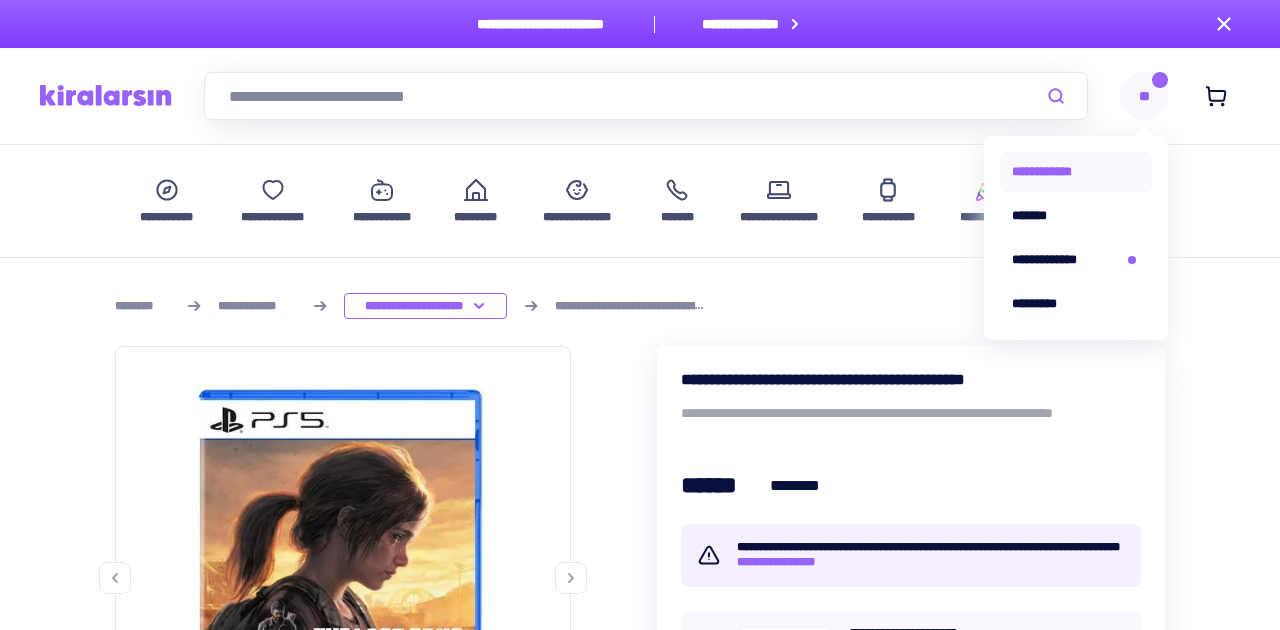 click on "**********" at bounding box center (1076, 172) 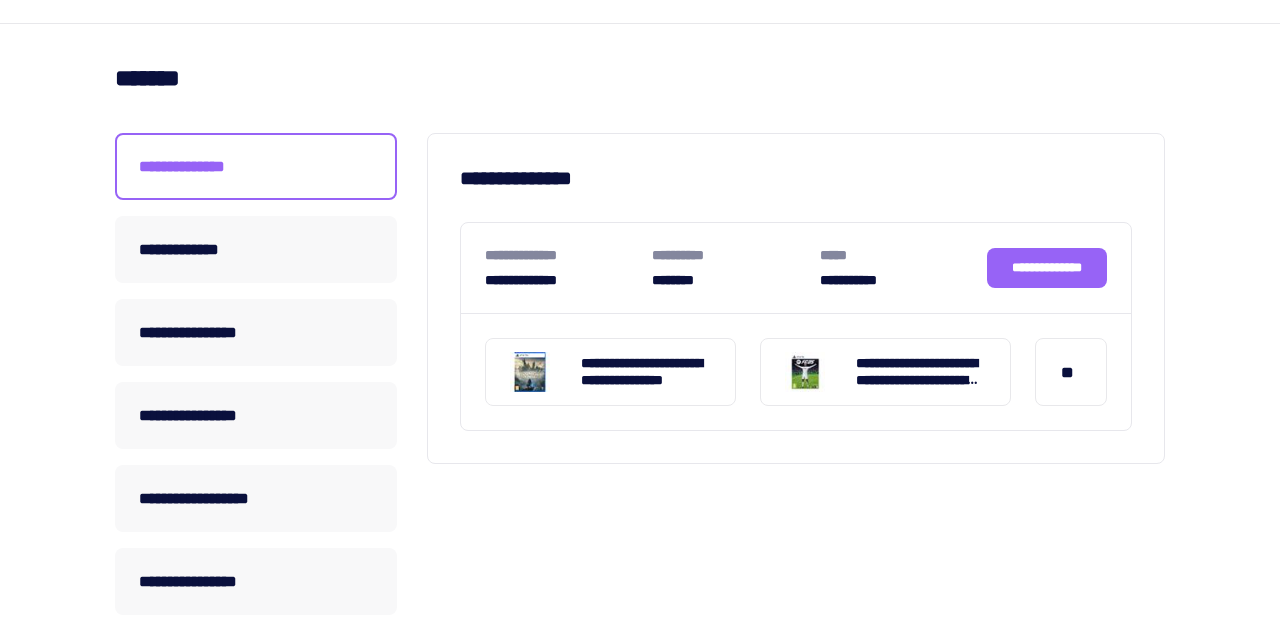 scroll, scrollTop: 235, scrollLeft: 0, axis: vertical 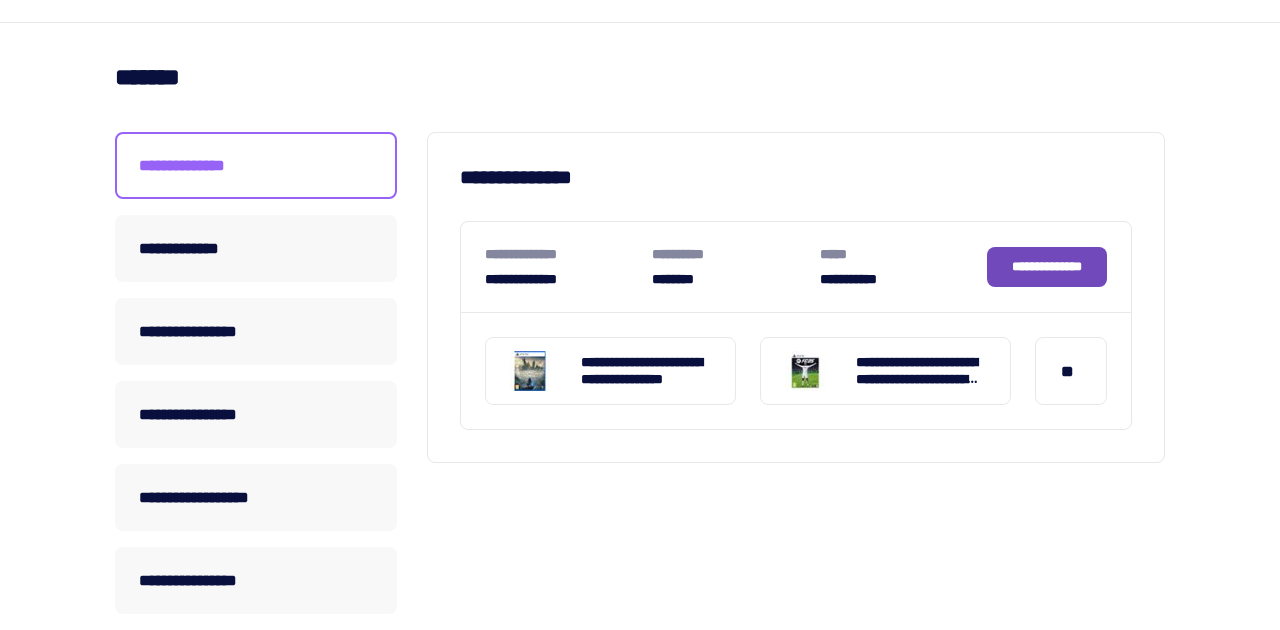 click on "**********" at bounding box center (1047, 267) 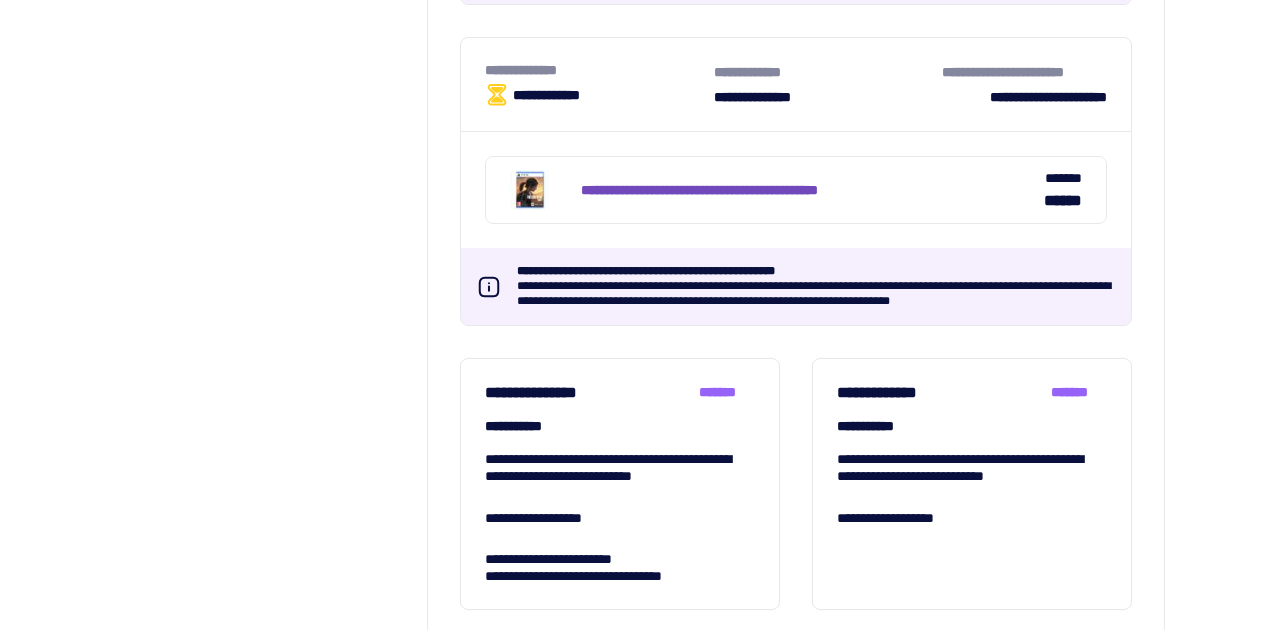 scroll, scrollTop: 1482, scrollLeft: 0, axis: vertical 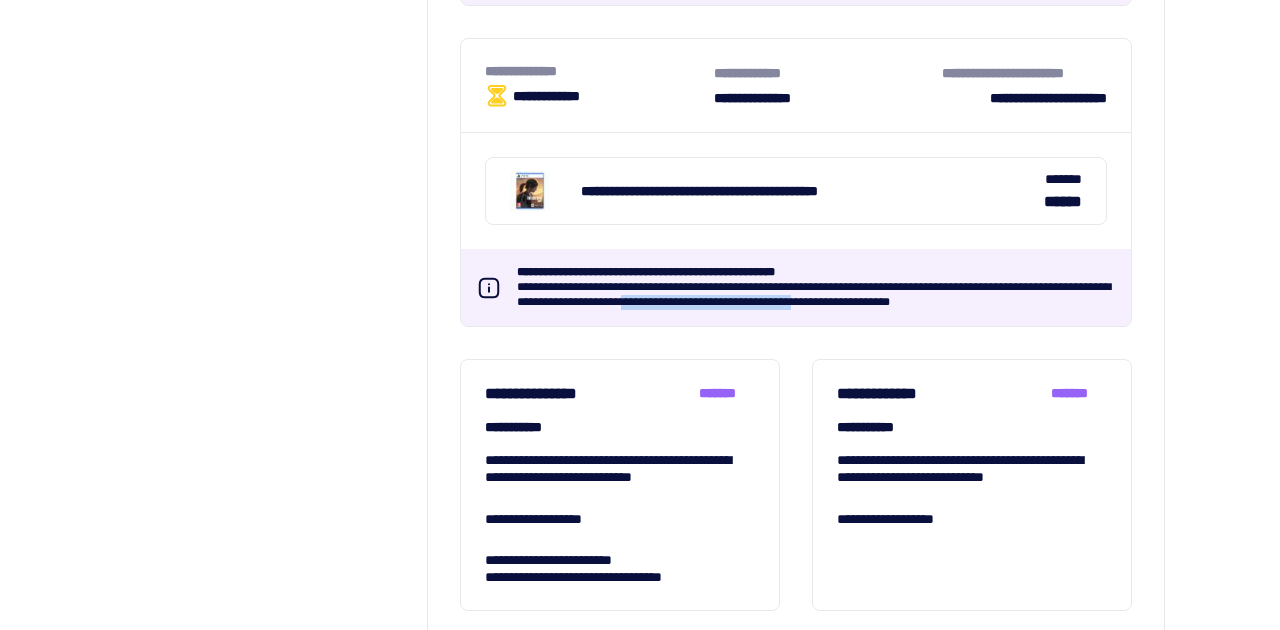 drag, startPoint x: 704, startPoint y: 298, endPoint x: 905, endPoint y: 307, distance: 201.20139 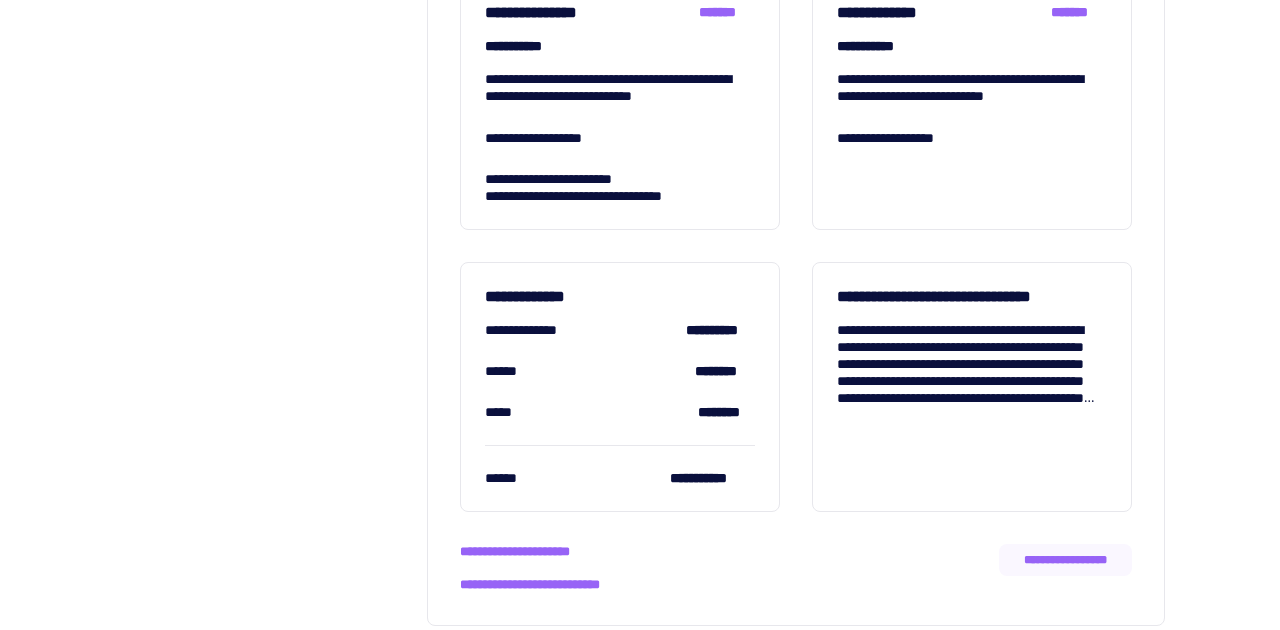 scroll, scrollTop: 1874, scrollLeft: 0, axis: vertical 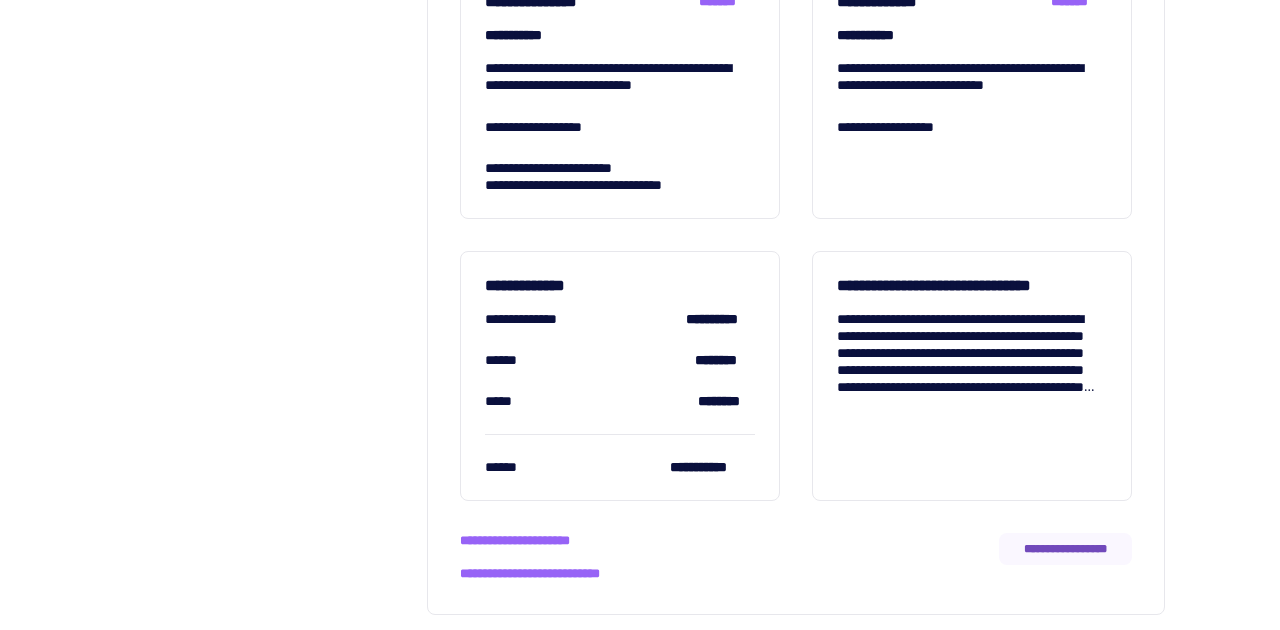 click on "**********" at bounding box center [1065, 549] 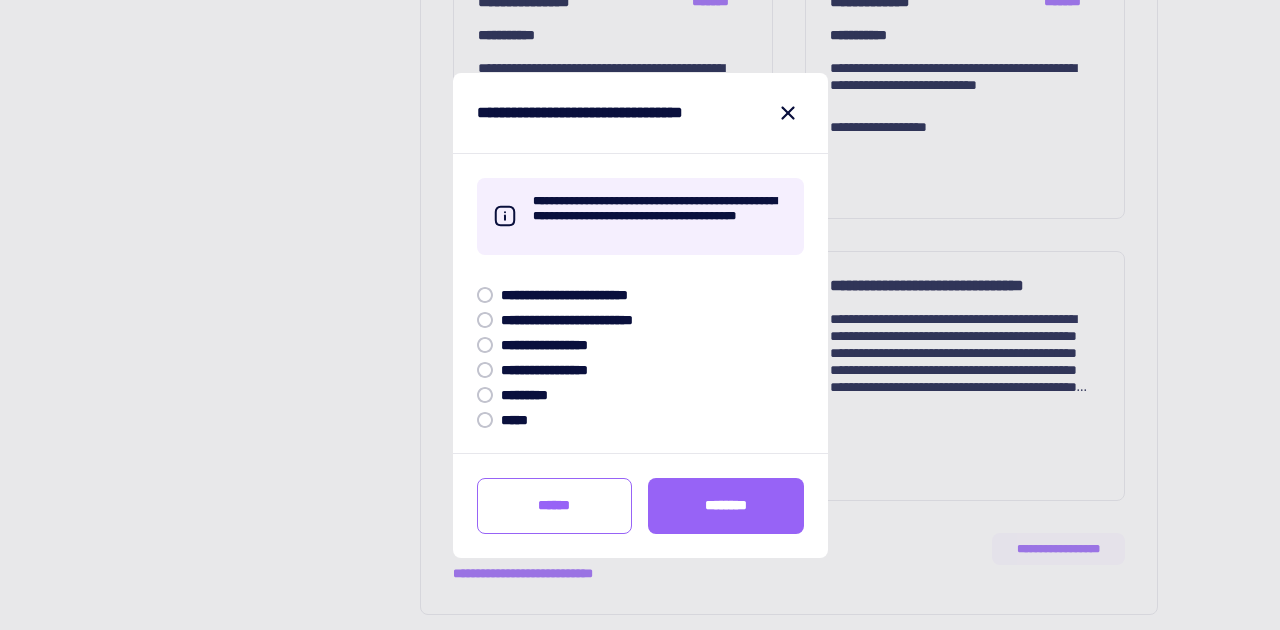 click on "**********" at bounding box center (560, 345) 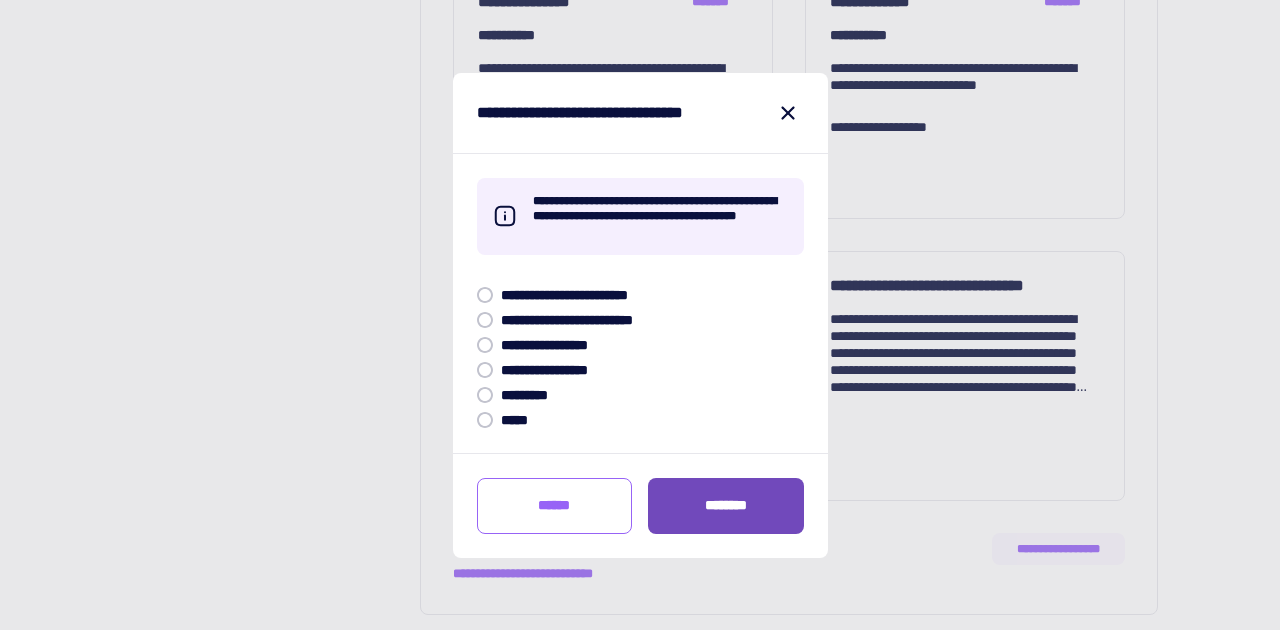click on "********" at bounding box center (726, 505) 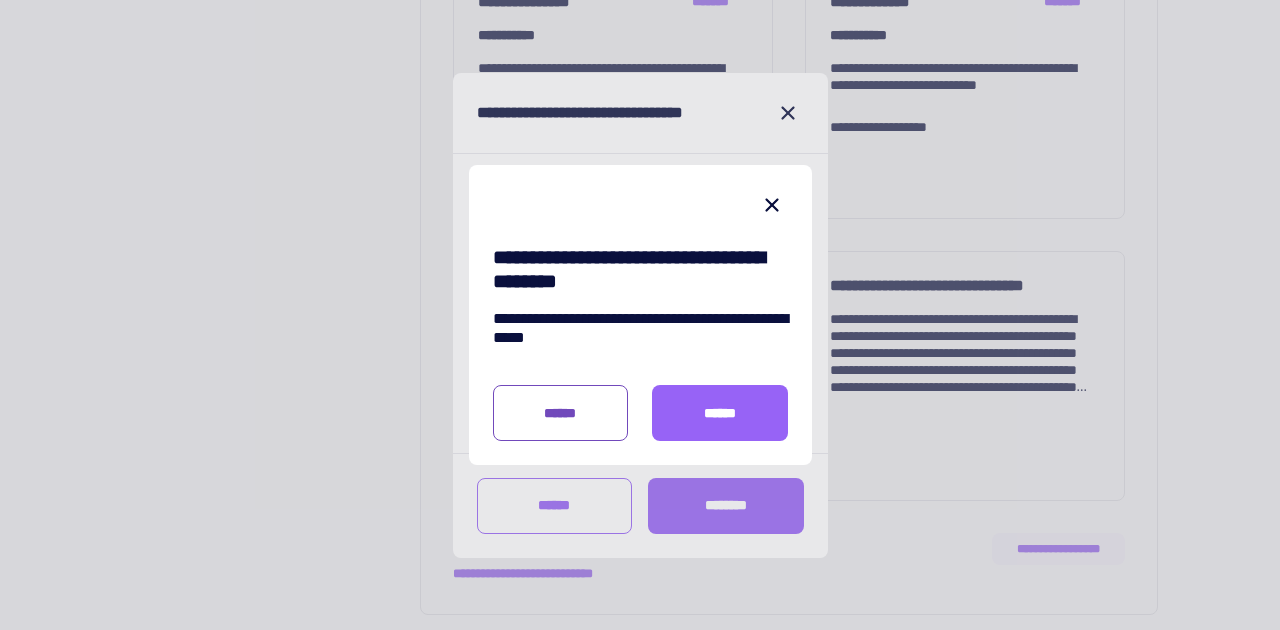 click on "******" at bounding box center [561, 413] 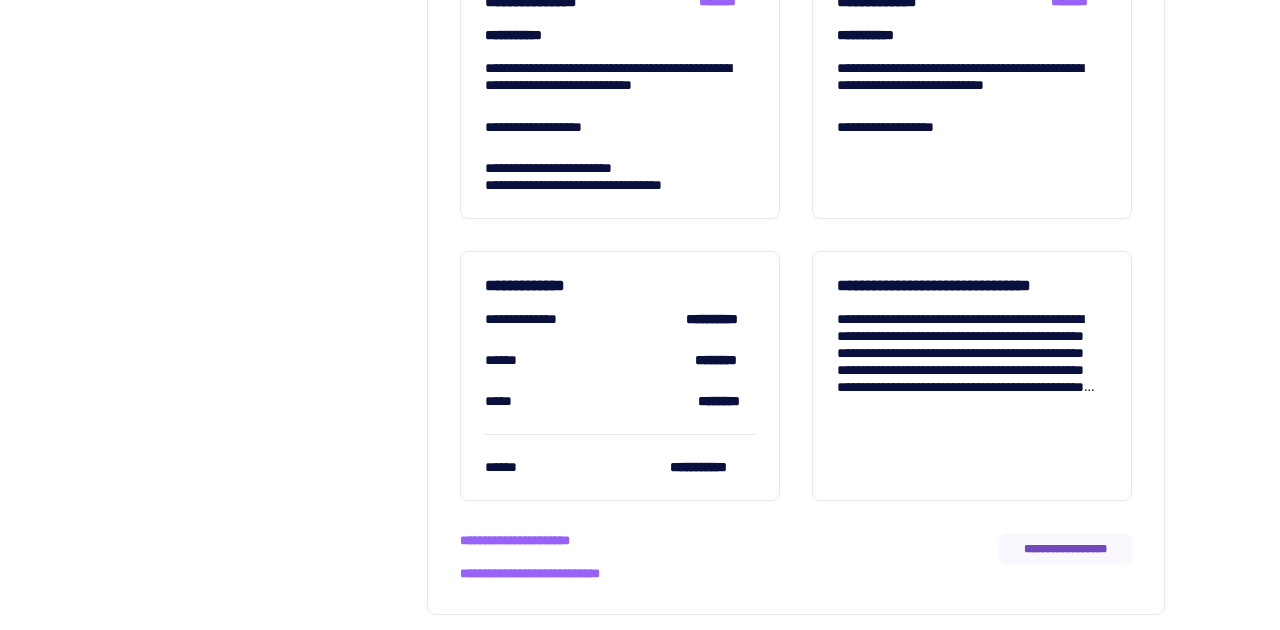 click on "**********" at bounding box center [1065, 549] 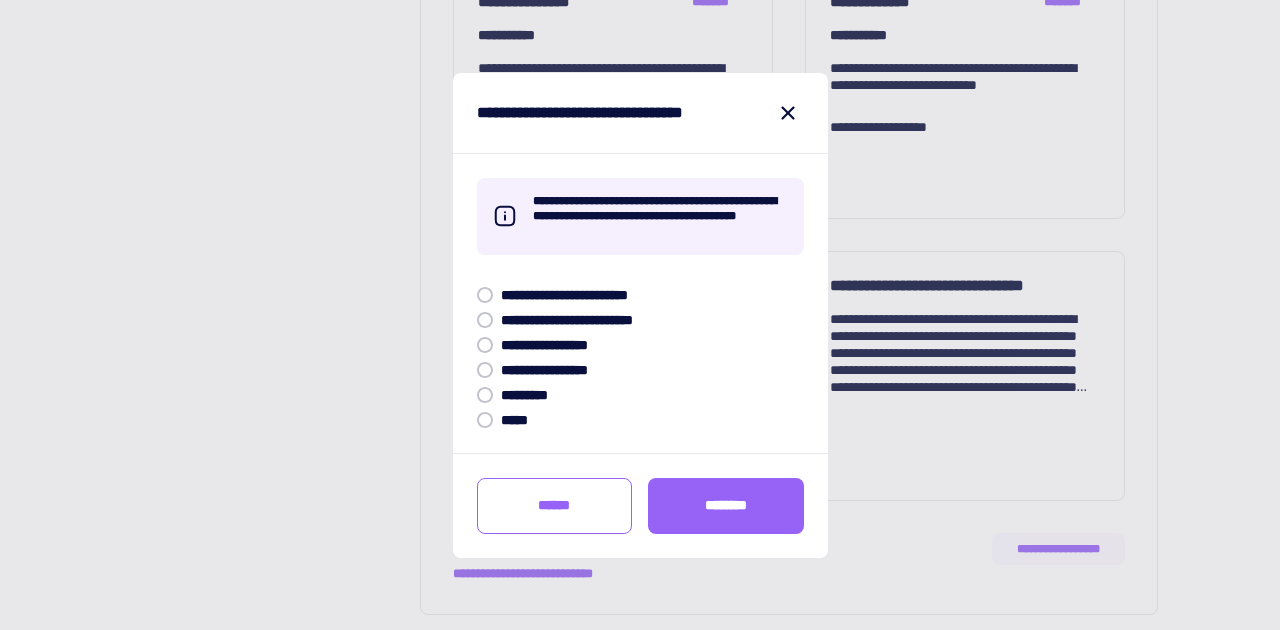 click on "**********" at bounding box center (560, 345) 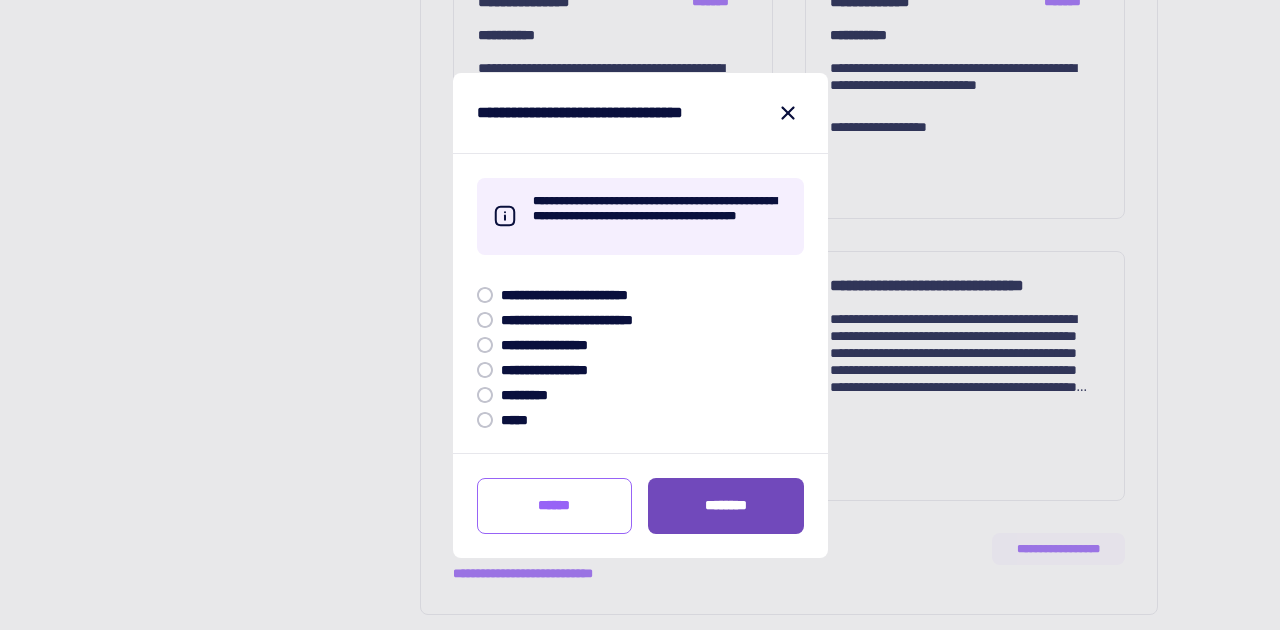 click on "********" at bounding box center (726, 505) 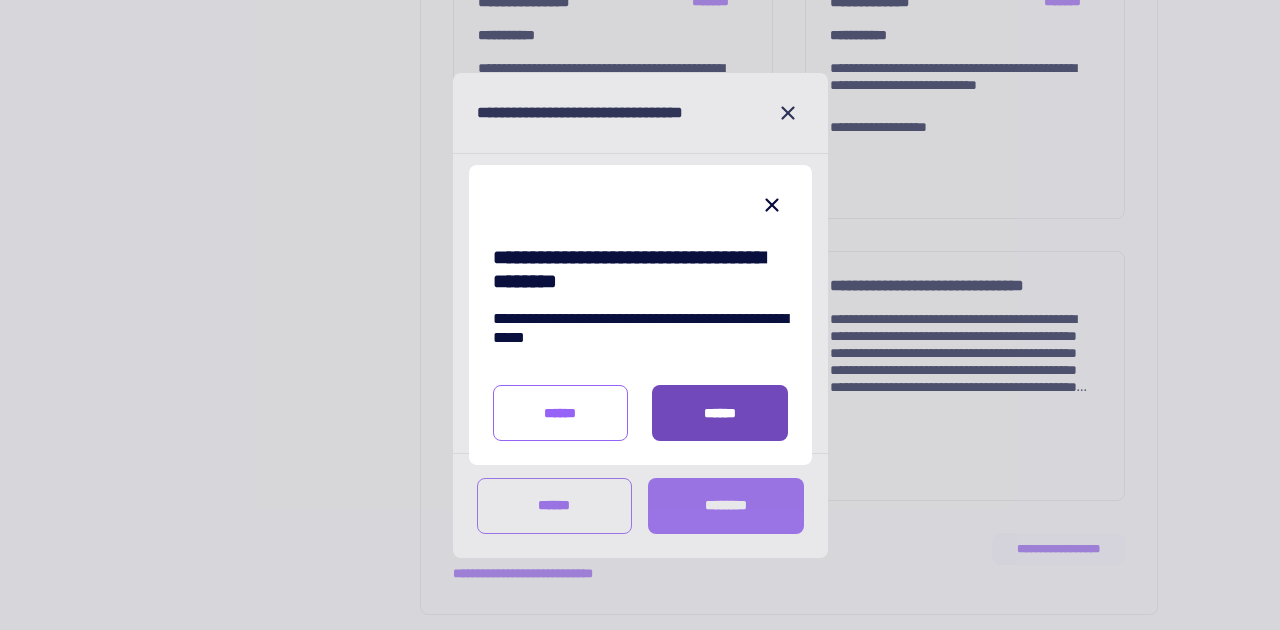 click on "******" at bounding box center (720, 413) 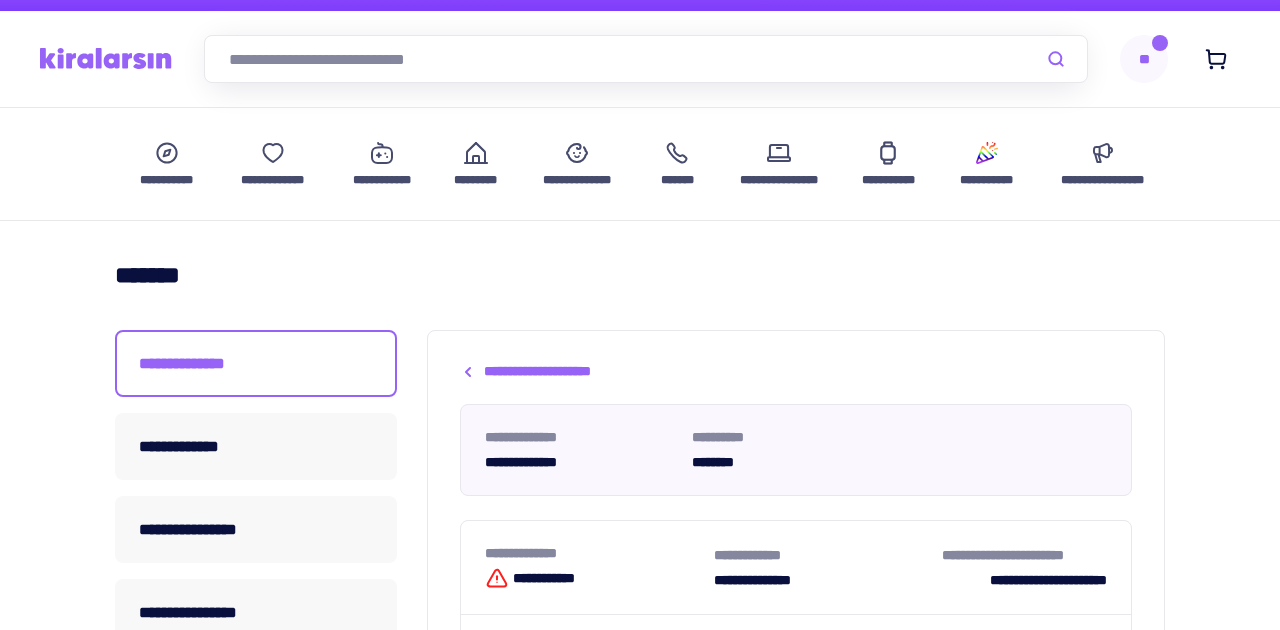 scroll, scrollTop: 0, scrollLeft: 0, axis: both 